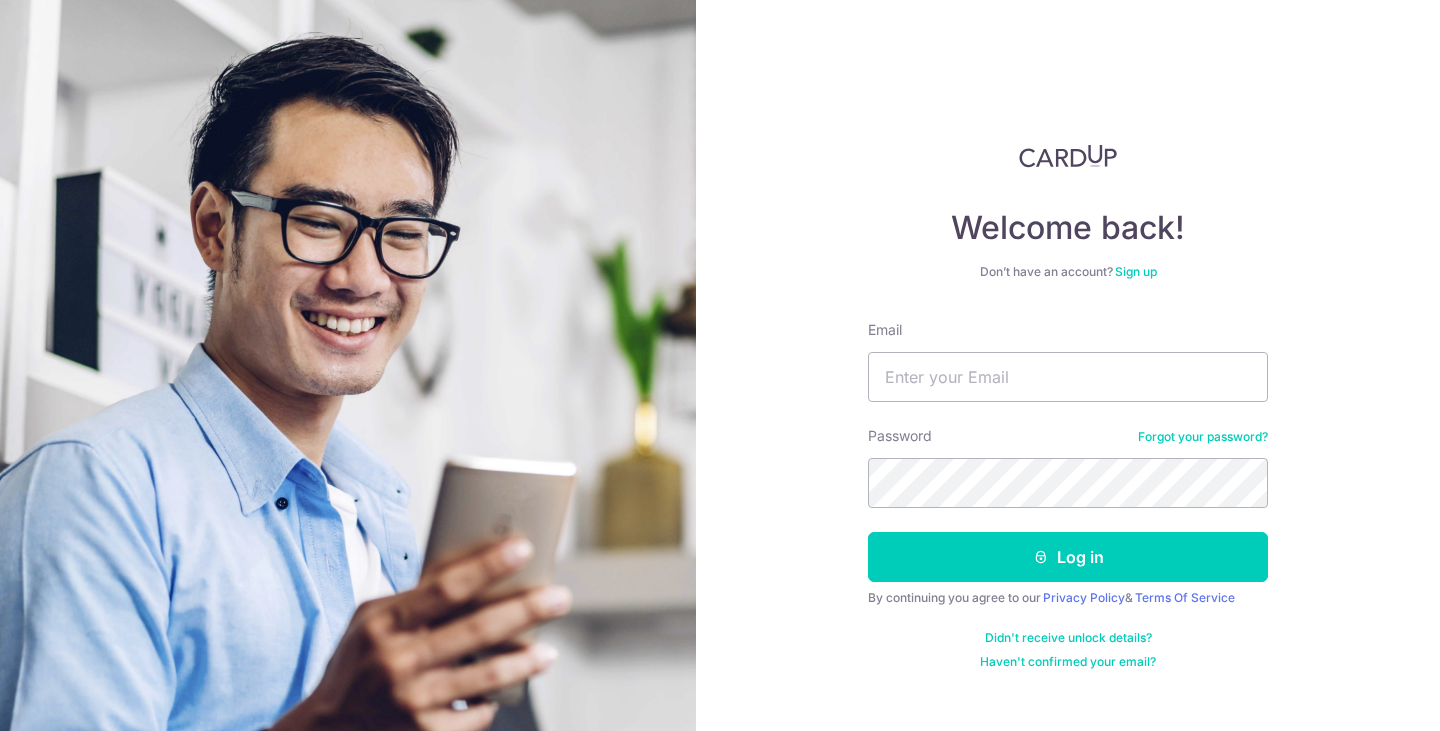 scroll, scrollTop: 0, scrollLeft: 0, axis: both 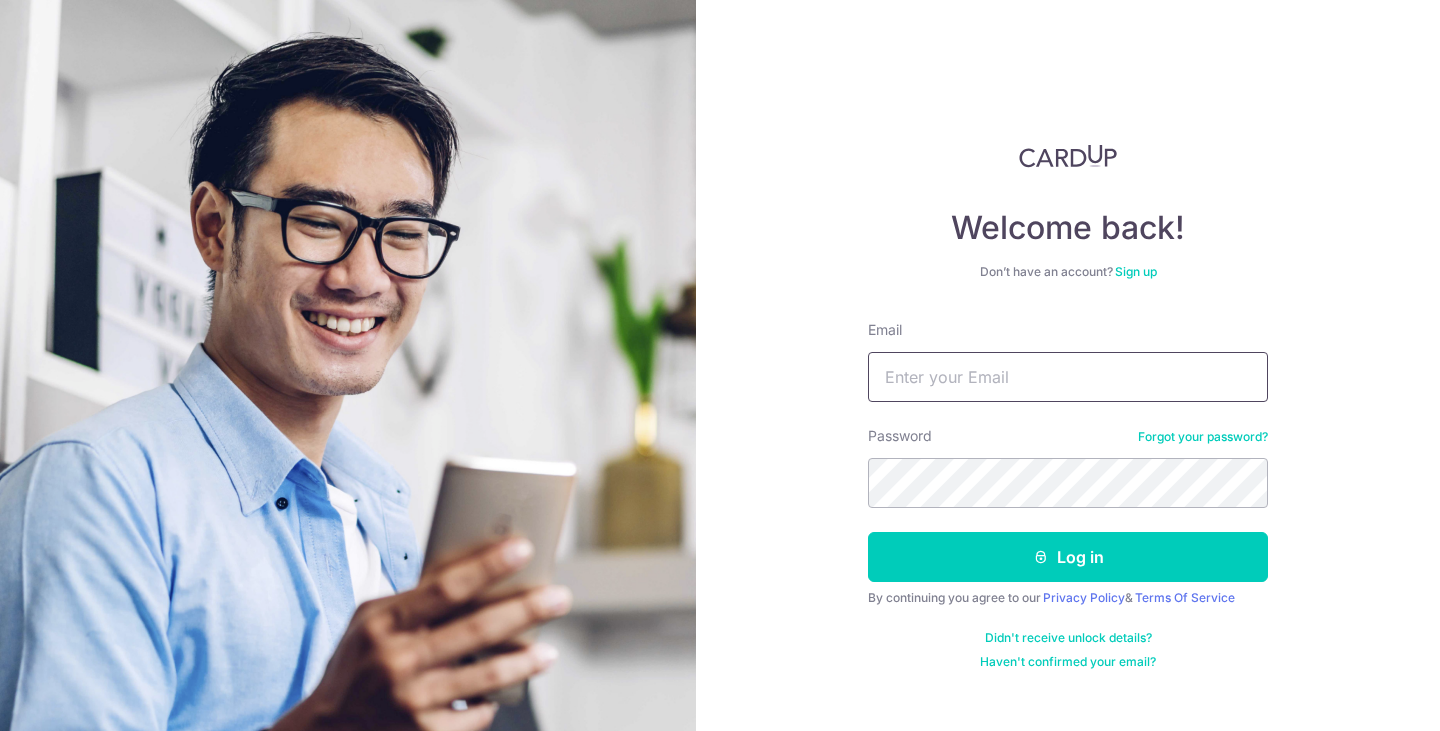 click on "Email" at bounding box center [1068, 377] 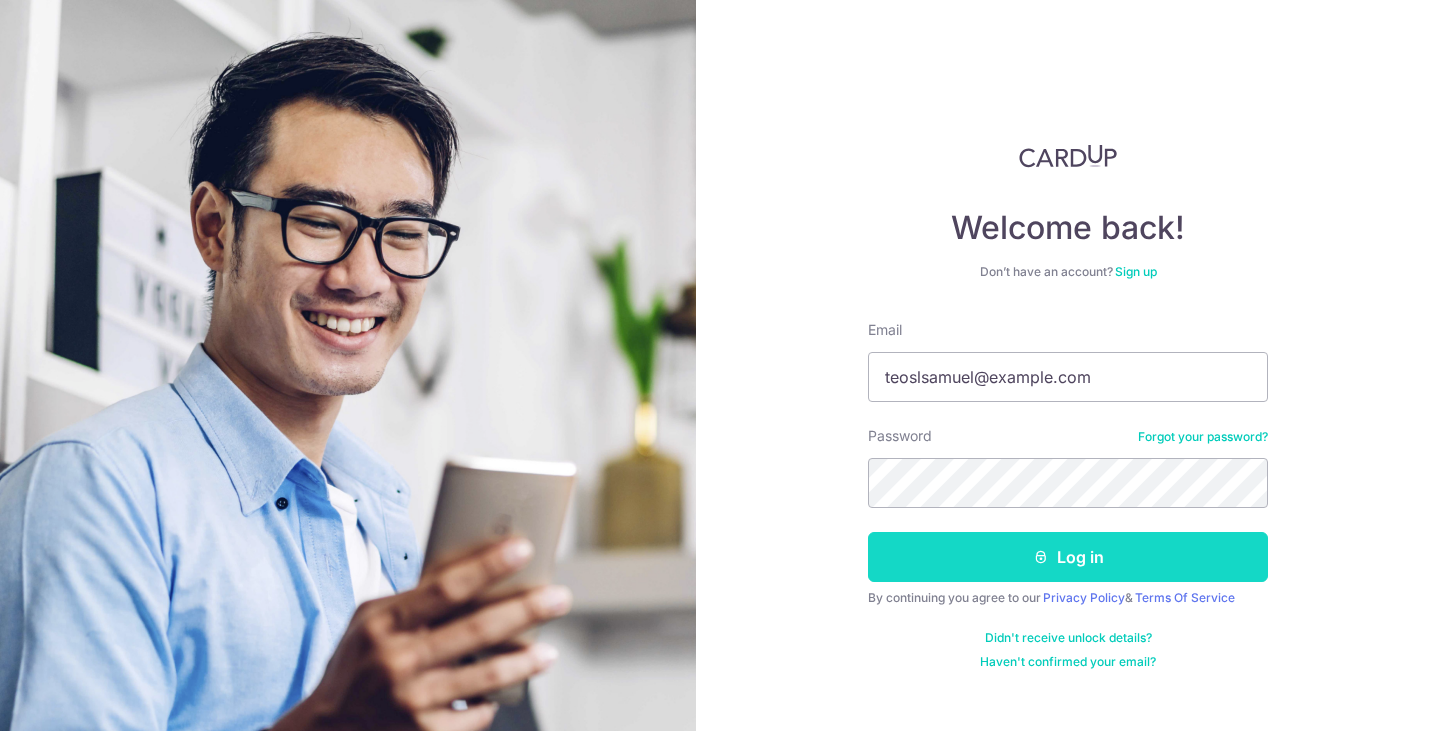 click on "Log in" at bounding box center [1068, 557] 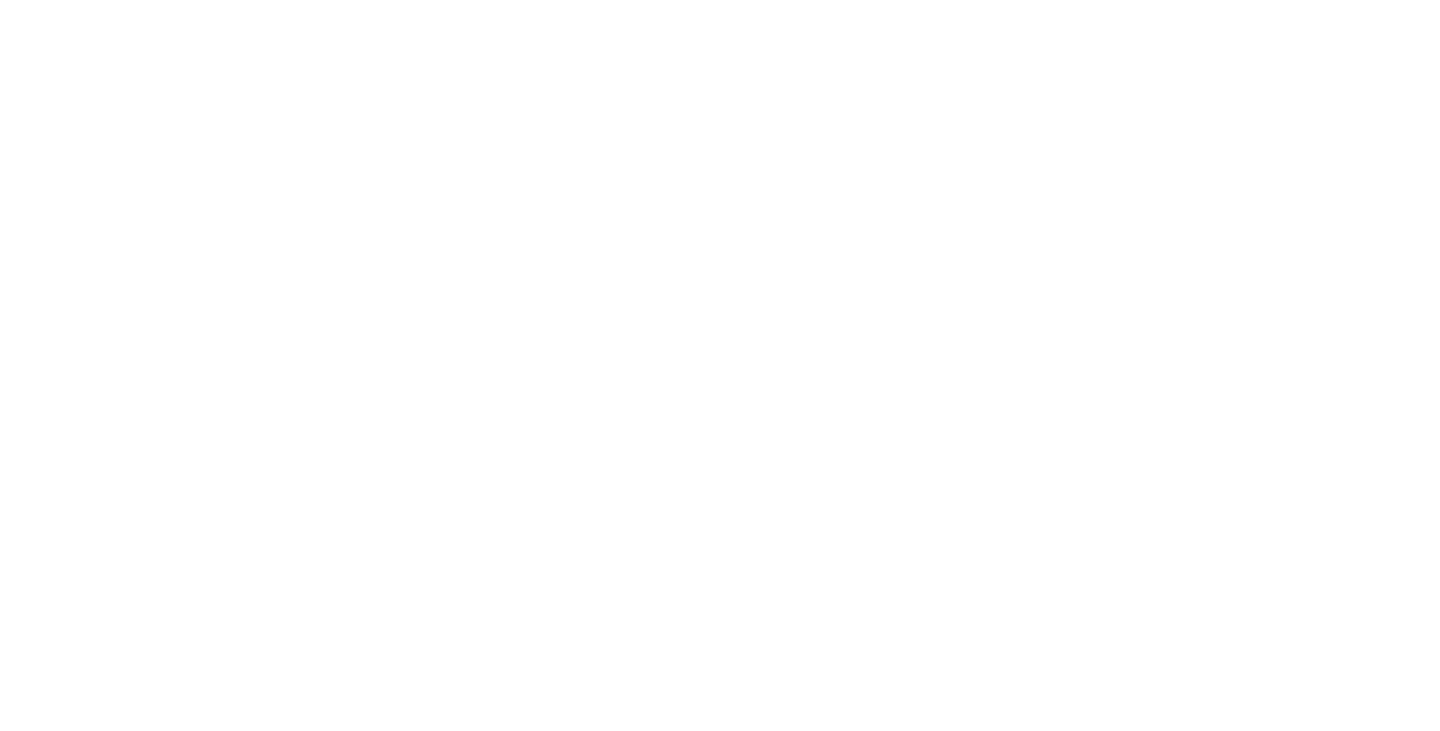 scroll, scrollTop: 0, scrollLeft: 0, axis: both 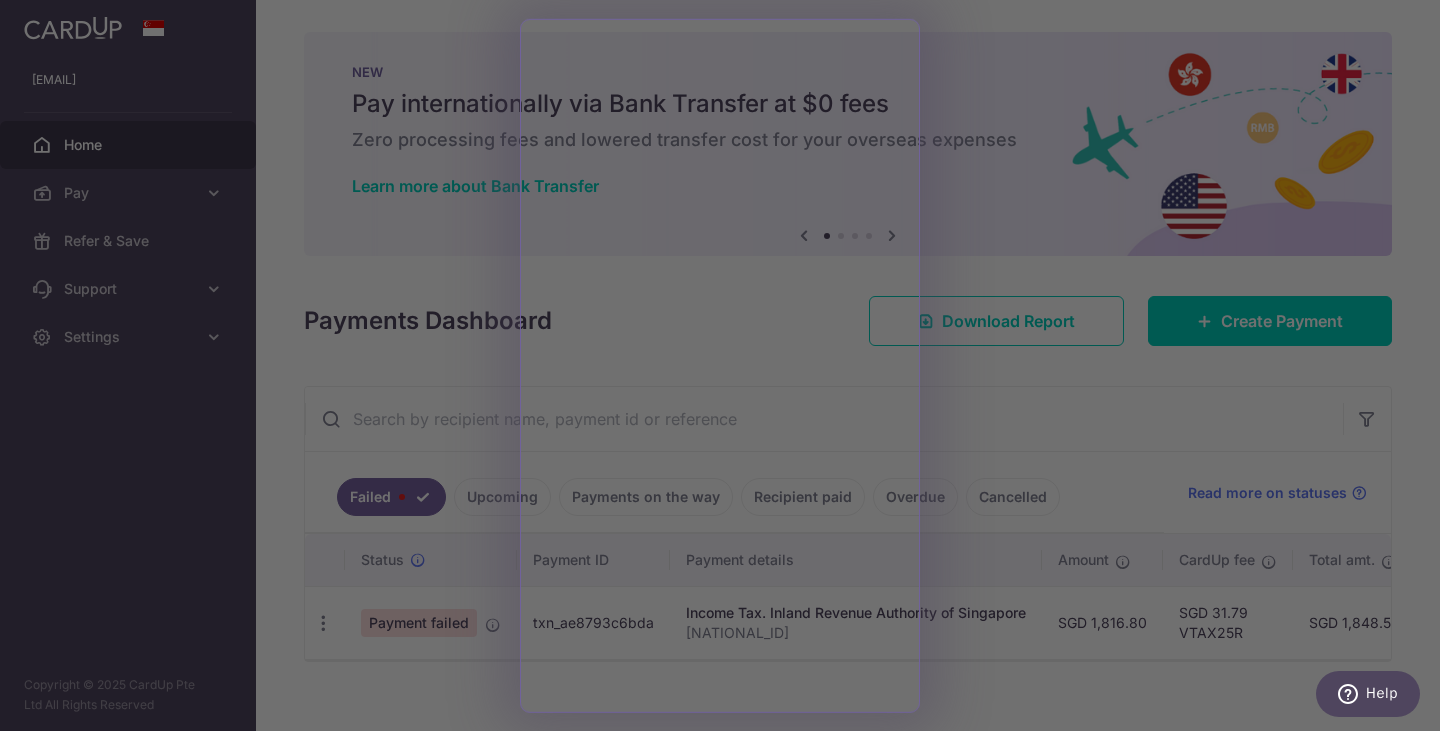 click at bounding box center [727, 369] 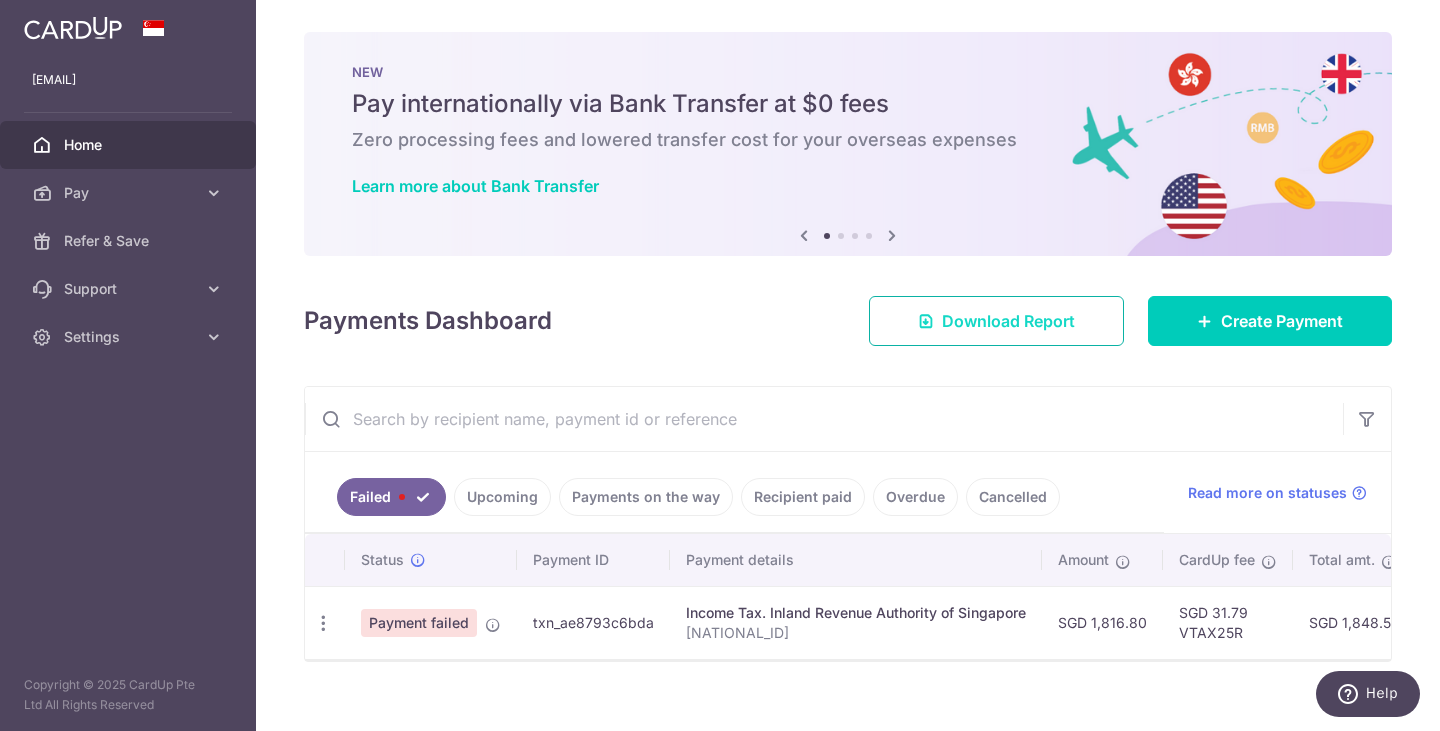 scroll, scrollTop: 35, scrollLeft: 0, axis: vertical 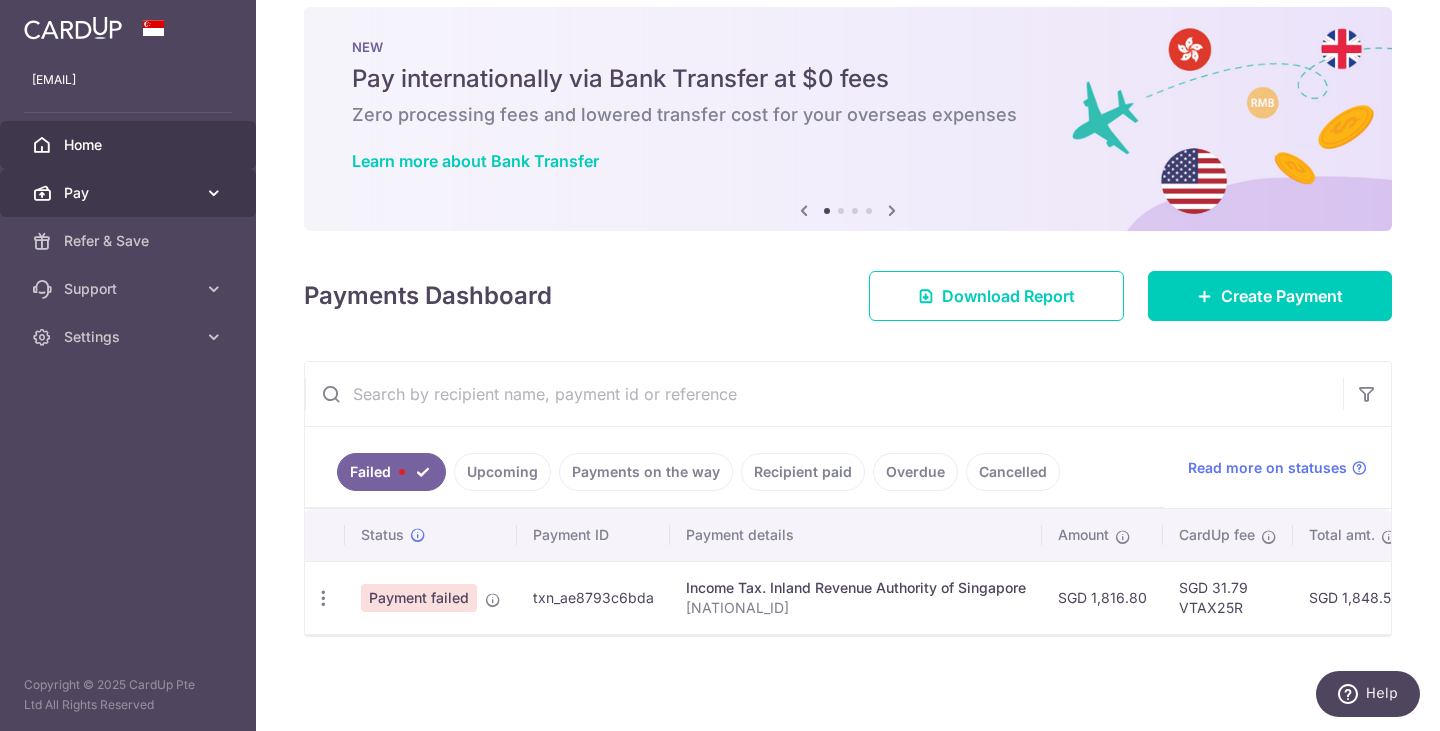 click at bounding box center [214, 193] 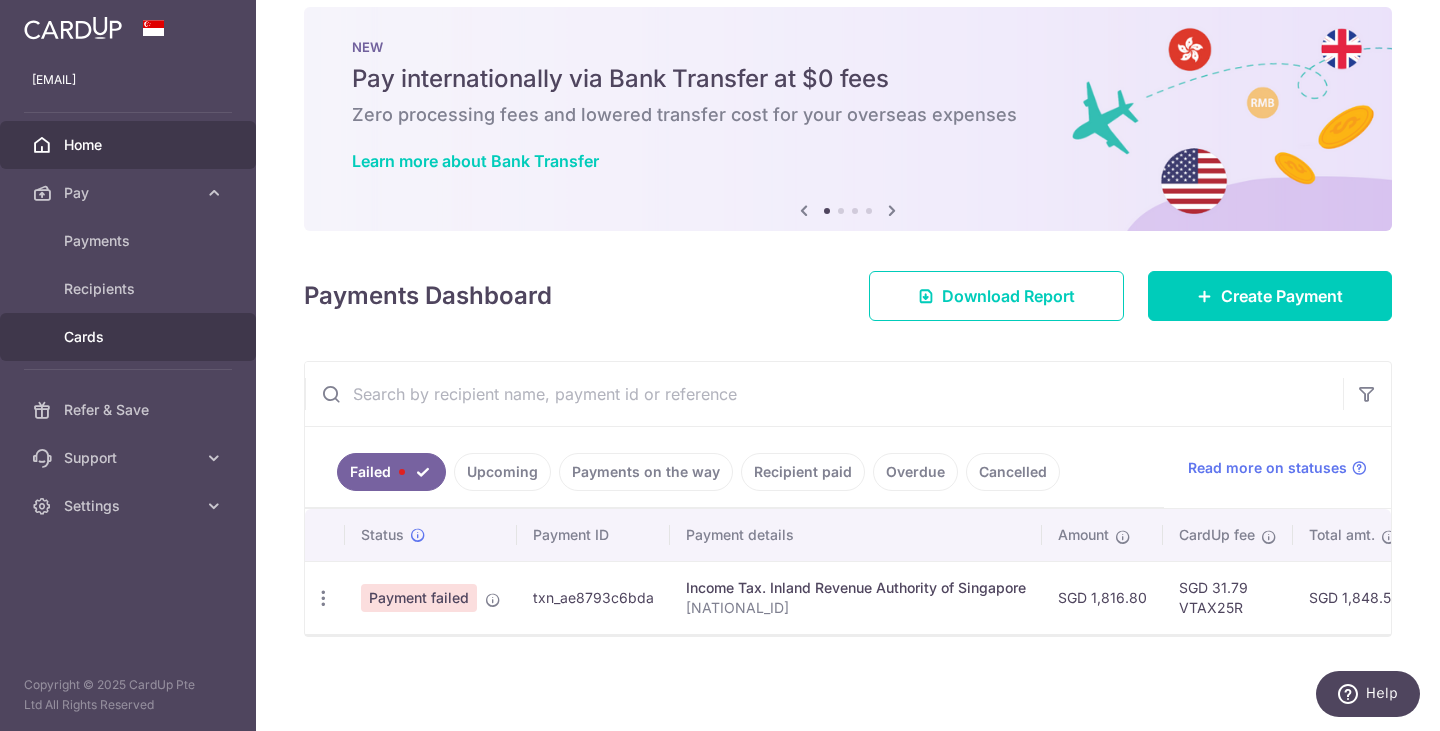click on "Cards" at bounding box center (130, 337) 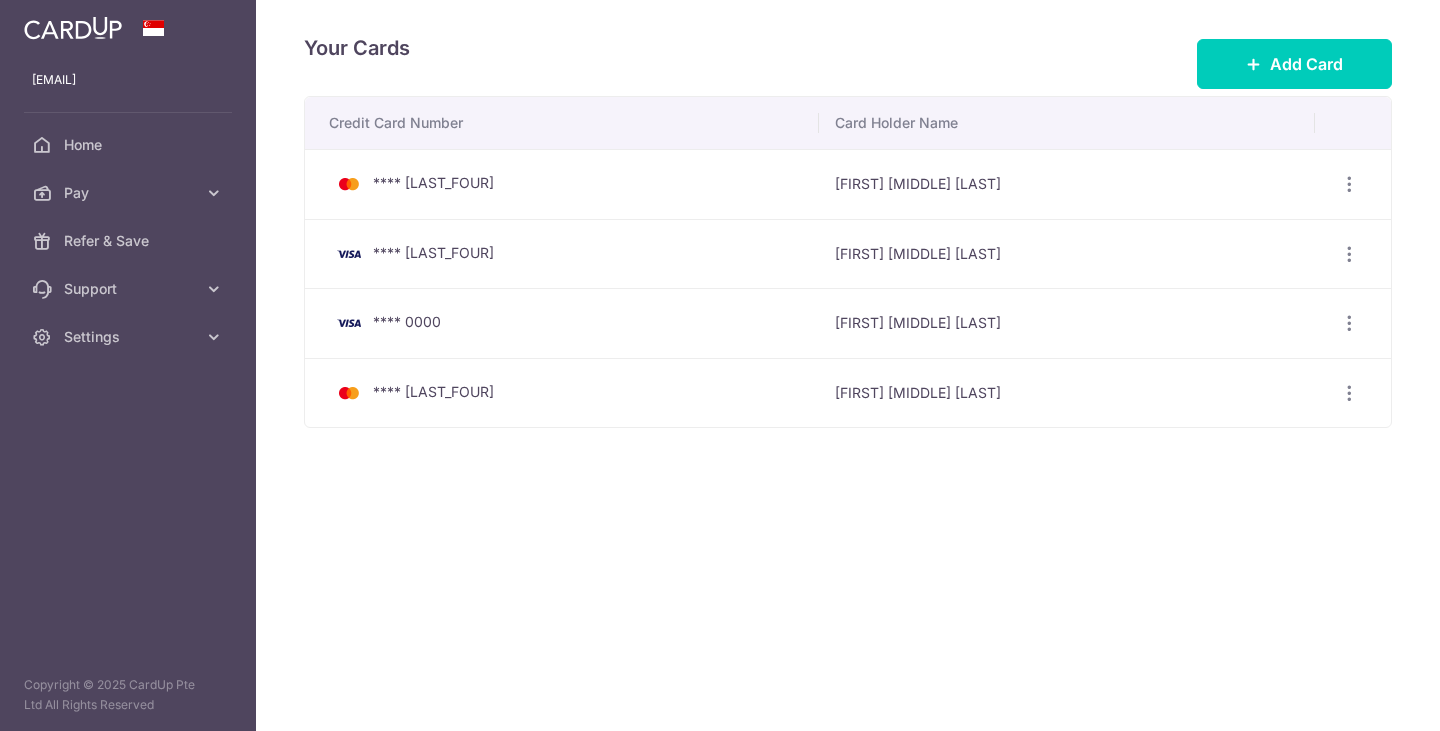 scroll, scrollTop: 0, scrollLeft: 0, axis: both 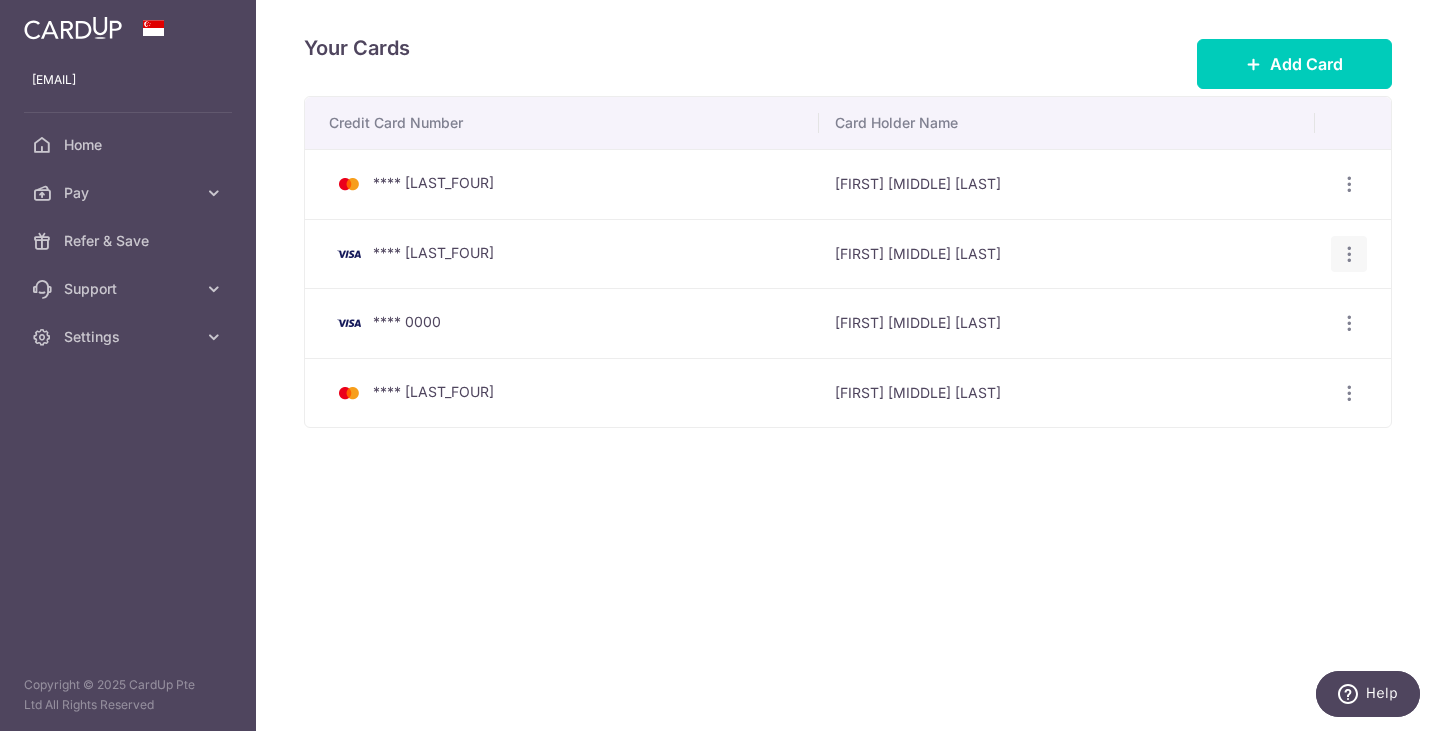 click at bounding box center (1349, 184) 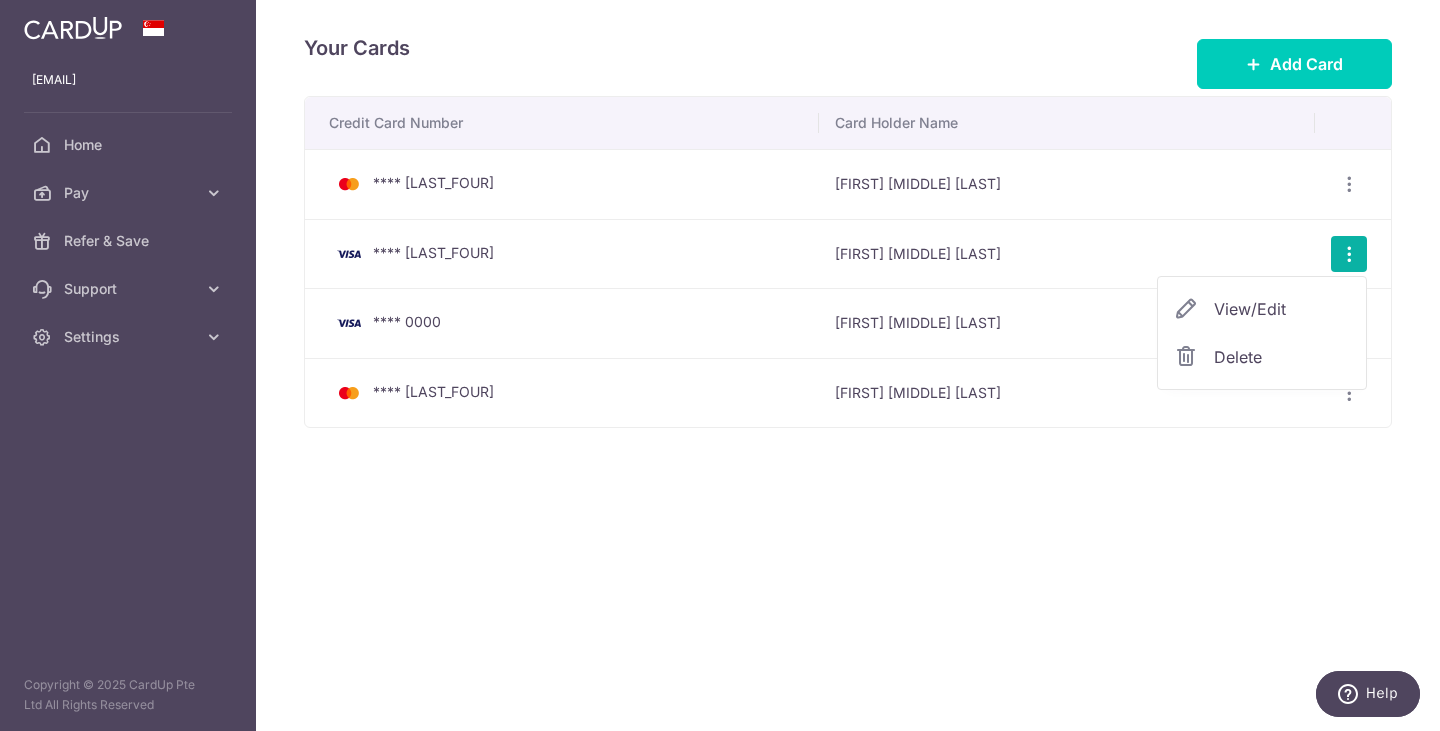 click on "View/Edit" at bounding box center (1282, 309) 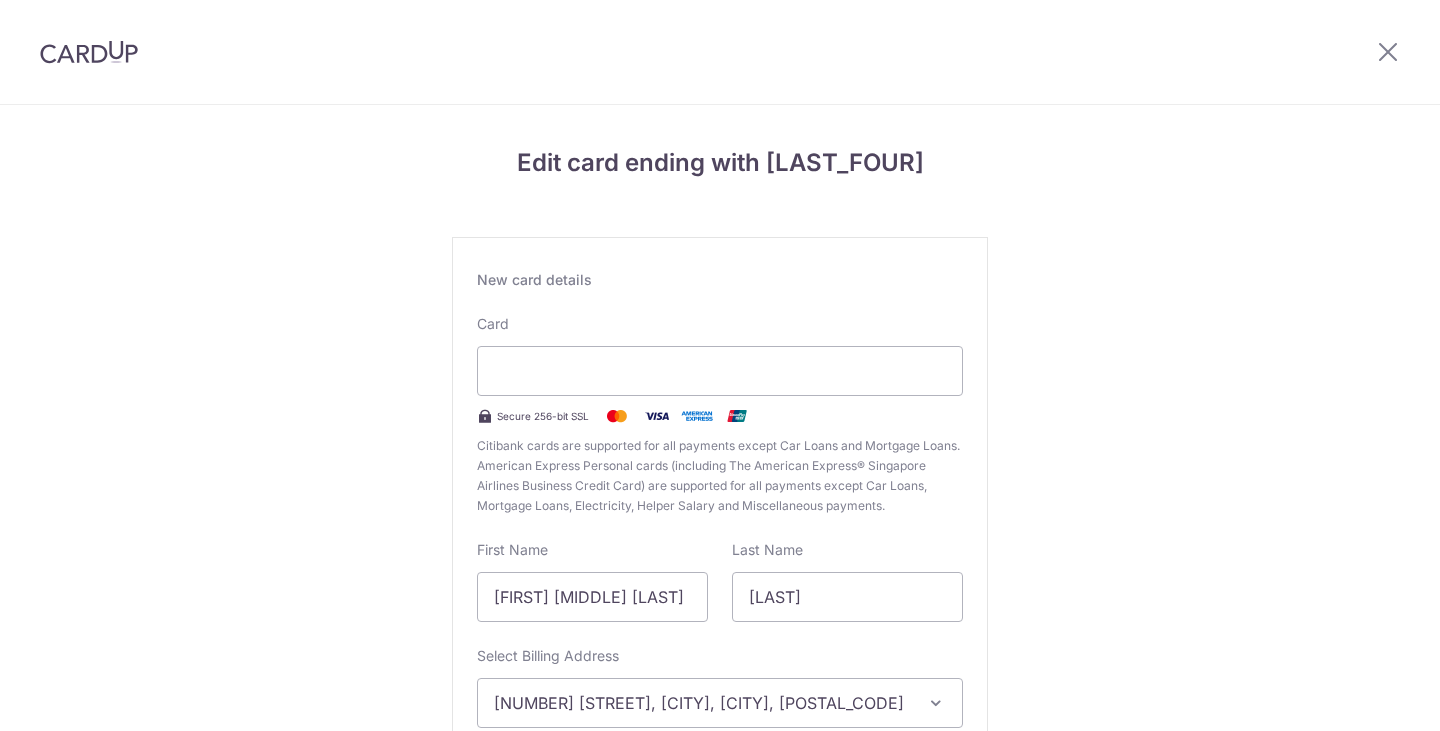 scroll, scrollTop: 0, scrollLeft: 0, axis: both 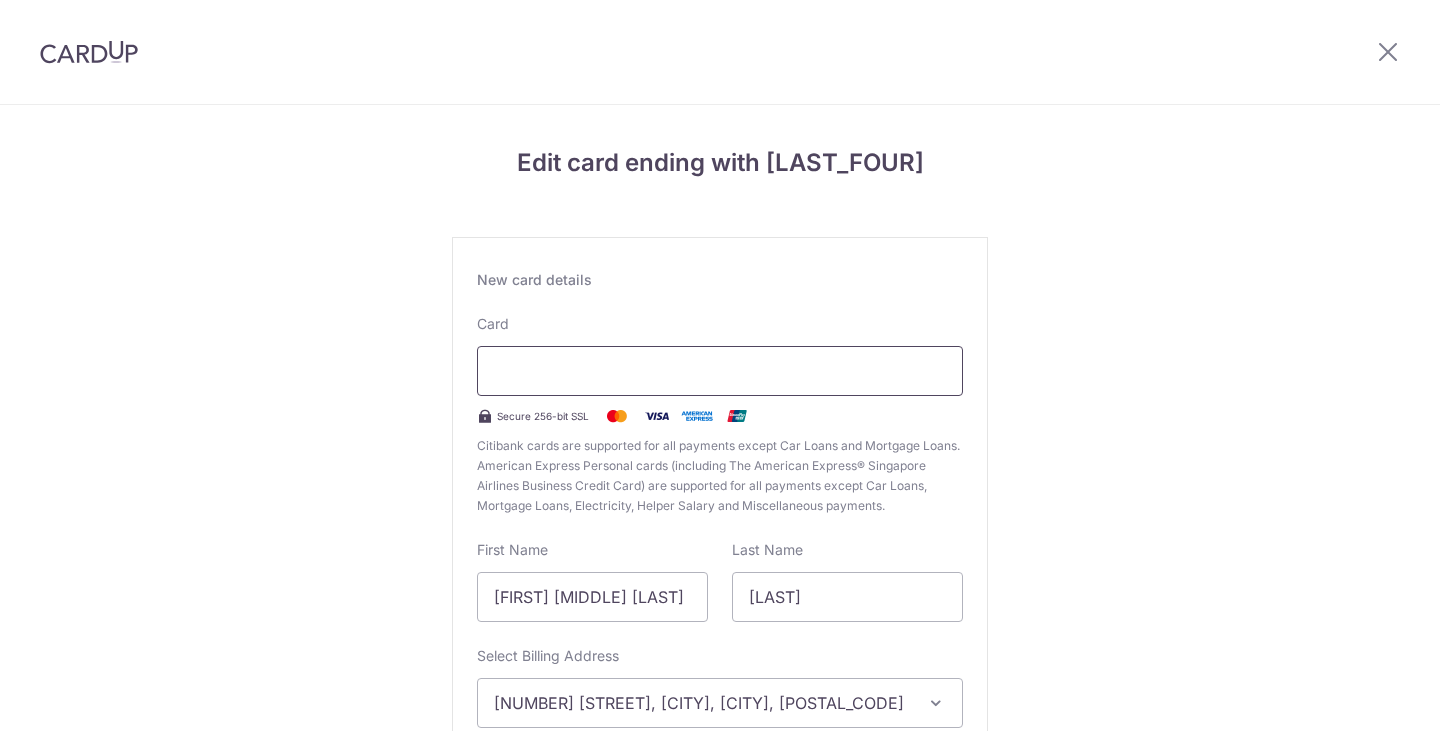 click at bounding box center [720, 371] 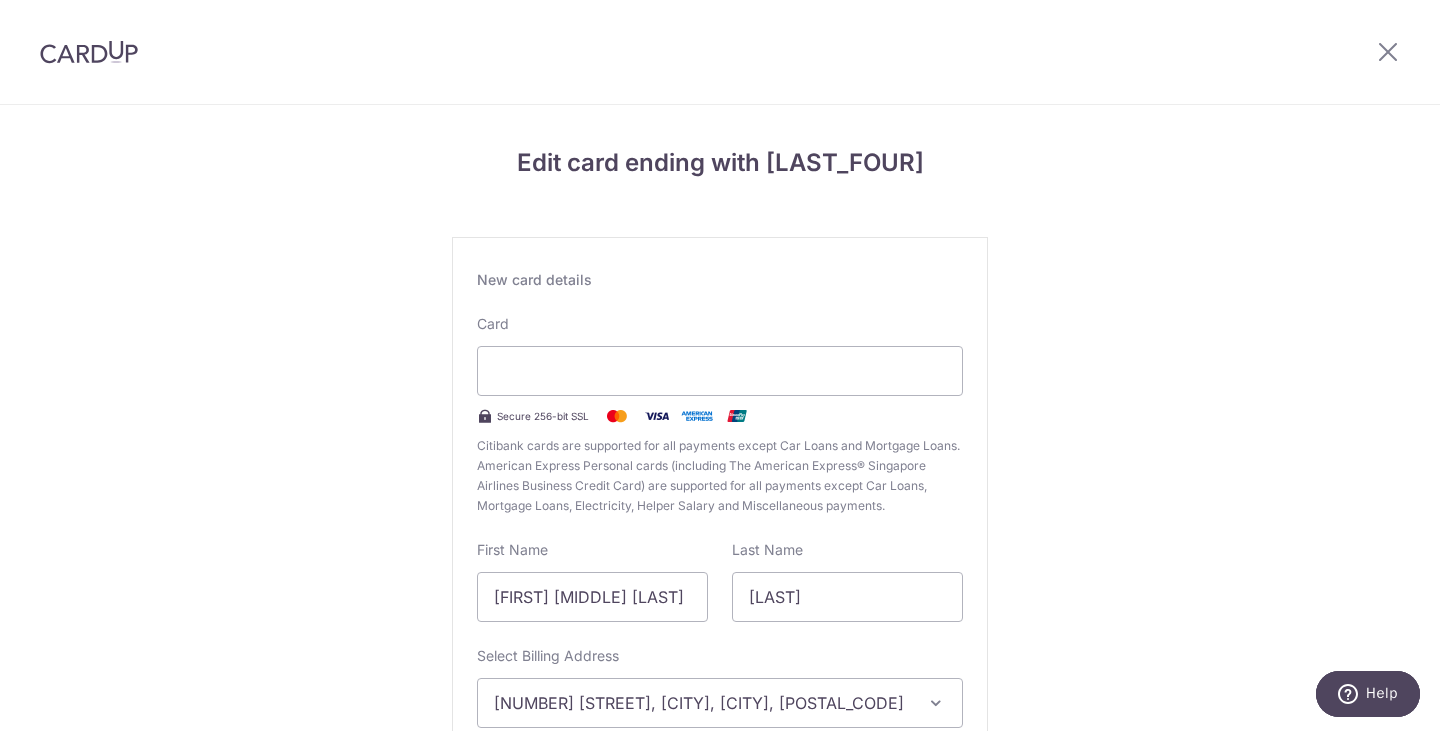 click on "Edit card ending with 3038
New card details
Card
Secure 256-bit SSL
Citibank cards are supported for all payments except Car Loans and Mortgage Loans. American Express Personal cards (including The American Express® Singapore Airlines Business Credit Card) are supported for all payments except Car Loans, Mortgage Loans, Electricity, Helper Salary and Miscellaneous payments.
First Name
Soon Leong Samuel
Last Name
Teo
Select Billing Address
656 SENJA ROAD, #19-262, Singapore, Singapore-670656" at bounding box center (720, 525) 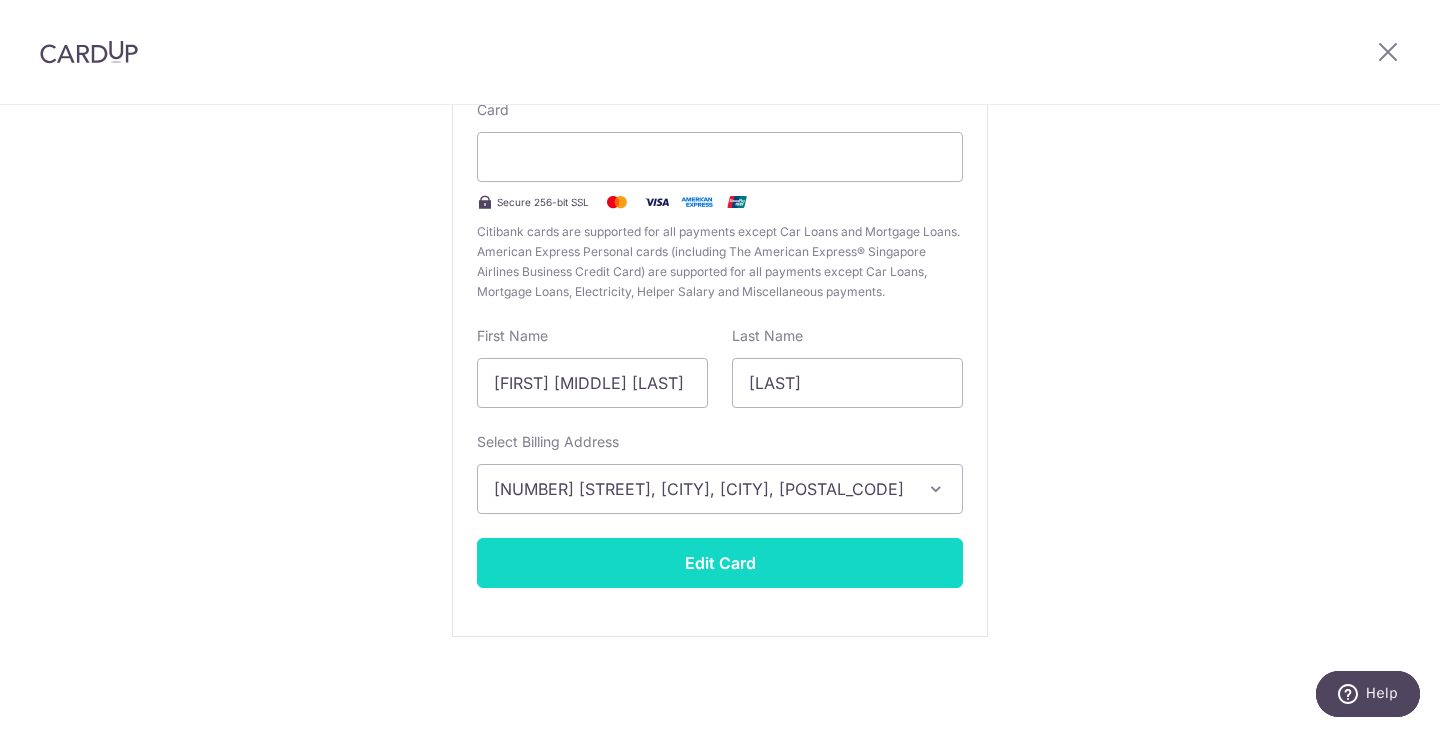click on "Edit Card" at bounding box center (720, 563) 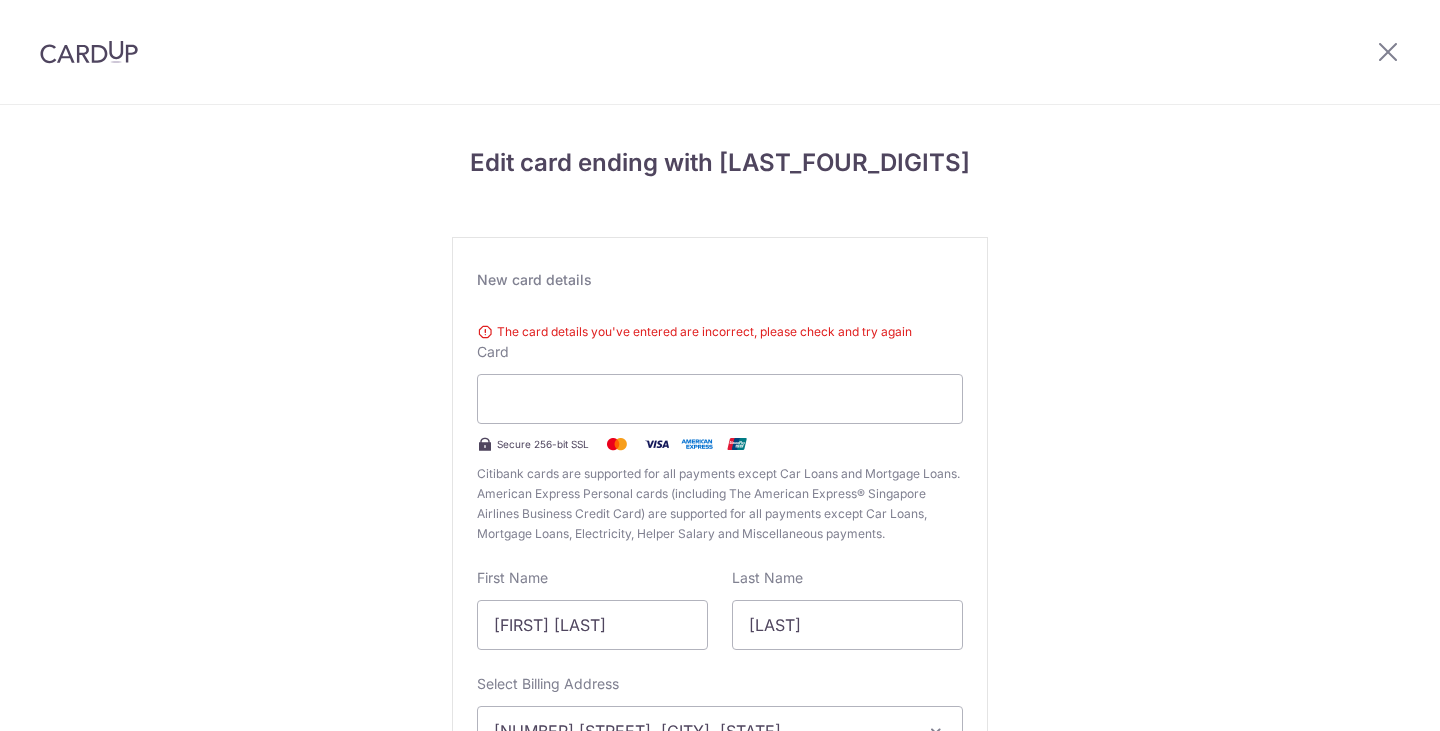 scroll, scrollTop: 0, scrollLeft: 0, axis: both 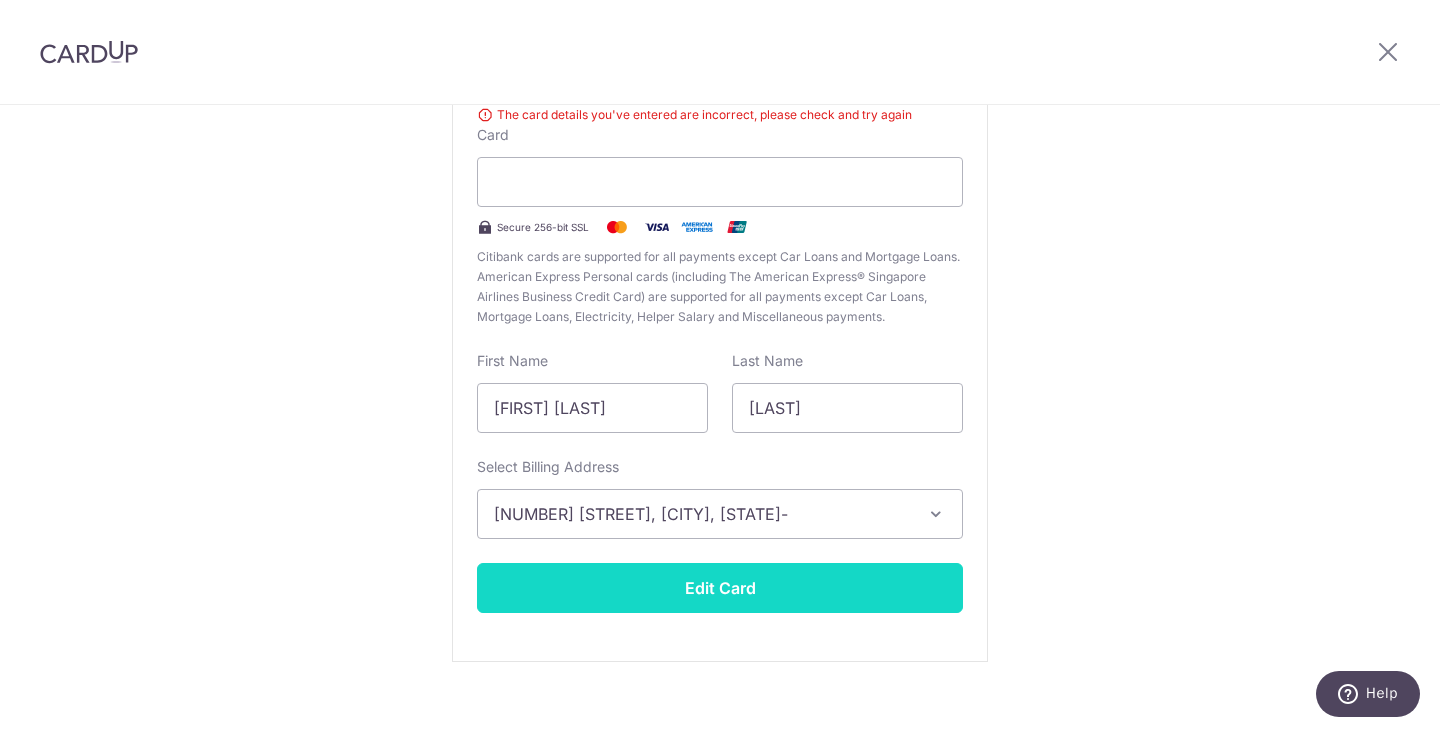 click on "Edit Card" at bounding box center (720, 588) 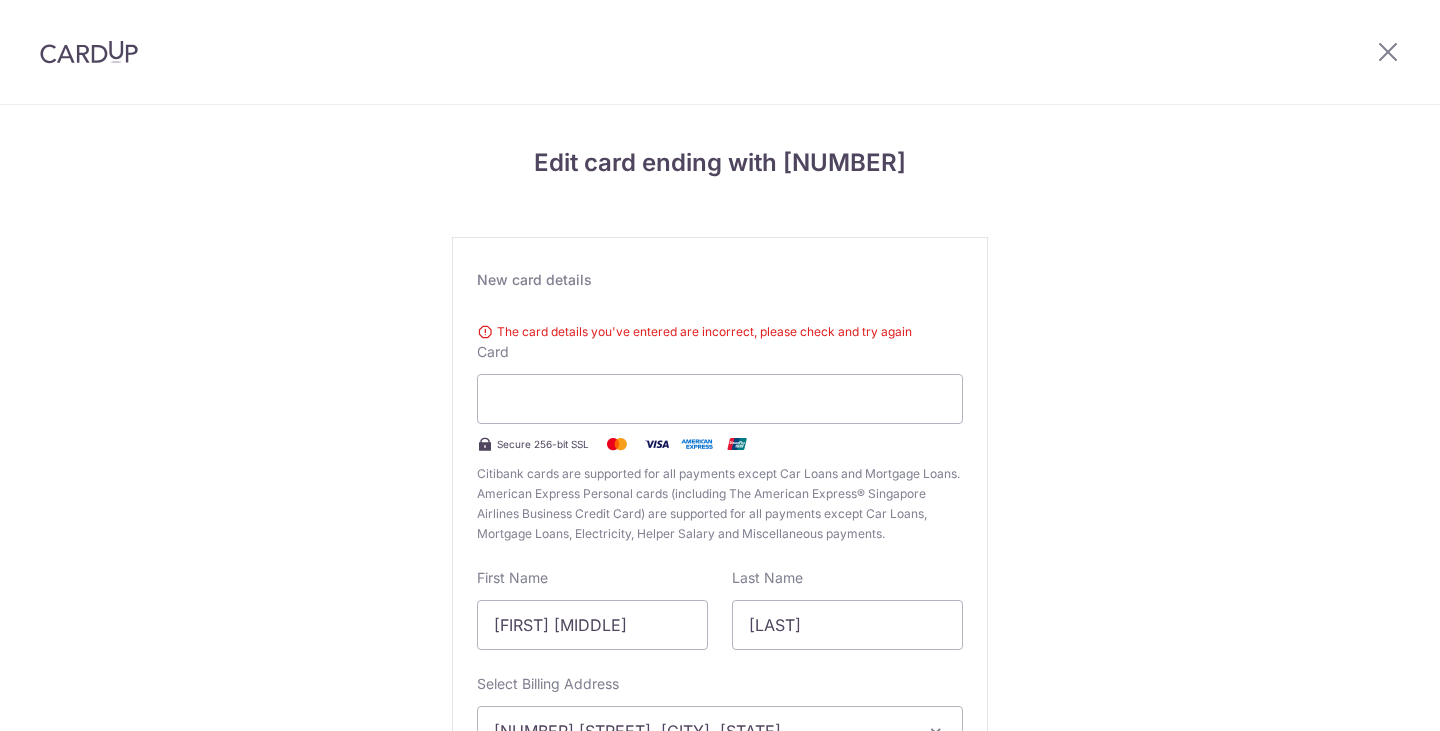 scroll, scrollTop: 0, scrollLeft: 0, axis: both 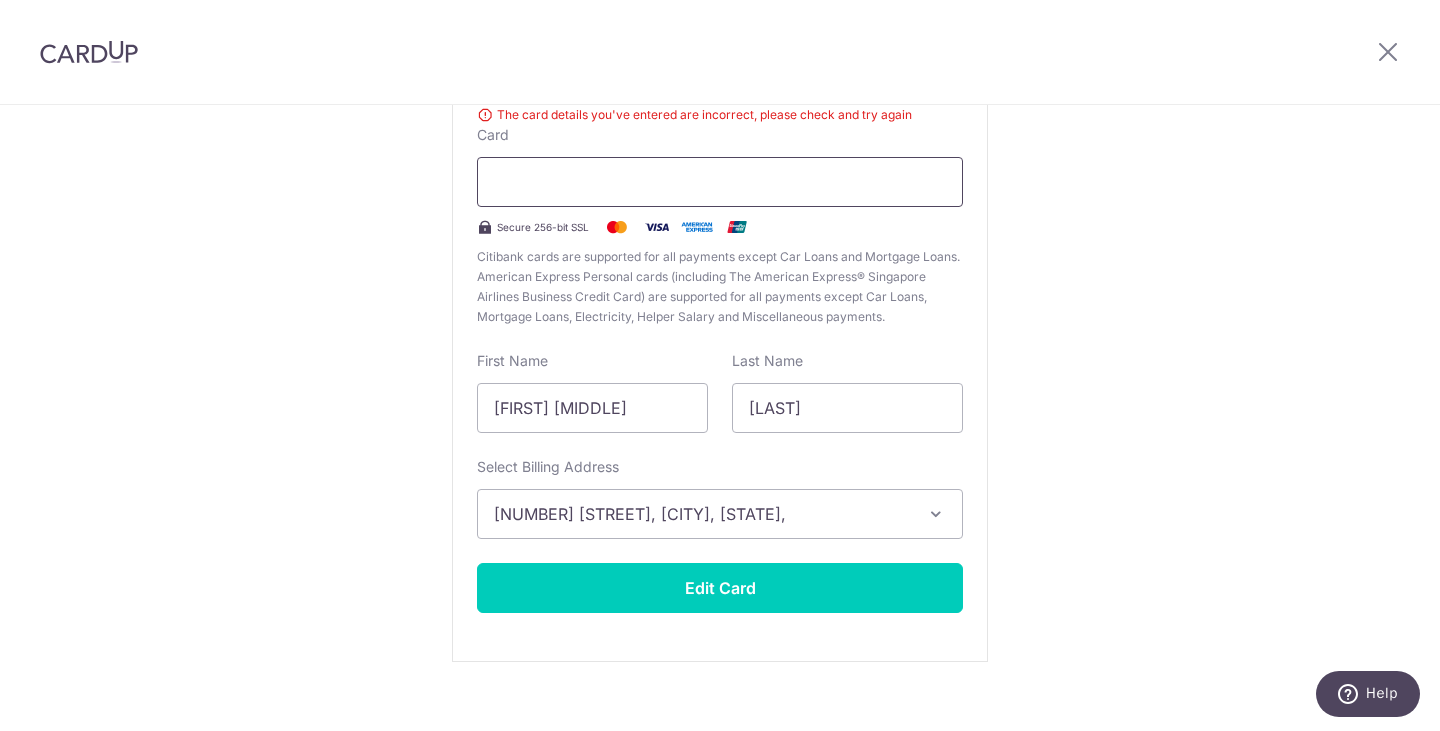 click at bounding box center [720, 182] 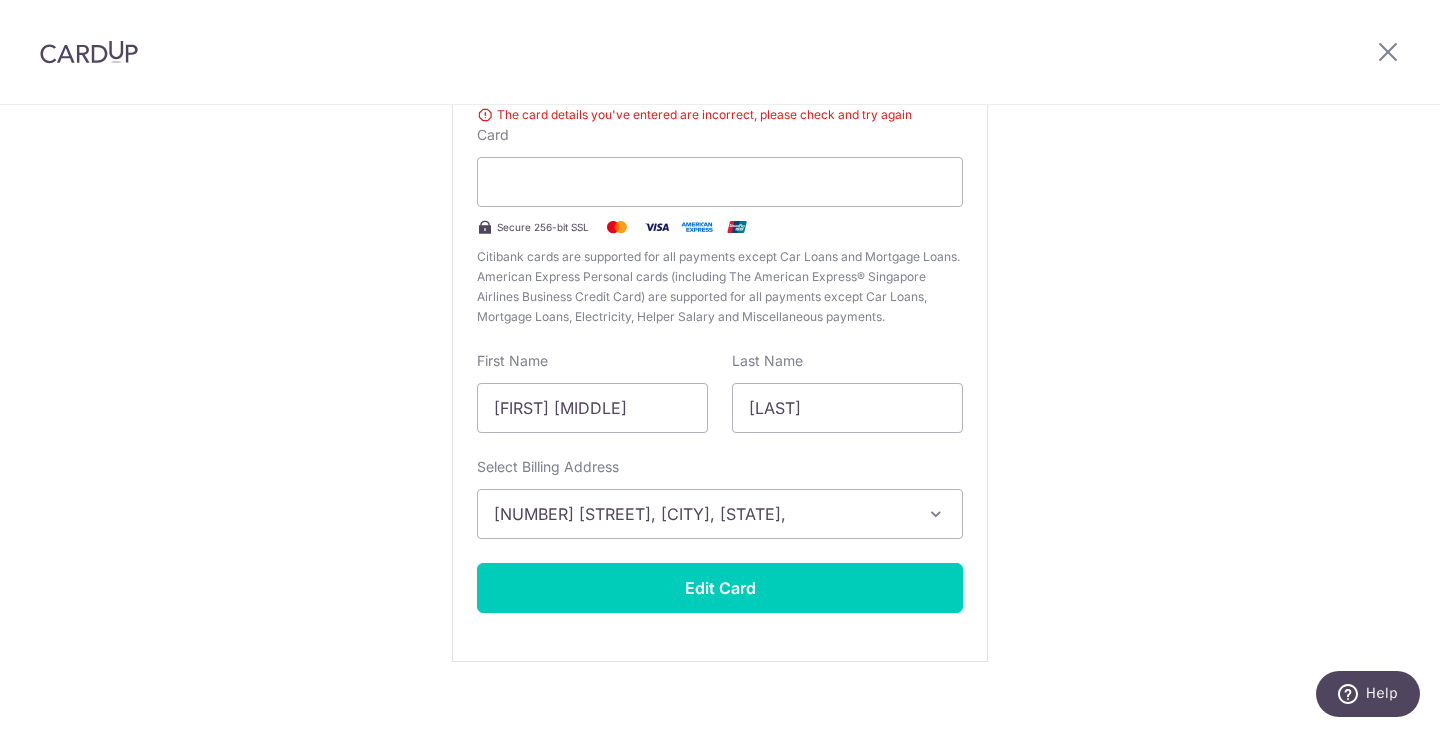 click on "Edit card ending with 3038
New card details
The card details you've entered are incorrect, please check and try again
Card
Secure 256-bit SSL
Citibank cards are supported for all payments except Car Loans and Mortgage Loans. American Express Personal cards (including The American Express® Singapore Airlines Business Credit Card) are supported for all payments except Car Loans, Mortgage Loans, Electricity, Helper Salary and Miscellaneous payments.
First Name
Soon Leong Samuel
Last Name
Teo
Select Billing Address" at bounding box center [720, 322] 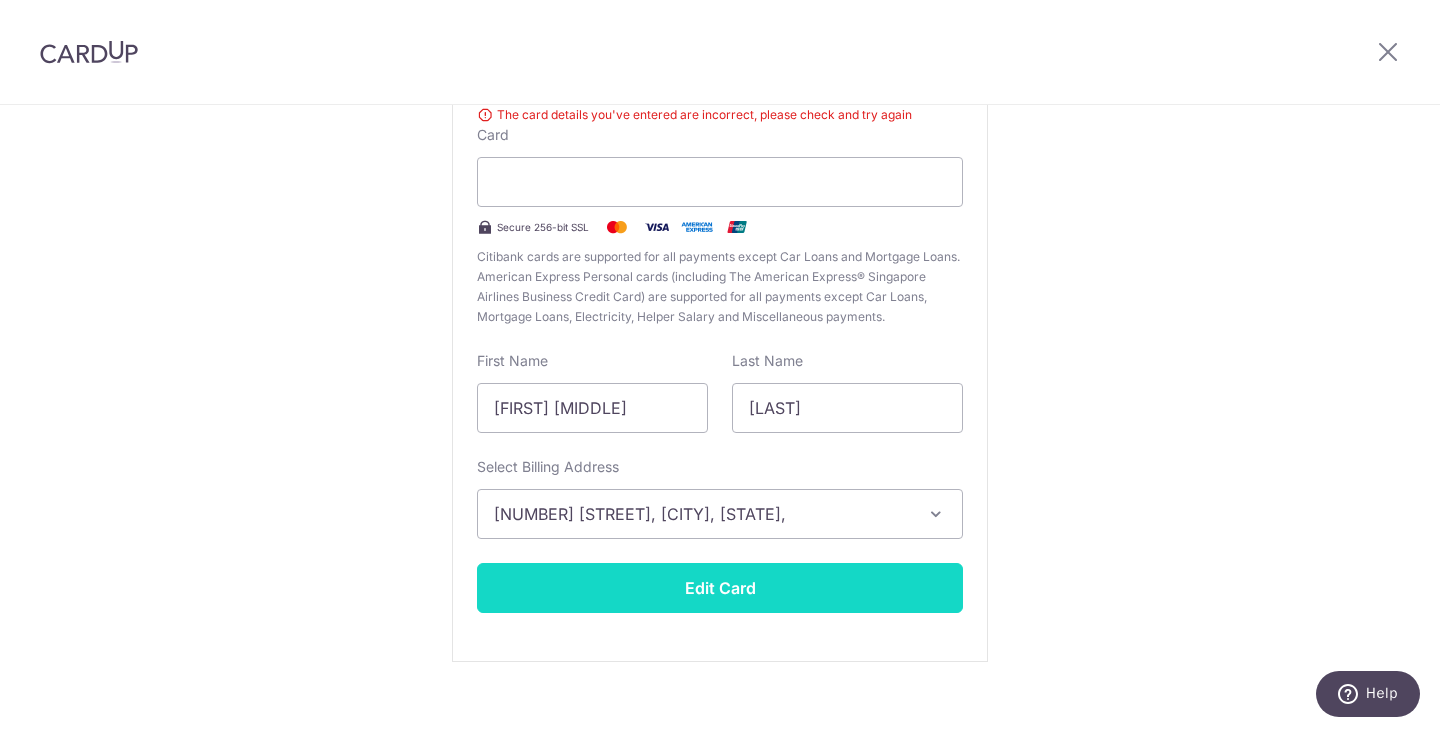 click on "Edit Card" at bounding box center [720, 588] 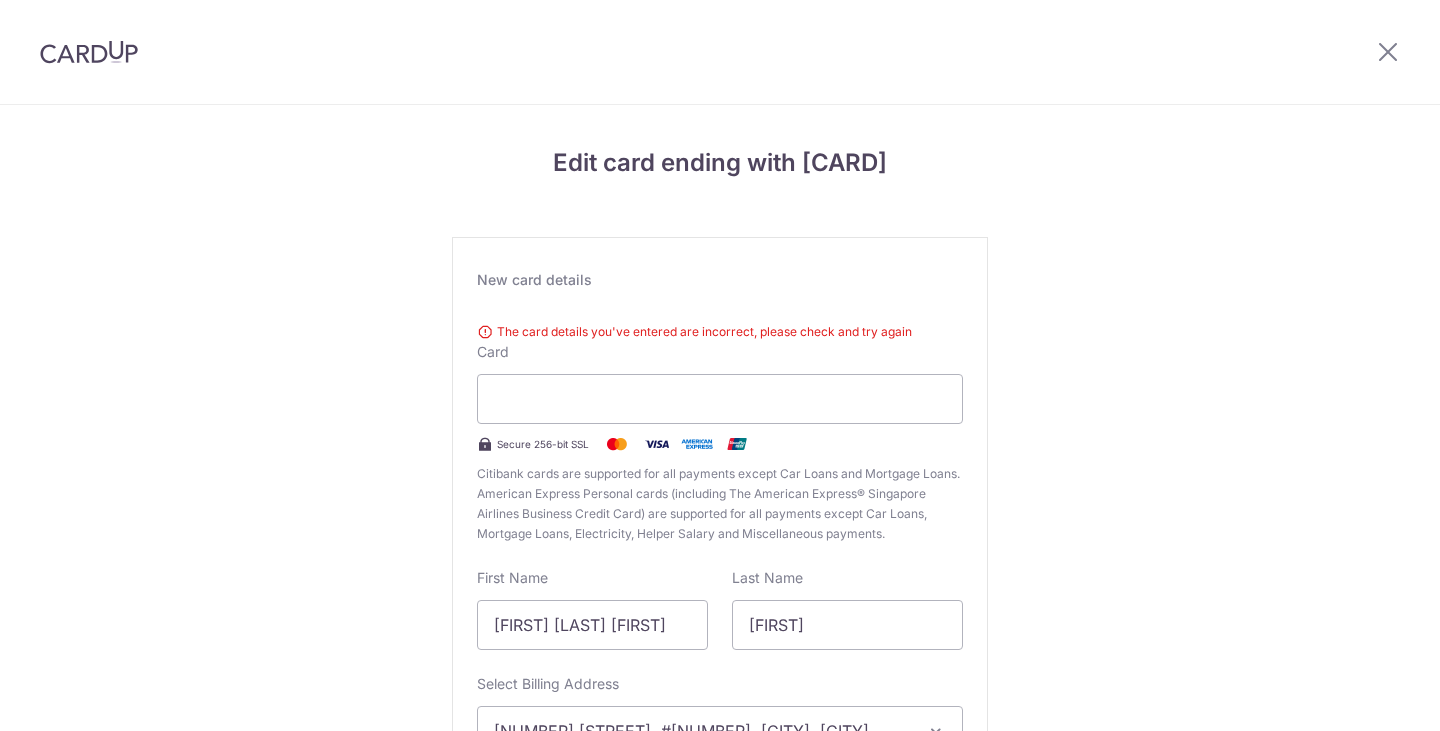 scroll, scrollTop: 0, scrollLeft: 0, axis: both 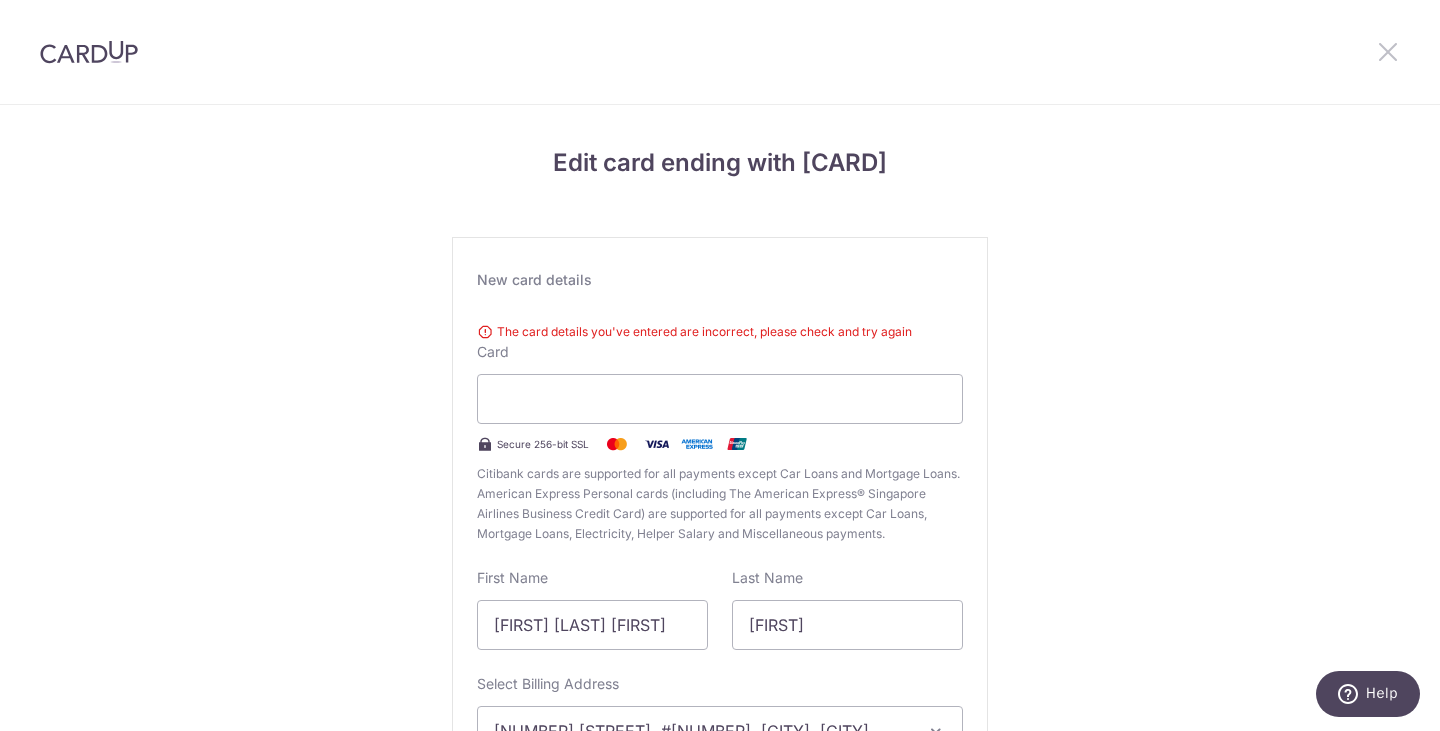 click at bounding box center (1388, 51) 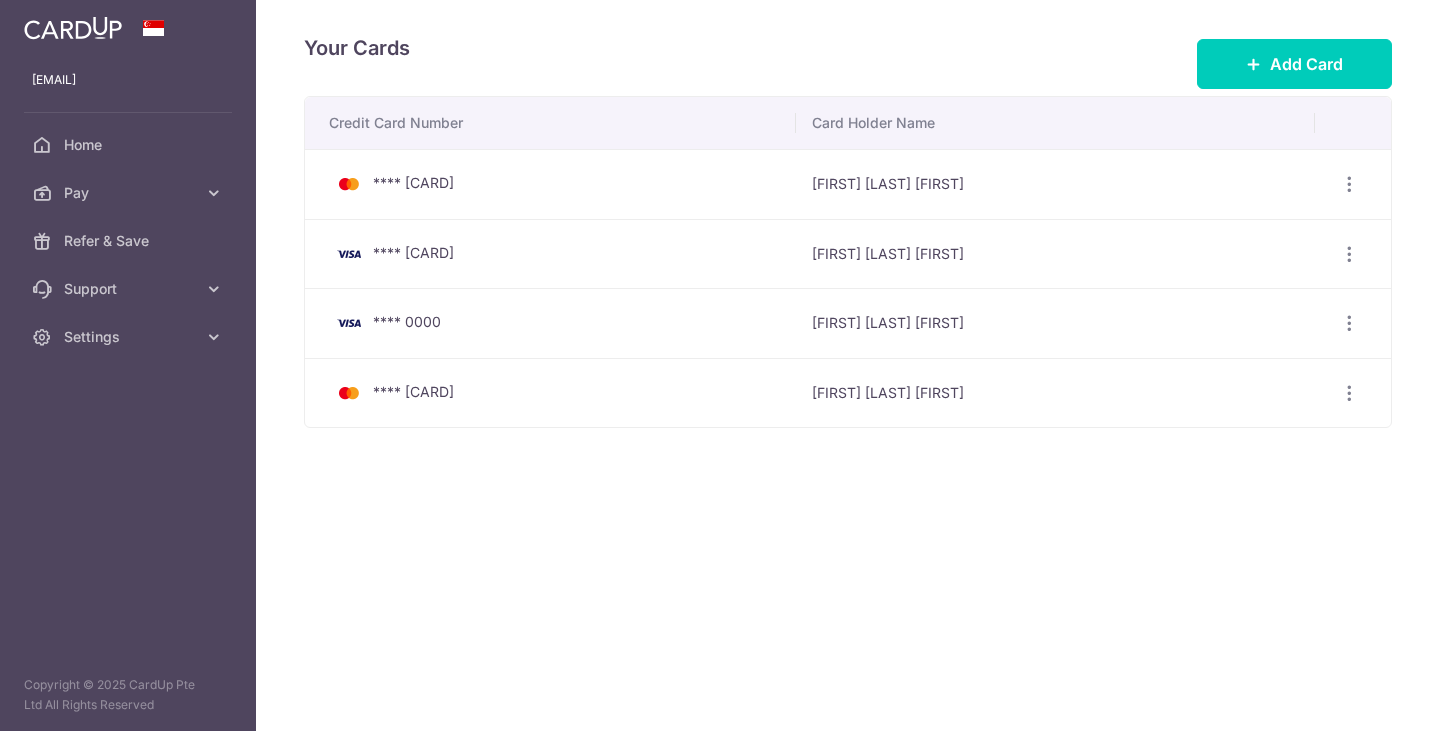 scroll, scrollTop: 0, scrollLeft: 0, axis: both 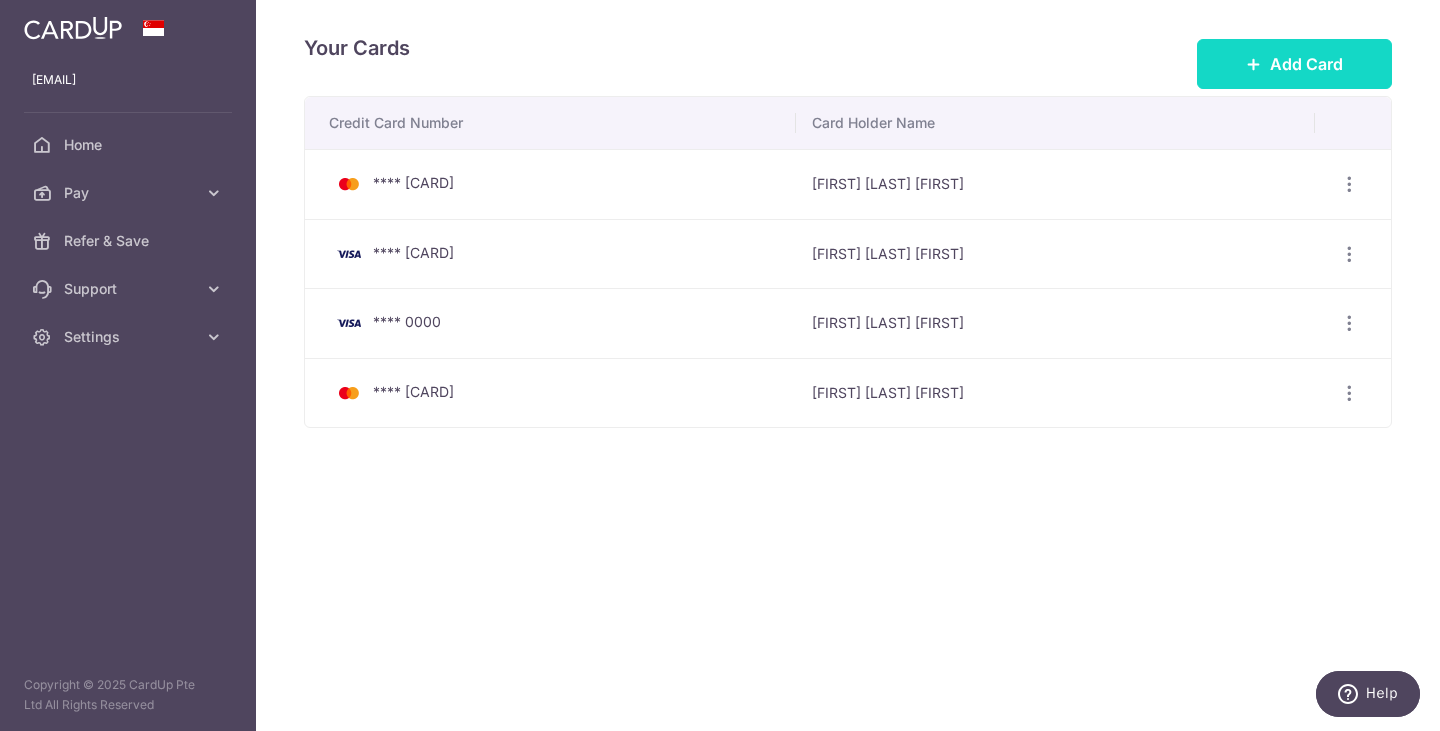 click on "Add Card" at bounding box center (1306, 64) 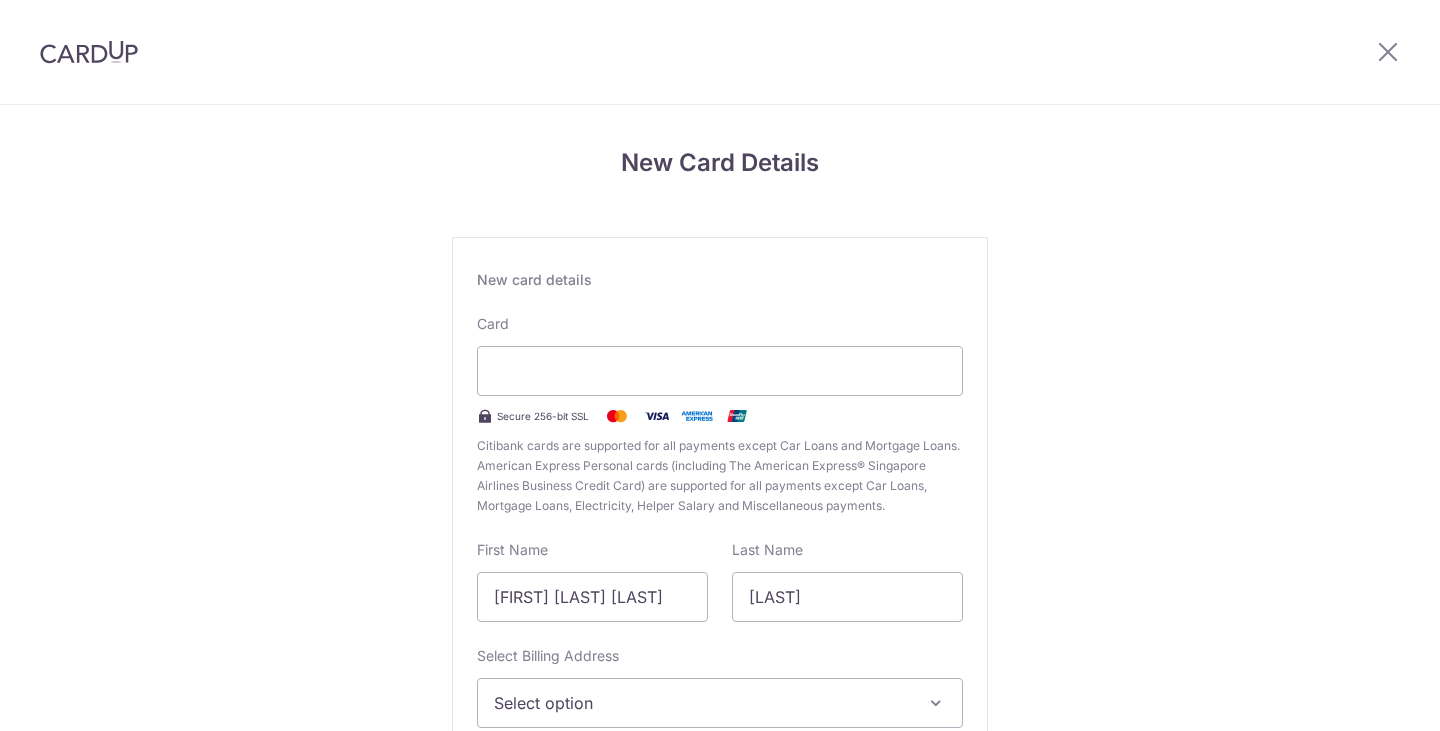 scroll, scrollTop: 0, scrollLeft: 0, axis: both 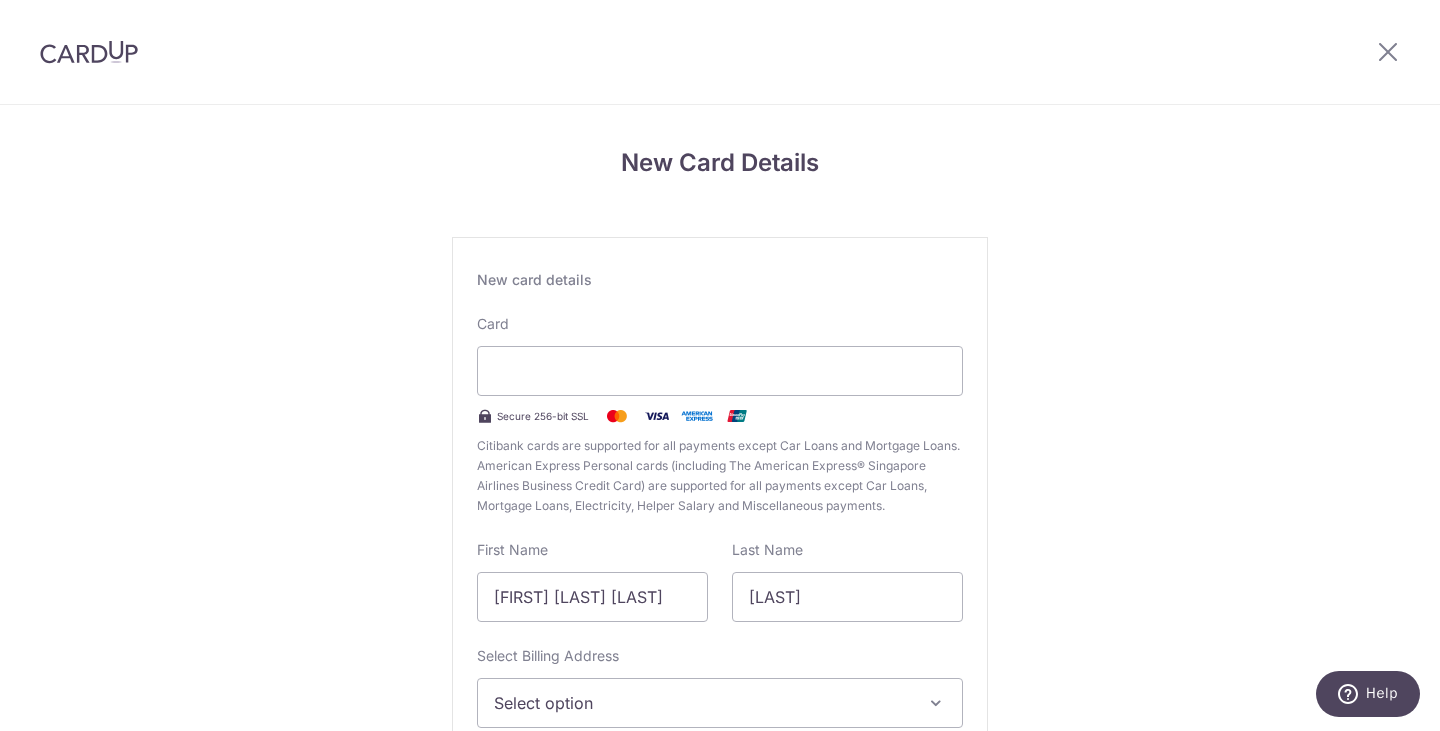 click on "New Card Details
New card details
Card
Secure 256-bit SSL
Citibank cards are supported for all payments except Car Loans and Mortgage Loans. American Express Personal cards (including The American Express® Singapore Airlines Business Credit Card) are supported for all payments except Car Loans, Mortgage Loans, Electricity, Helper Salary and Miscellaneous payments.
First Name
[FIRST] [LAST]
Last Name
[LAST]
Select Billing Address
Select option
Add Billing Address" at bounding box center (720, 525) 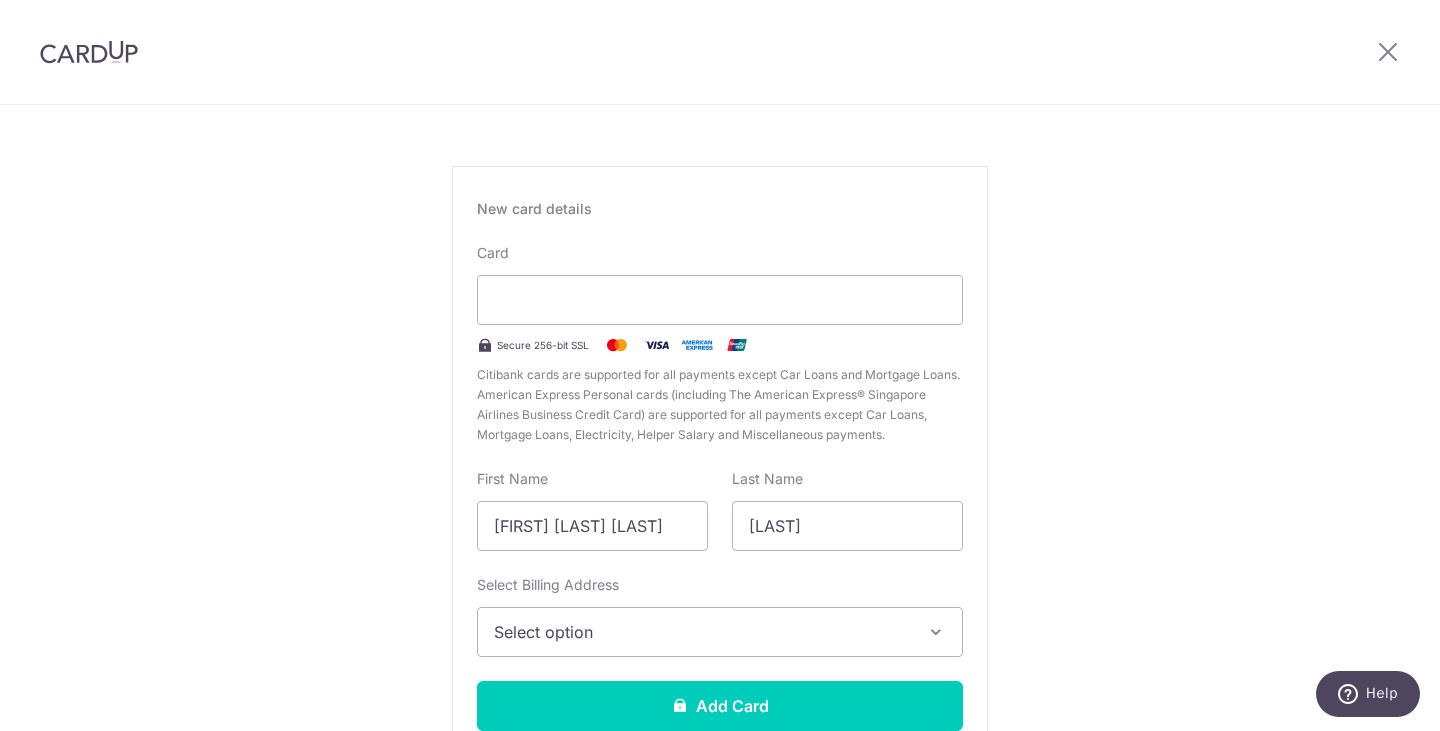 scroll, scrollTop: 214, scrollLeft: 0, axis: vertical 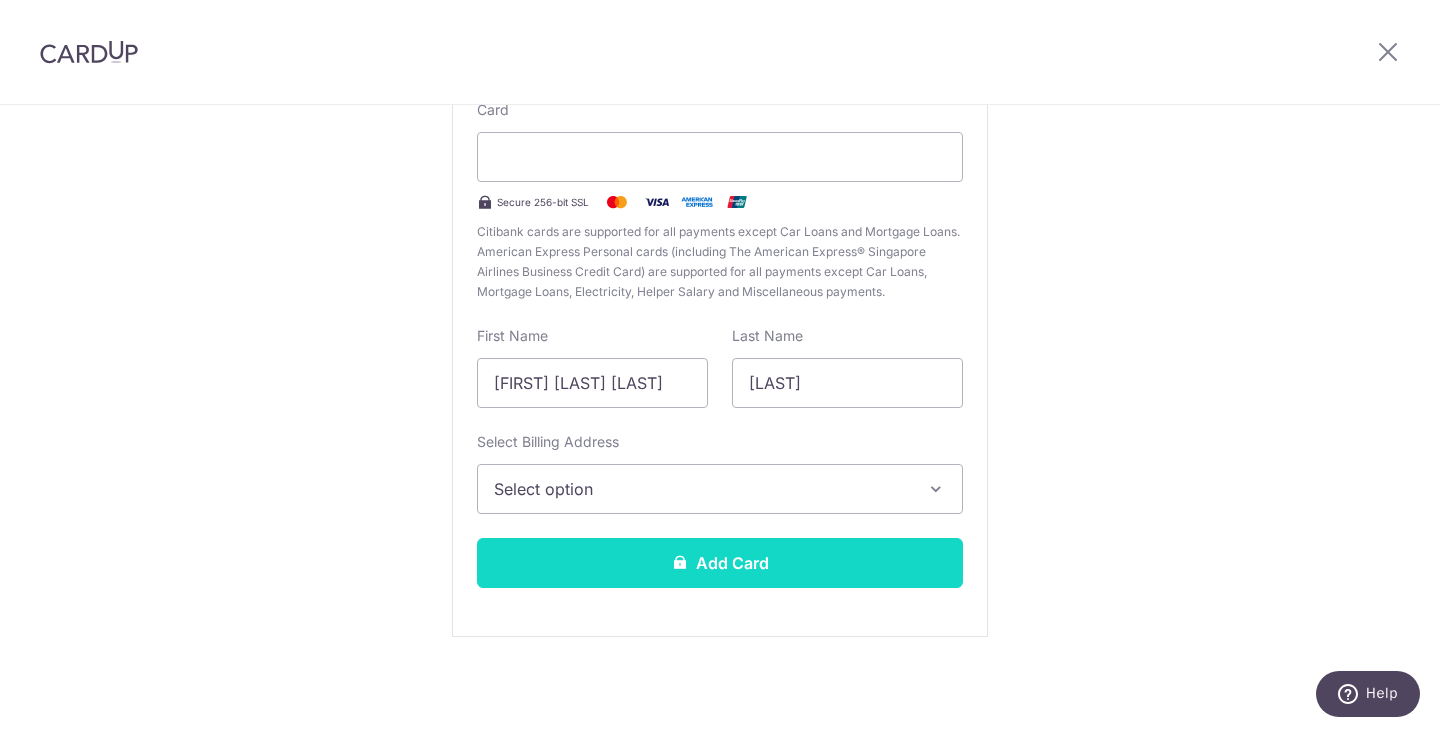 click on "Add Card" at bounding box center (720, 563) 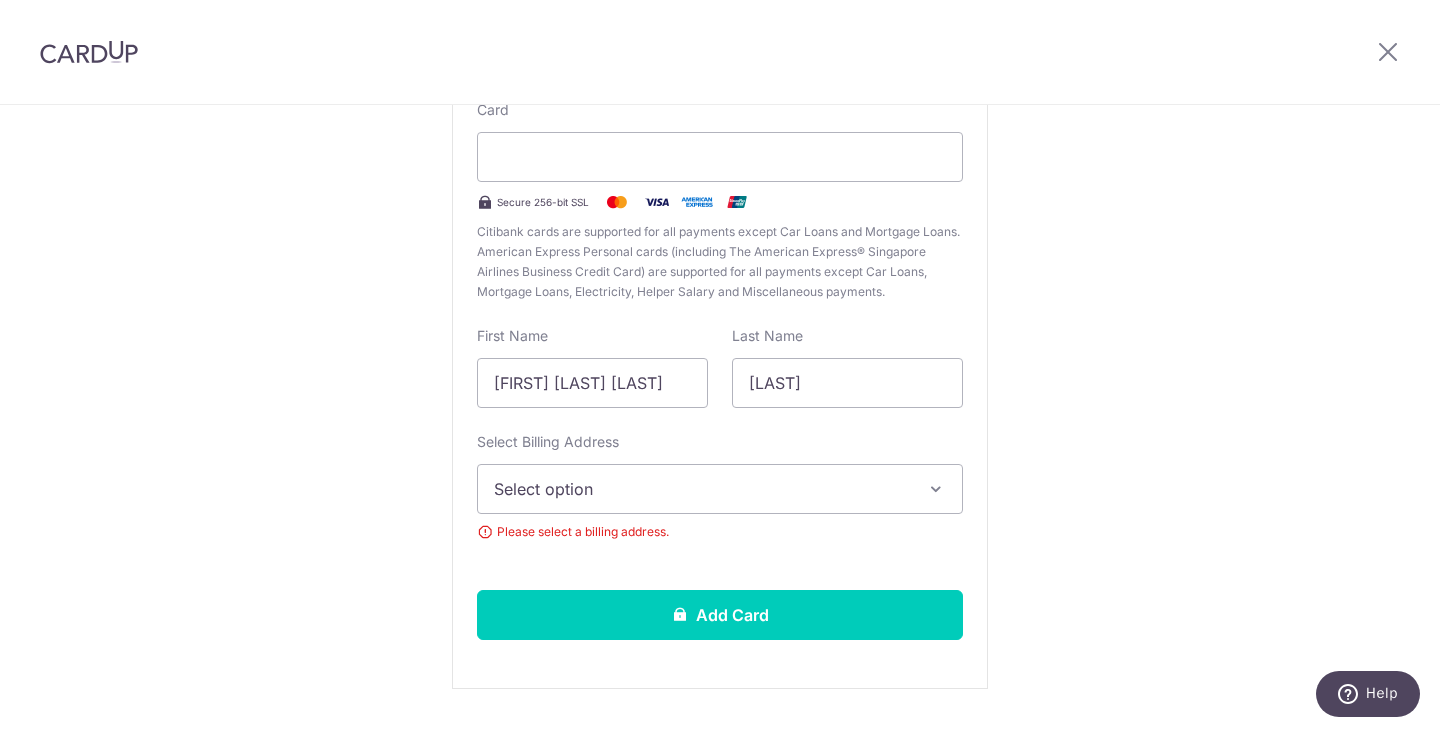 click on "Select option" at bounding box center (702, 489) 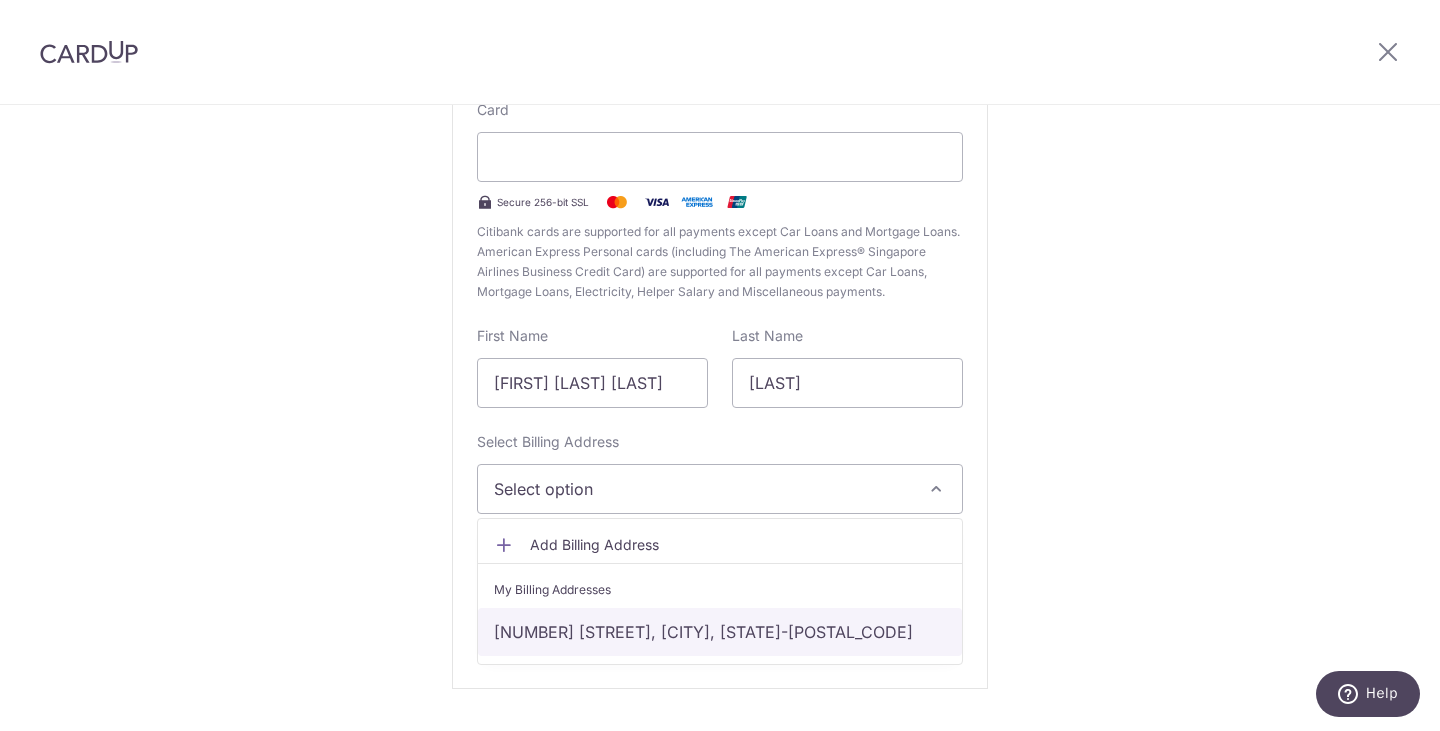 click on "656 SENJA ROAD, #19-262, Singapore, Singapore-670656" at bounding box center (720, 632) 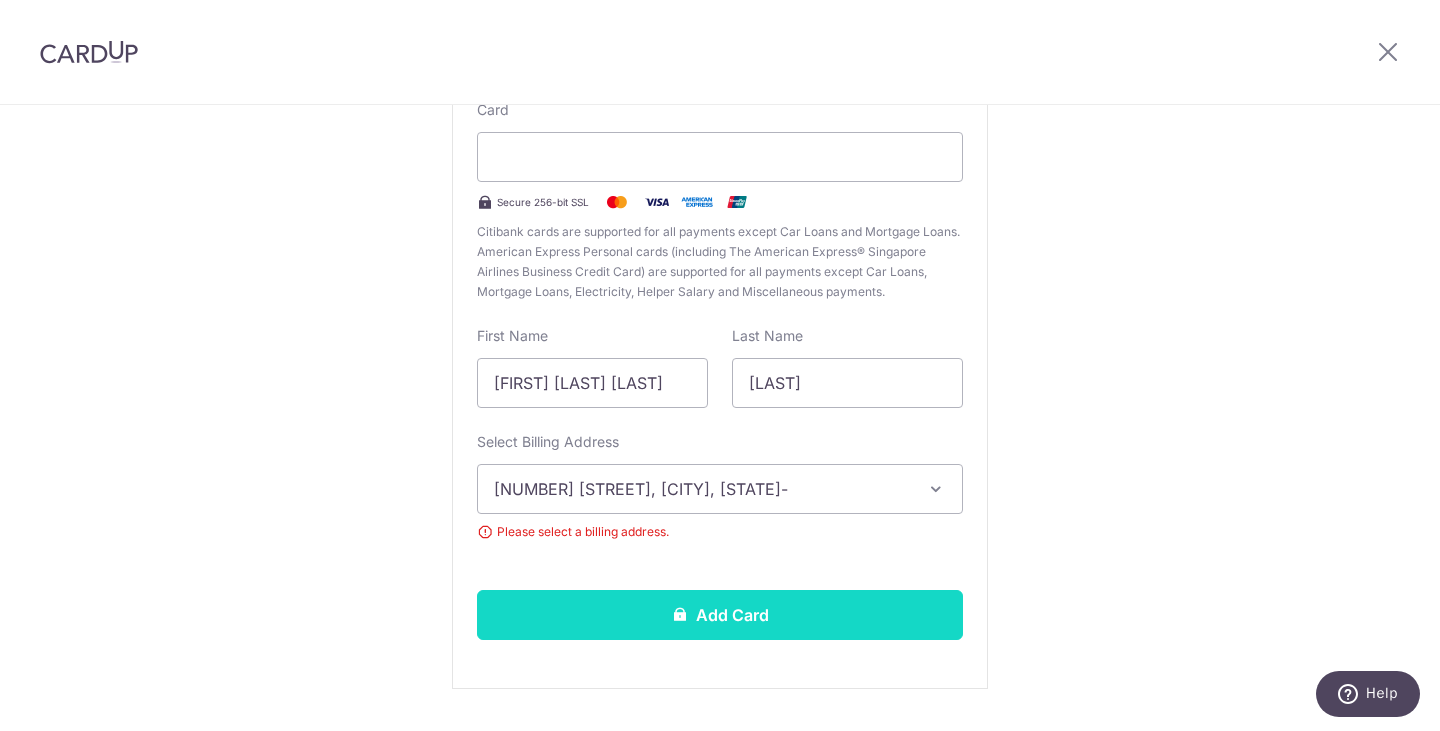 click on "Add Card" at bounding box center [720, 615] 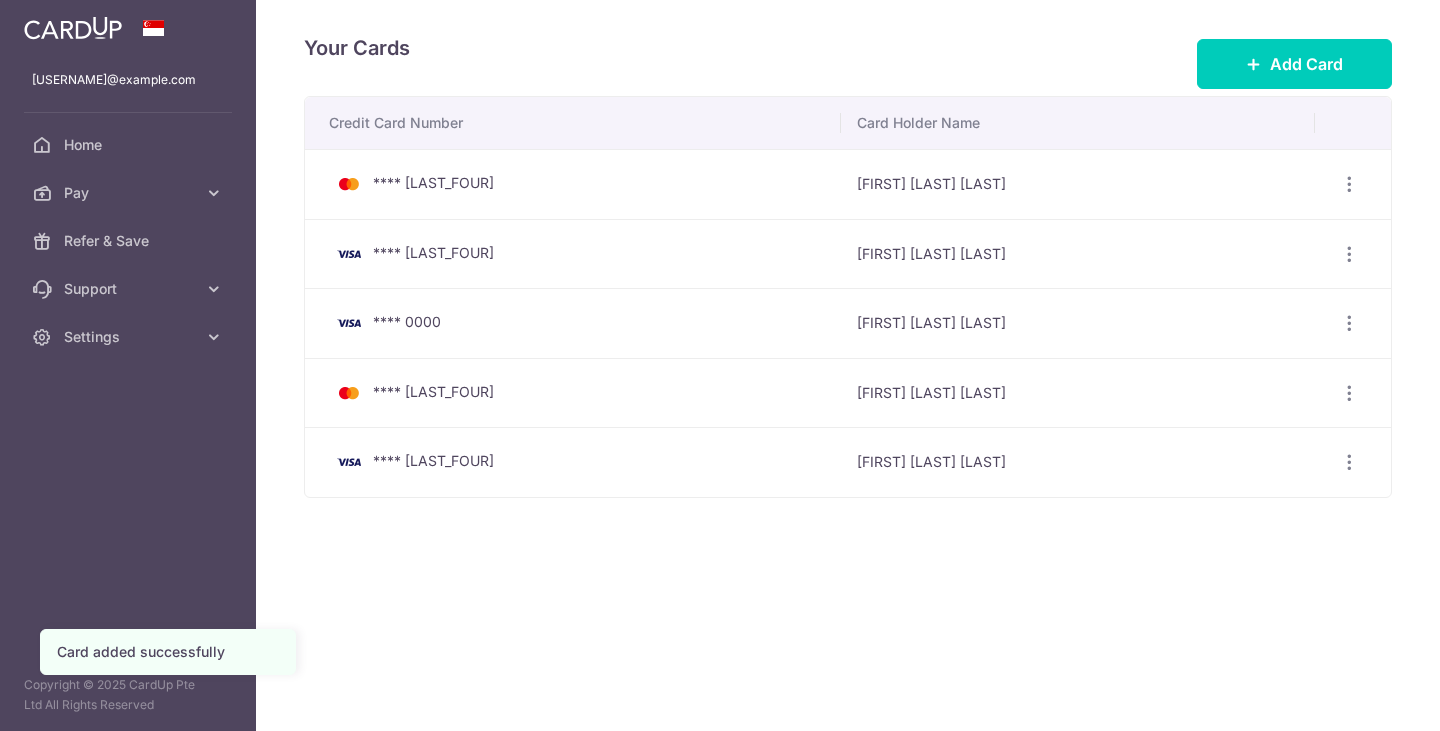 scroll, scrollTop: 0, scrollLeft: 0, axis: both 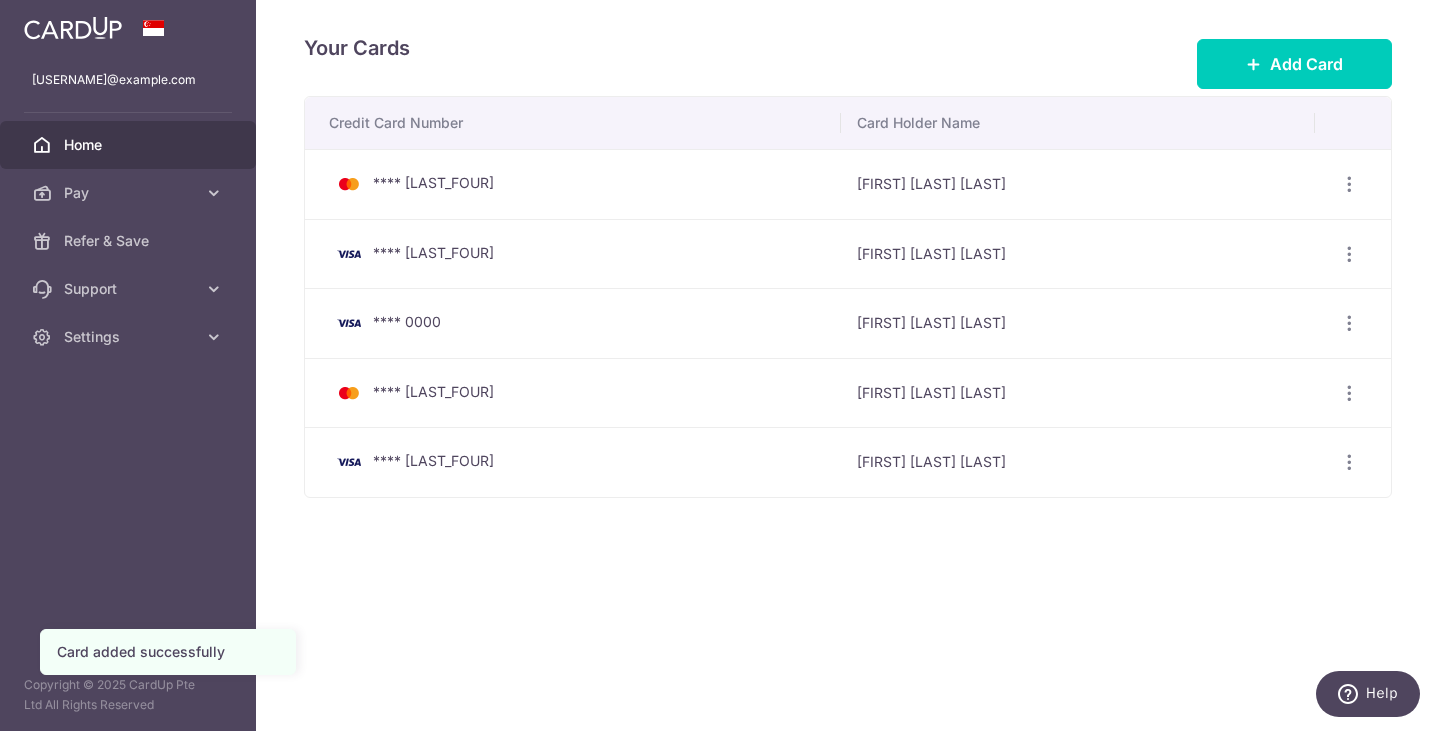 click on "Home" at bounding box center [130, 145] 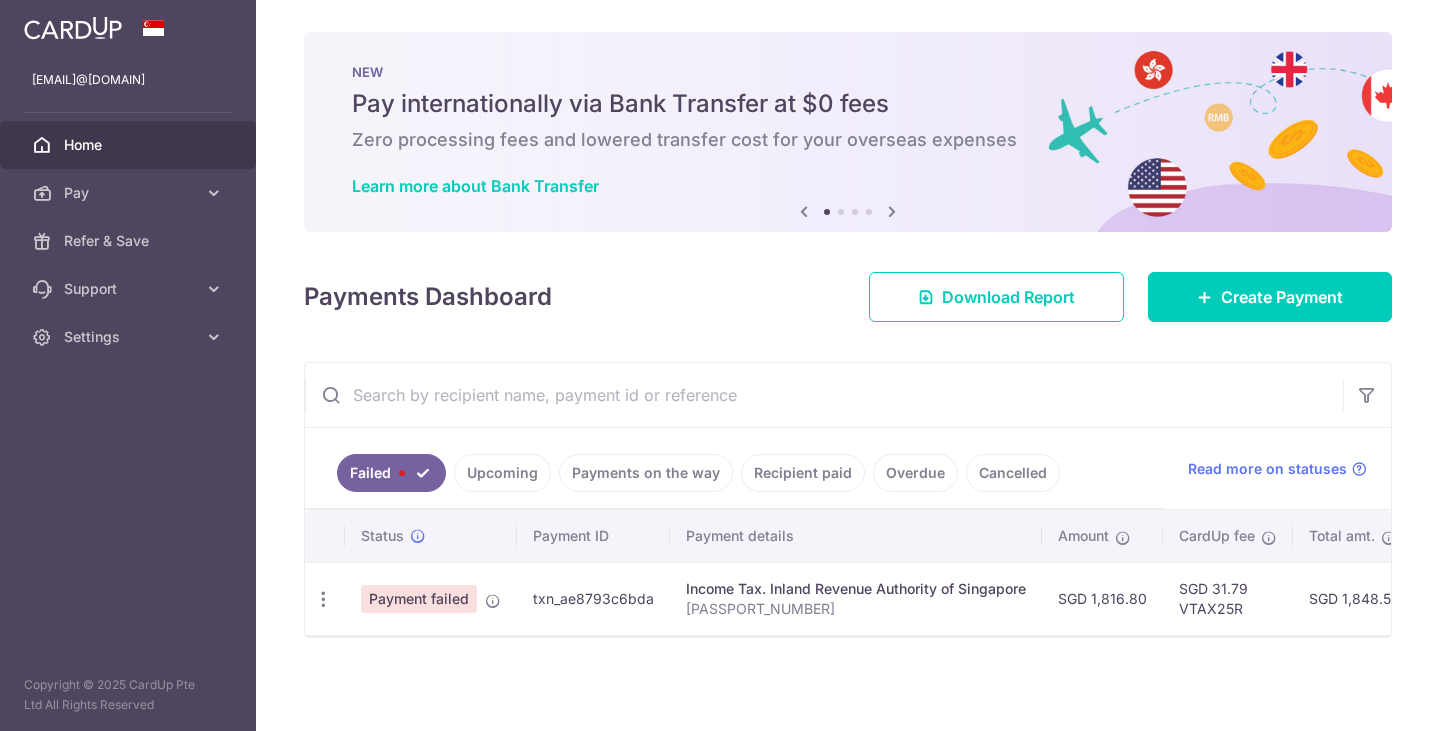 scroll, scrollTop: 0, scrollLeft: 0, axis: both 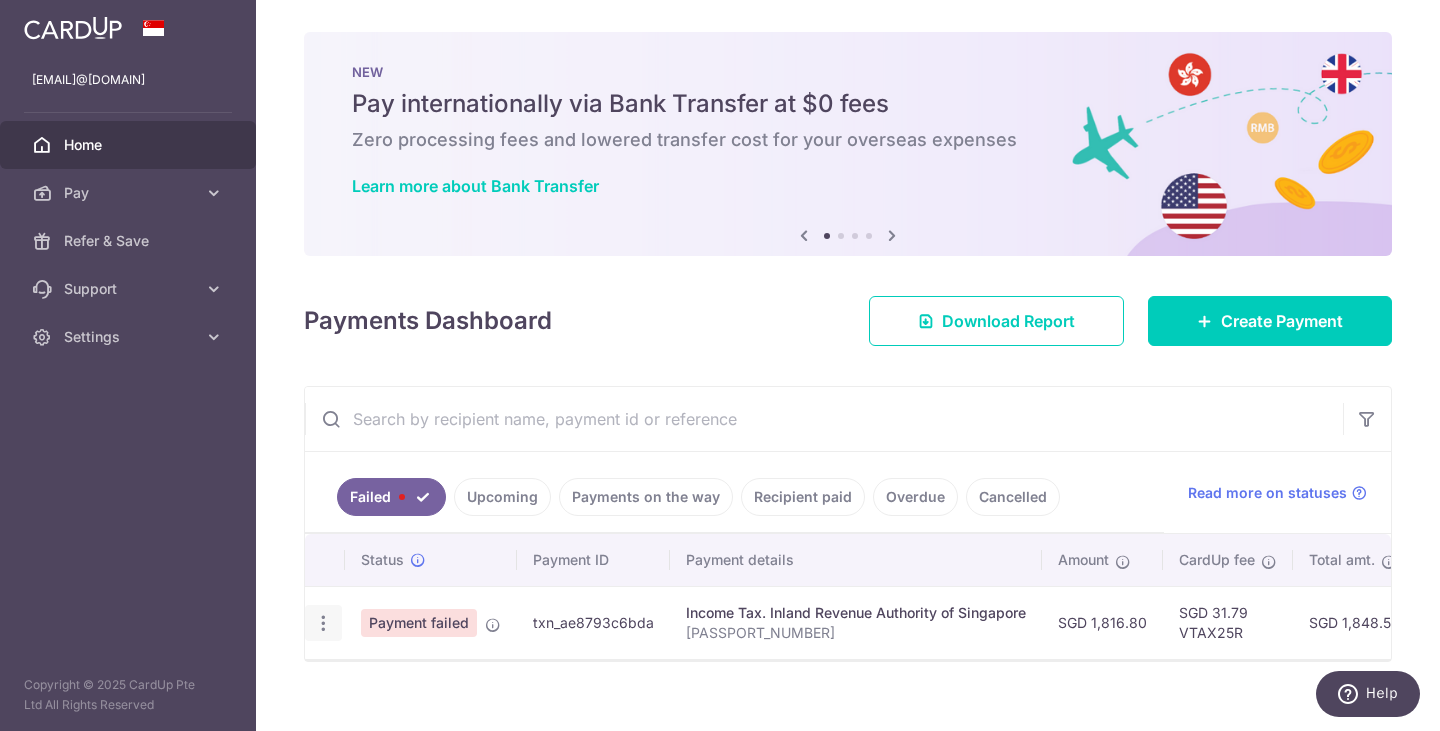click at bounding box center (323, 623) 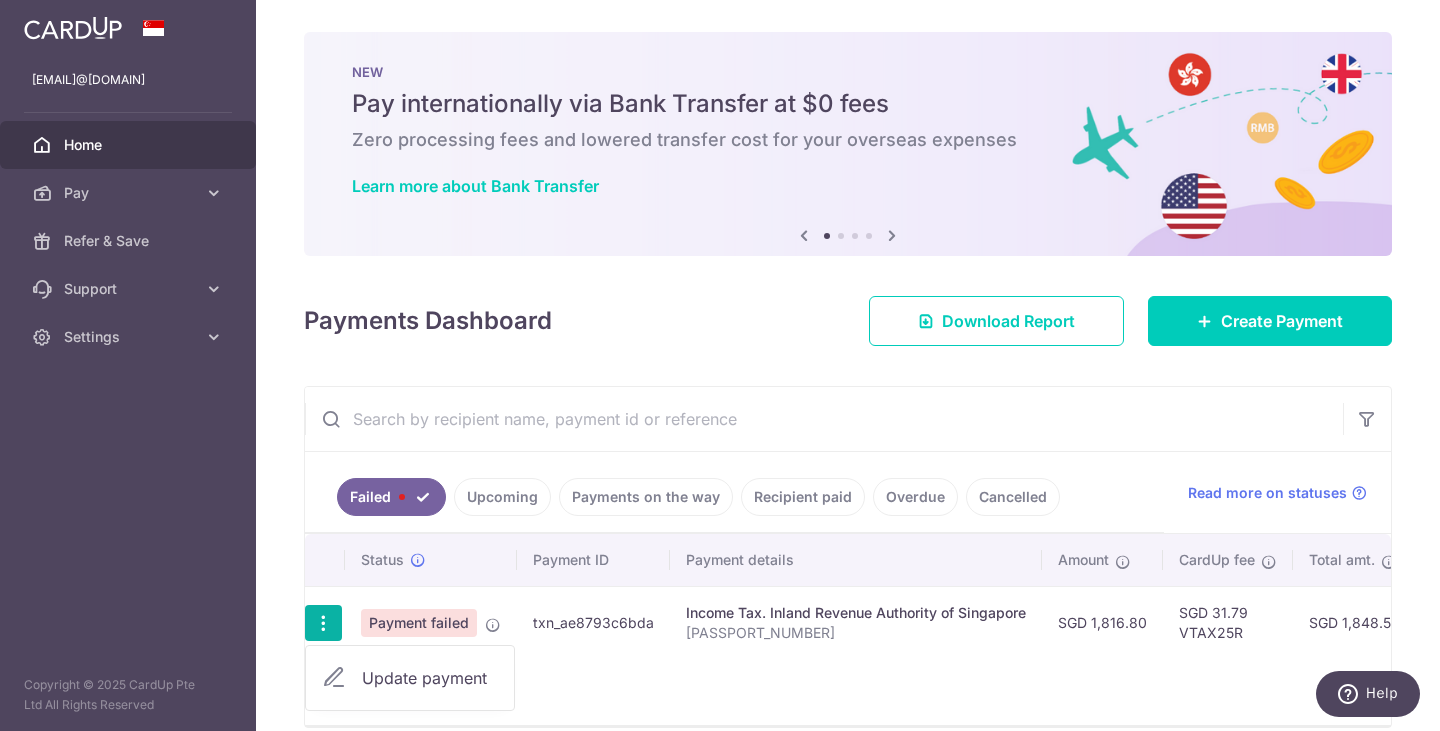 click on "Update payment" at bounding box center [430, 678] 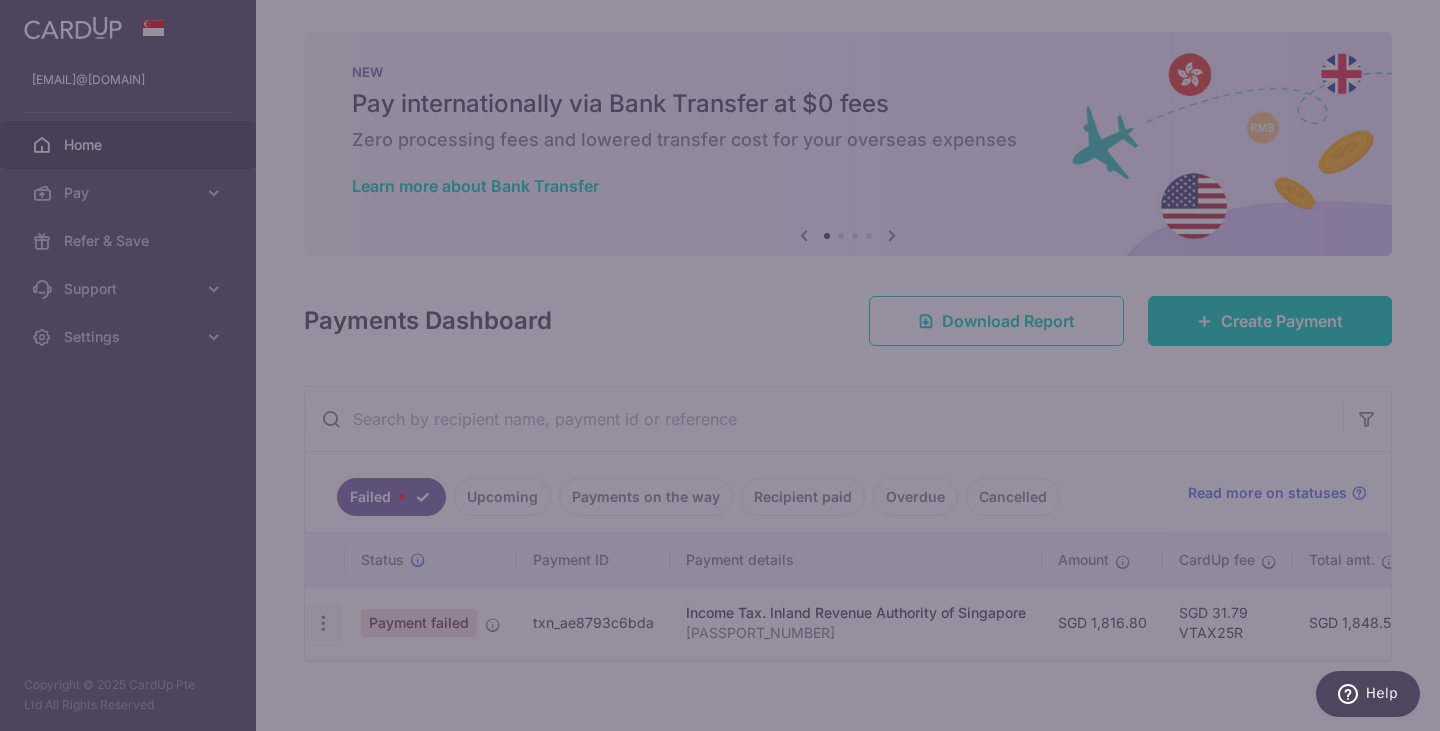 type on "VTAX25R" 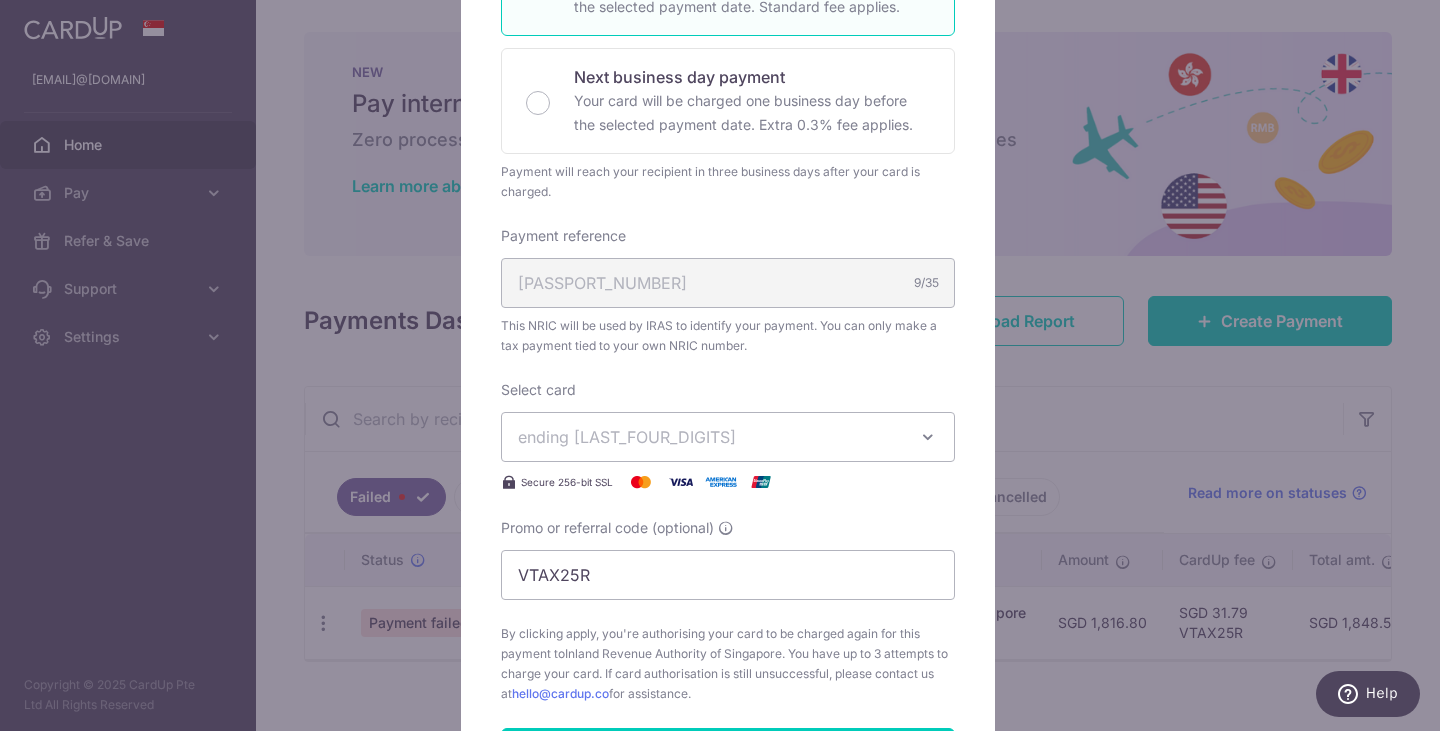 scroll, scrollTop: 430, scrollLeft: 0, axis: vertical 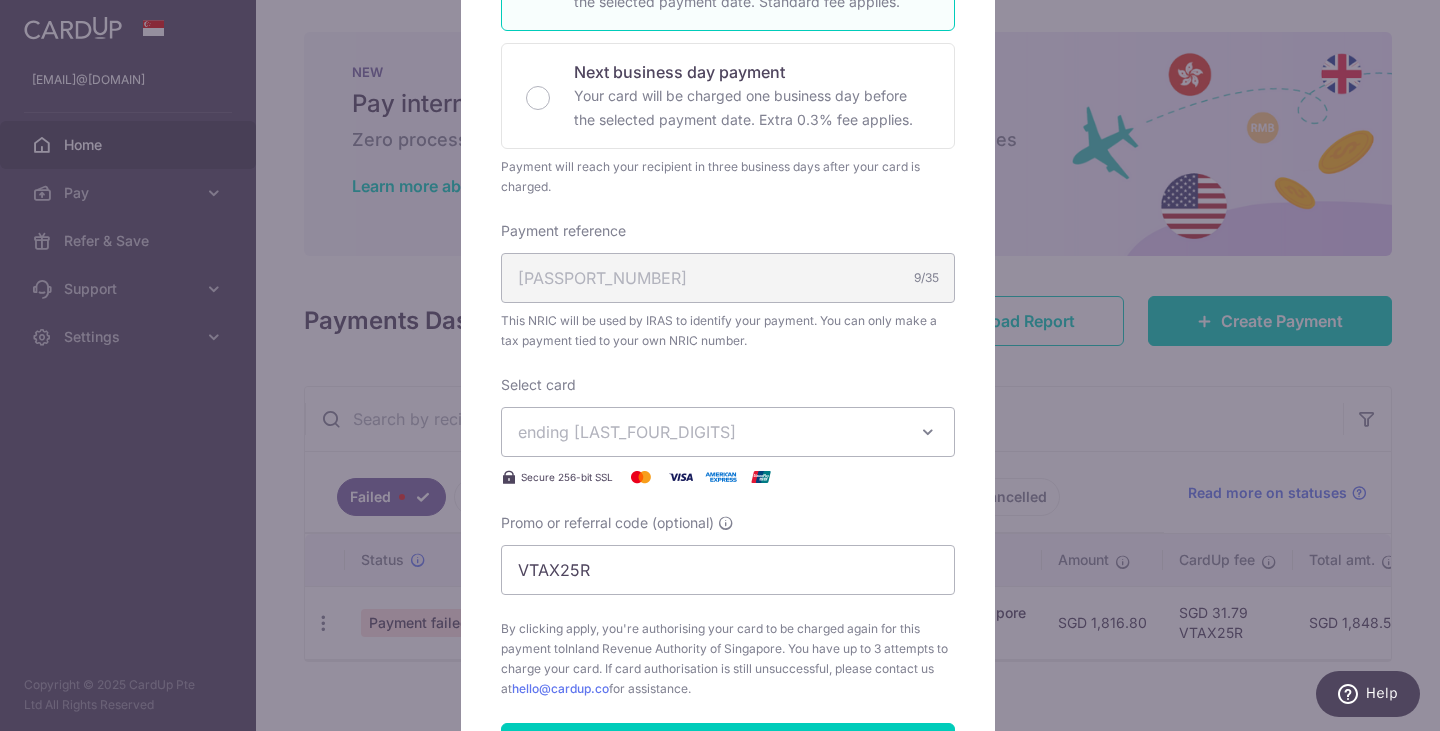 click on "ending 3038" at bounding box center (710, 432) 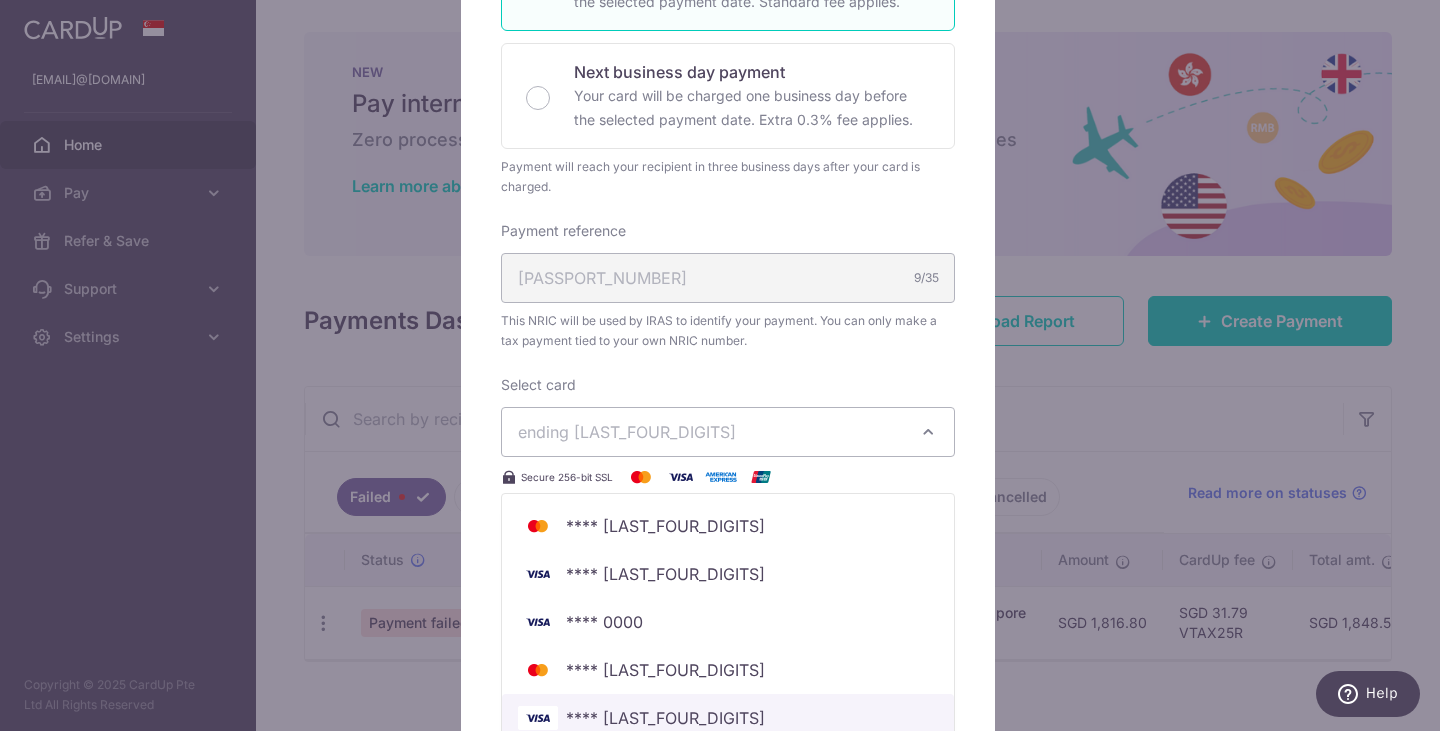 click on "**** [CC]" at bounding box center [728, 718] 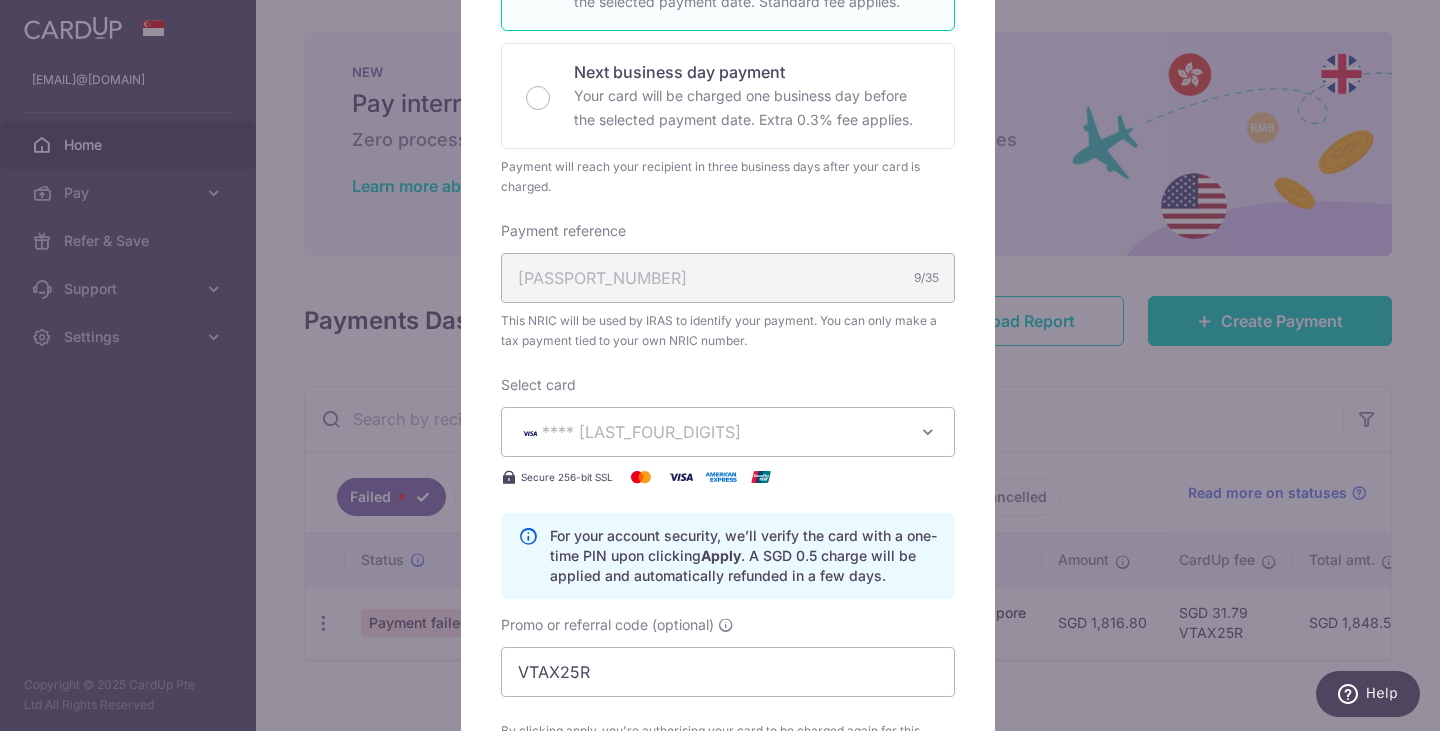 click on "Enter payment amount
1,816.80
1816.80
SGD
To change the payment amount, please cancel this payment and create a new payment with updated supporting documents.
As the payment amount is large, for your account security we will send you a notification via SMS and email on the payment charge date requiring your response to confirm the charge.
Select payment plan
Standard payment" at bounding box center [728, 298] 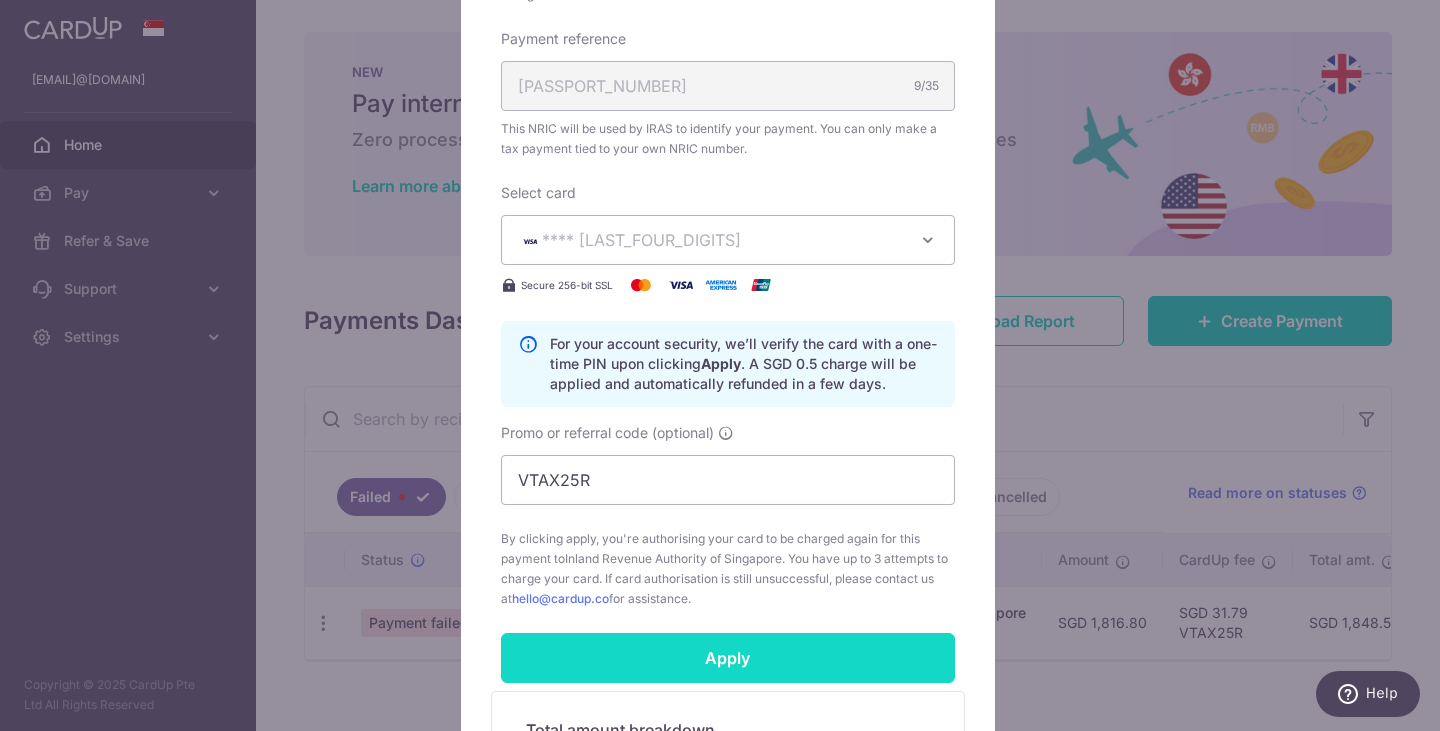 click on "Apply" at bounding box center (728, 658) 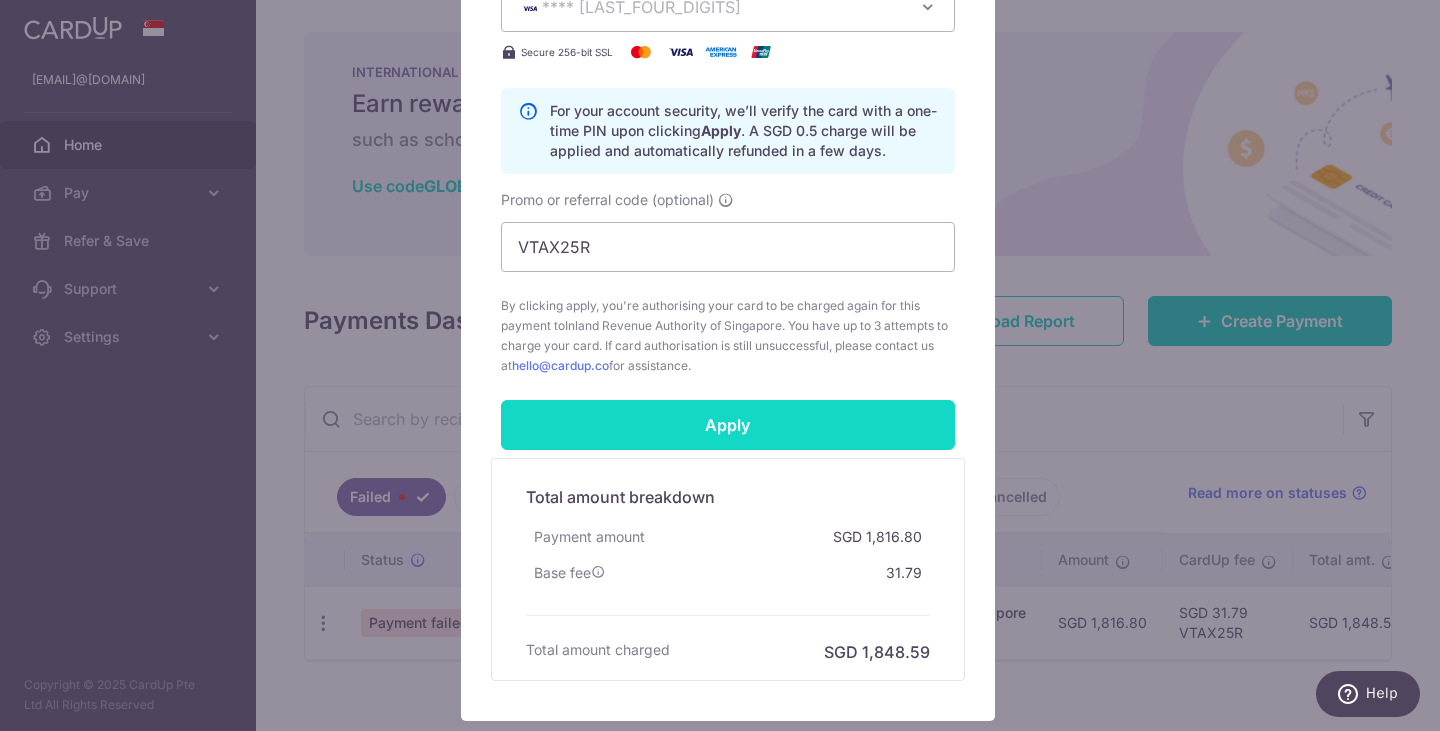 scroll, scrollTop: 990, scrollLeft: 0, axis: vertical 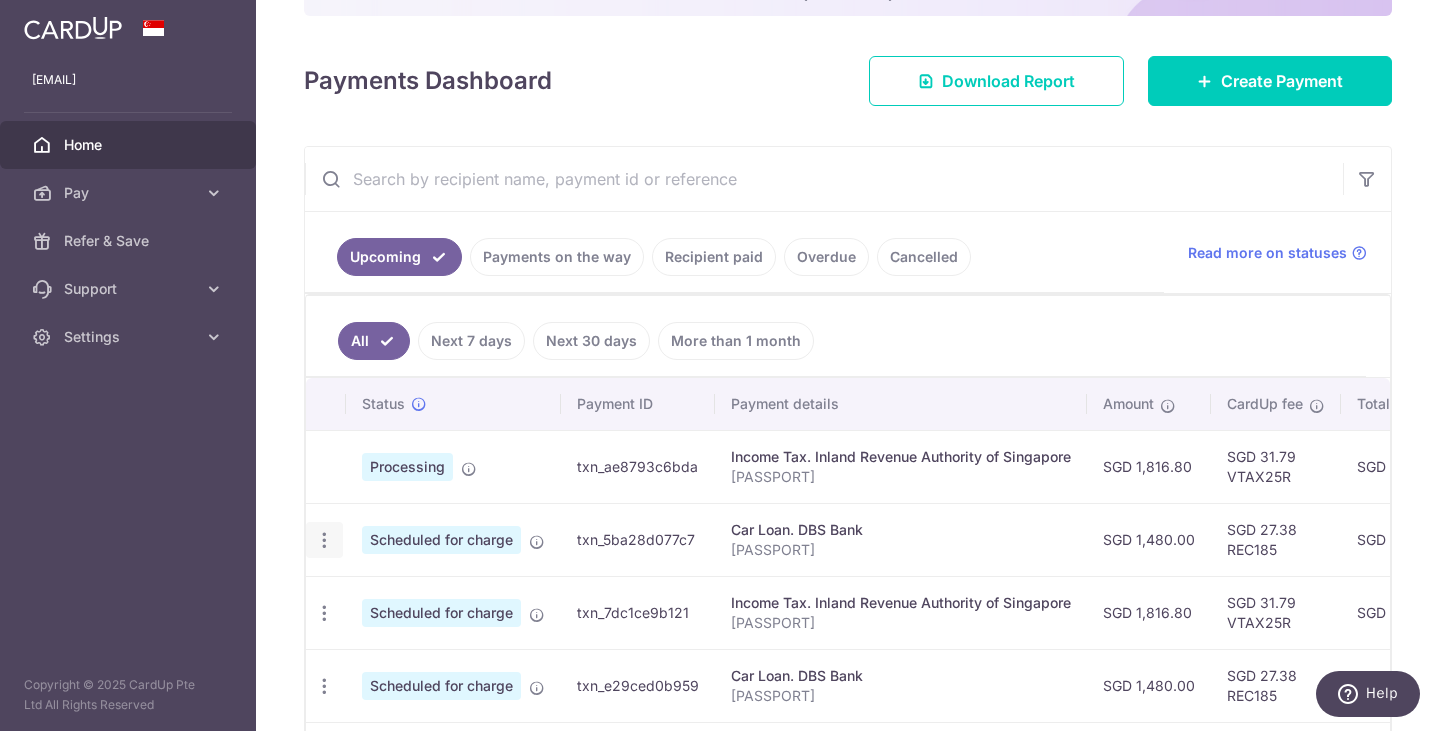click at bounding box center (324, 540) 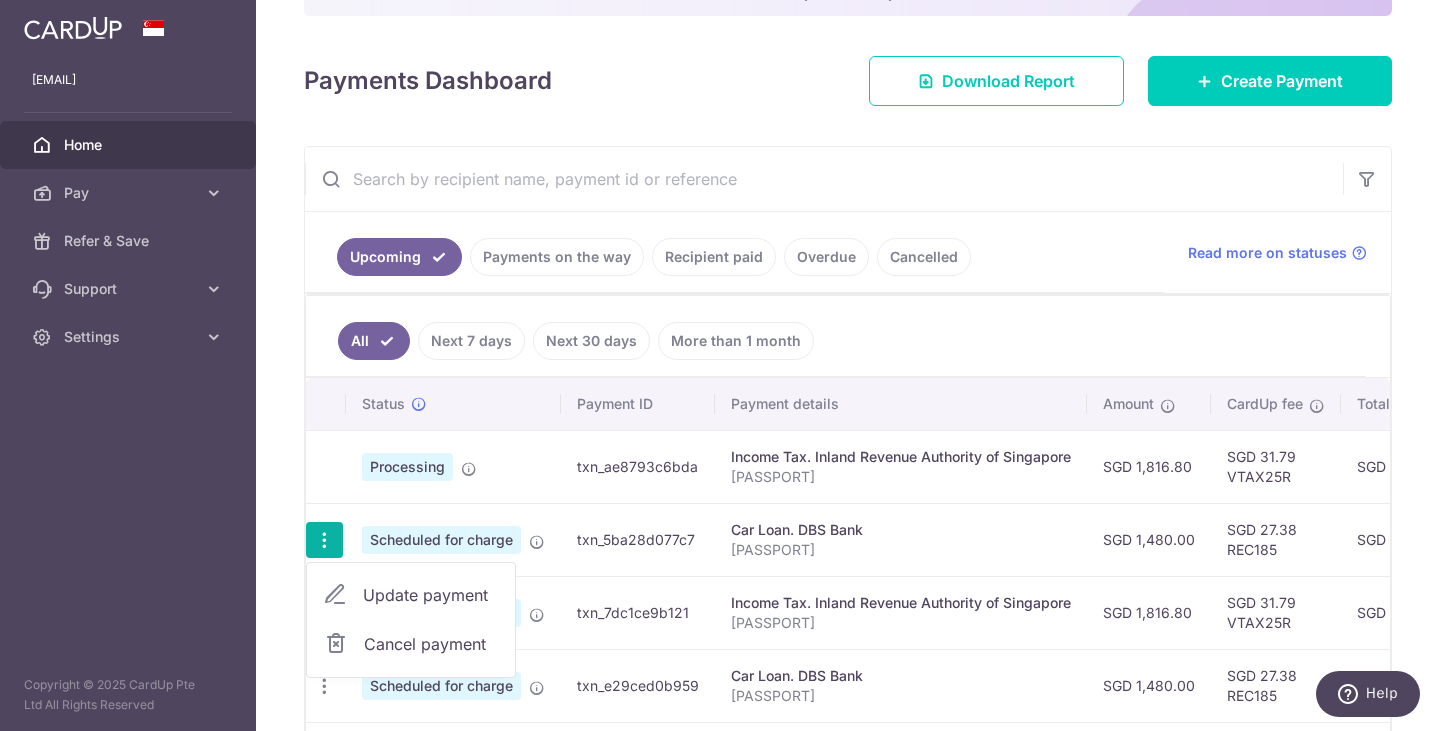 click on "Update payment" at bounding box center (431, 595) 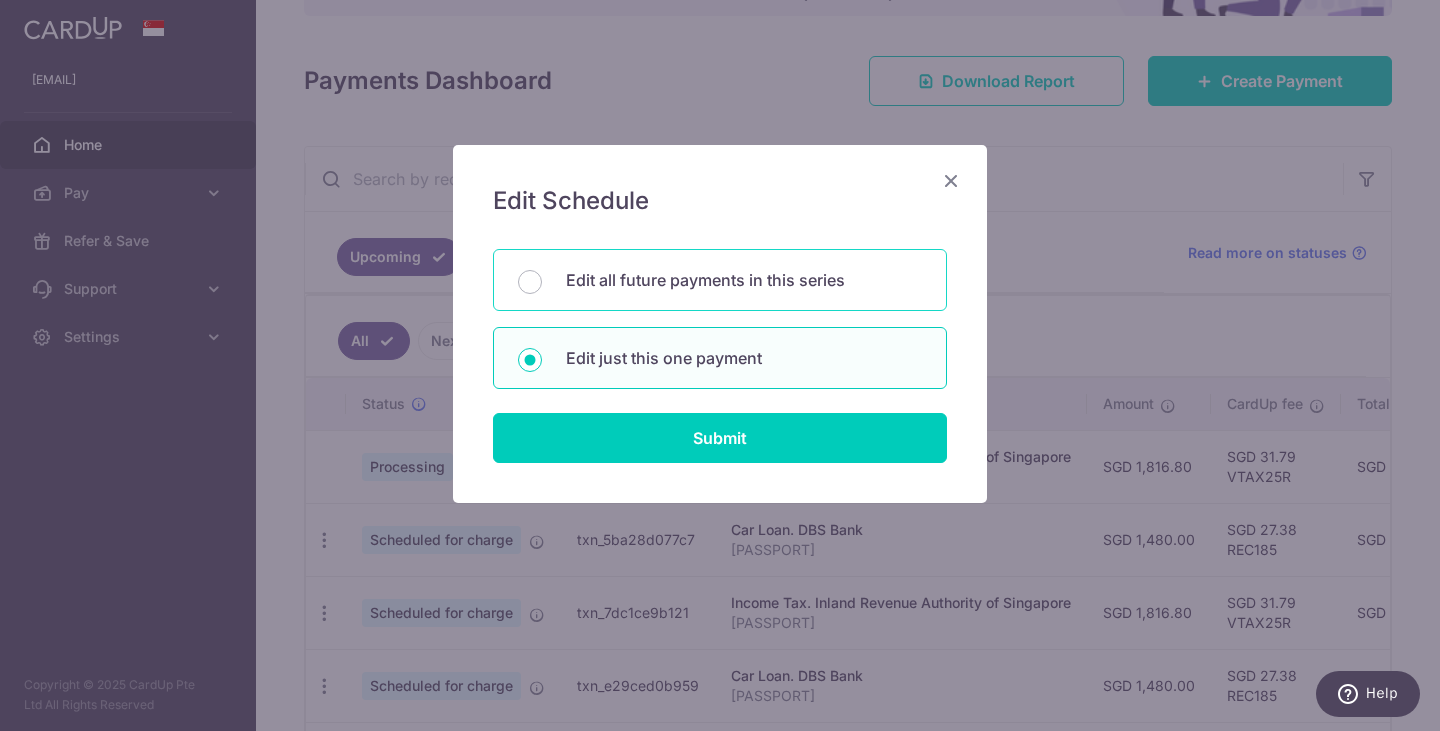 click on "Edit all future payments in this series" at bounding box center [744, 280] 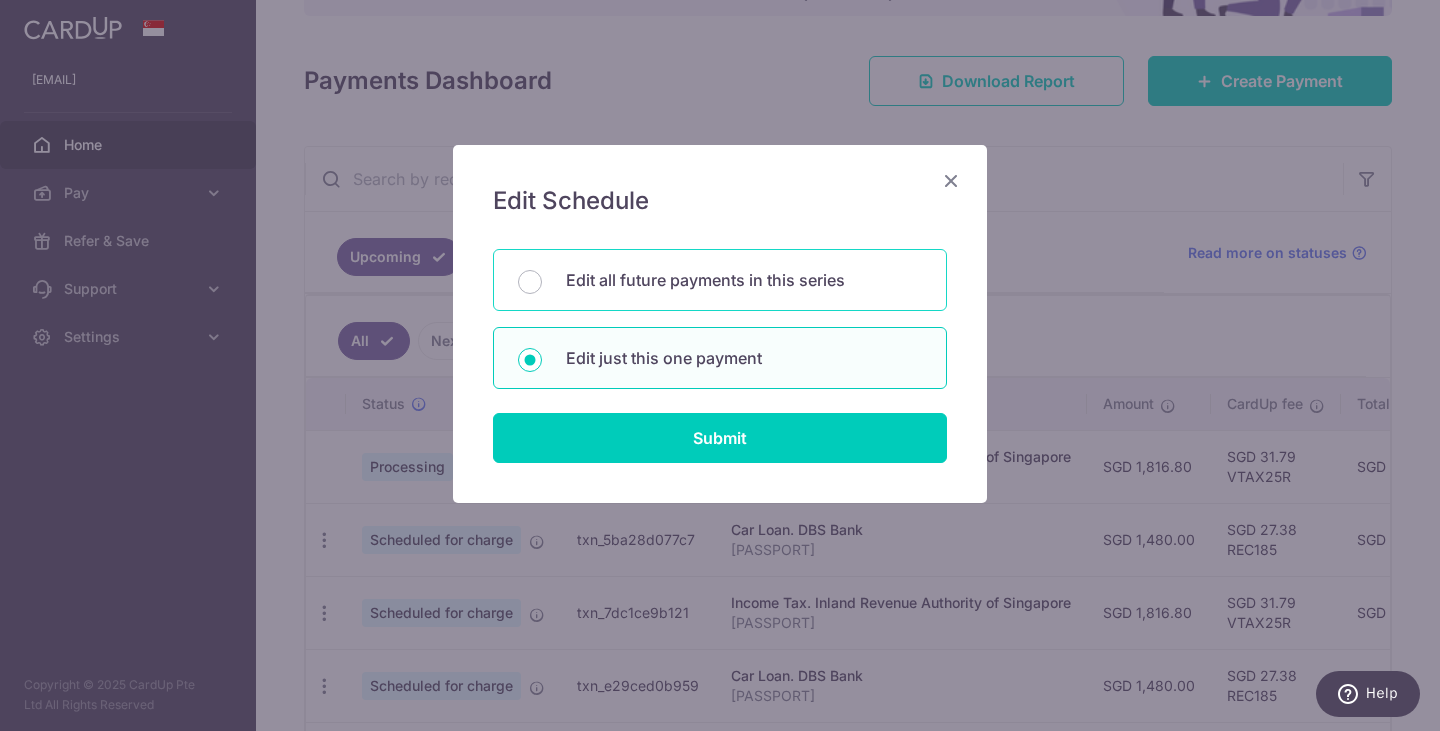 click on "Edit all future payments in this series" at bounding box center (530, 282) 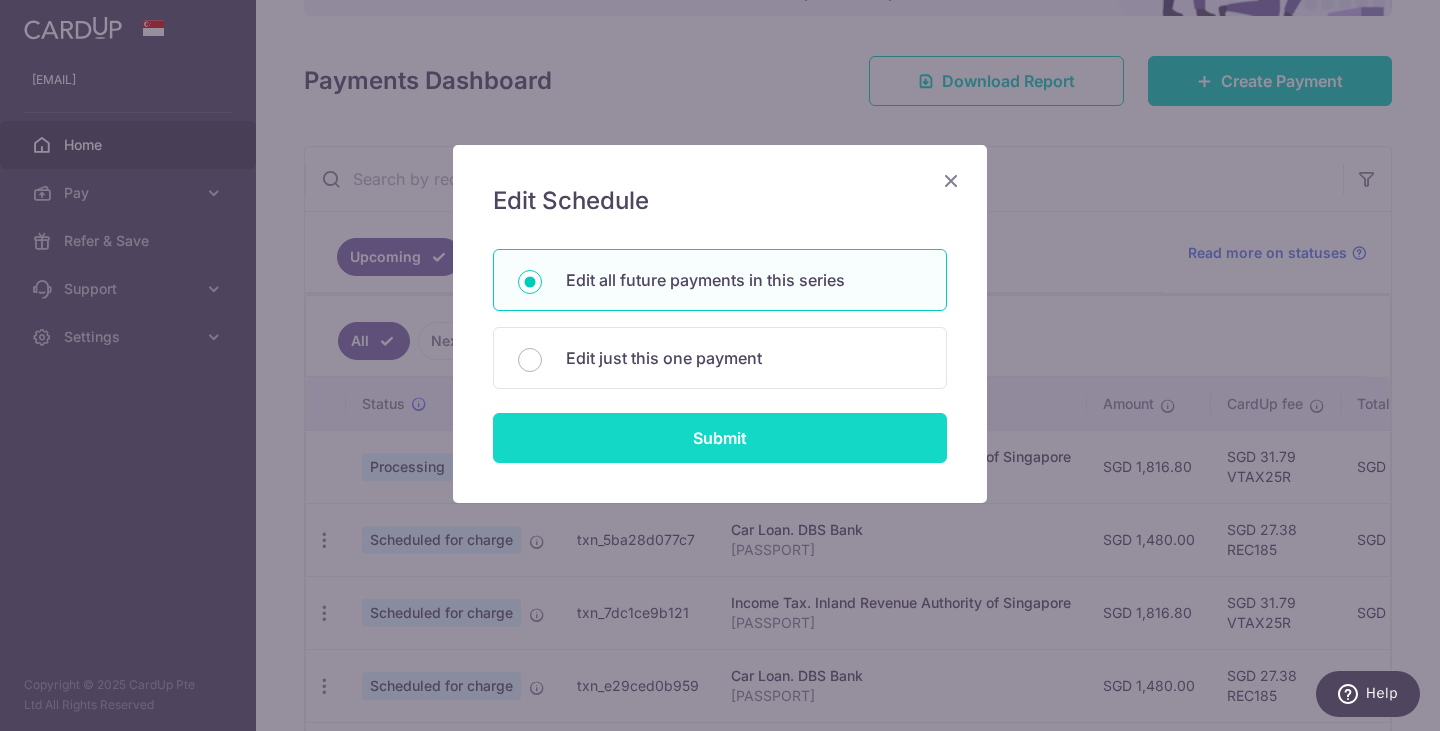 click on "Submit" at bounding box center [720, 438] 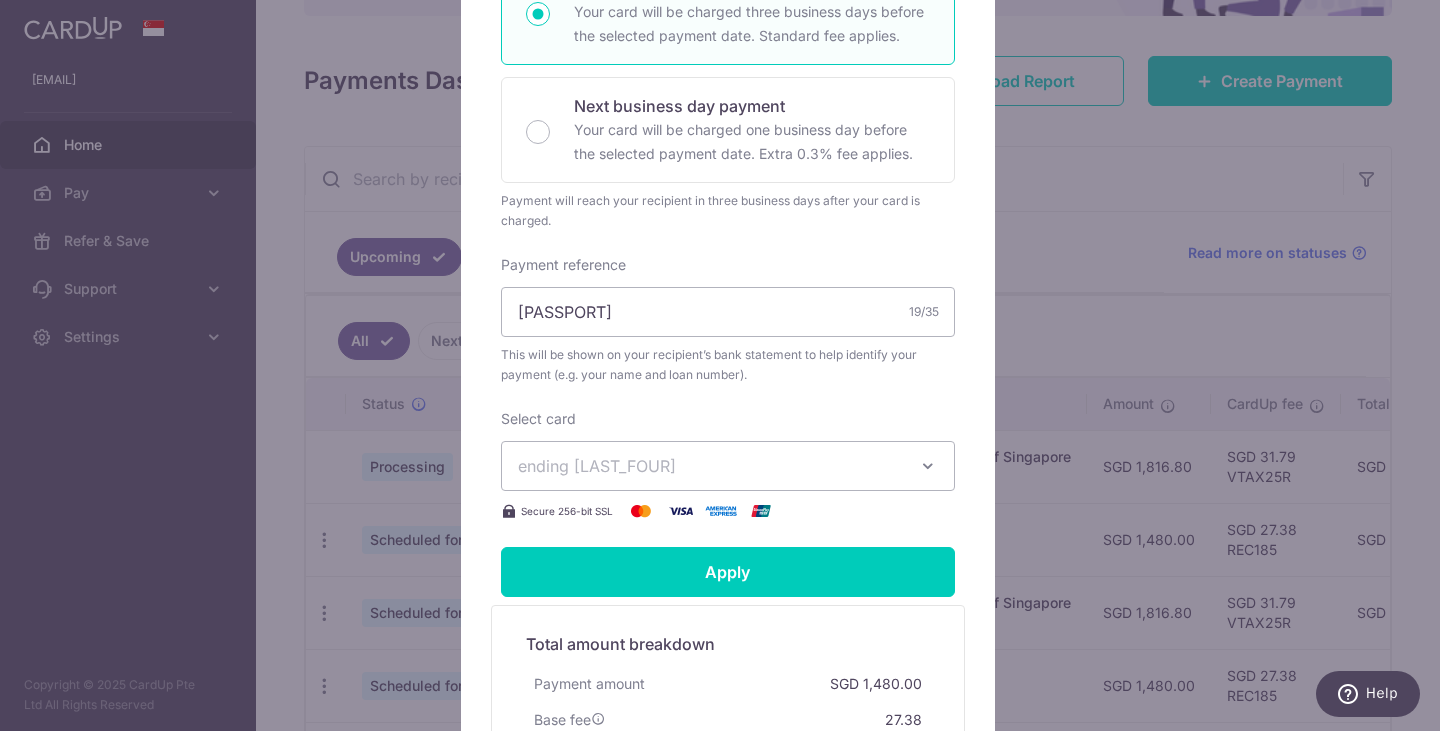 scroll, scrollTop: 461, scrollLeft: 0, axis: vertical 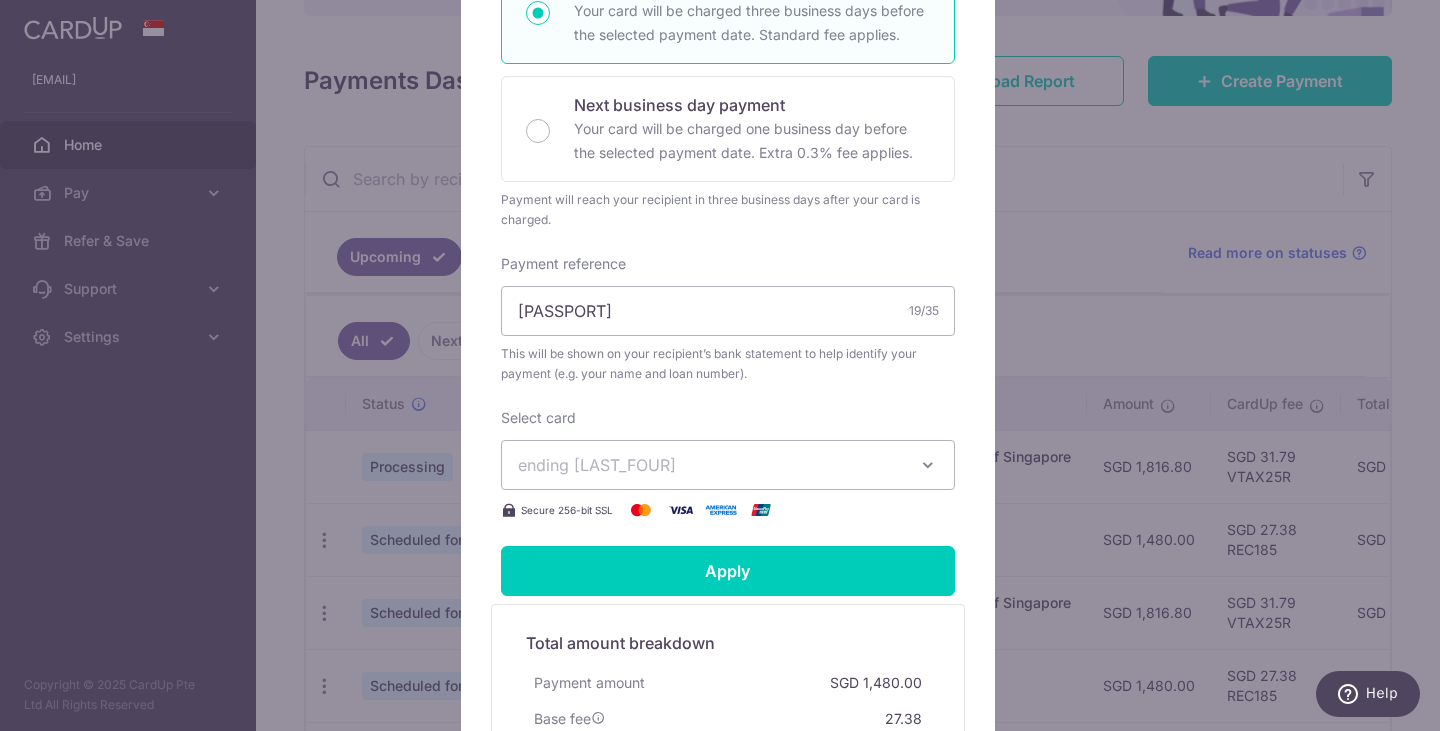 click on "ending 3038" at bounding box center (710, 465) 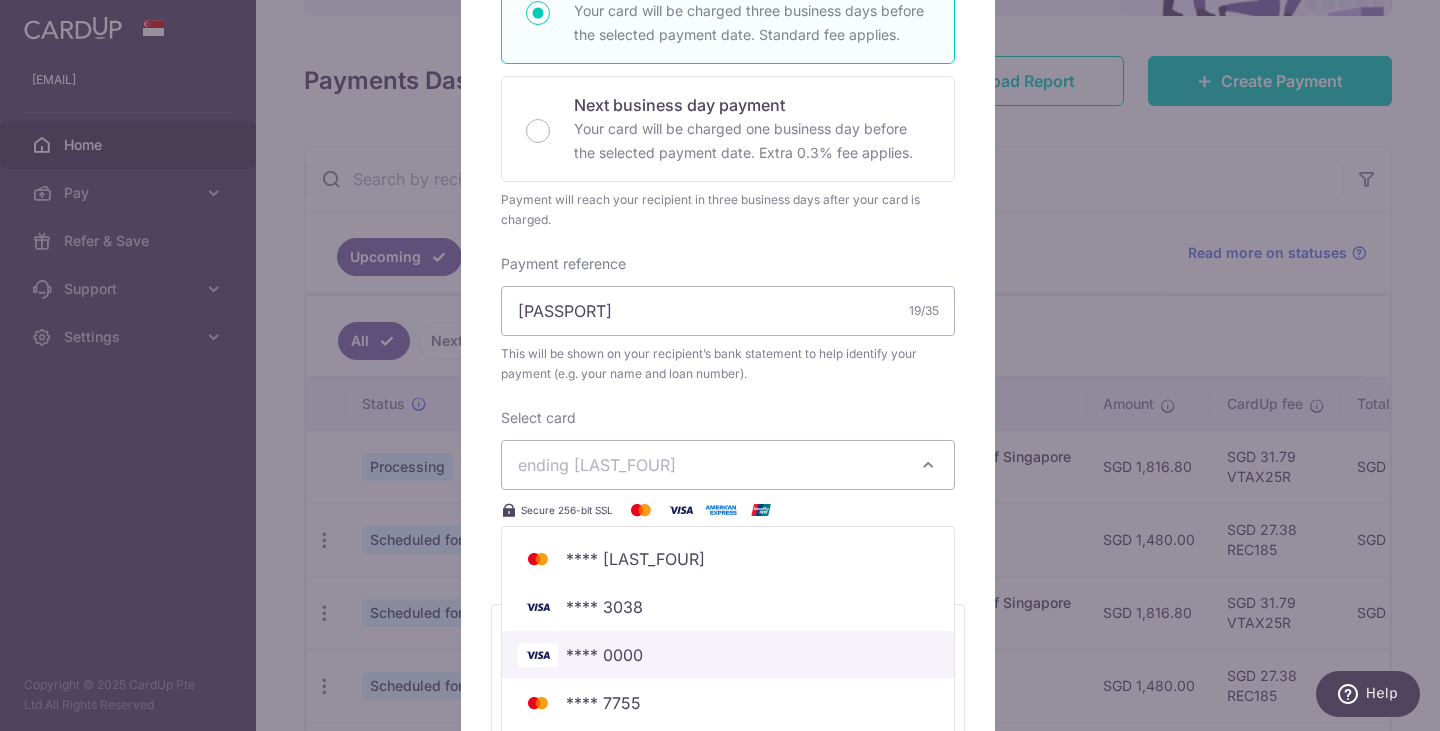 scroll, scrollTop: 624, scrollLeft: 0, axis: vertical 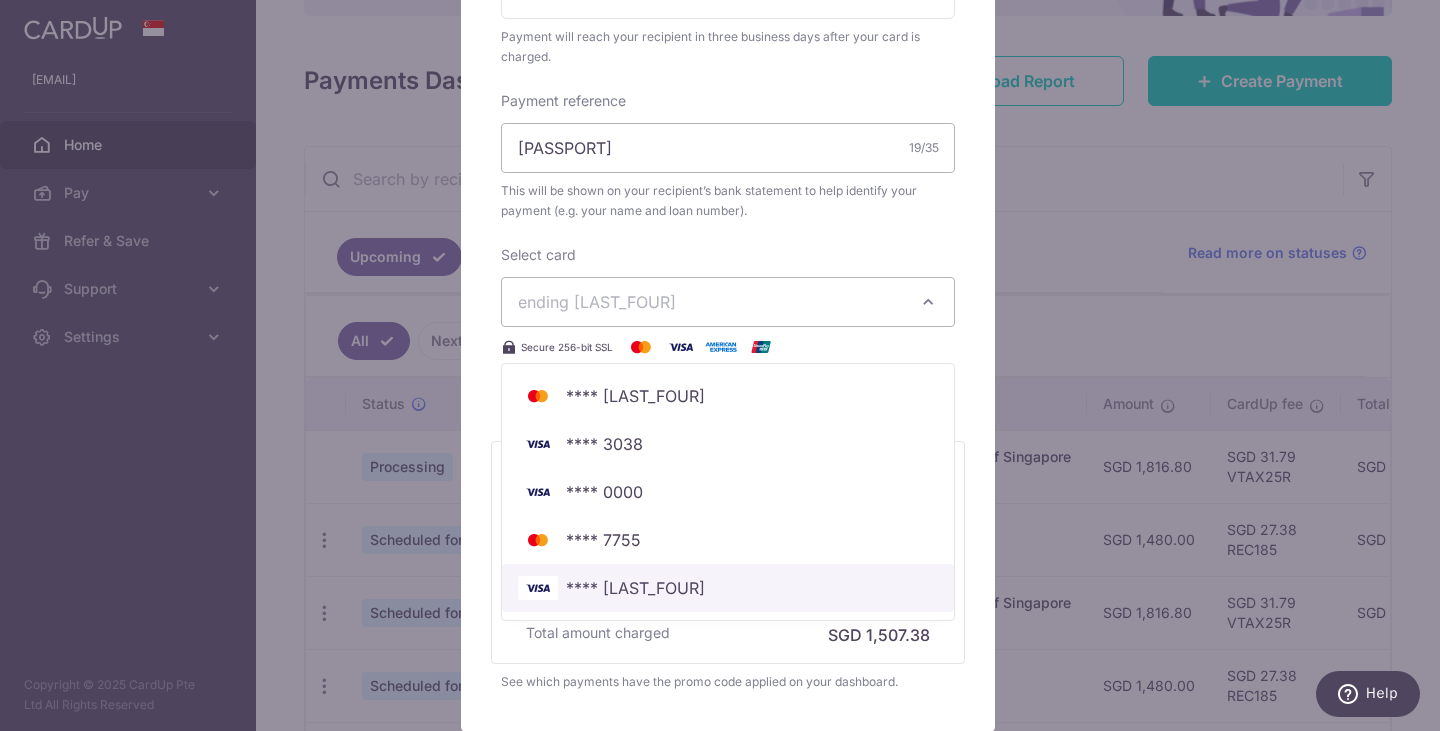 click on "**** [CC_LAST_4]" at bounding box center [728, 588] 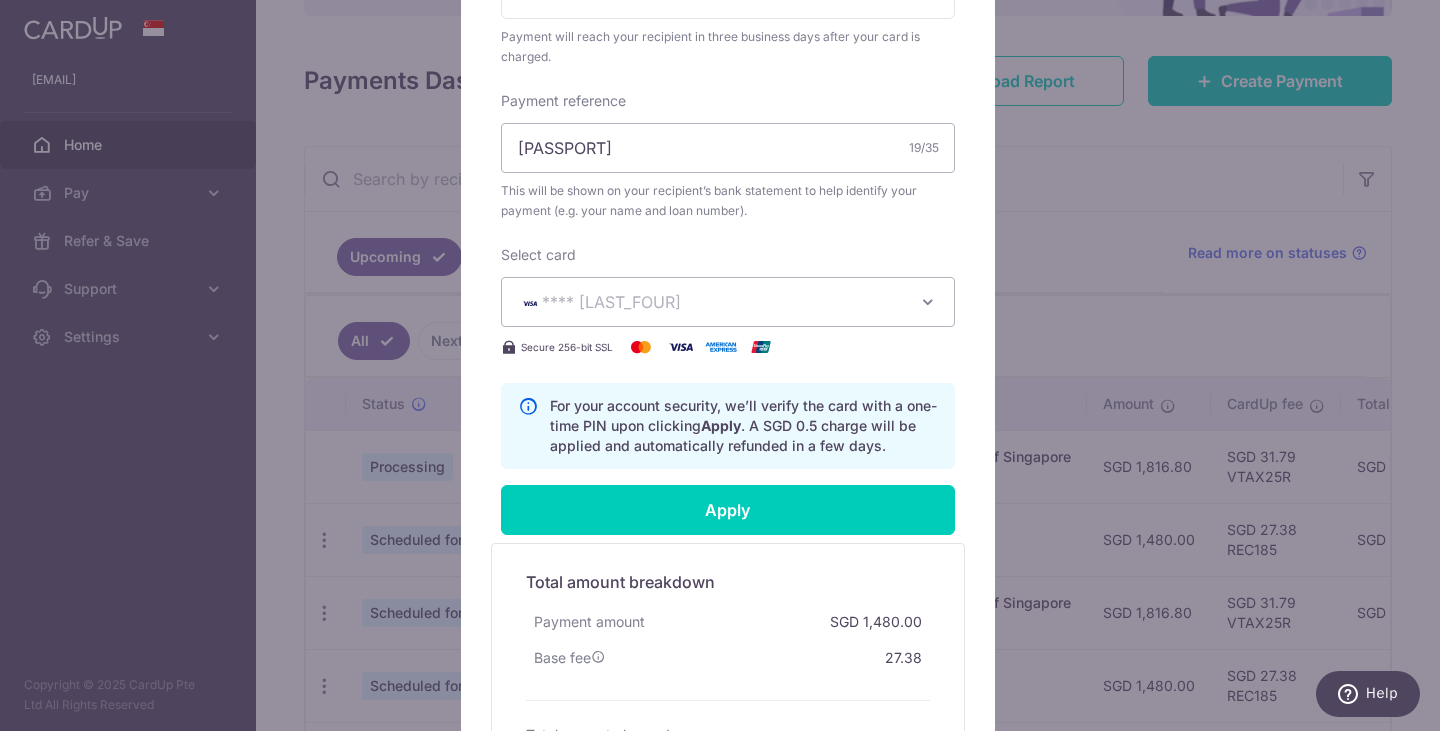scroll, scrollTop: 872, scrollLeft: 0, axis: vertical 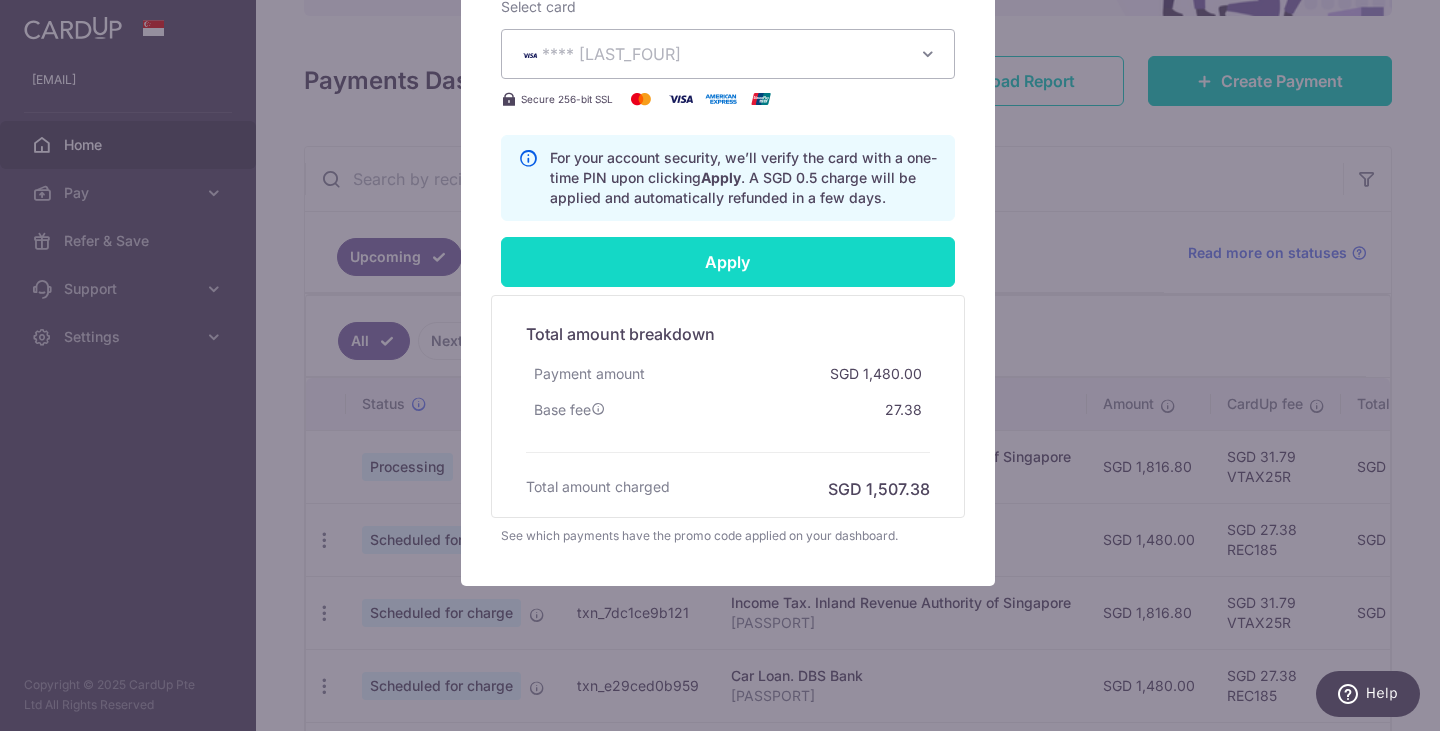 click on "Apply" at bounding box center [728, 262] 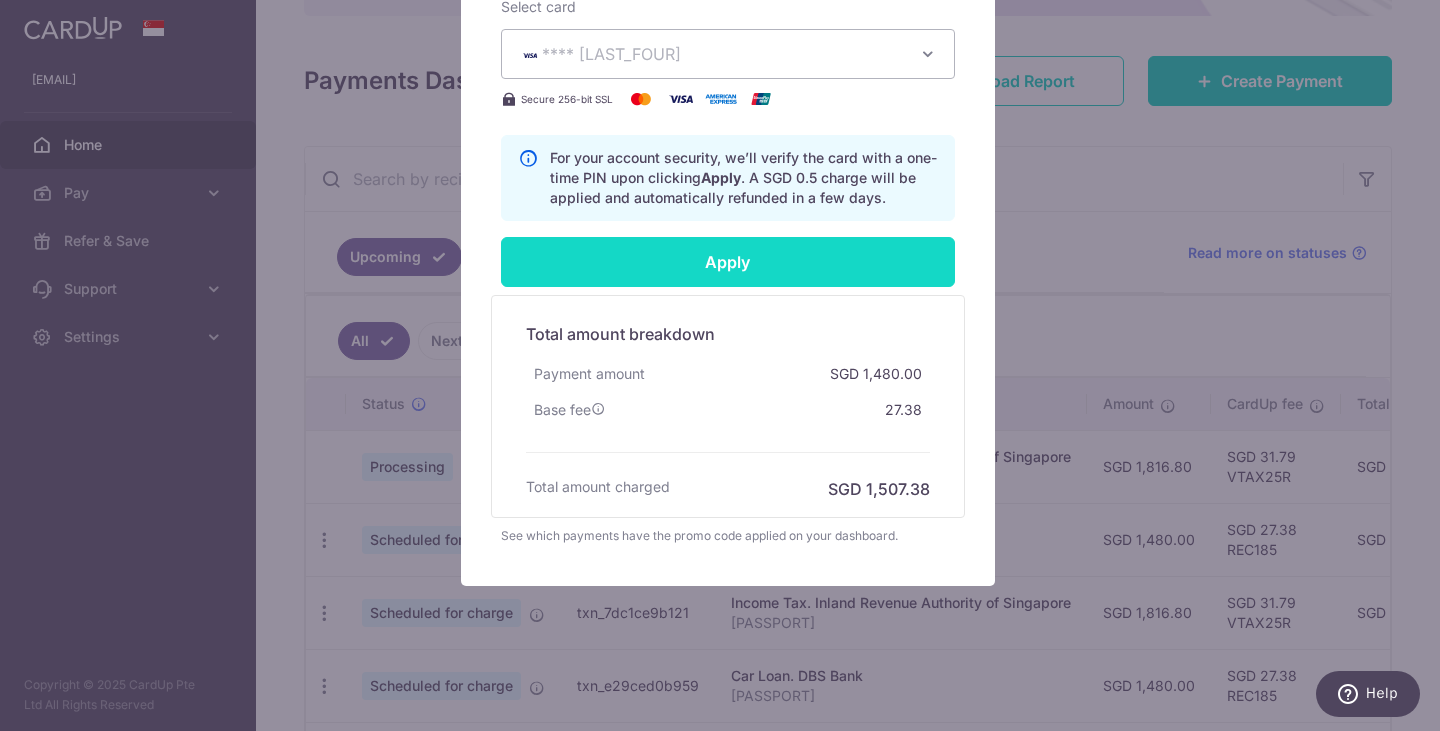 click on "Apply" at bounding box center (728, 262) 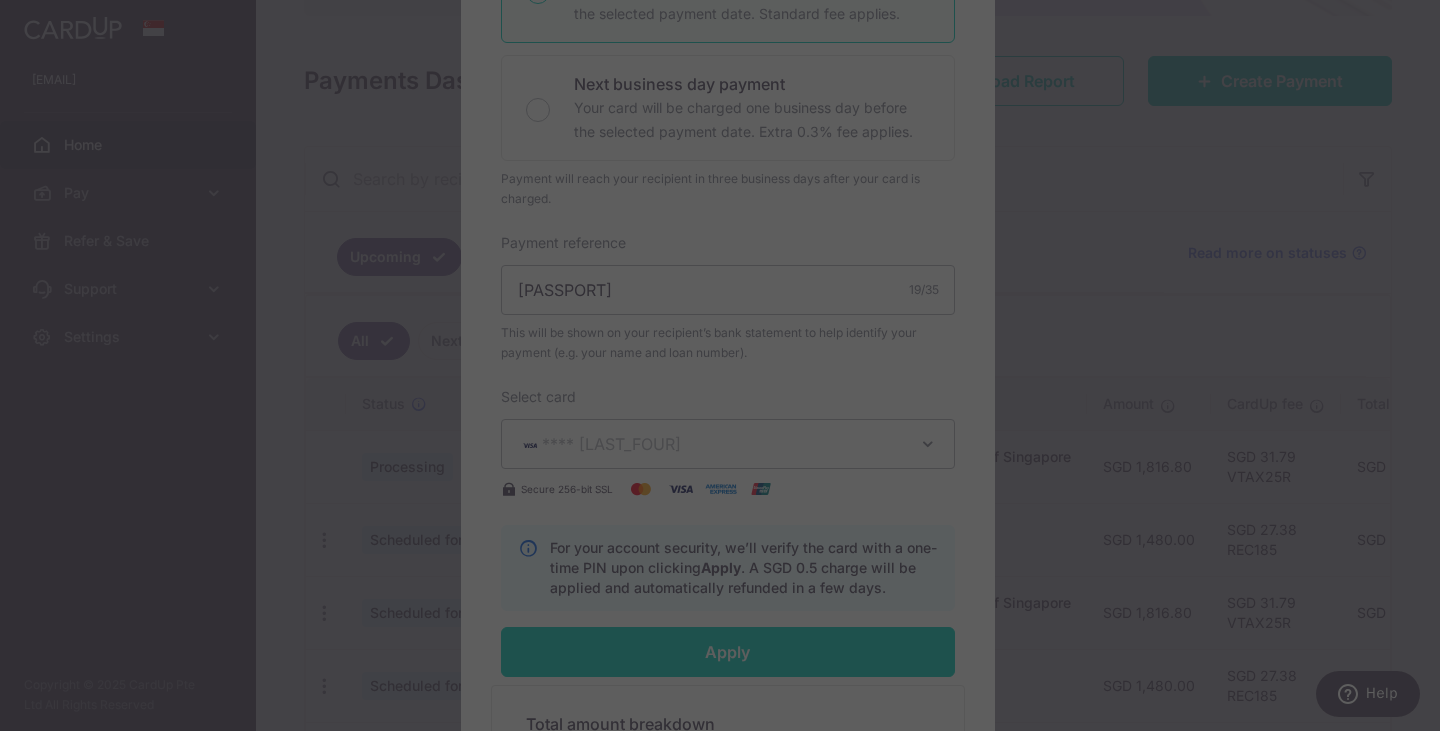 scroll, scrollTop: 456, scrollLeft: 0, axis: vertical 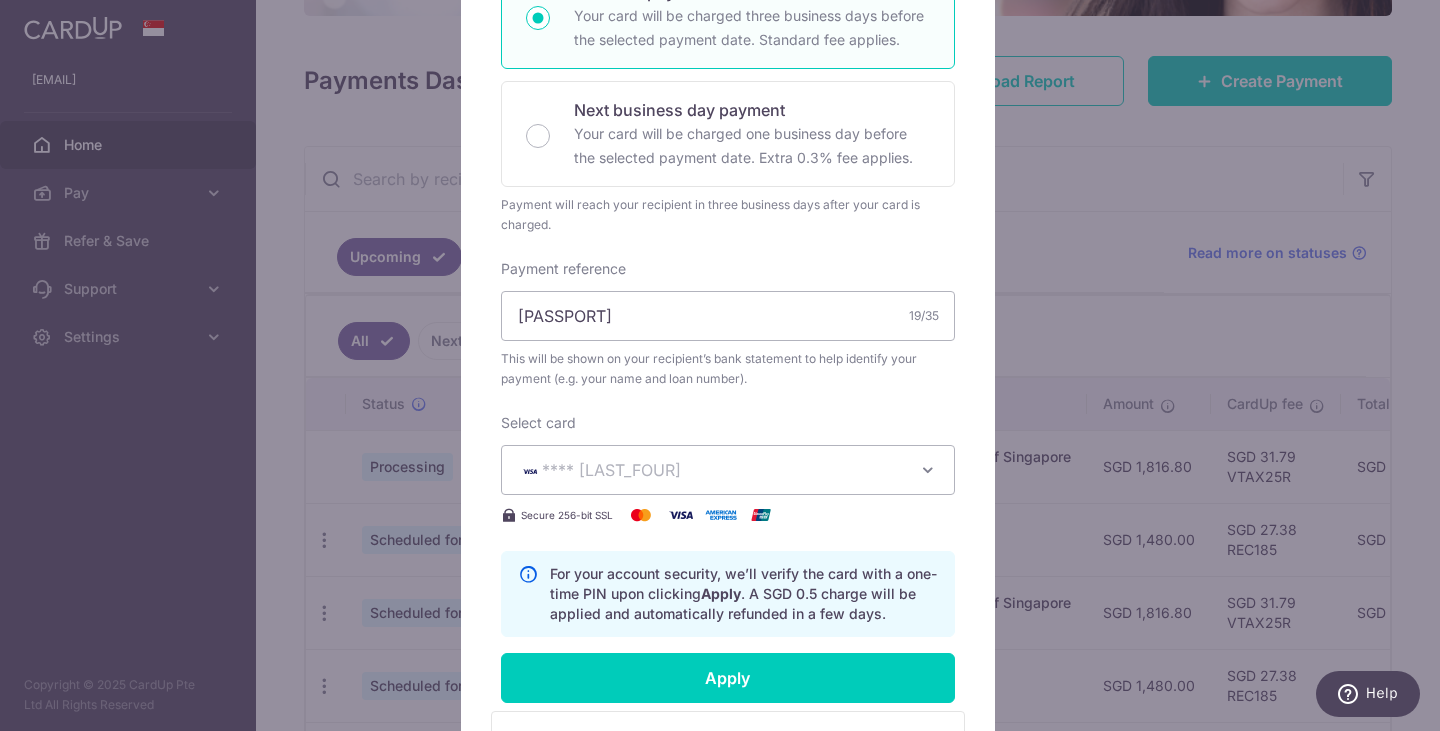 type on "Successfully Applied" 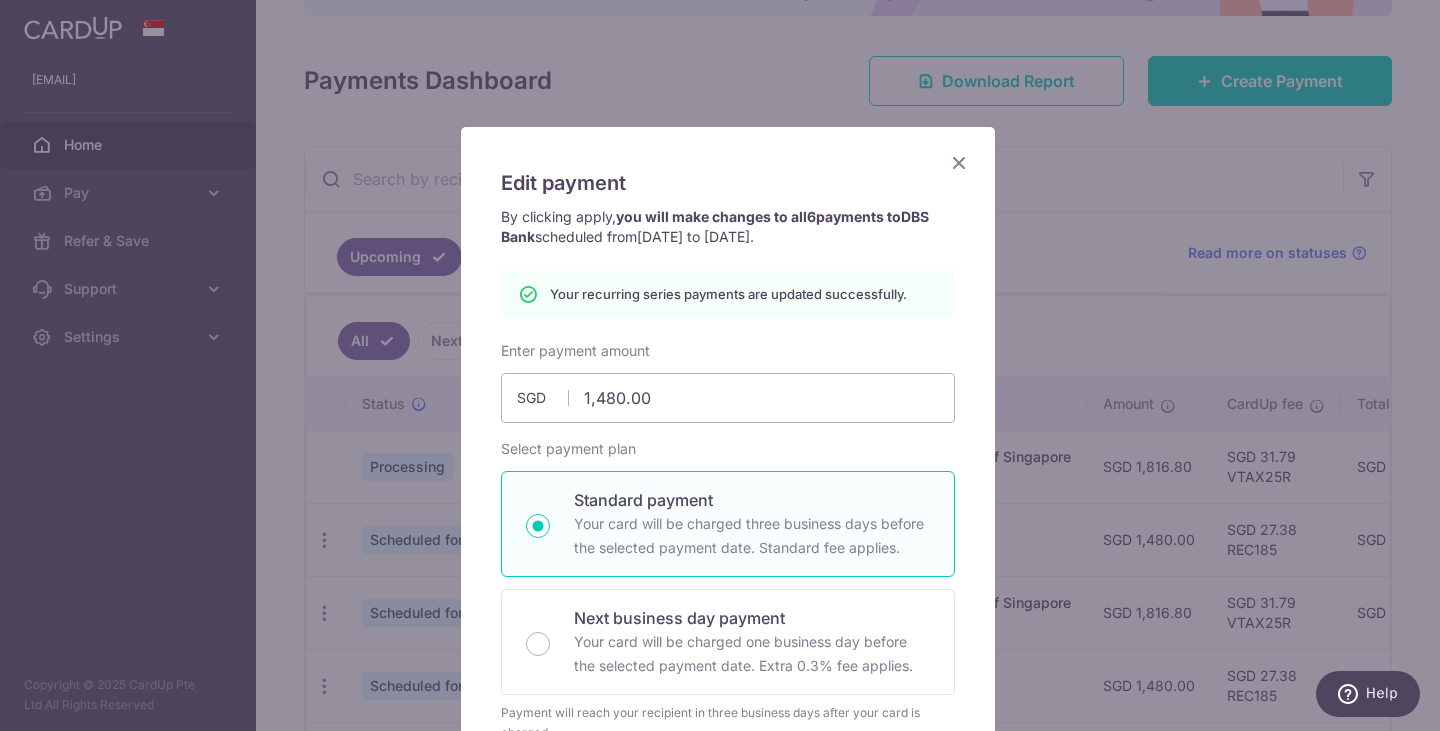 scroll, scrollTop: 17, scrollLeft: 0, axis: vertical 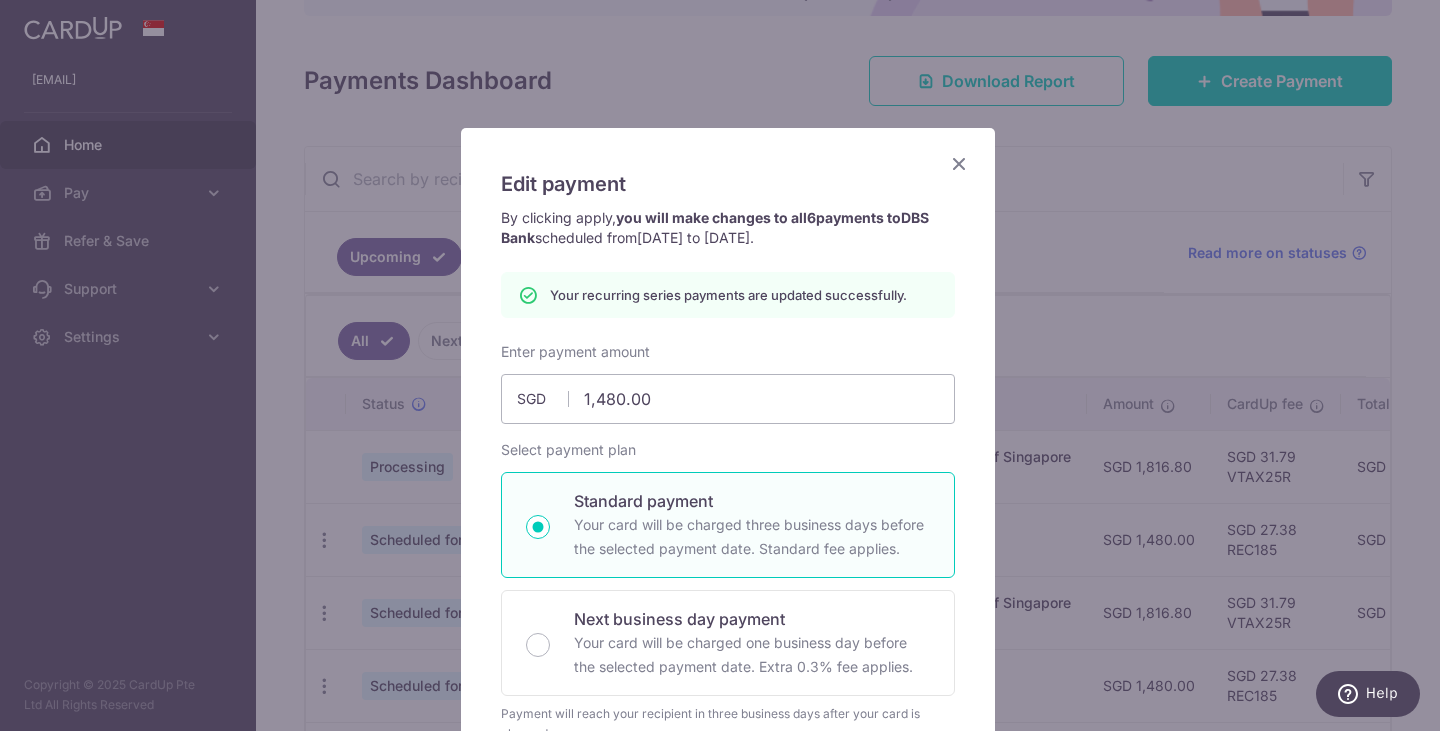 click at bounding box center [959, 163] 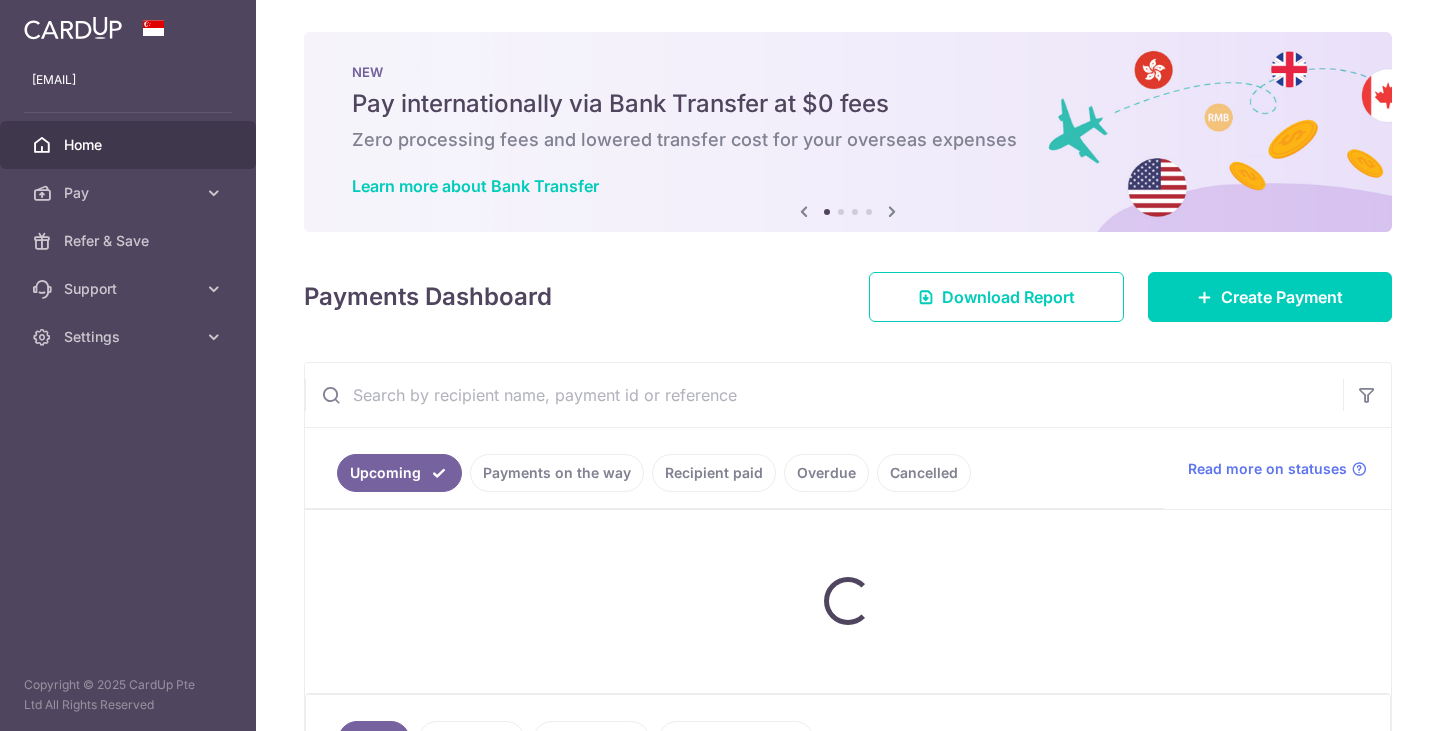 scroll, scrollTop: 0, scrollLeft: 0, axis: both 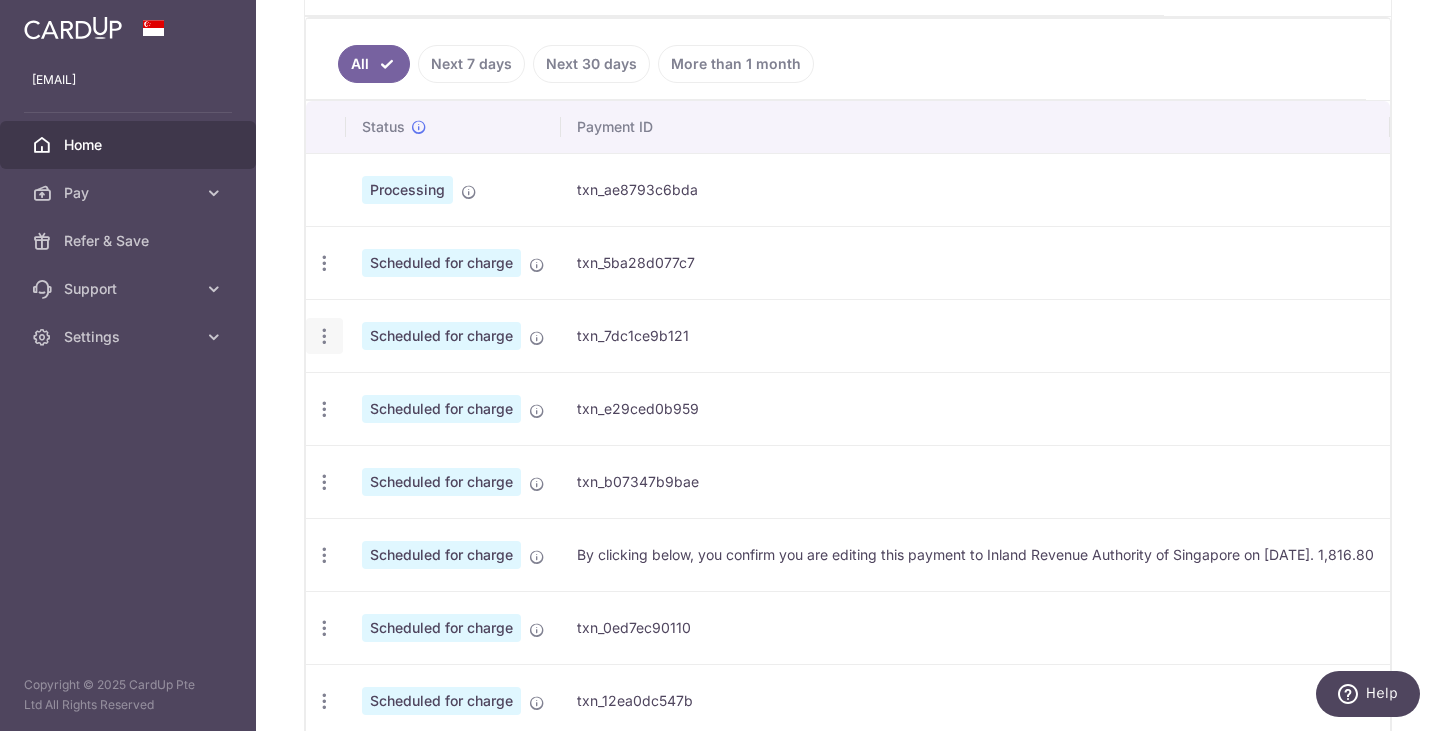 click at bounding box center [324, 263] 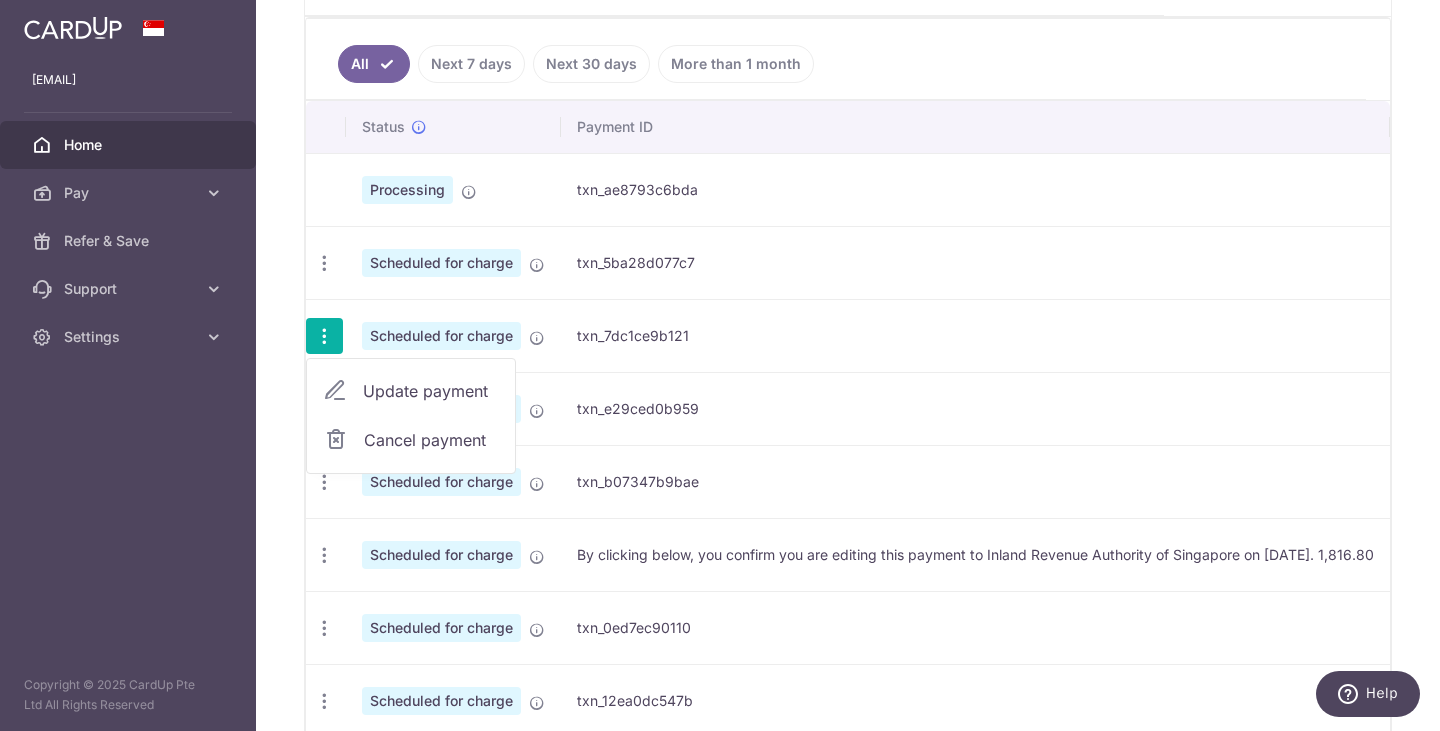 click on "Update payment" at bounding box center (431, 391) 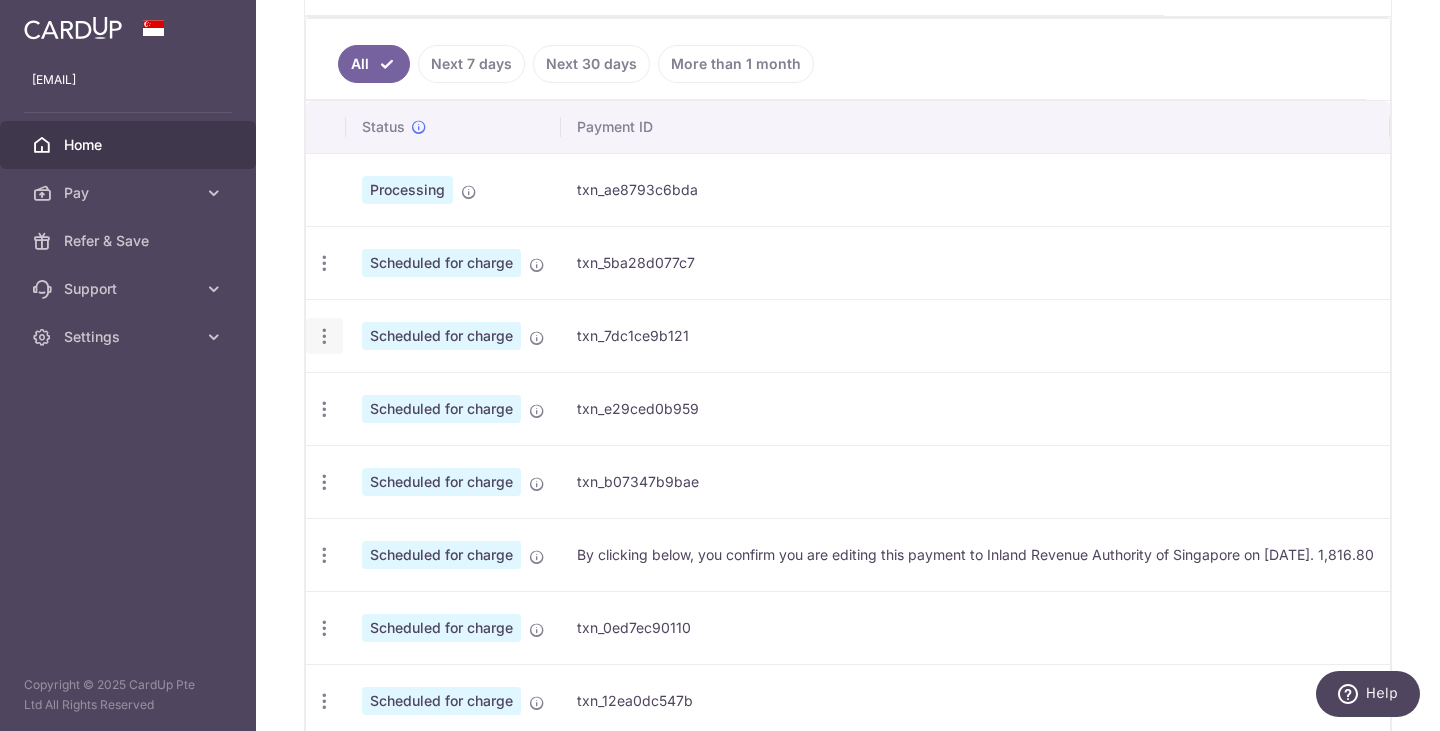 radio on "true" 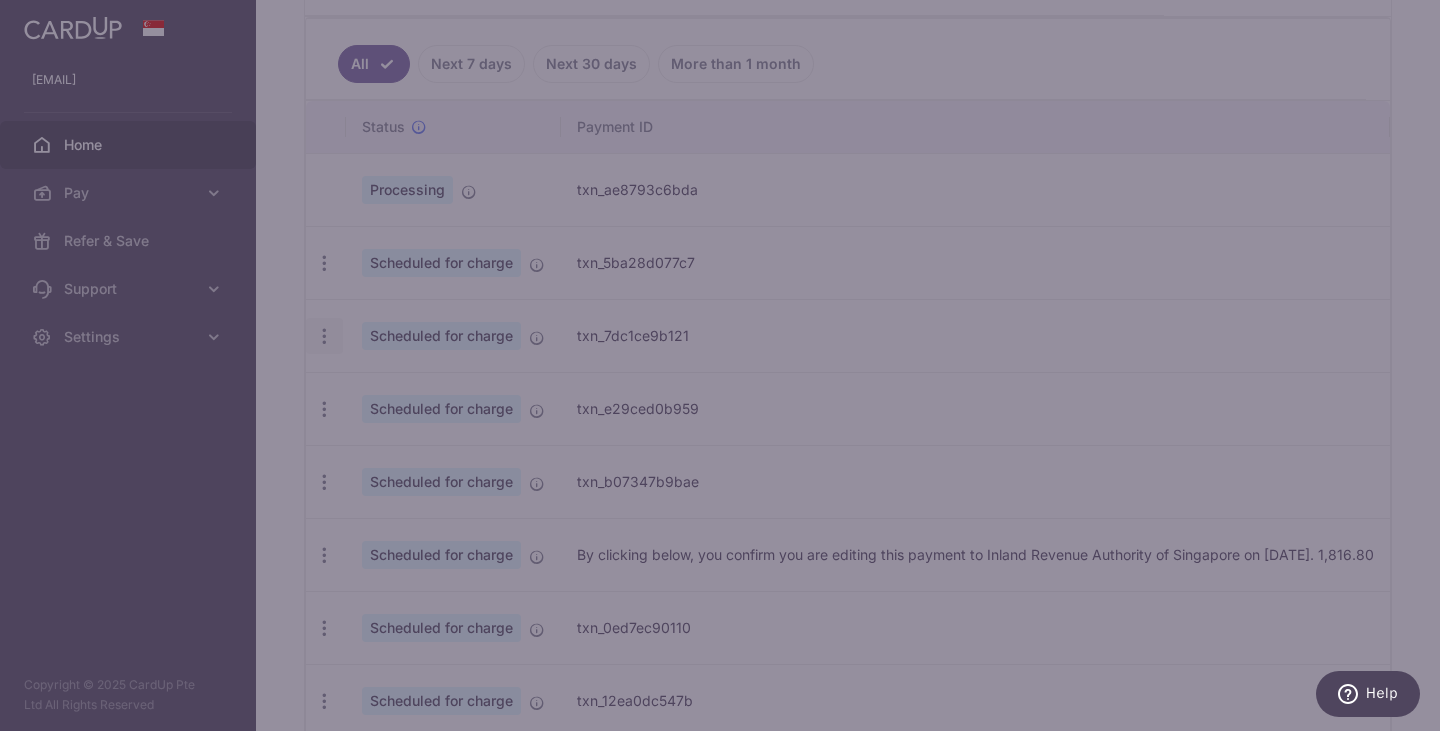 type on "VTAX25R" 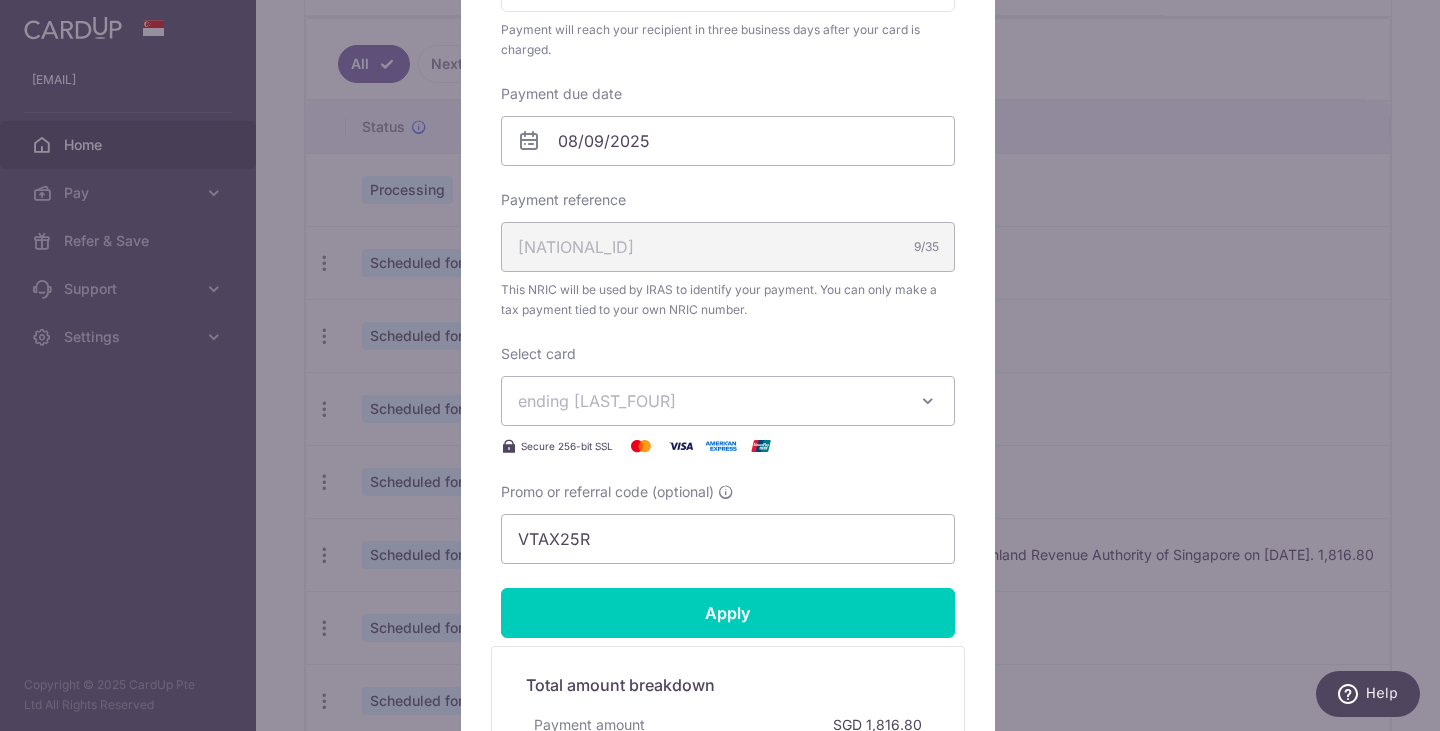 scroll, scrollTop: 572, scrollLeft: 0, axis: vertical 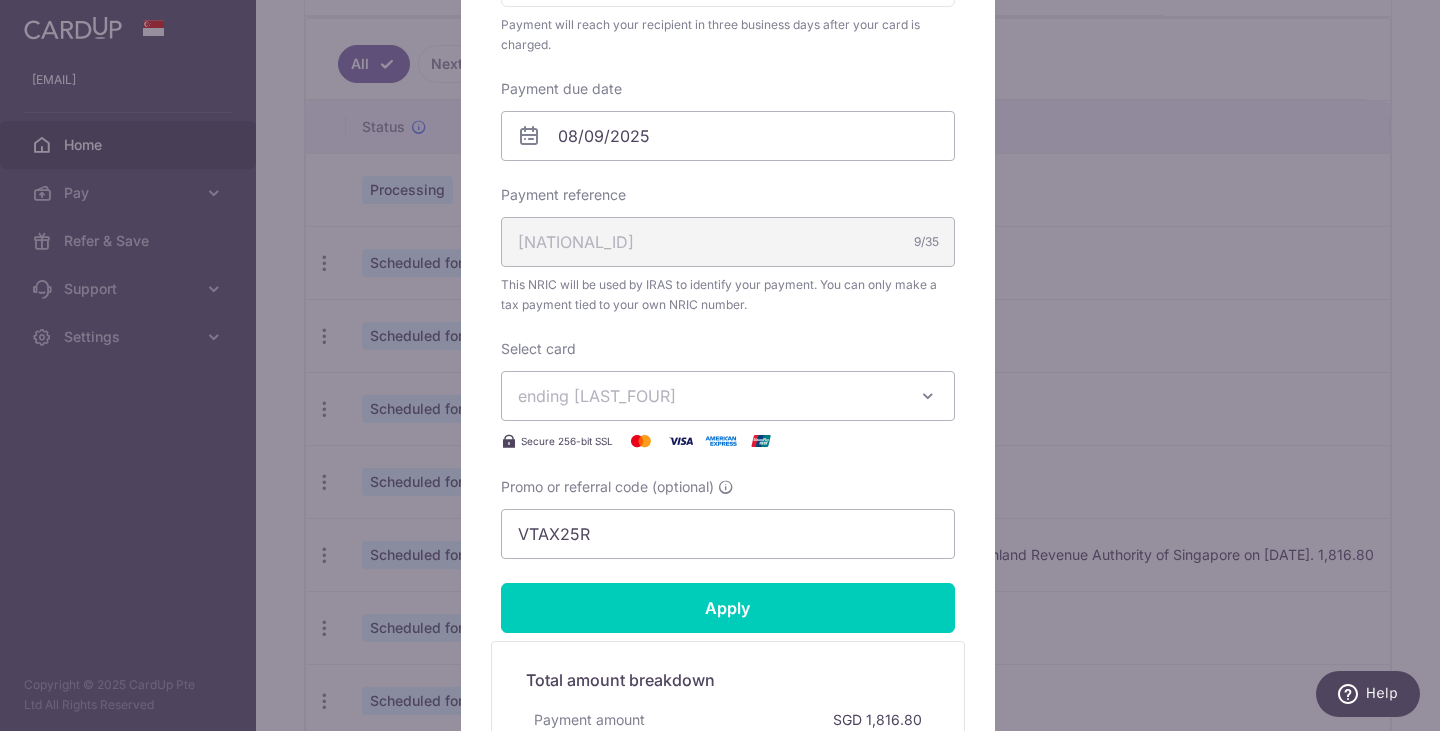 click on "ending 3038" at bounding box center (710, 396) 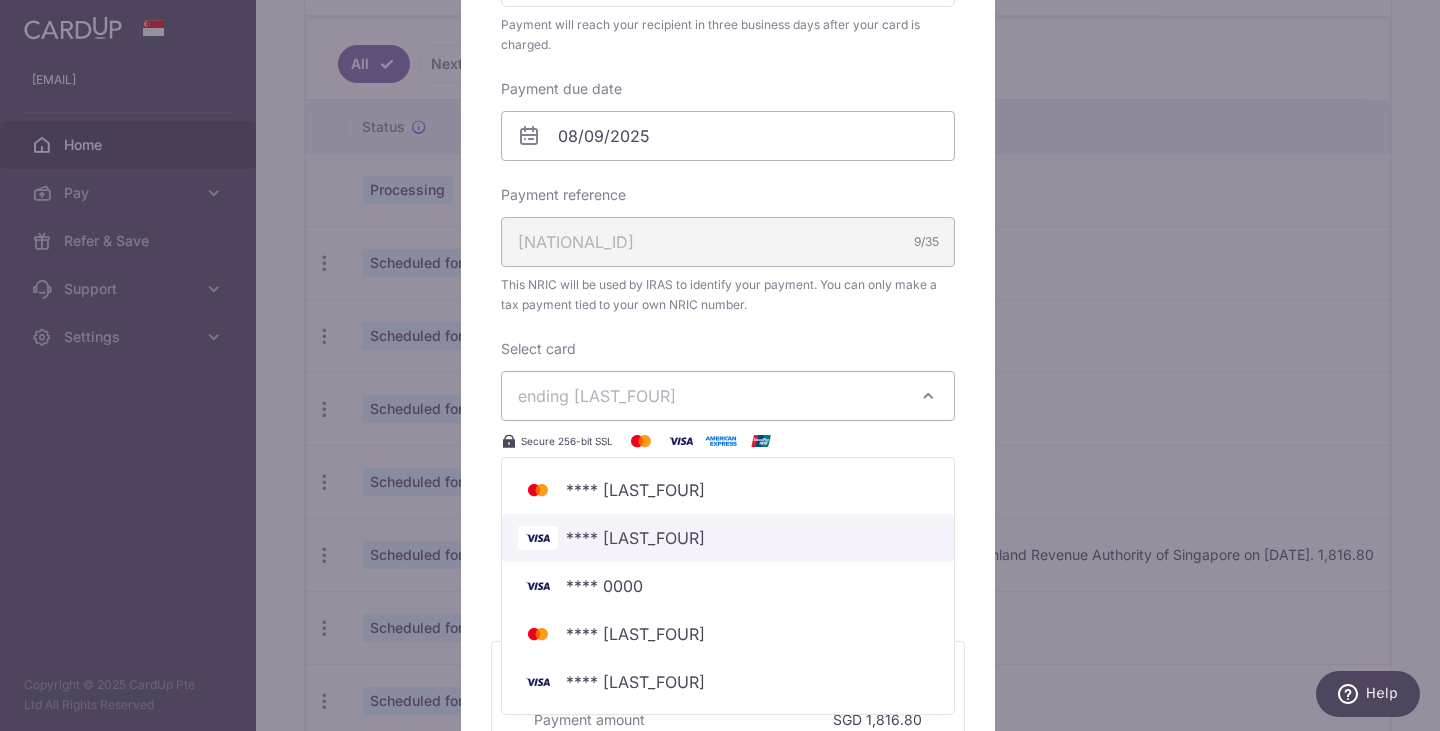 scroll, scrollTop: 754, scrollLeft: 0, axis: vertical 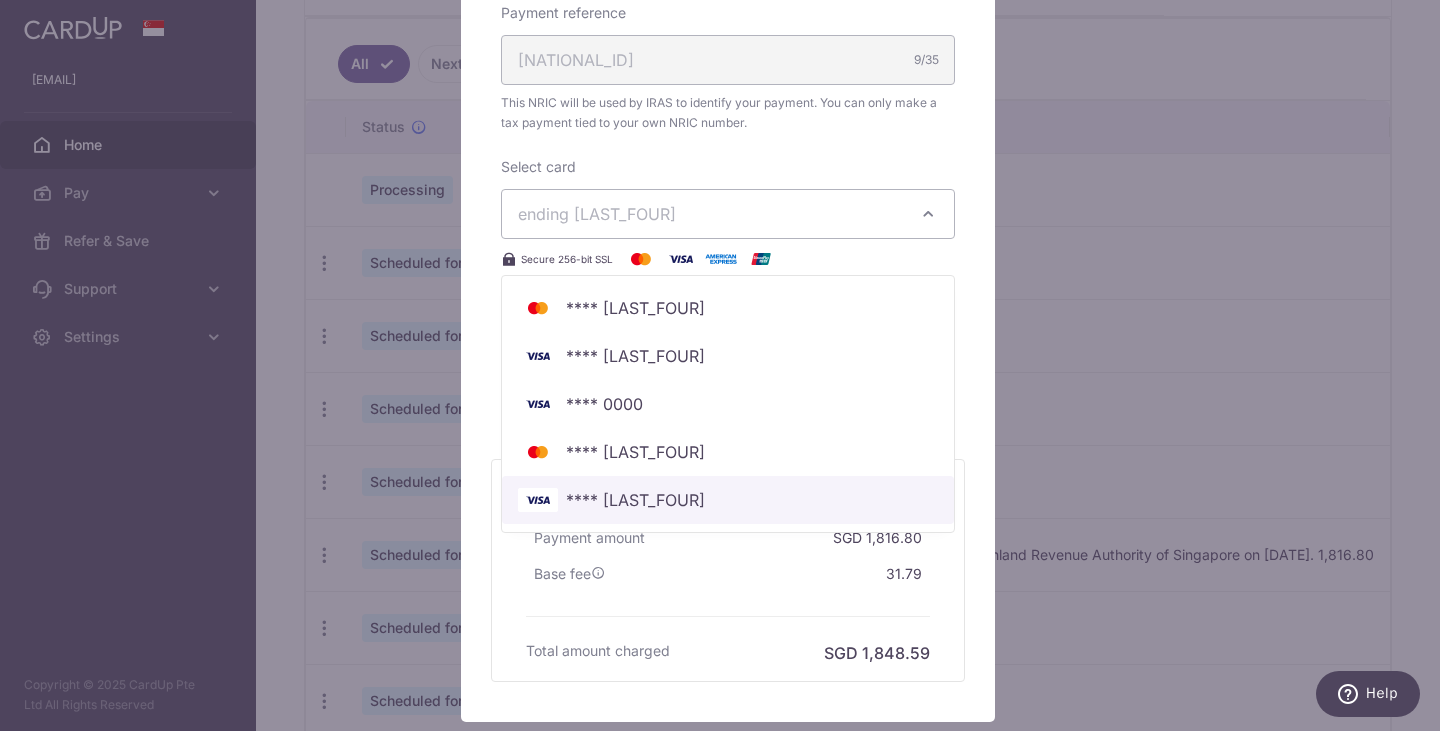 click on "**** [CC_LAST_4]" at bounding box center (728, 500) 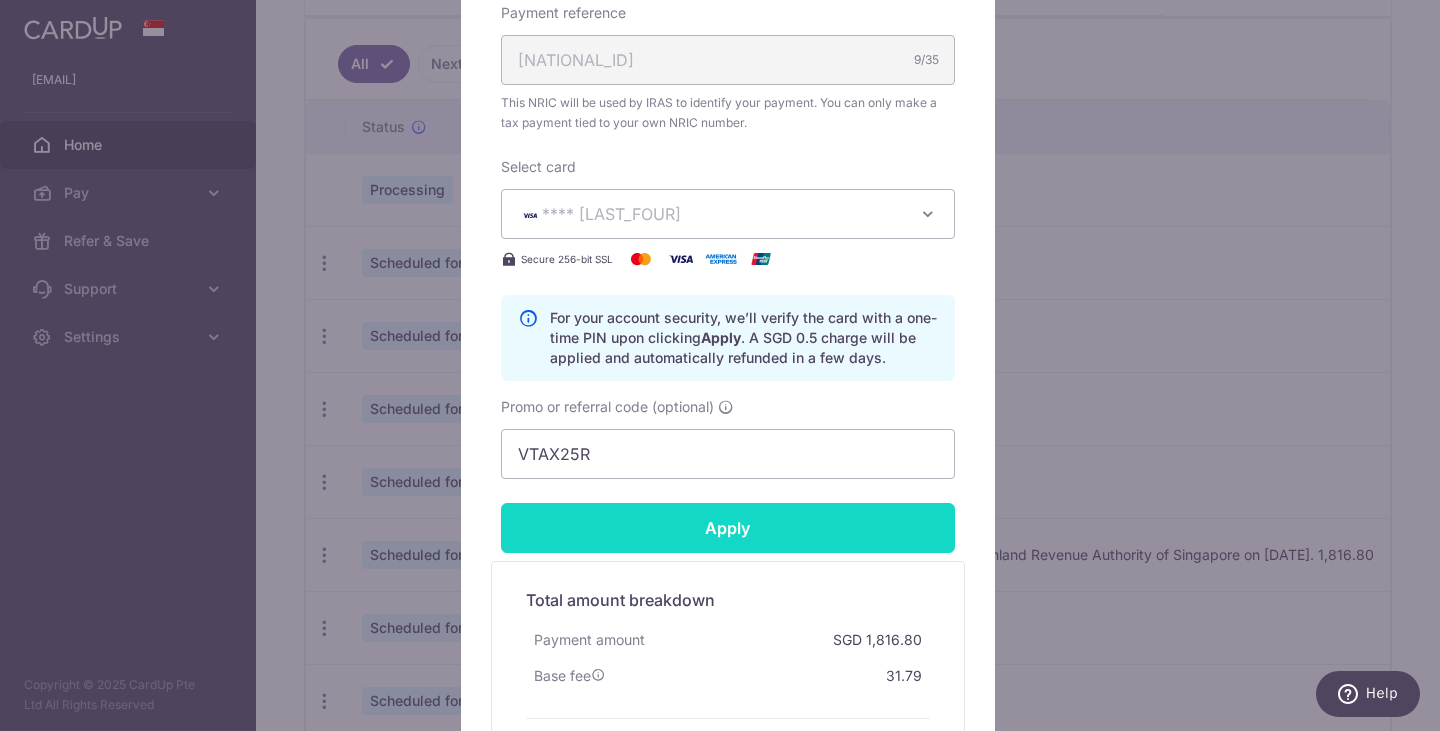 click on "Apply" at bounding box center (728, 528) 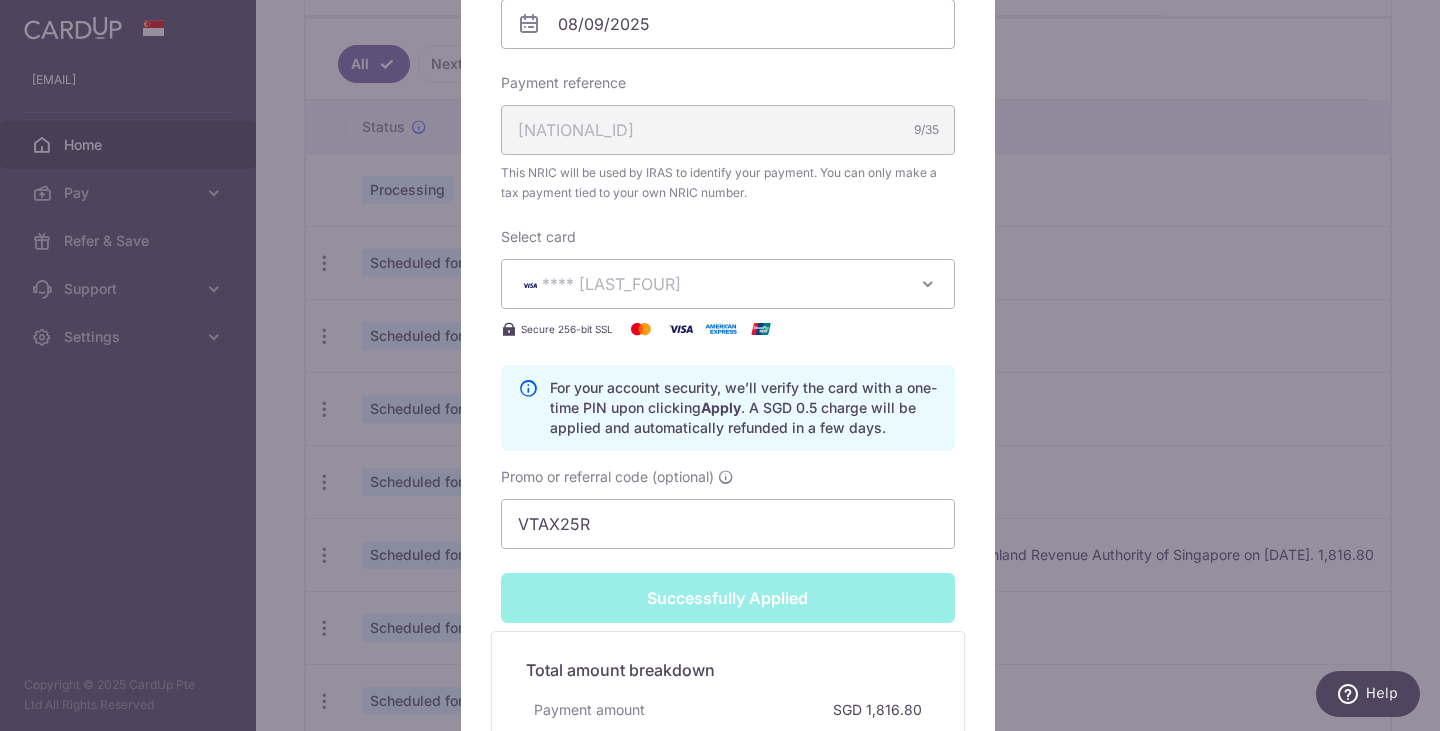 scroll, scrollTop: 824, scrollLeft: 0, axis: vertical 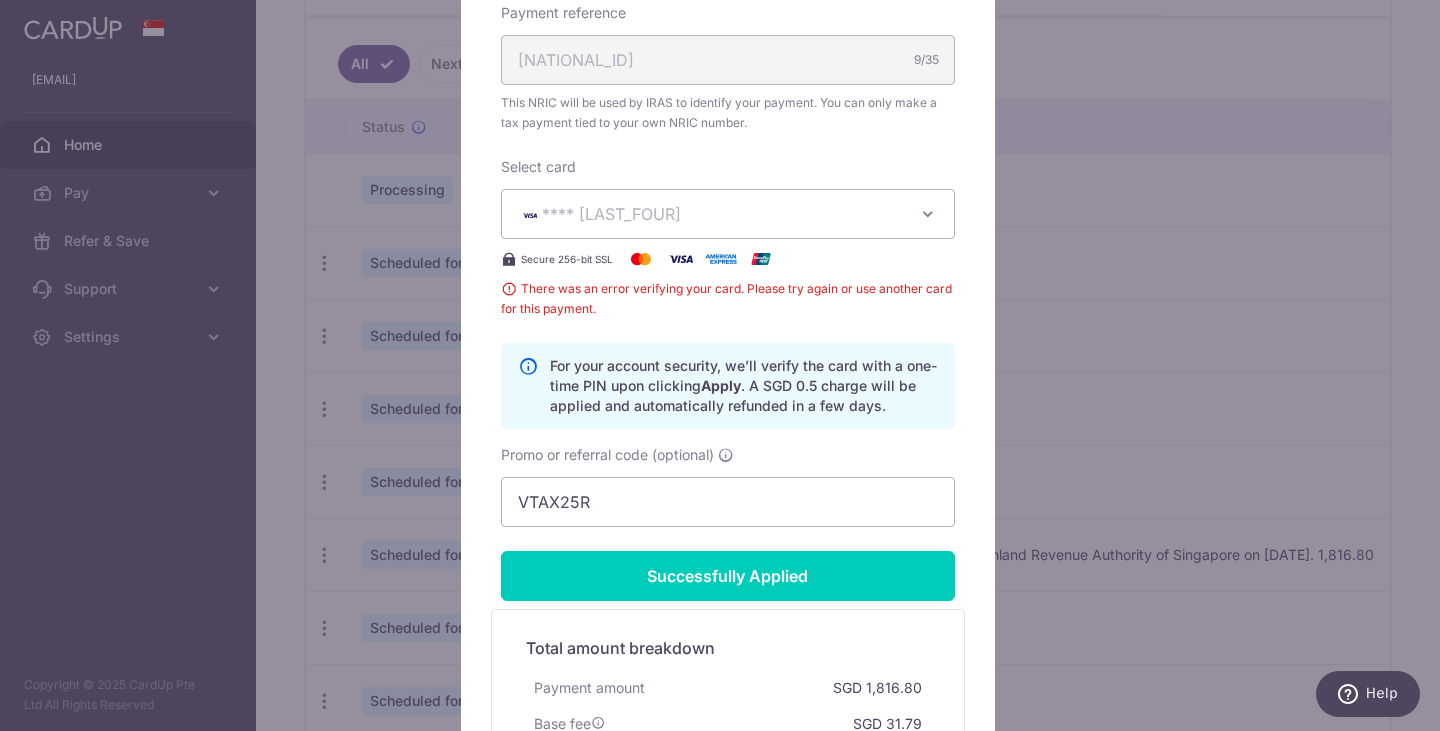 click on "**** [CC_LAST_4]" at bounding box center (728, 214) 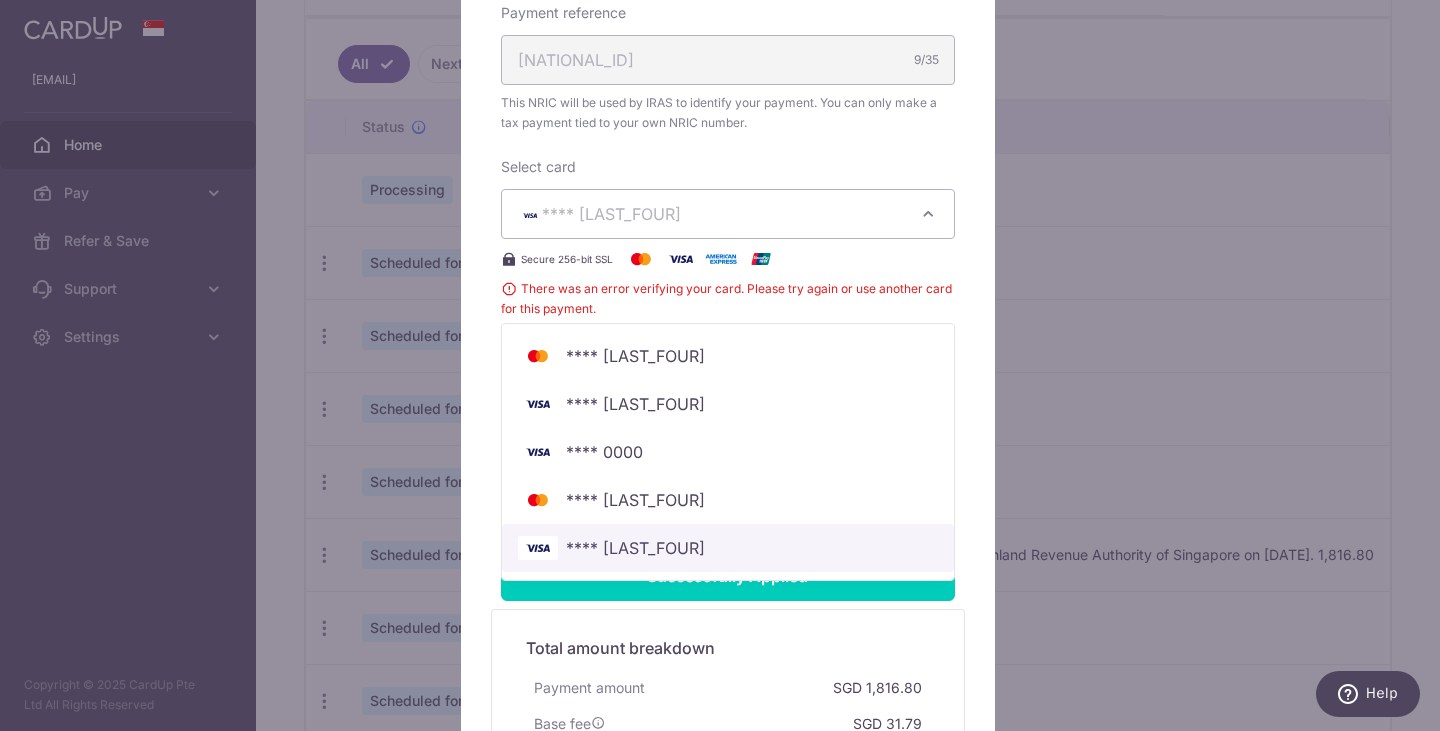 click on "**** [CC_LAST_4]" at bounding box center [728, 548] 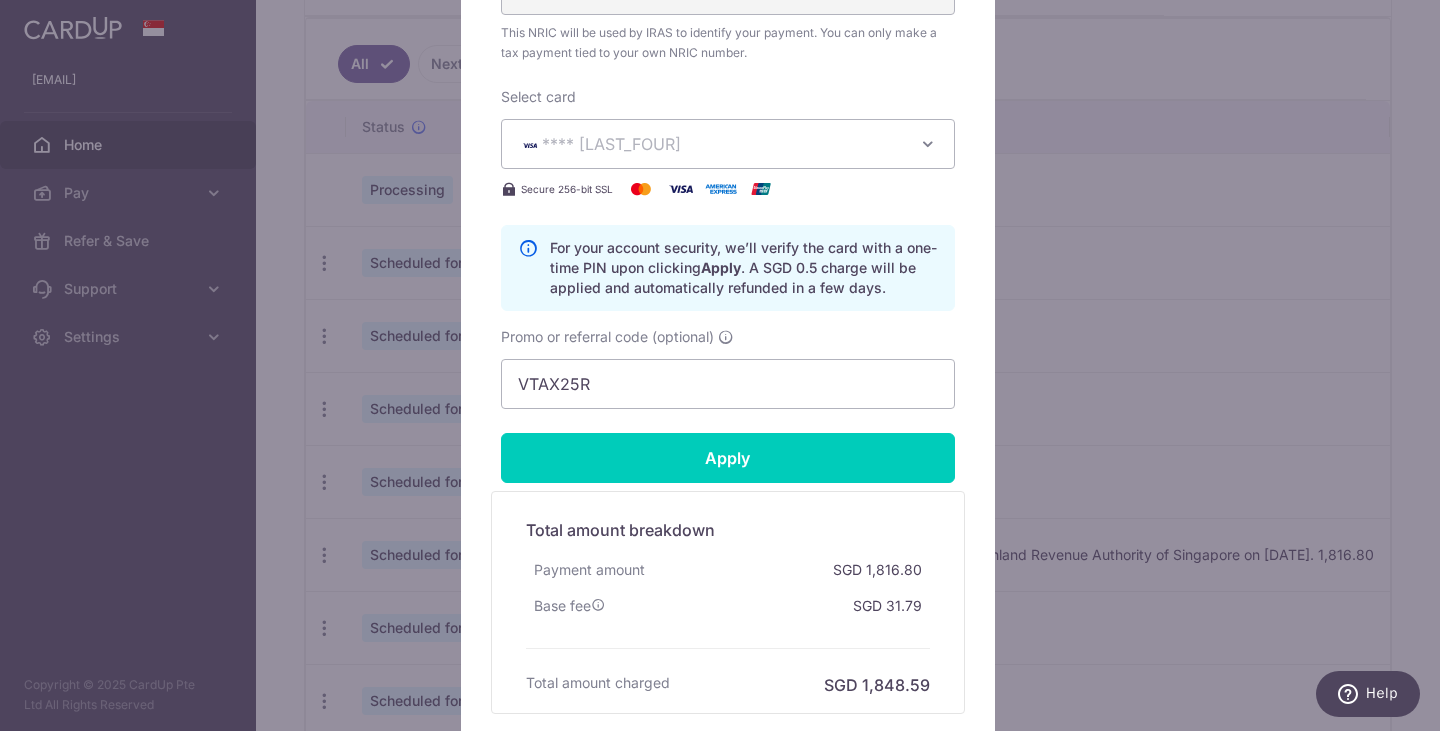 scroll, scrollTop: 754, scrollLeft: 0, axis: vertical 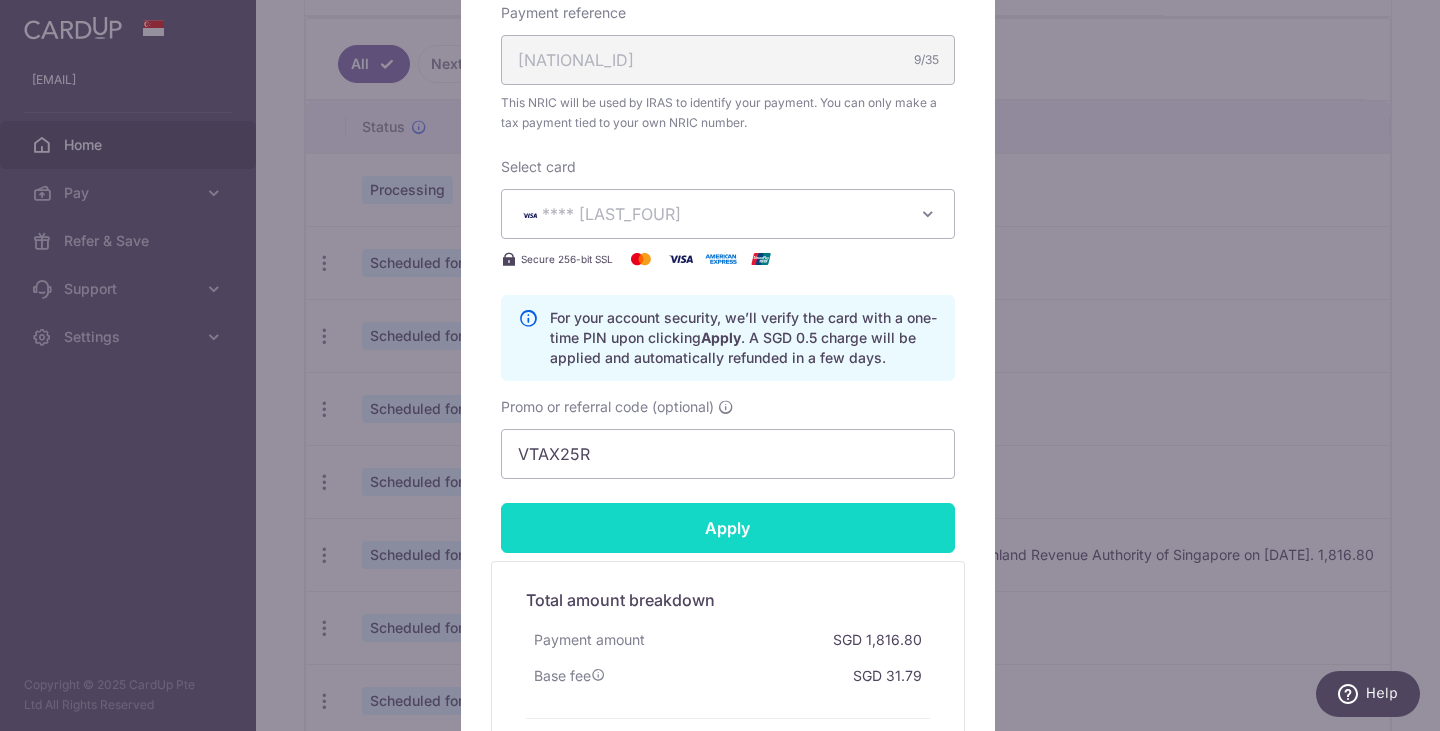 click on "Apply" at bounding box center [728, 528] 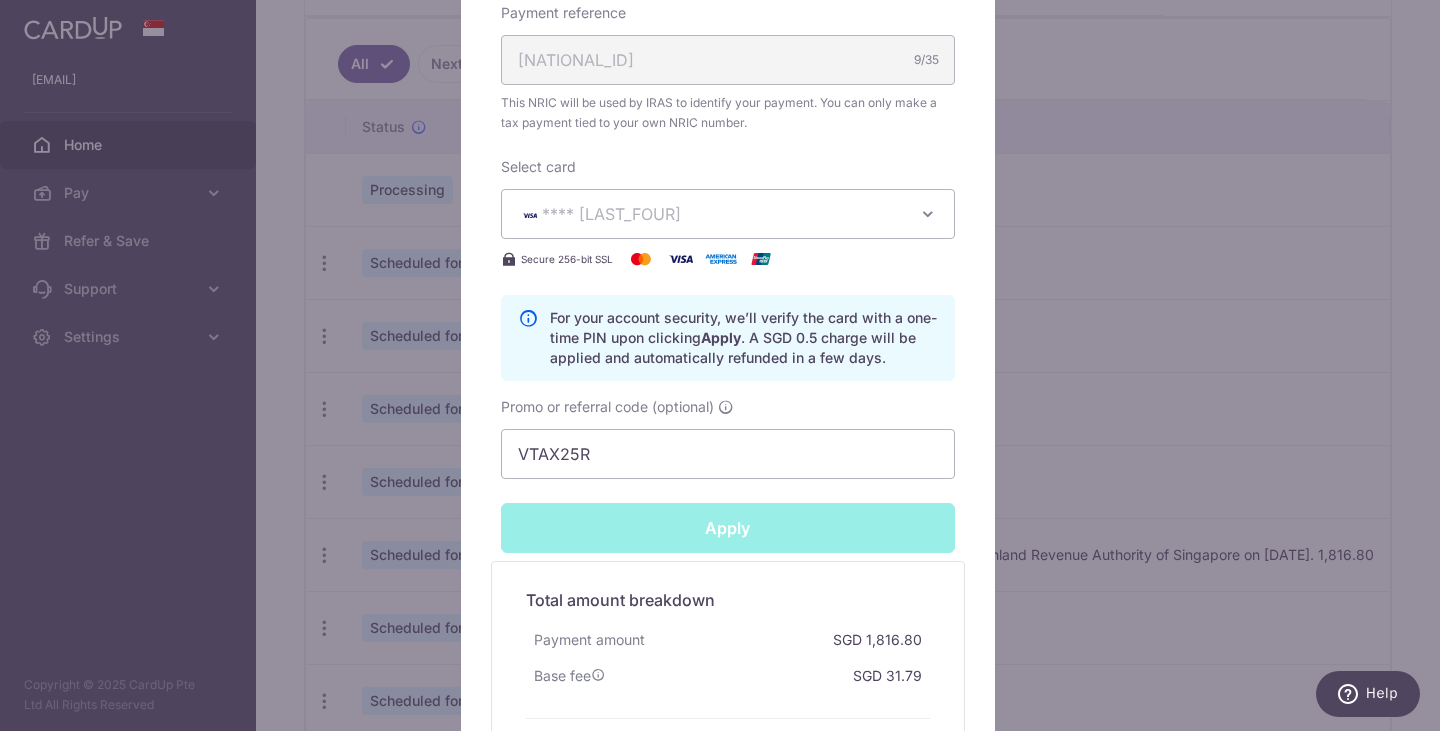 type on "Successfully Applied" 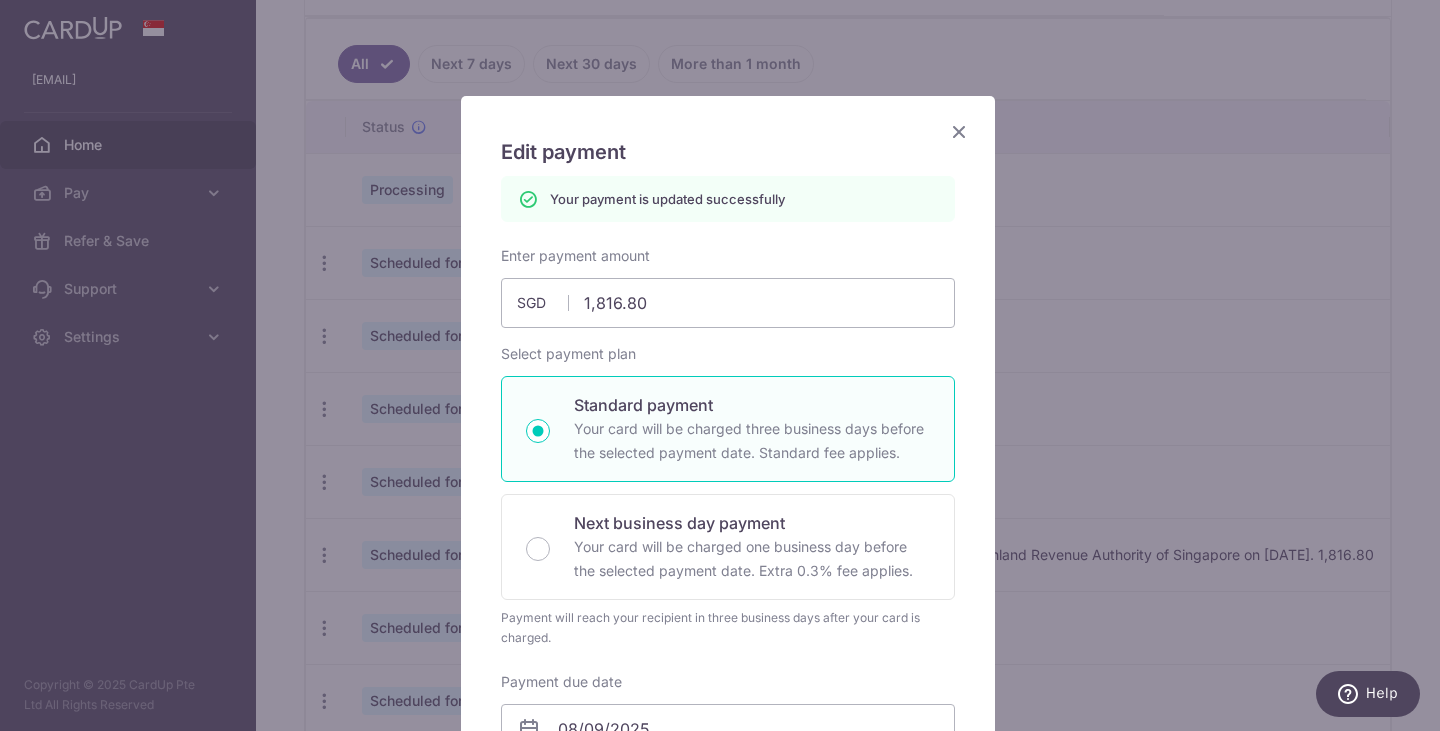 scroll, scrollTop: 113, scrollLeft: 0, axis: vertical 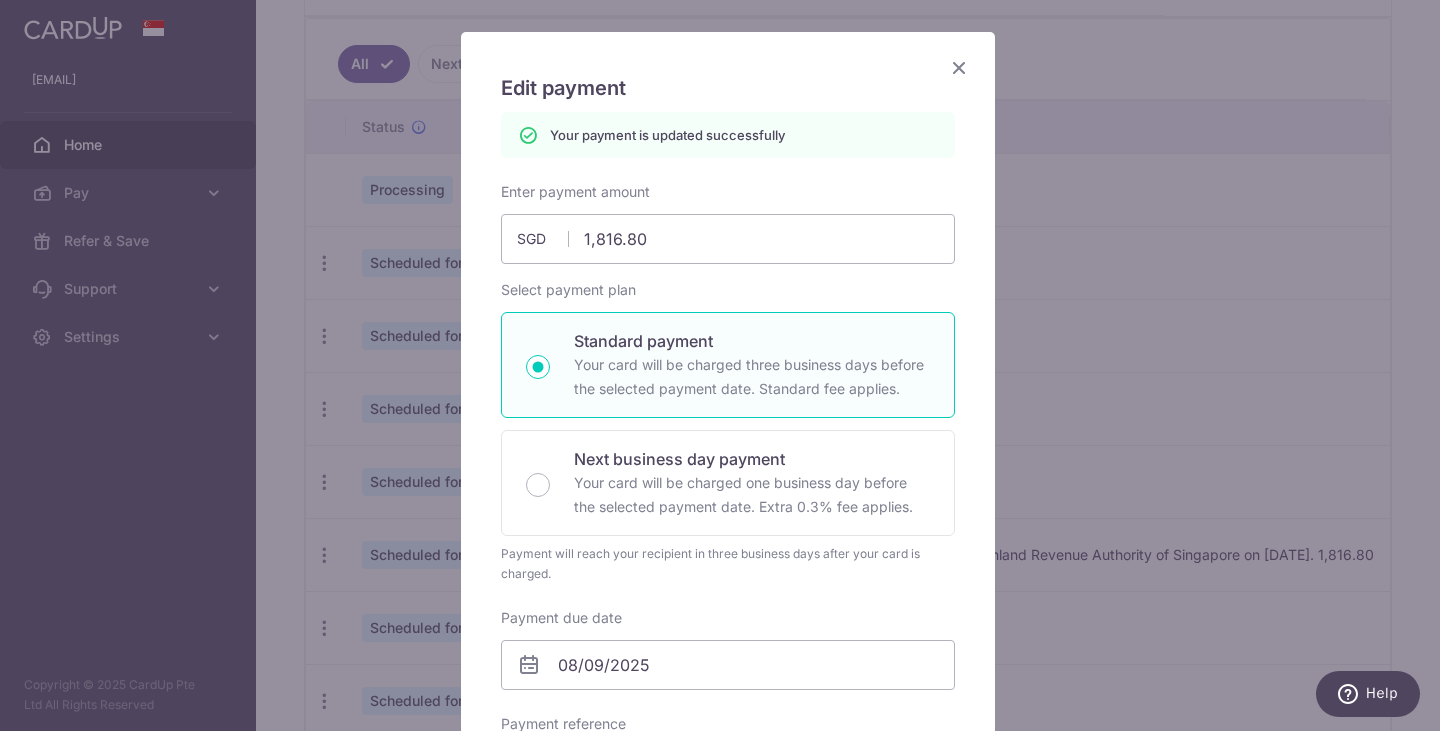 click at bounding box center [959, 67] 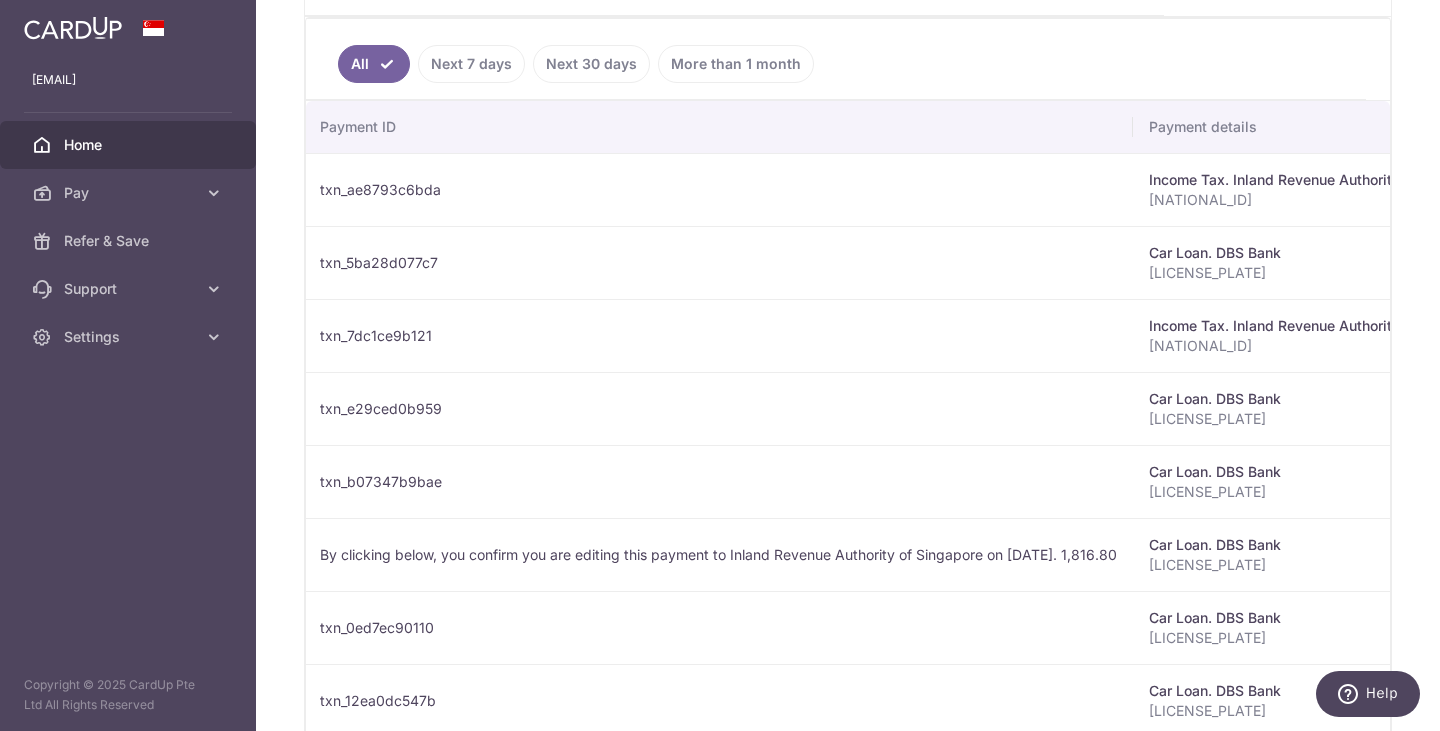 scroll, scrollTop: 0, scrollLeft: 323, axis: horizontal 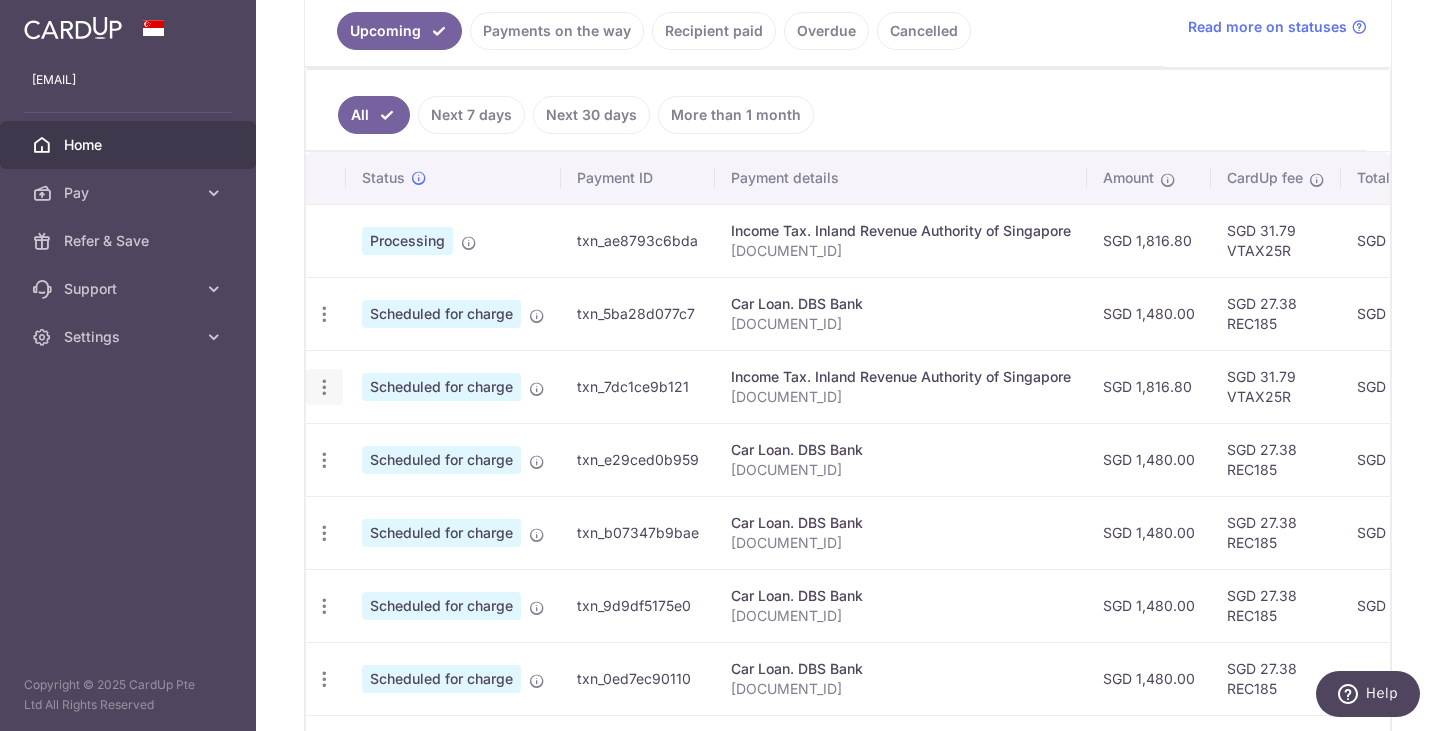 click at bounding box center [324, 314] 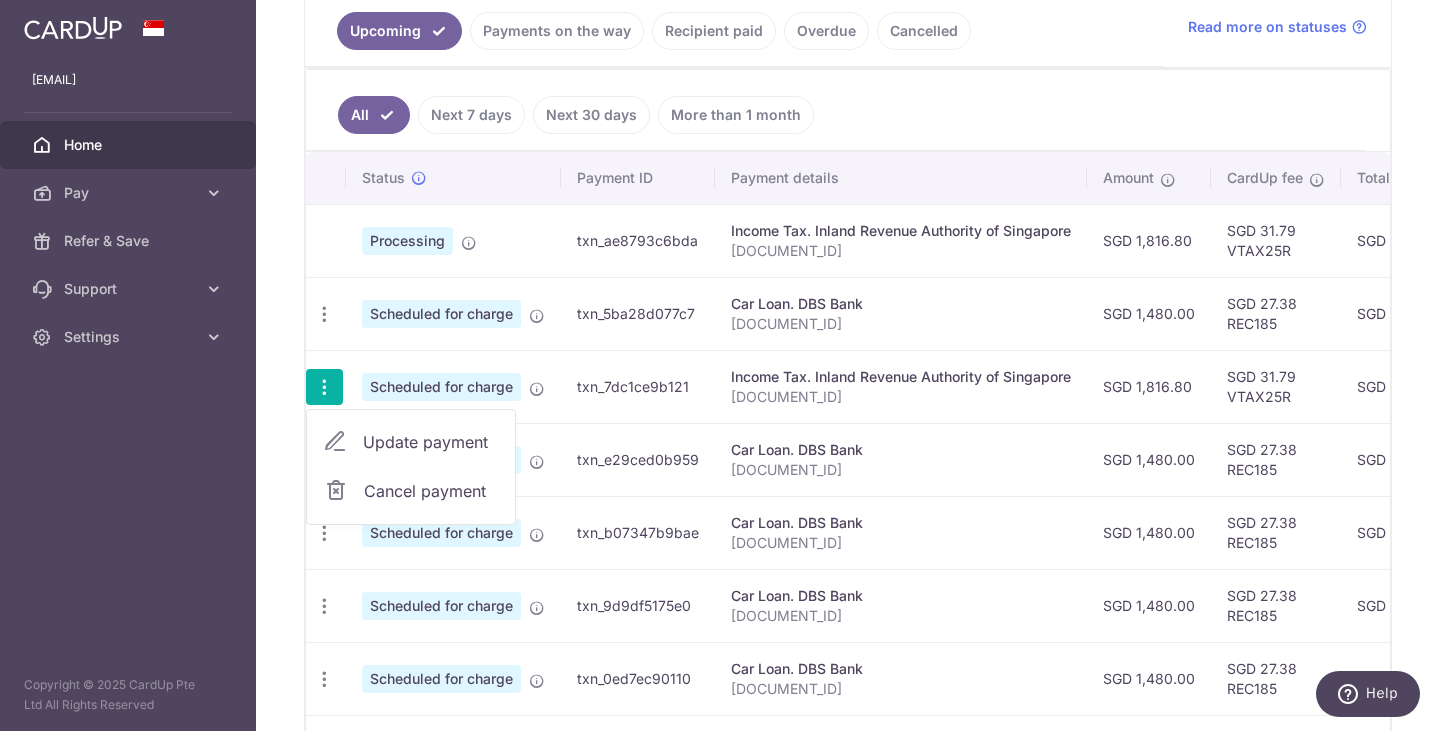 click on "Update payment" at bounding box center [431, 442] 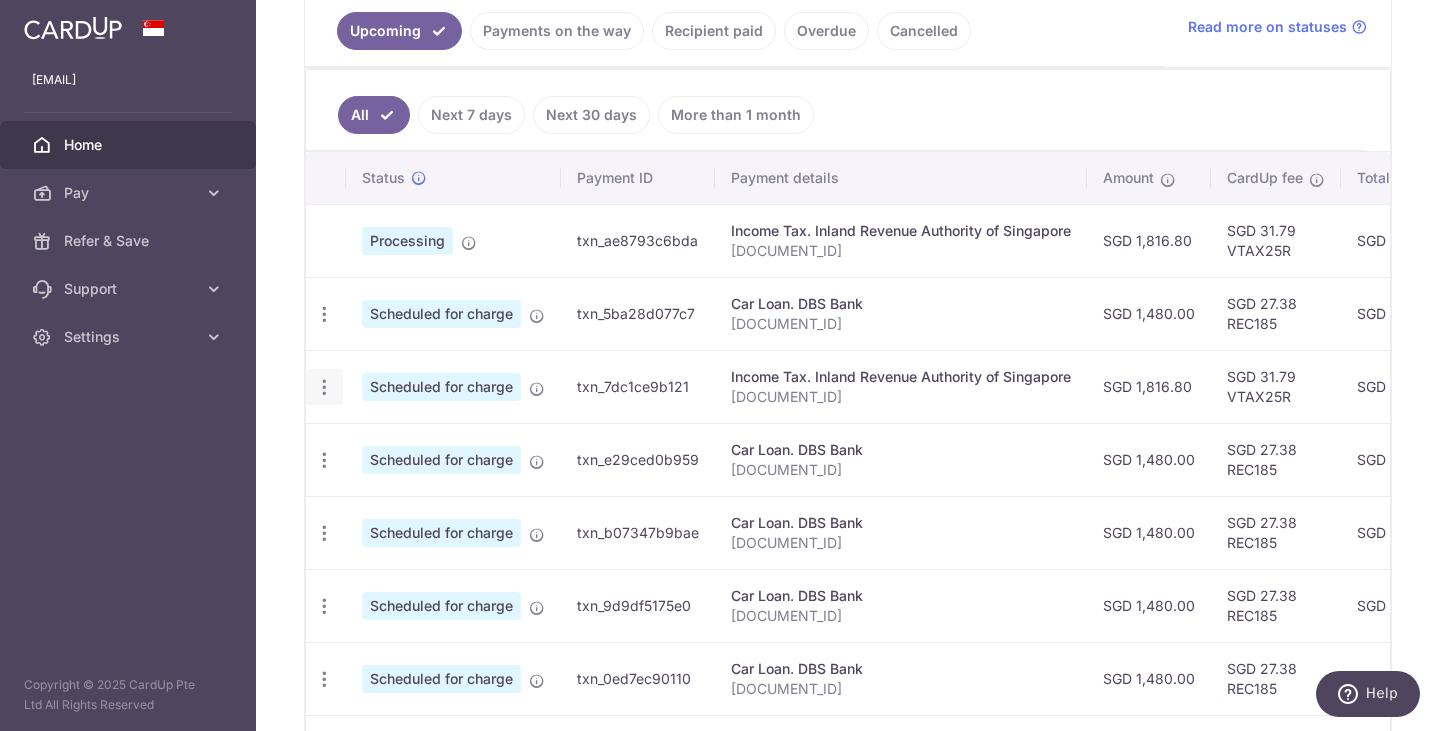 radio on "true" 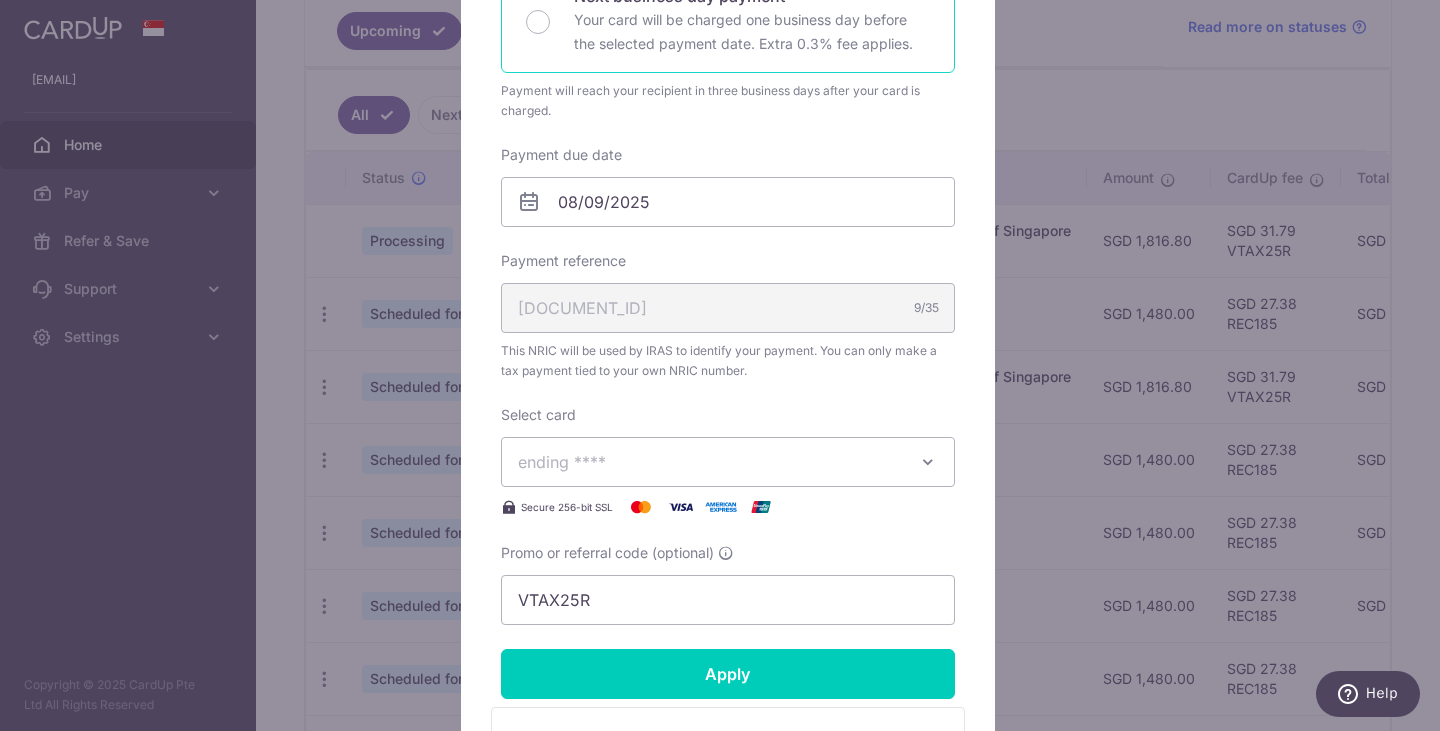 scroll, scrollTop: 507, scrollLeft: 0, axis: vertical 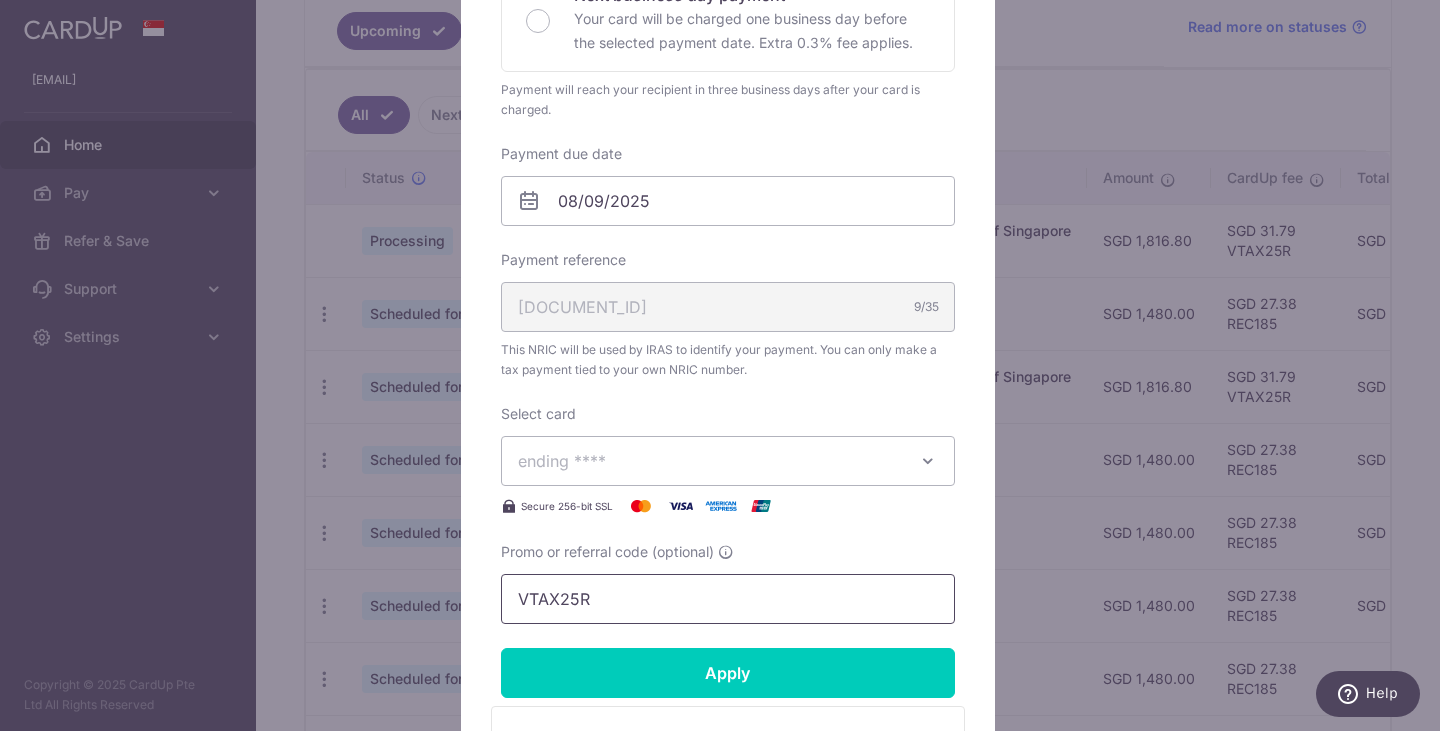 click on "VTAX25R" at bounding box center (728, 599) 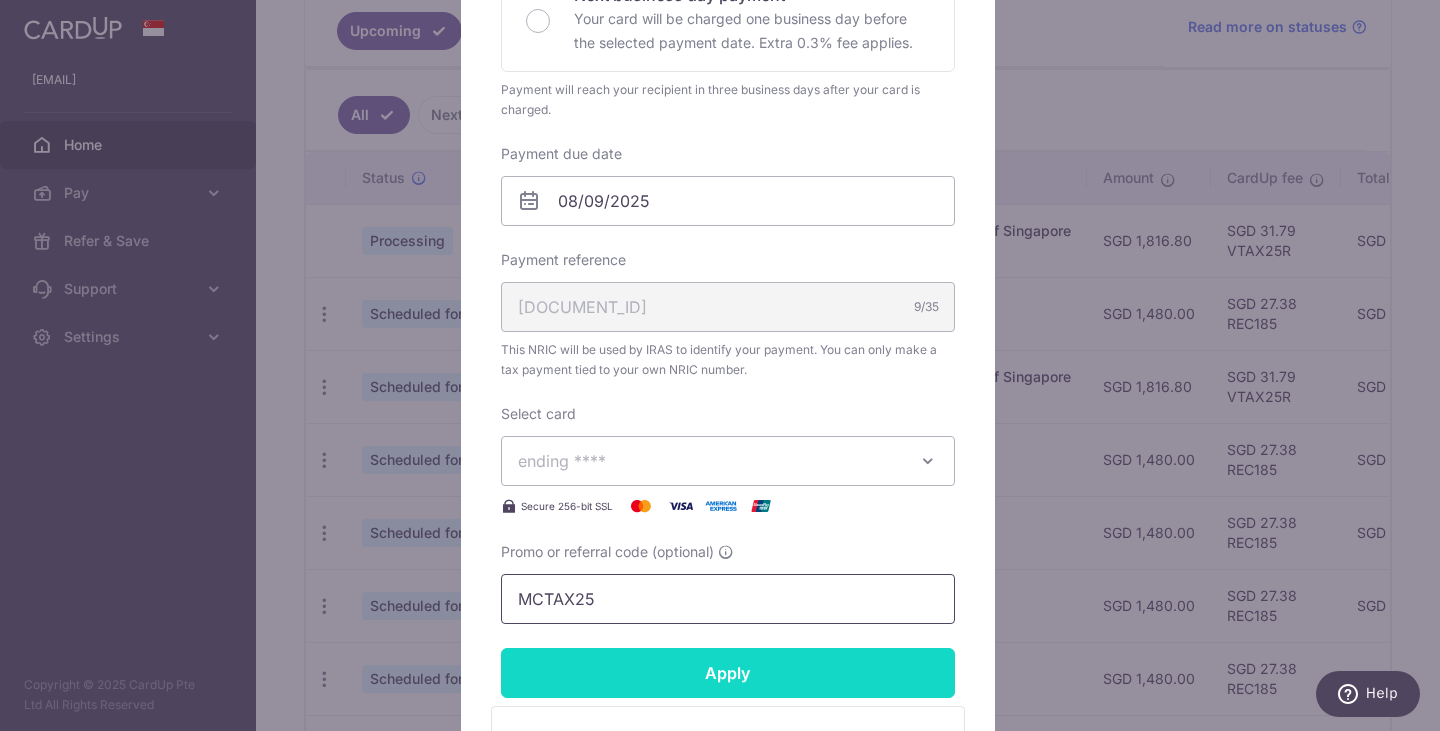 type on "MCTAX25" 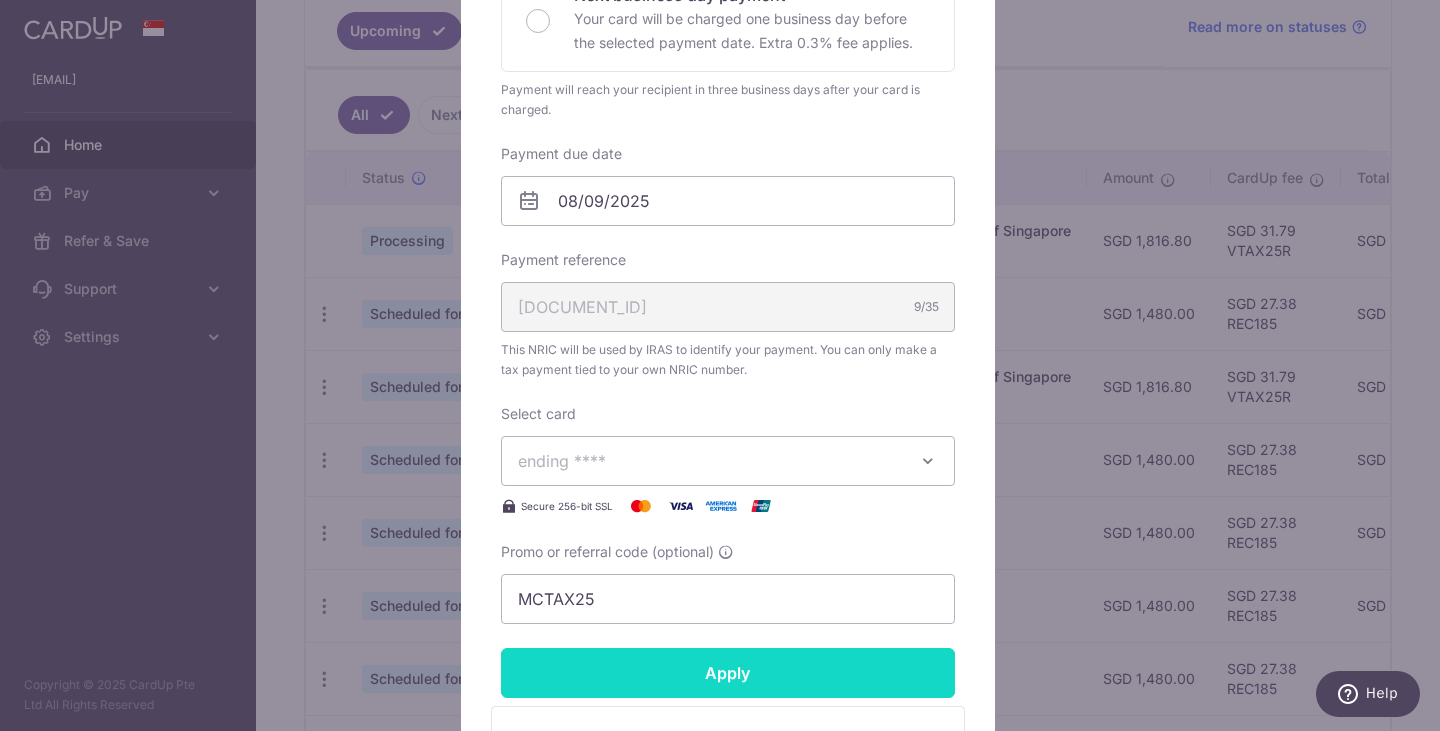 click on "Apply" at bounding box center [728, 673] 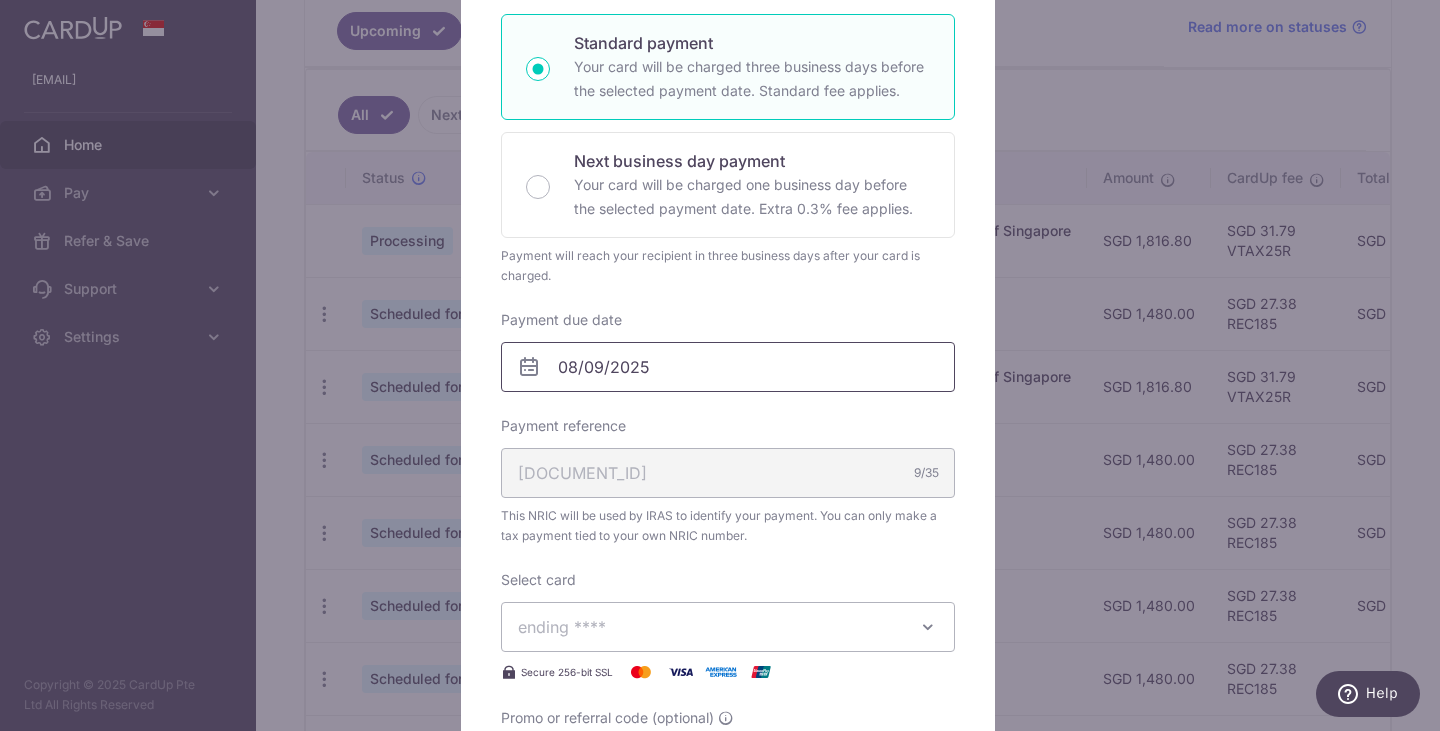 scroll, scrollTop: 342, scrollLeft: 0, axis: vertical 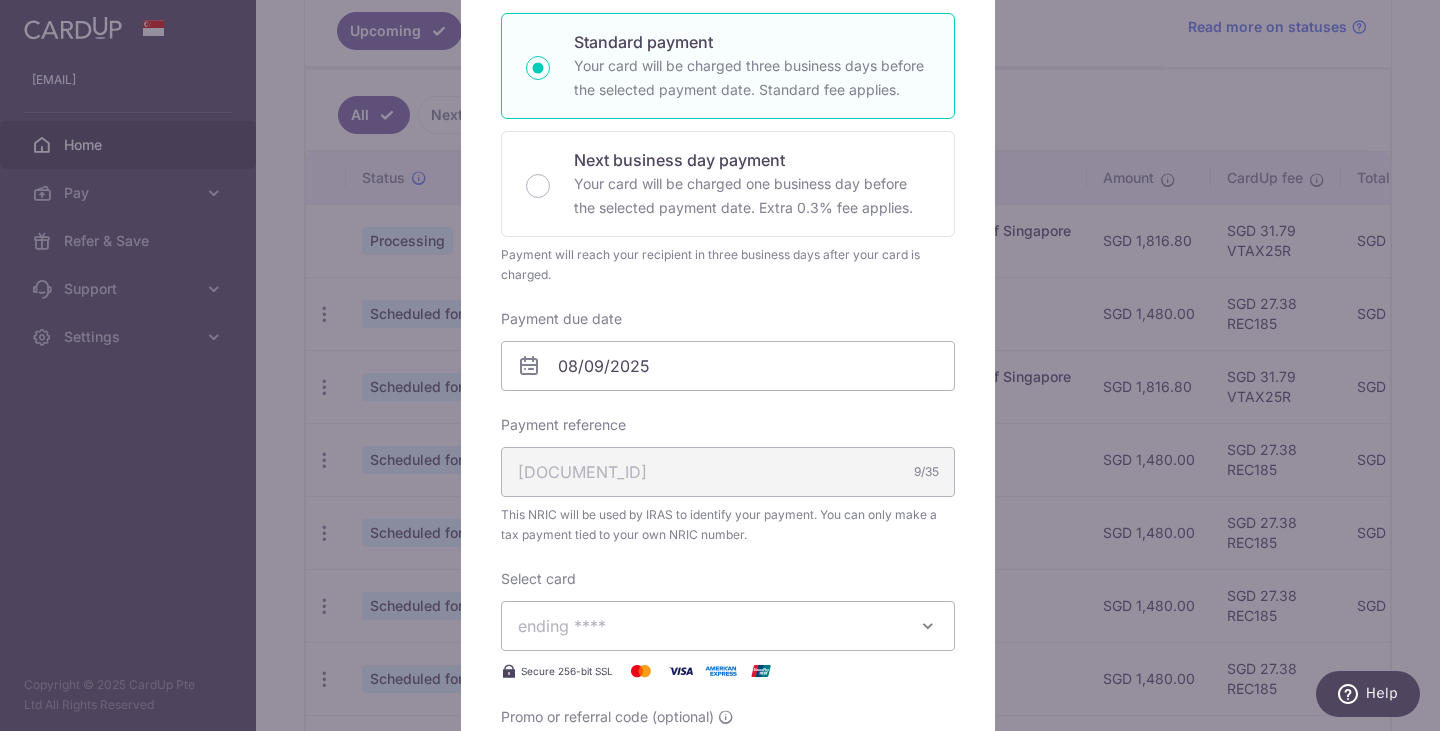 click on "ending 9951" at bounding box center (710, 626) 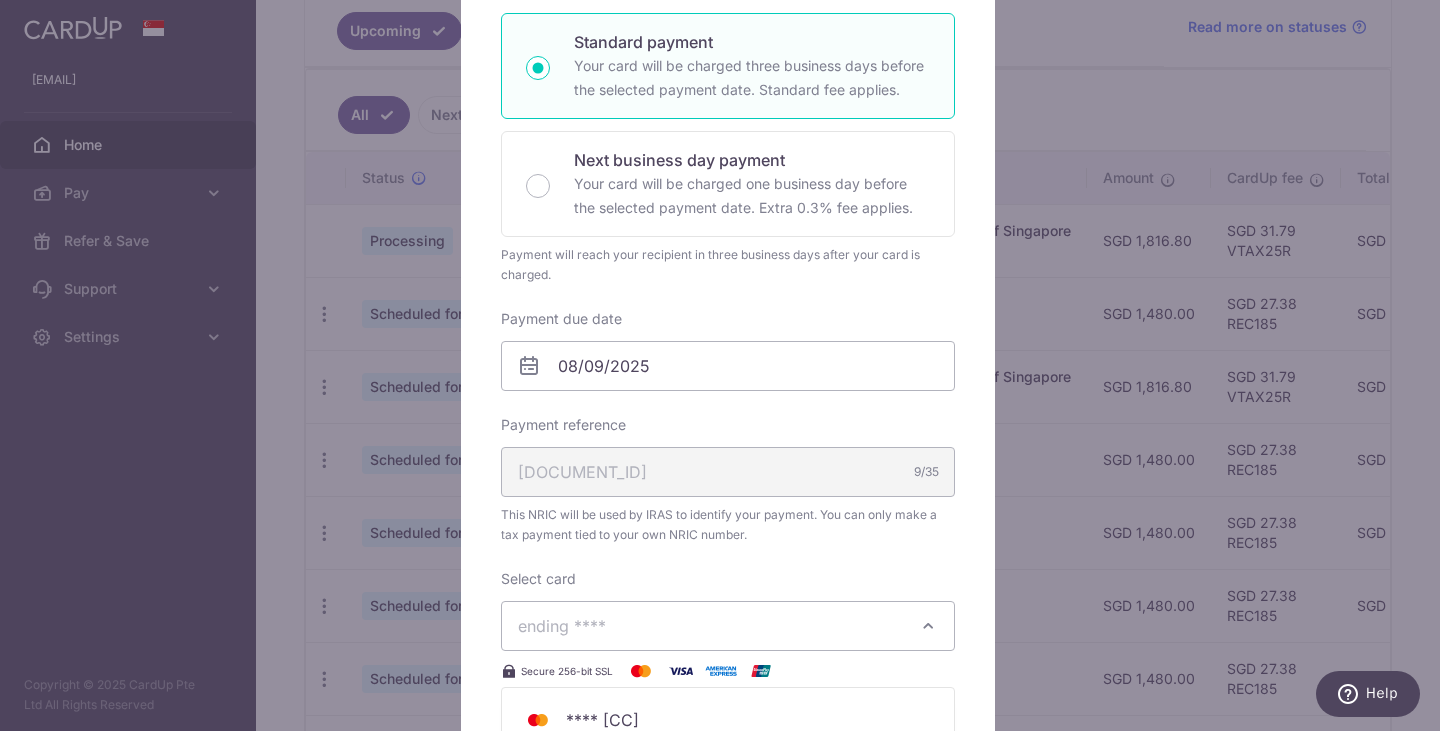 click at bounding box center [928, 626] 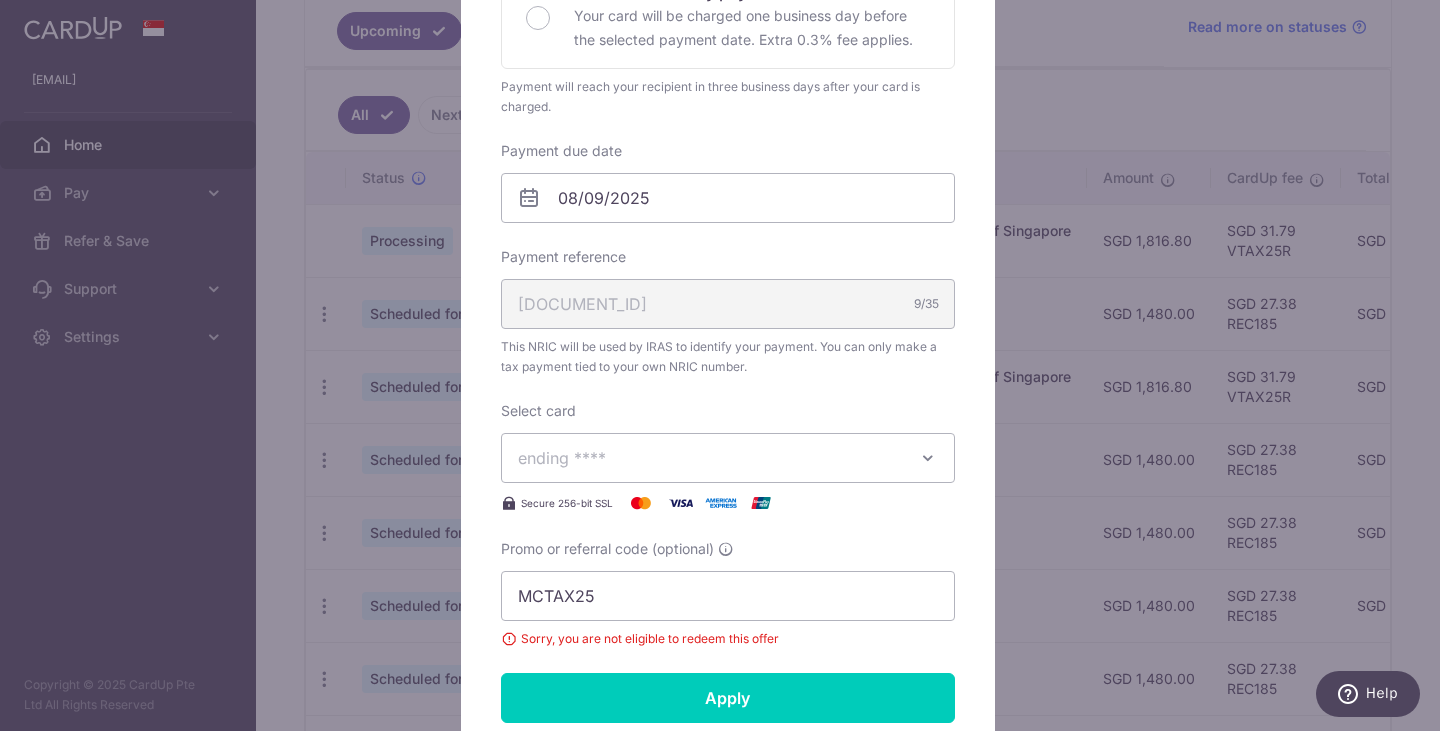 scroll, scrollTop: 514, scrollLeft: 0, axis: vertical 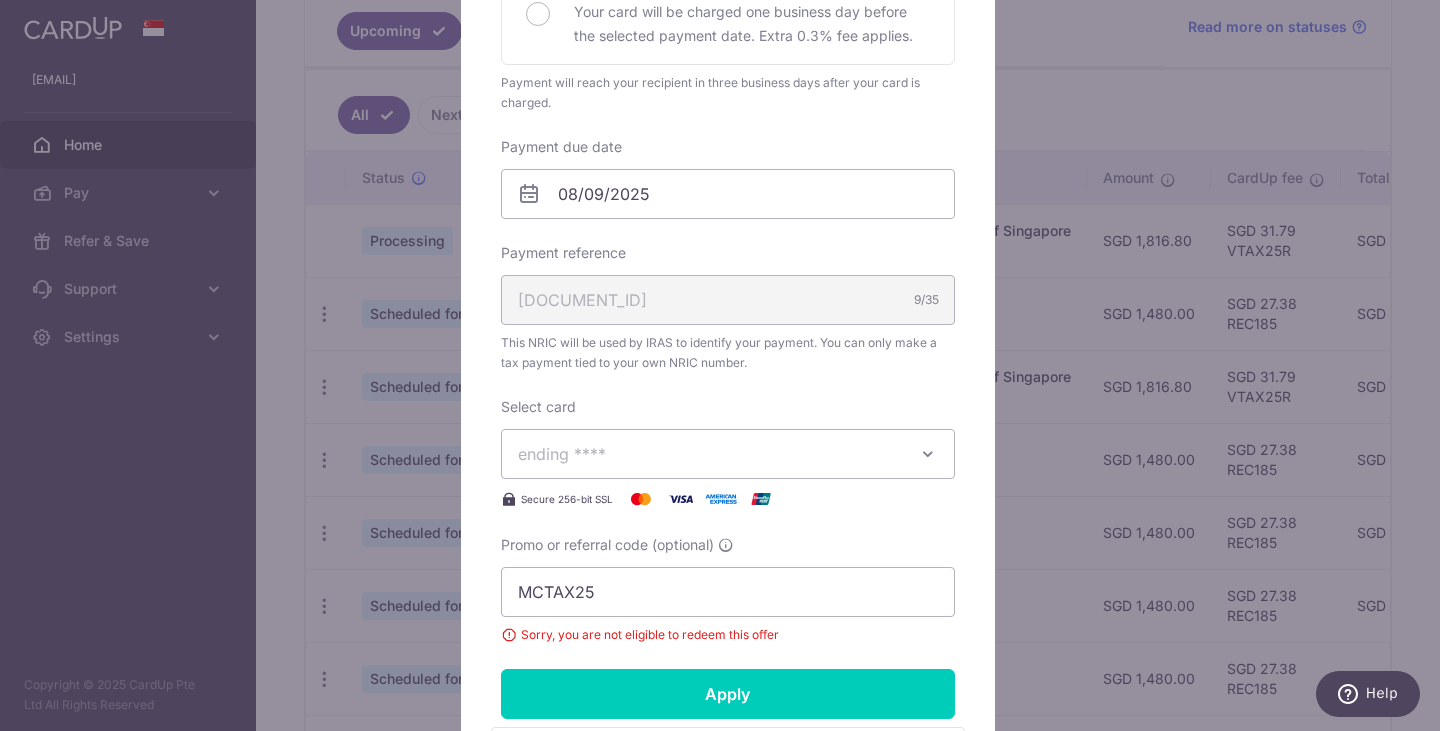 click on "ending 9951" at bounding box center [728, 454] 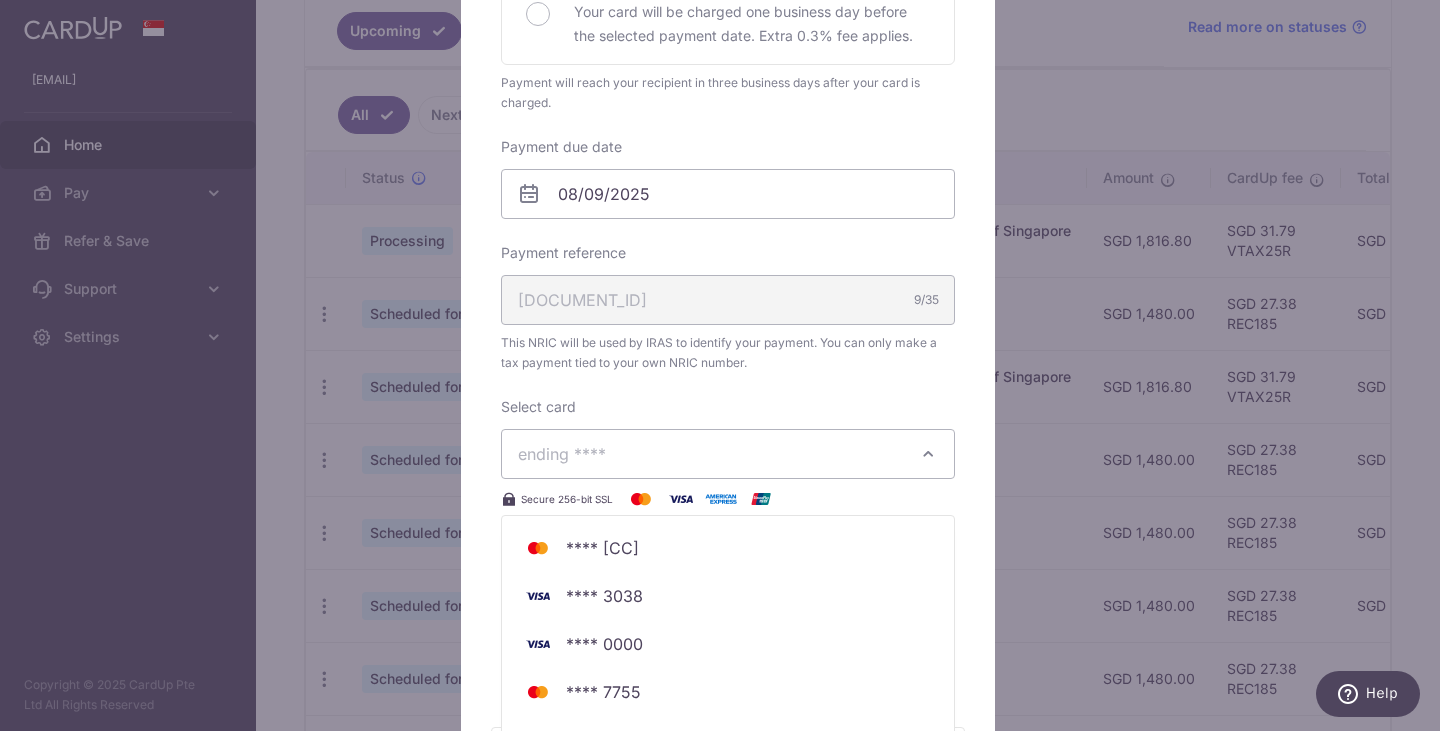 click on "ending 9951" at bounding box center [728, 454] 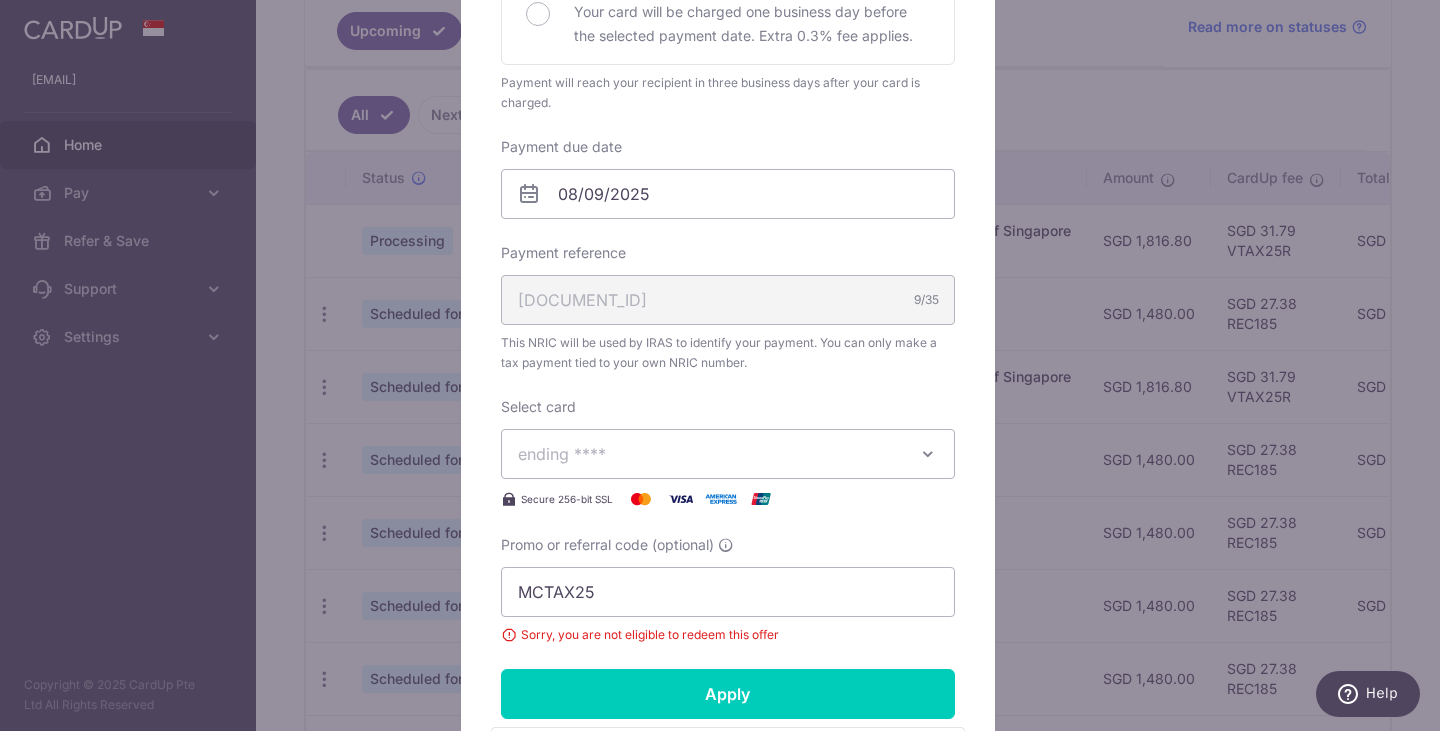 click on "ending 9951" at bounding box center [728, 454] 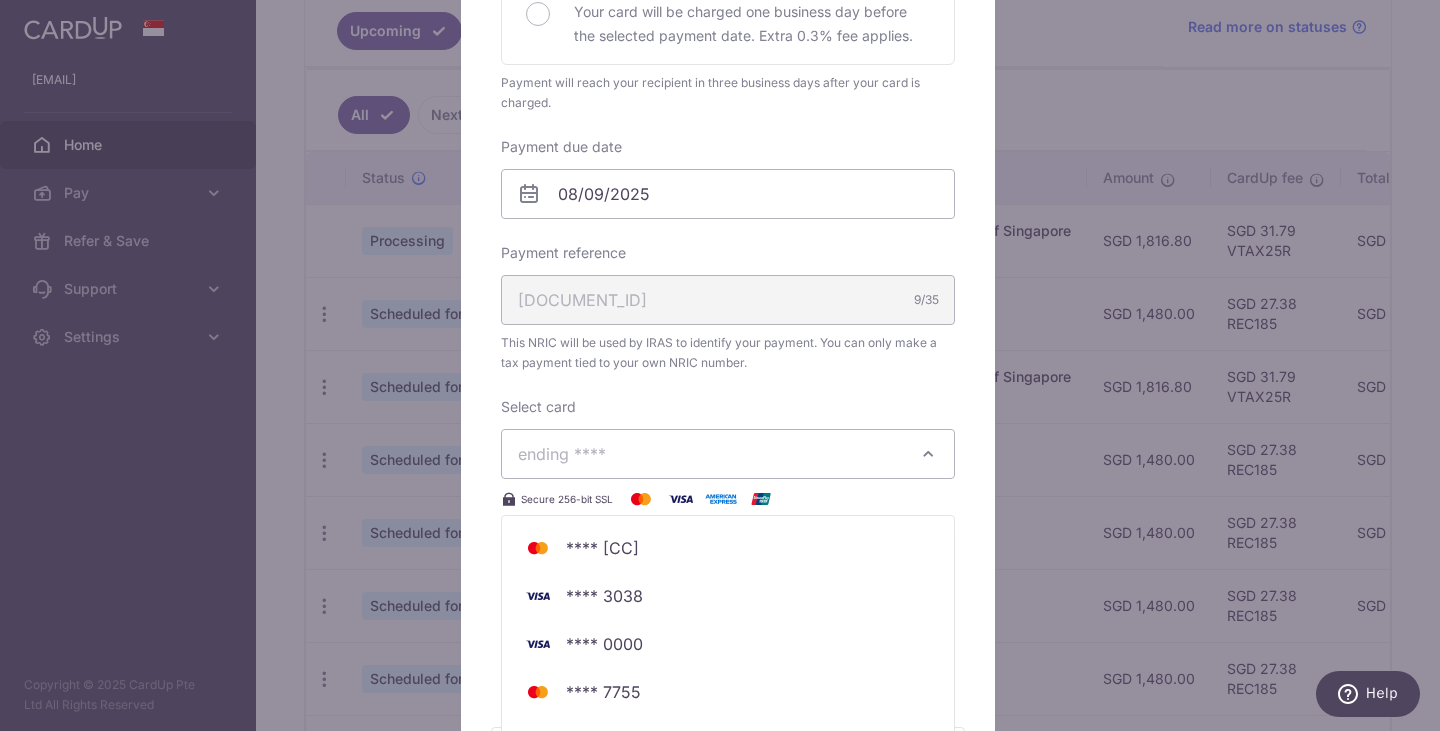 click on "ending 9951" at bounding box center (728, 454) 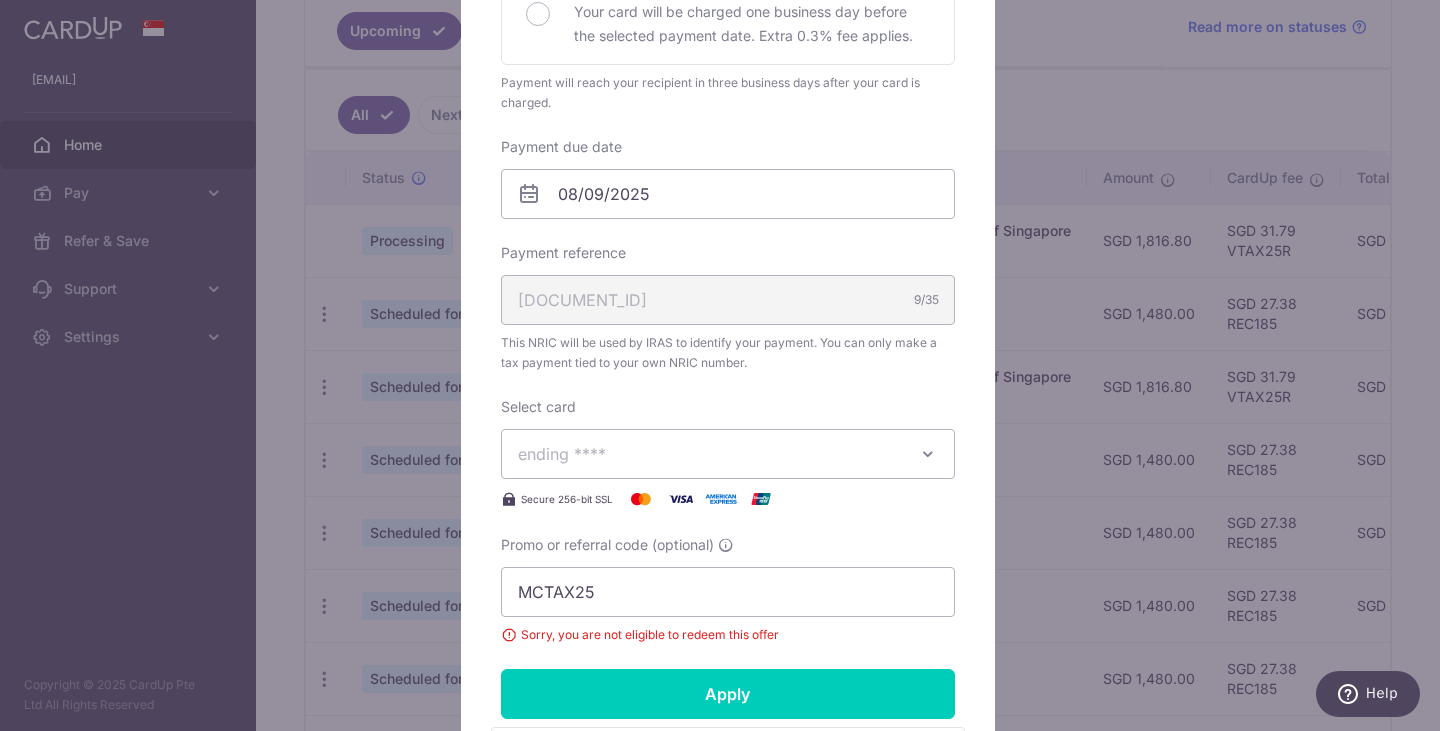 click on "ending 9951" at bounding box center (728, 454) 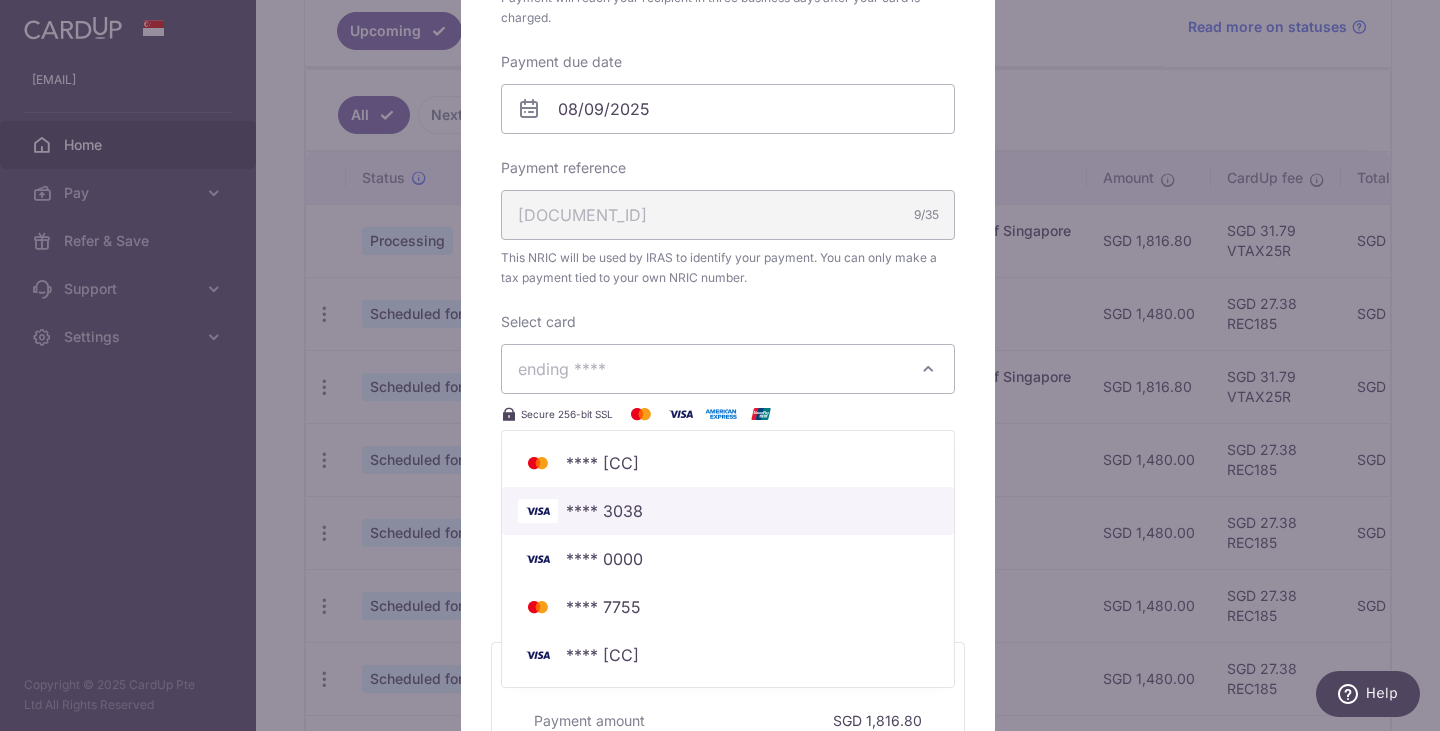 scroll, scrollTop: 606, scrollLeft: 0, axis: vertical 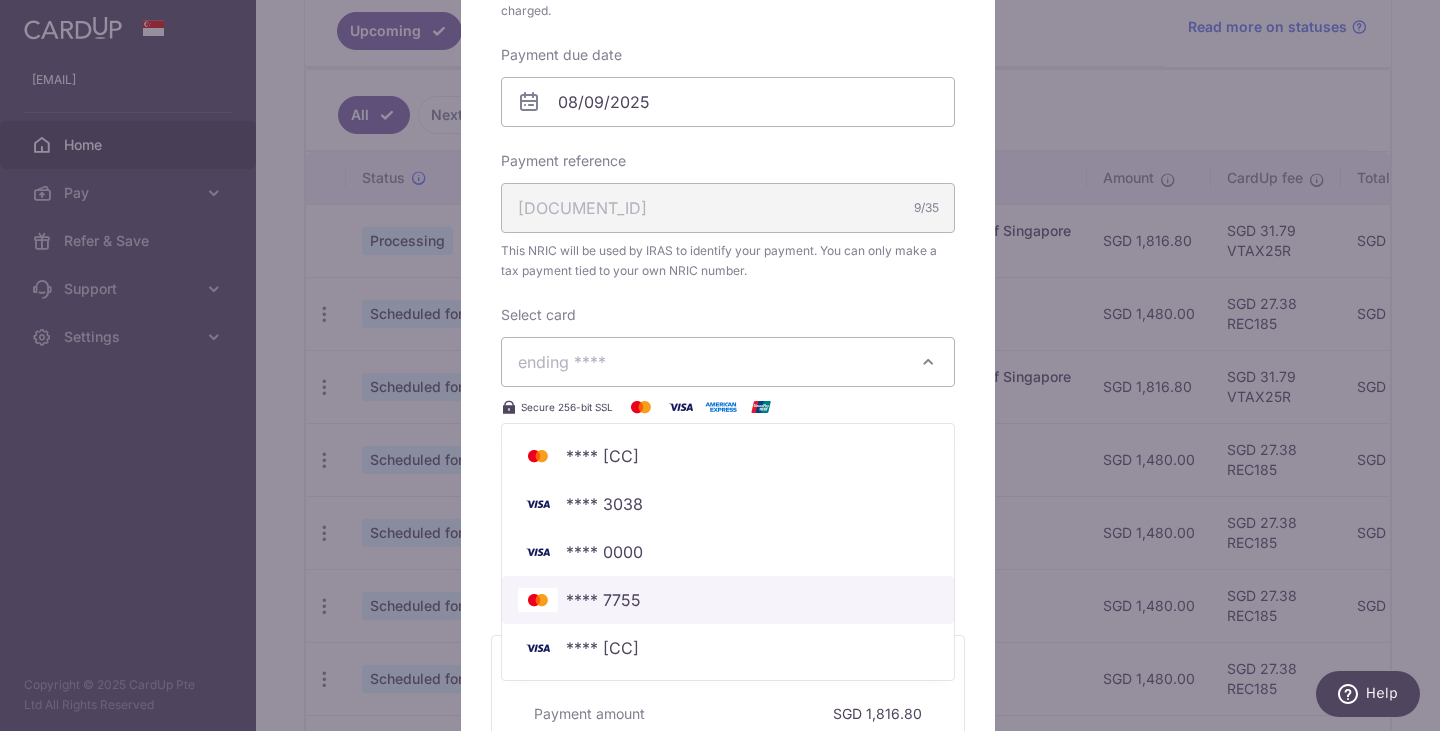 click on "**** 7755" at bounding box center [728, 600] 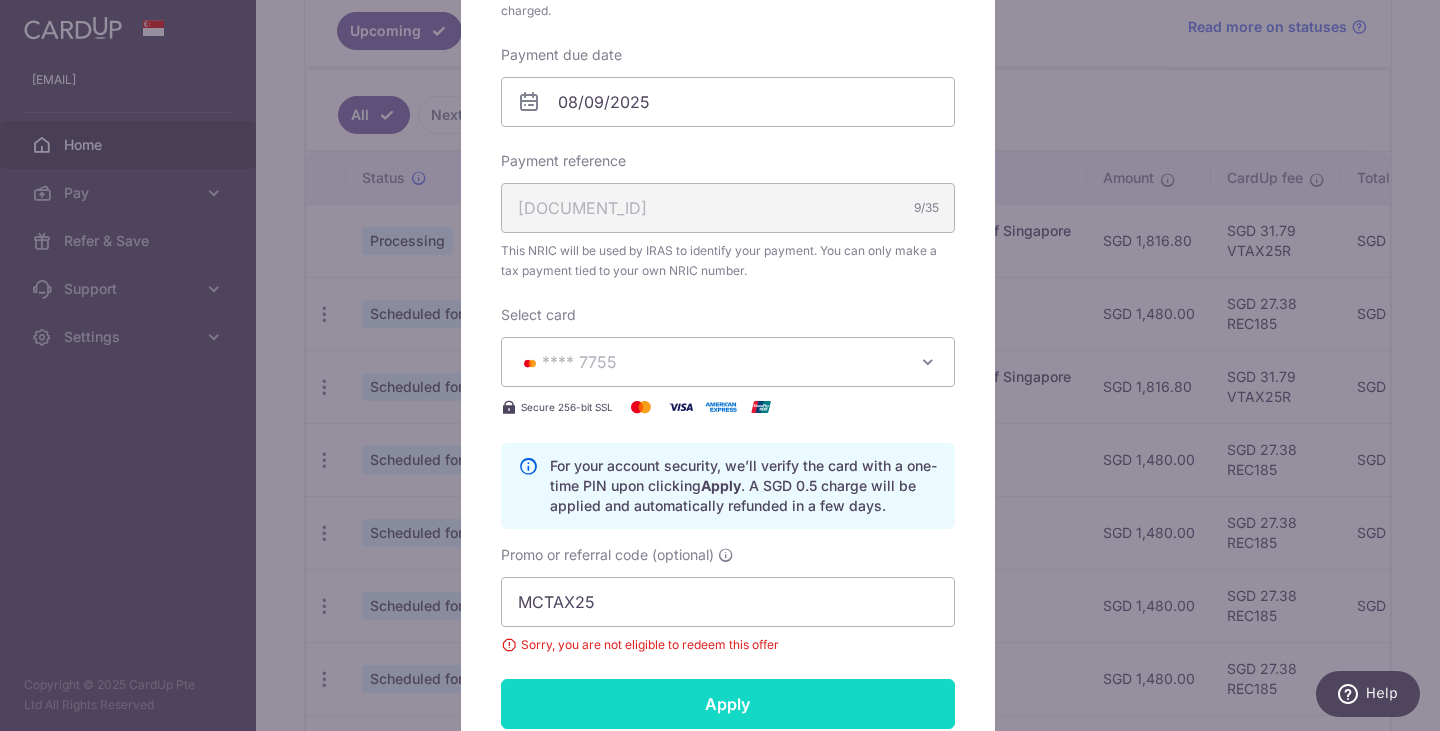 click on "Apply" at bounding box center (728, 704) 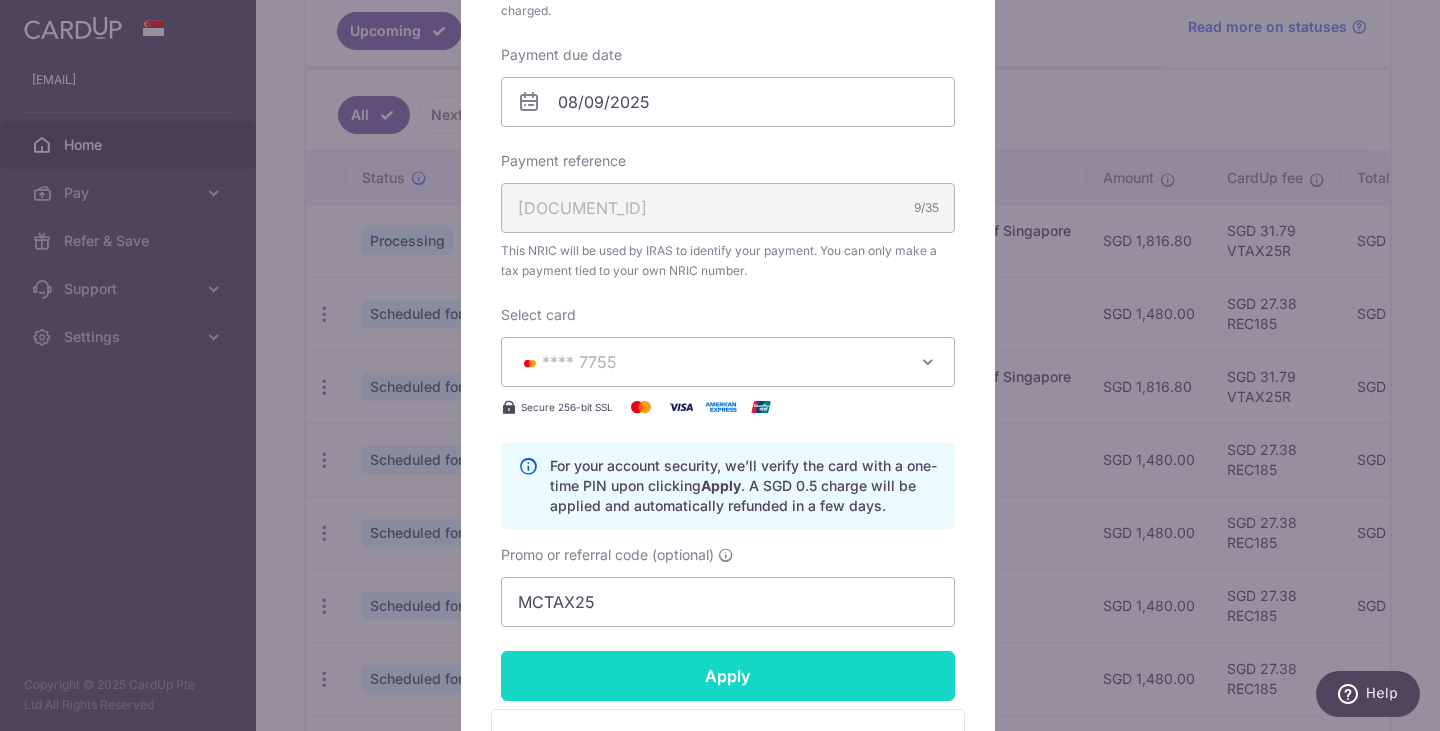 click on "Apply" at bounding box center (728, 676) 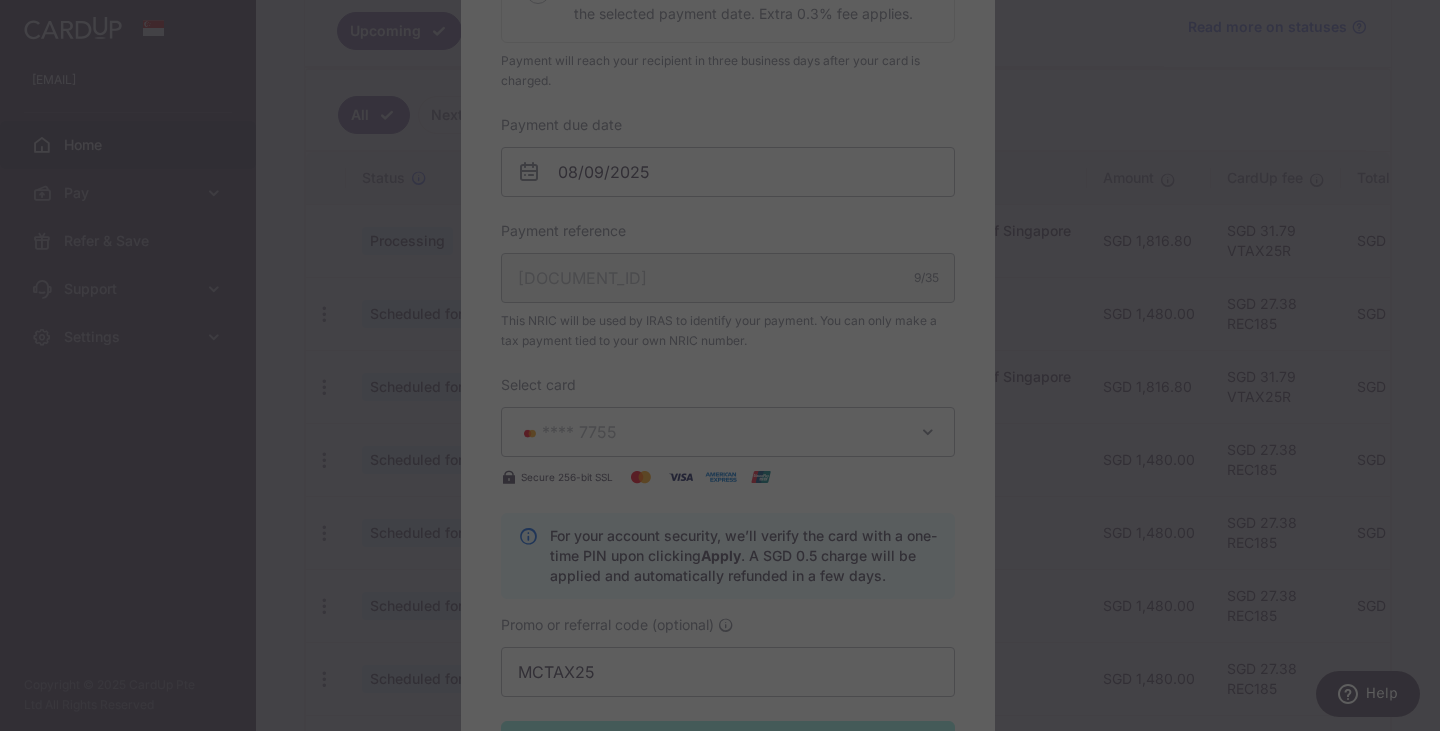 scroll, scrollTop: 676, scrollLeft: 0, axis: vertical 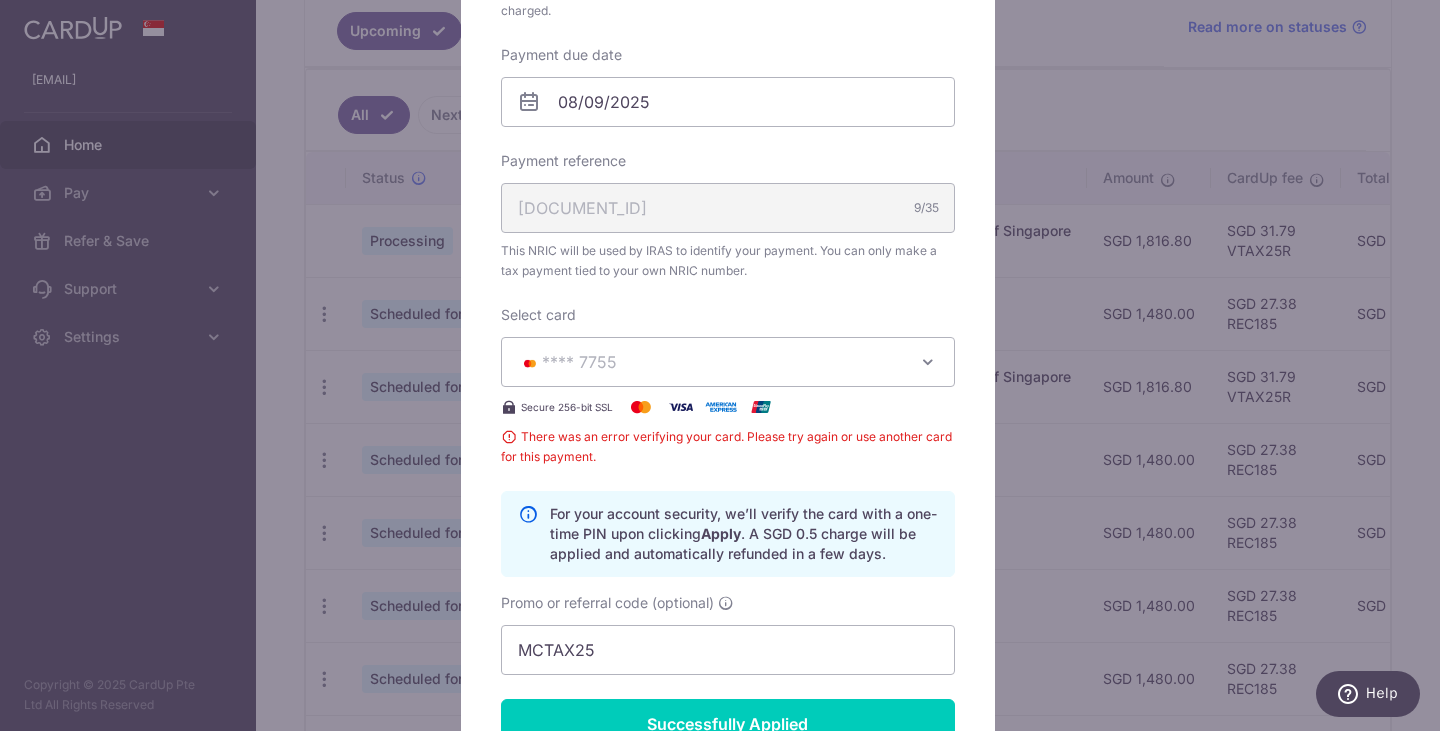 click at bounding box center (928, 362) 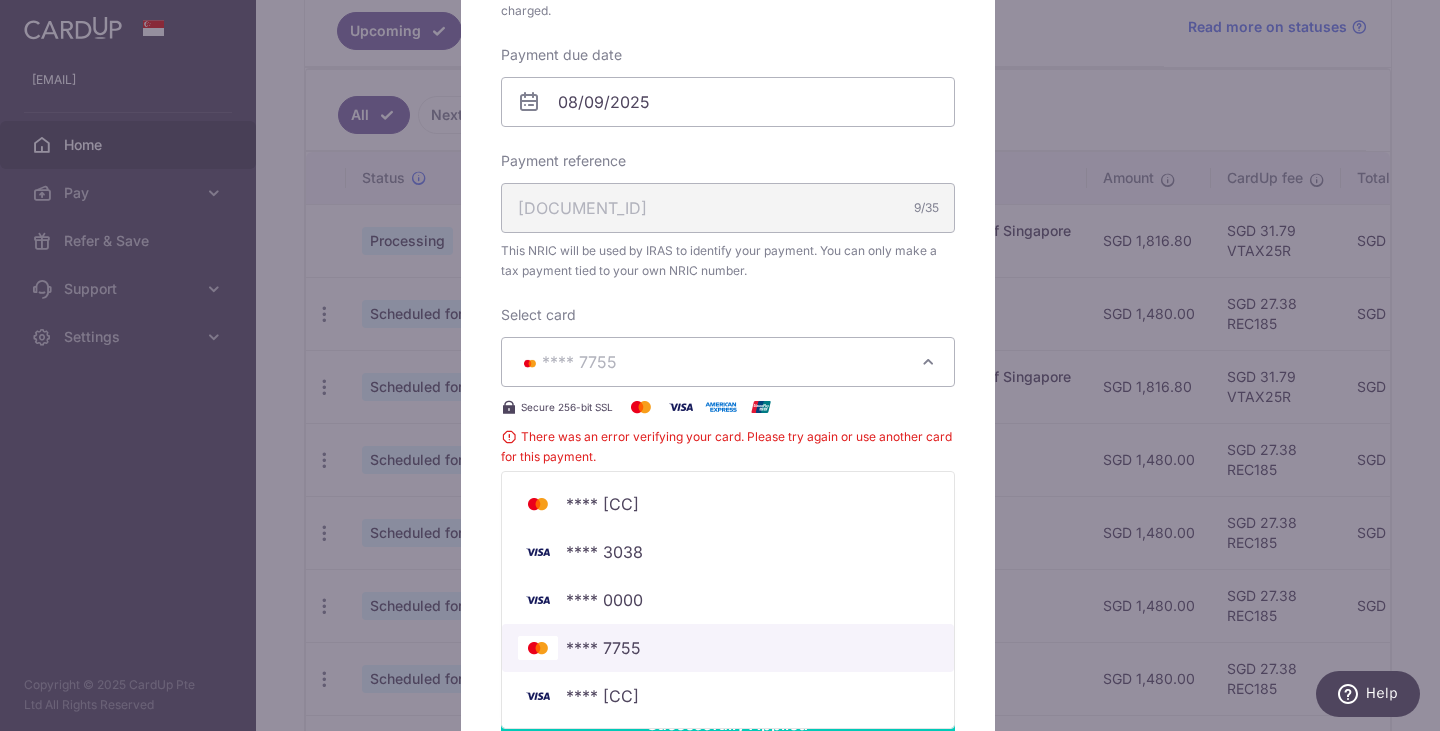click on "**** 7755" at bounding box center [603, 648] 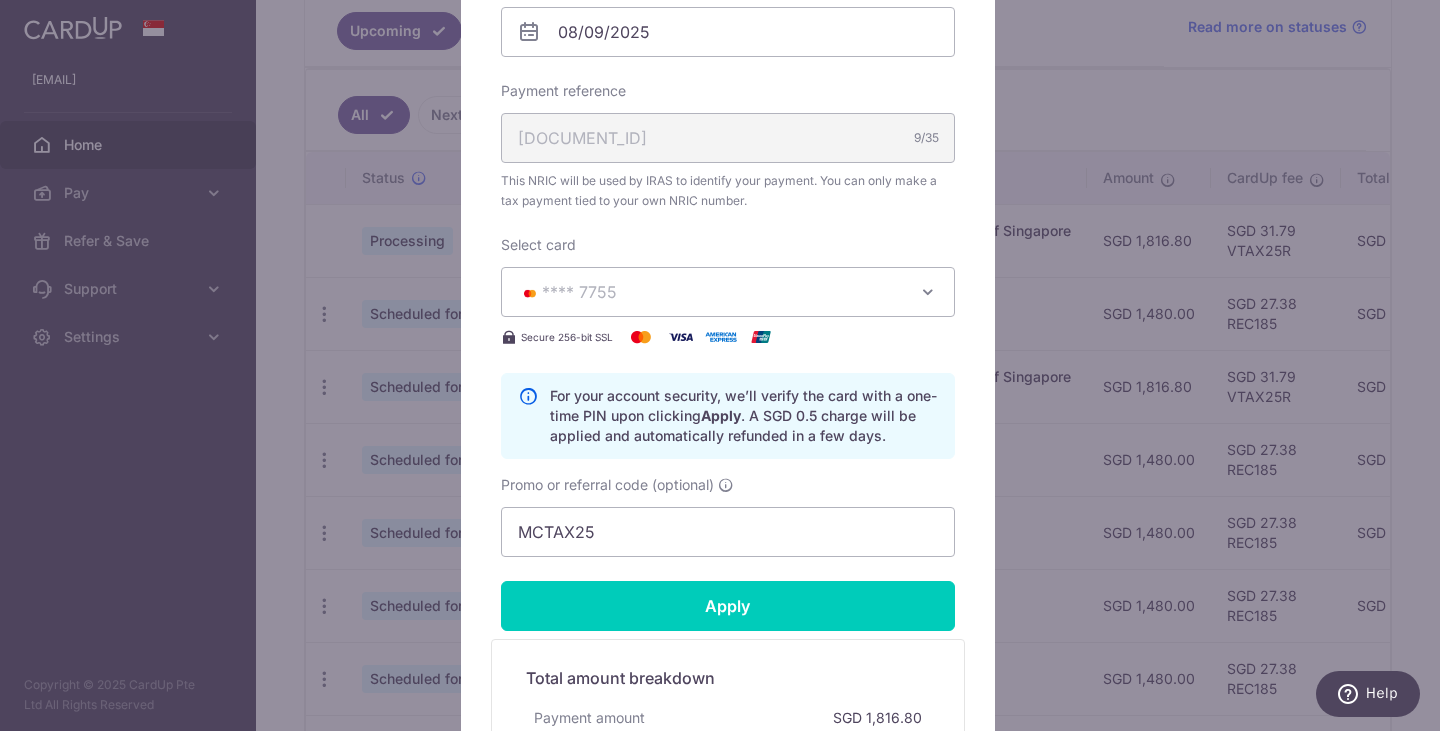 scroll, scrollTop: 606, scrollLeft: 0, axis: vertical 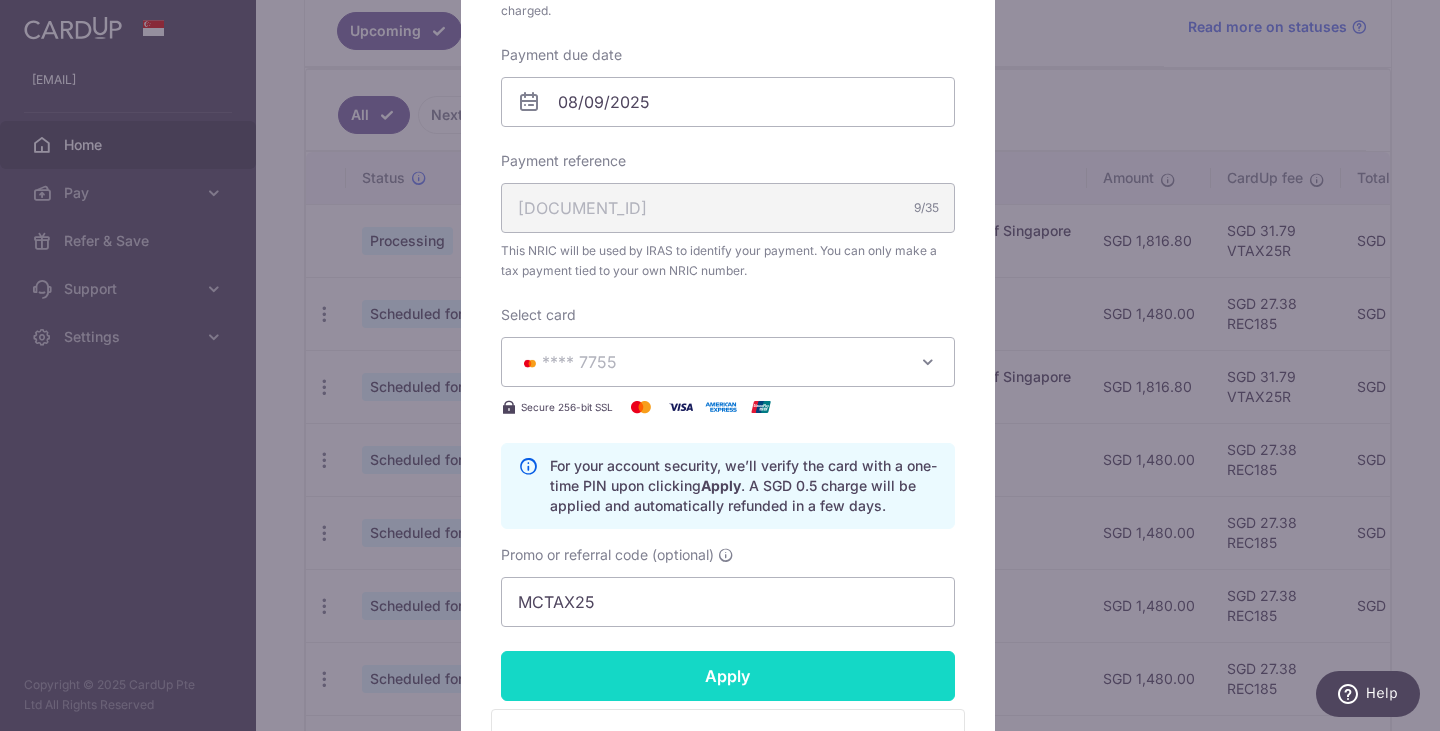 click on "Apply" at bounding box center [728, 676] 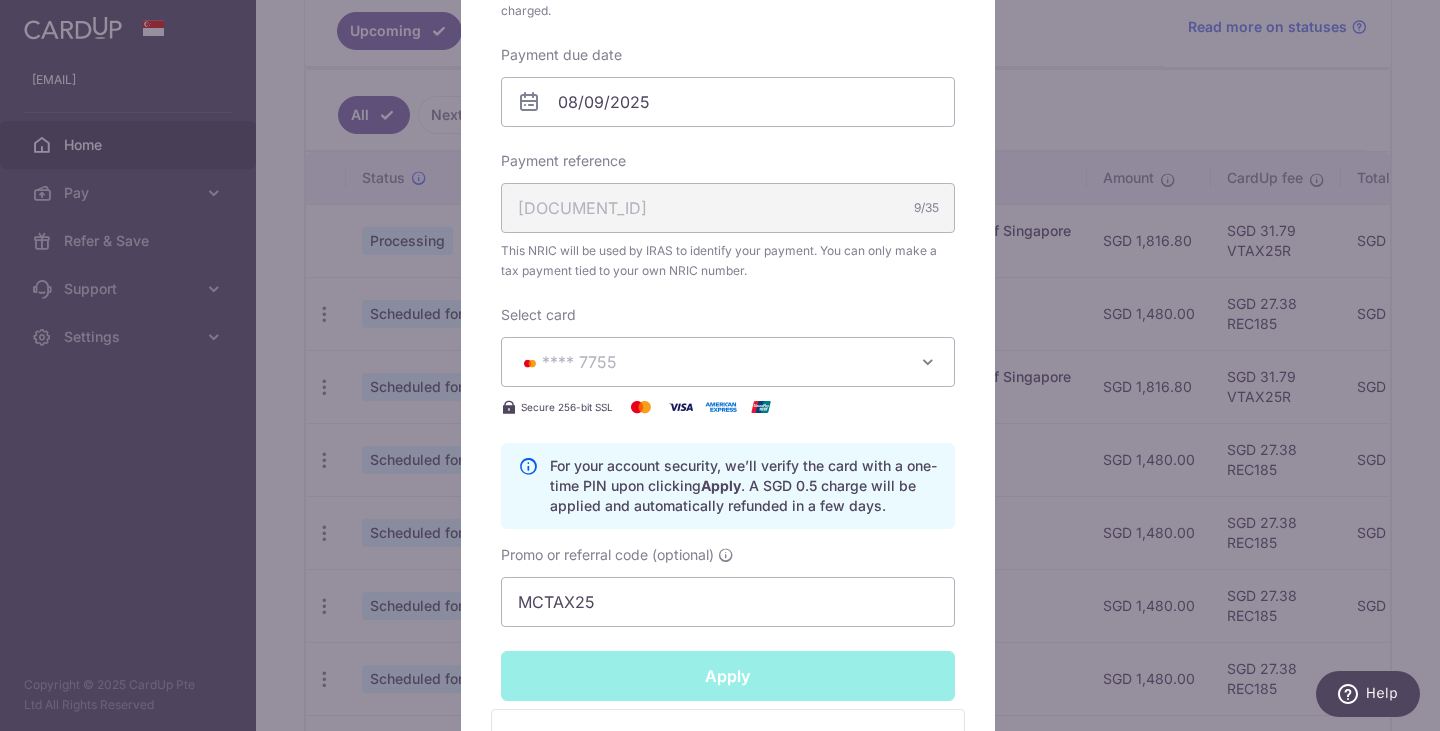 type on "Successfully Applied" 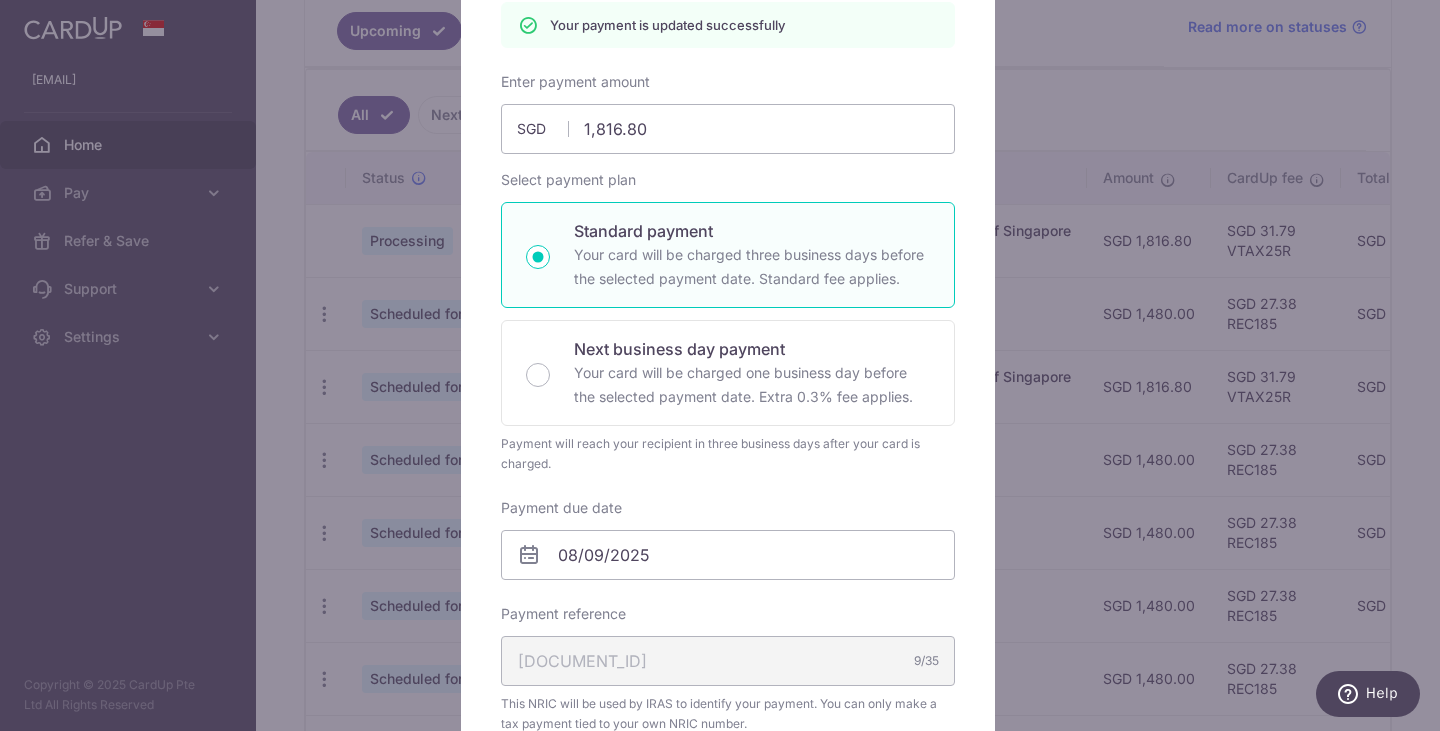 scroll, scrollTop: 139, scrollLeft: 0, axis: vertical 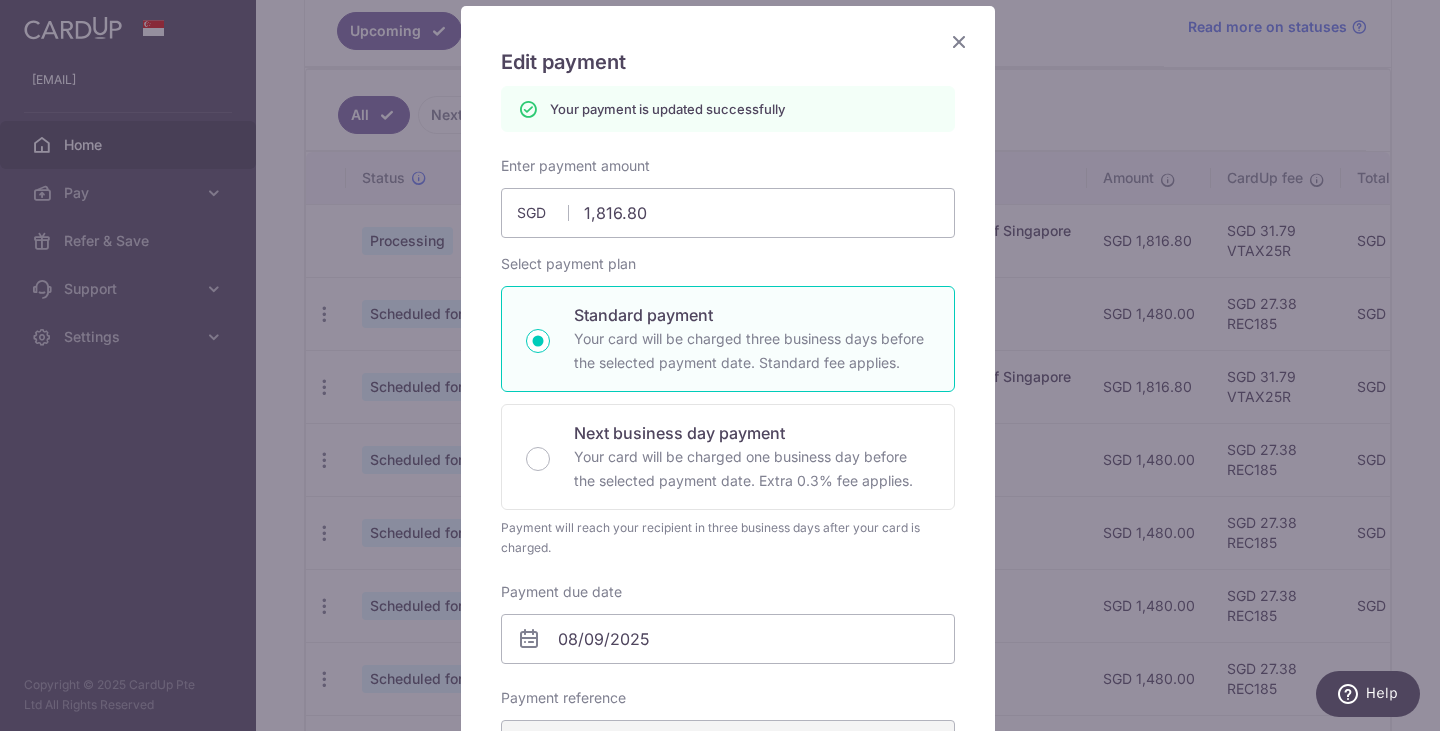 click at bounding box center [959, 41] 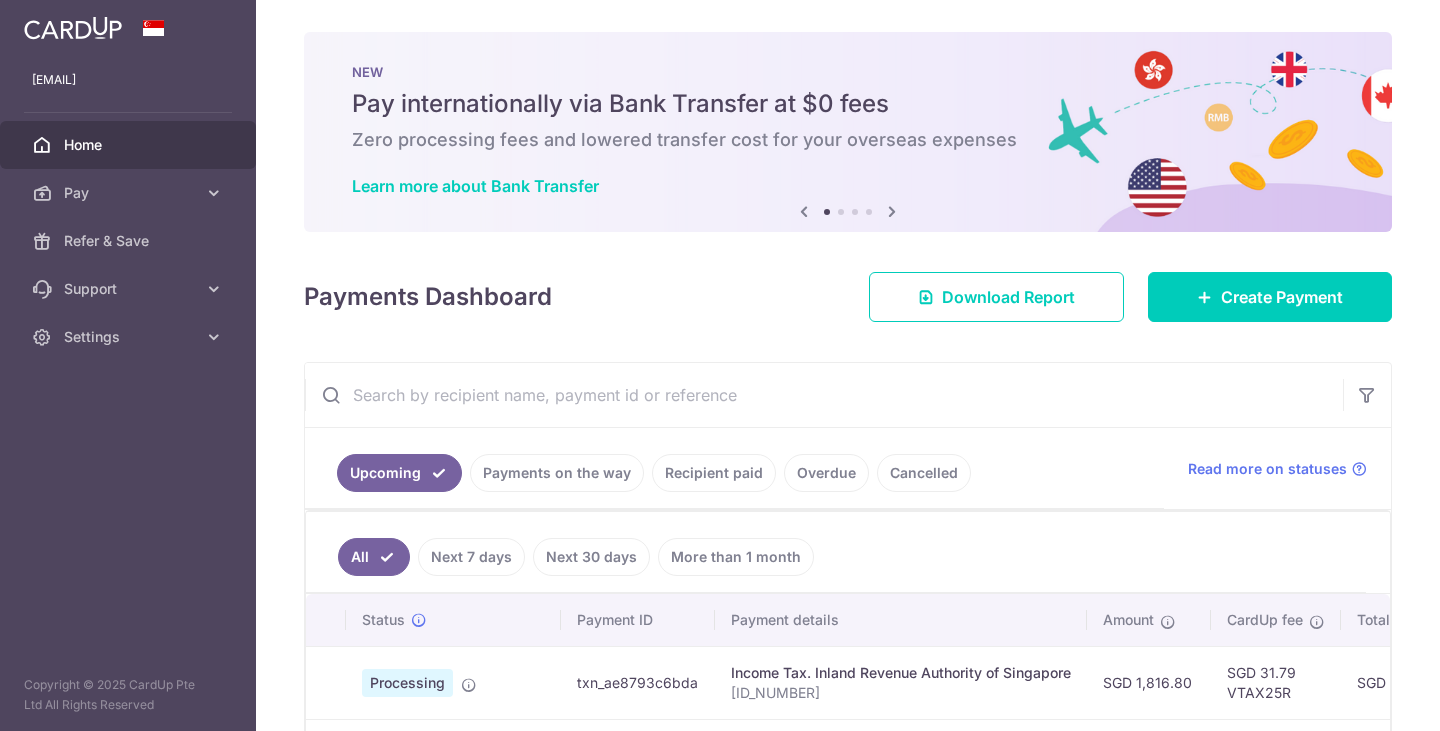 scroll, scrollTop: 0, scrollLeft: 0, axis: both 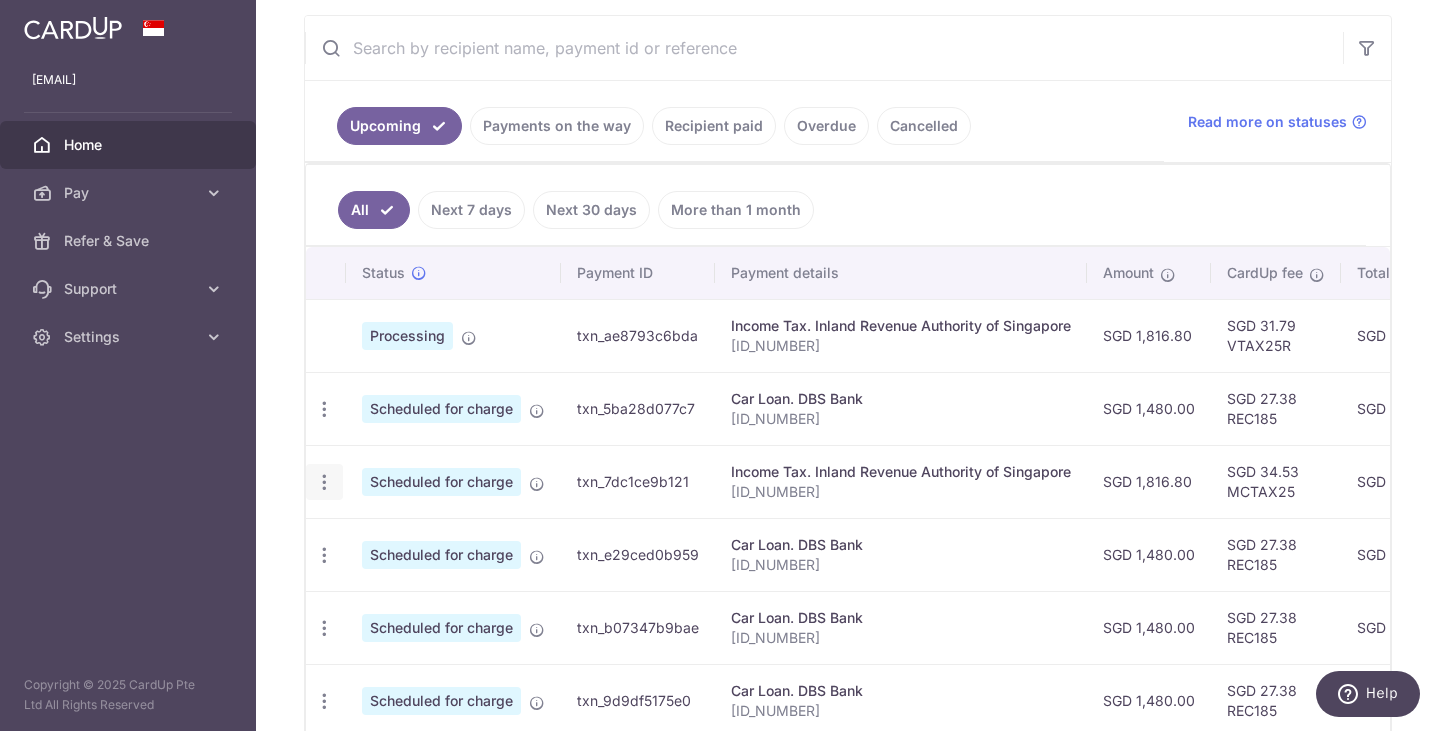 click at bounding box center [324, 409] 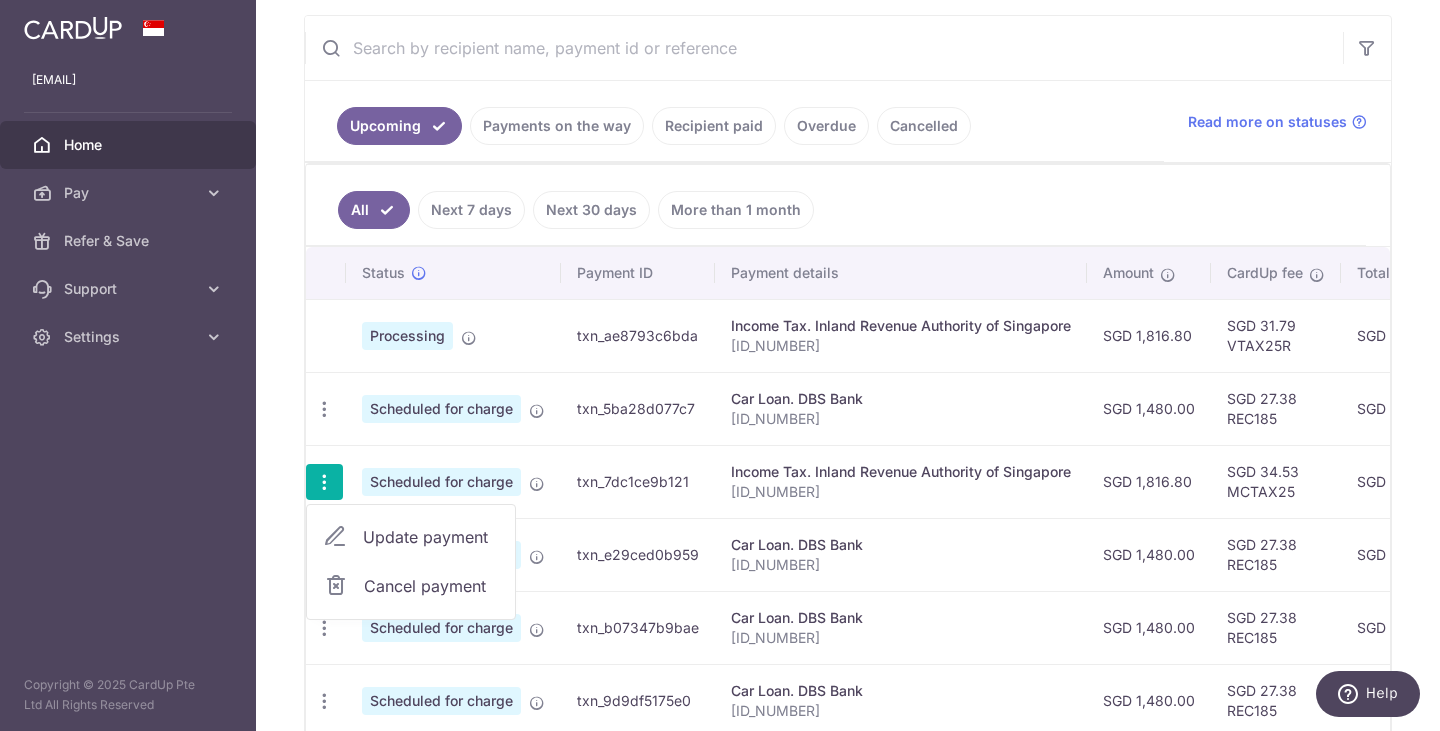 click on "Update payment" at bounding box center (431, 537) 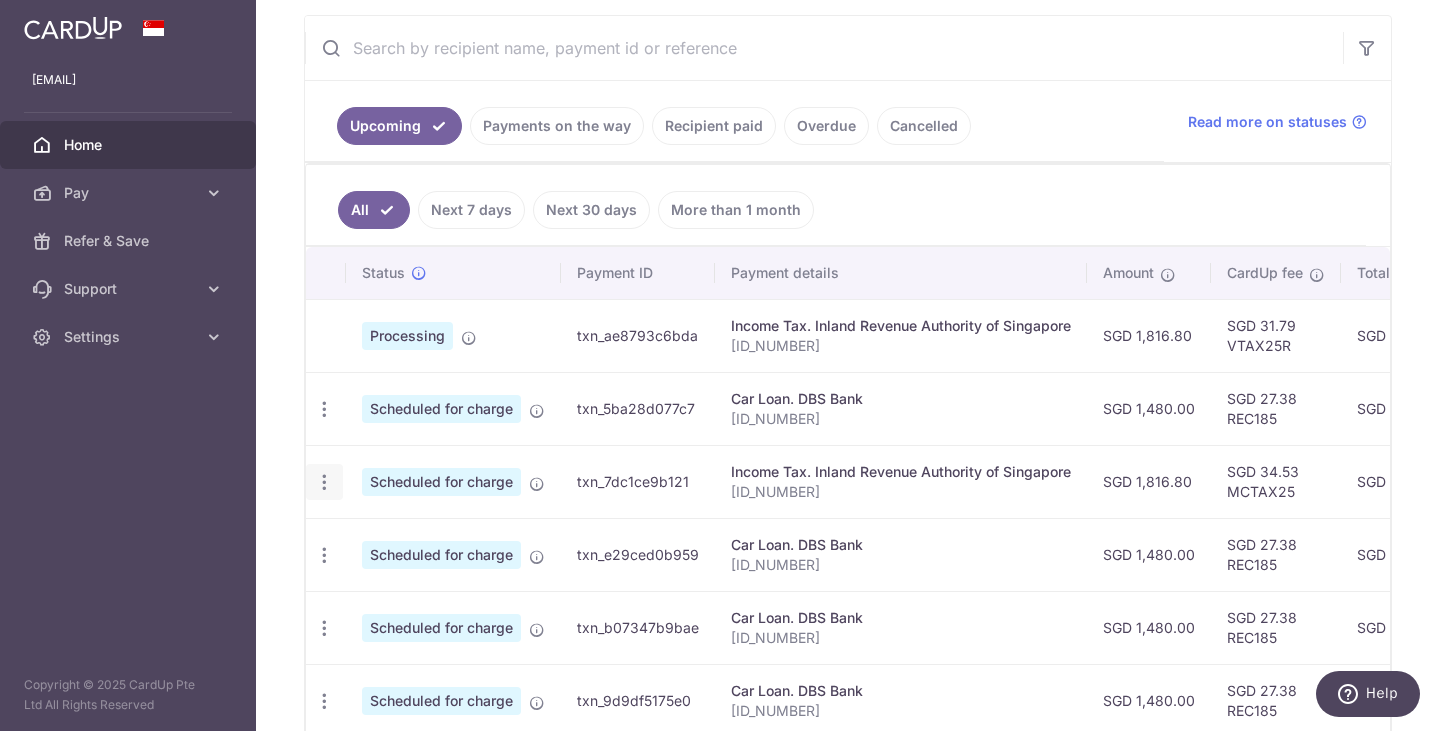 radio on "true" 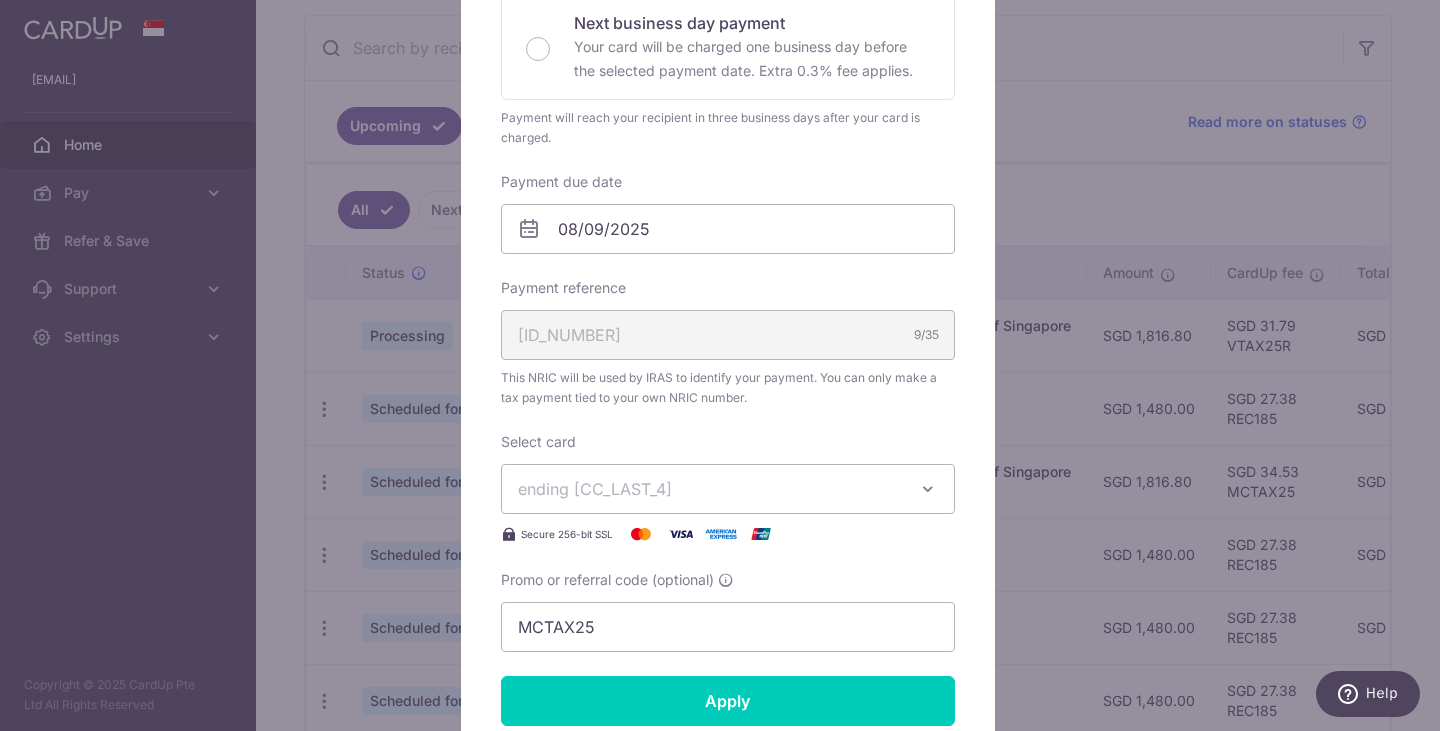 scroll, scrollTop: 480, scrollLeft: 0, axis: vertical 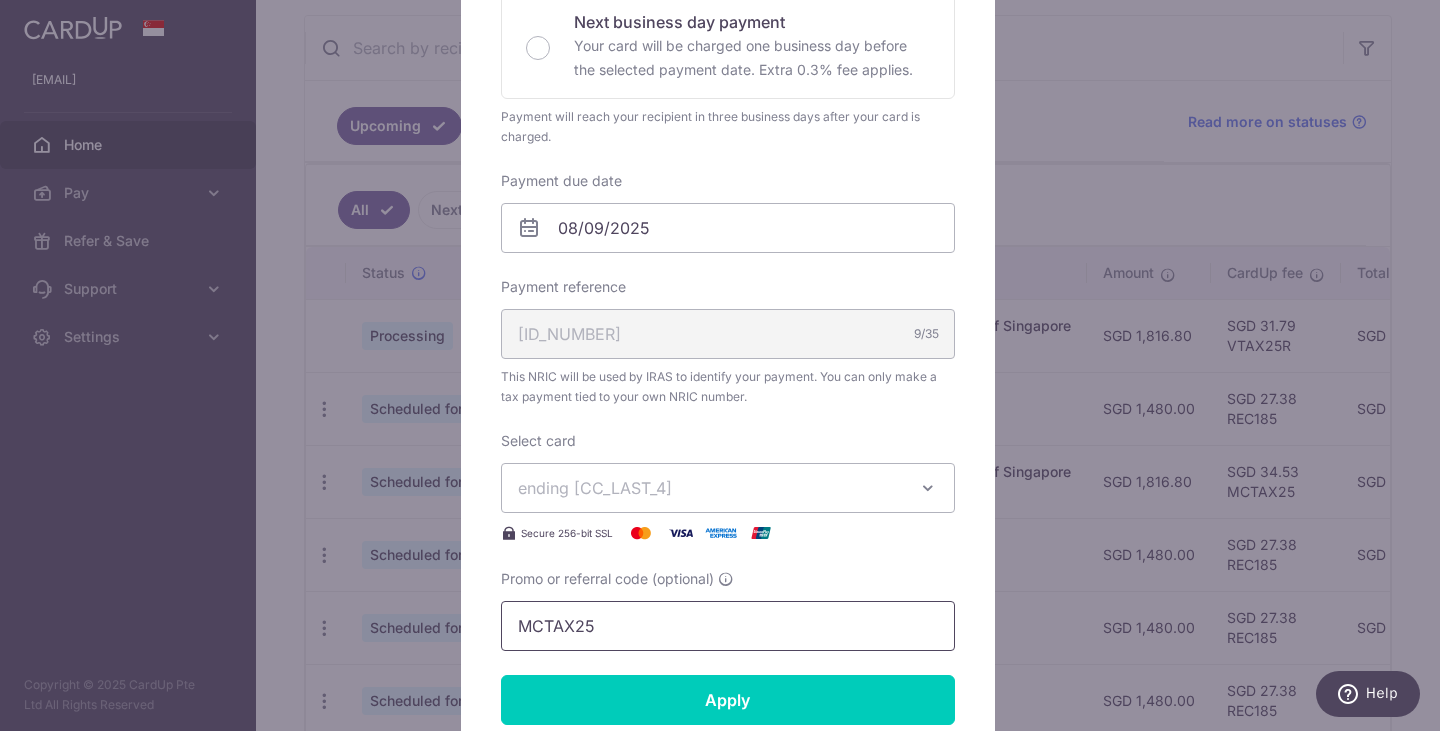 click on "MCTAX25" at bounding box center [728, 626] 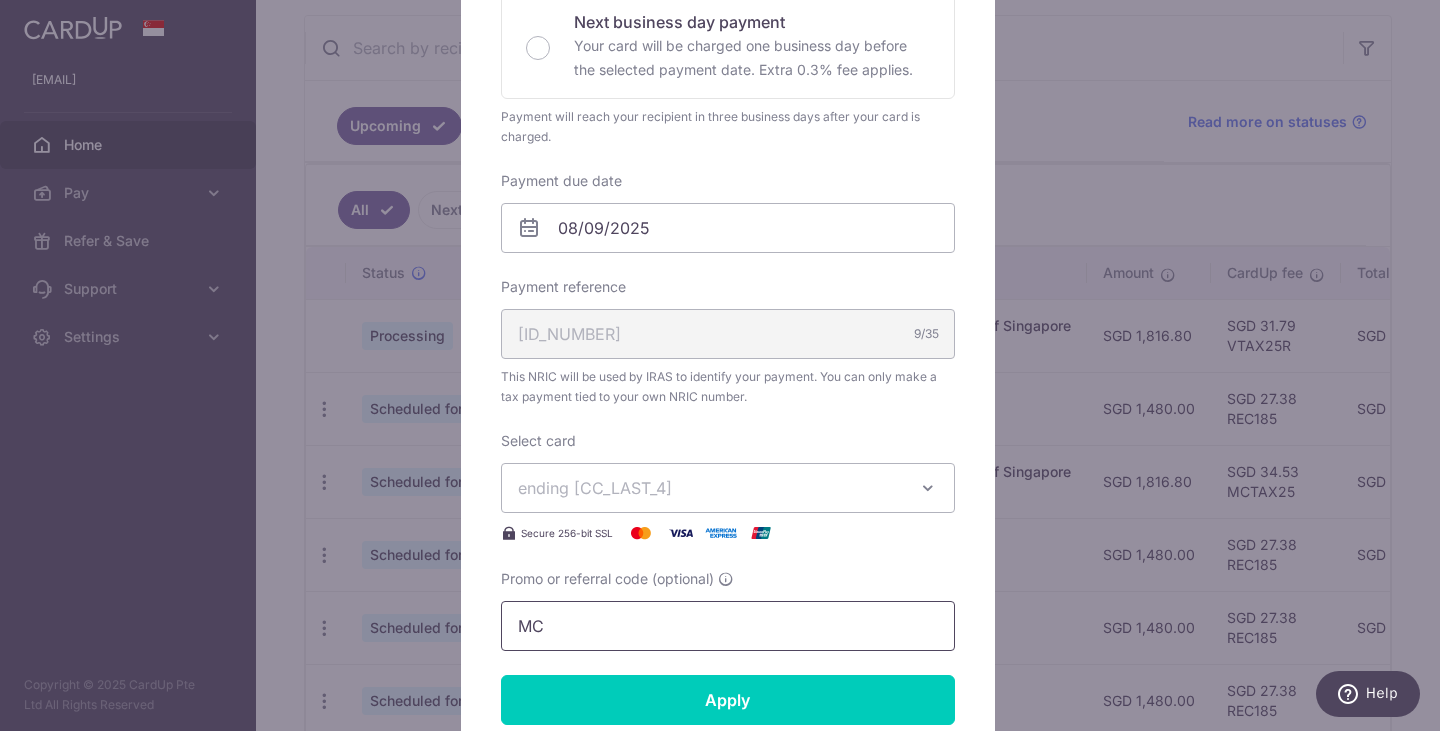 type on "M" 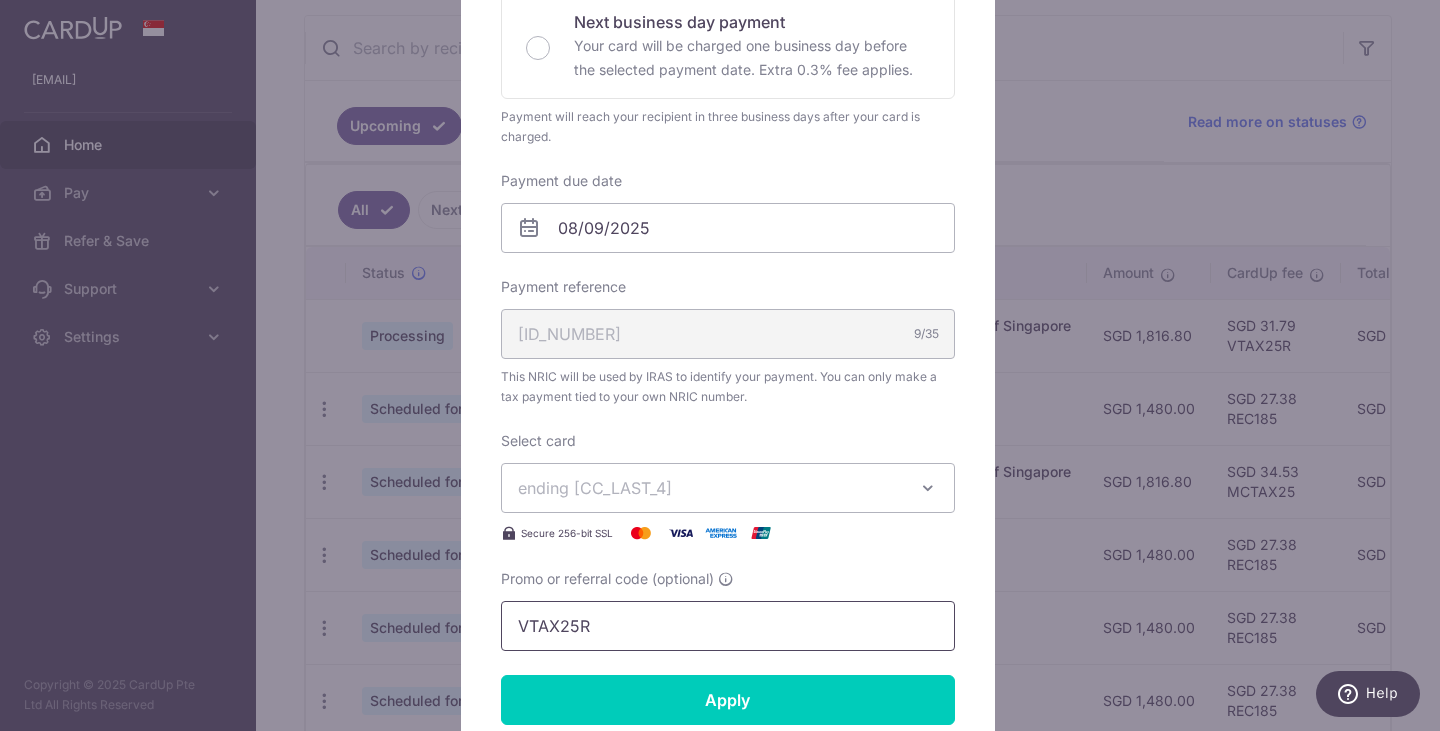 type on "VTAX25R" 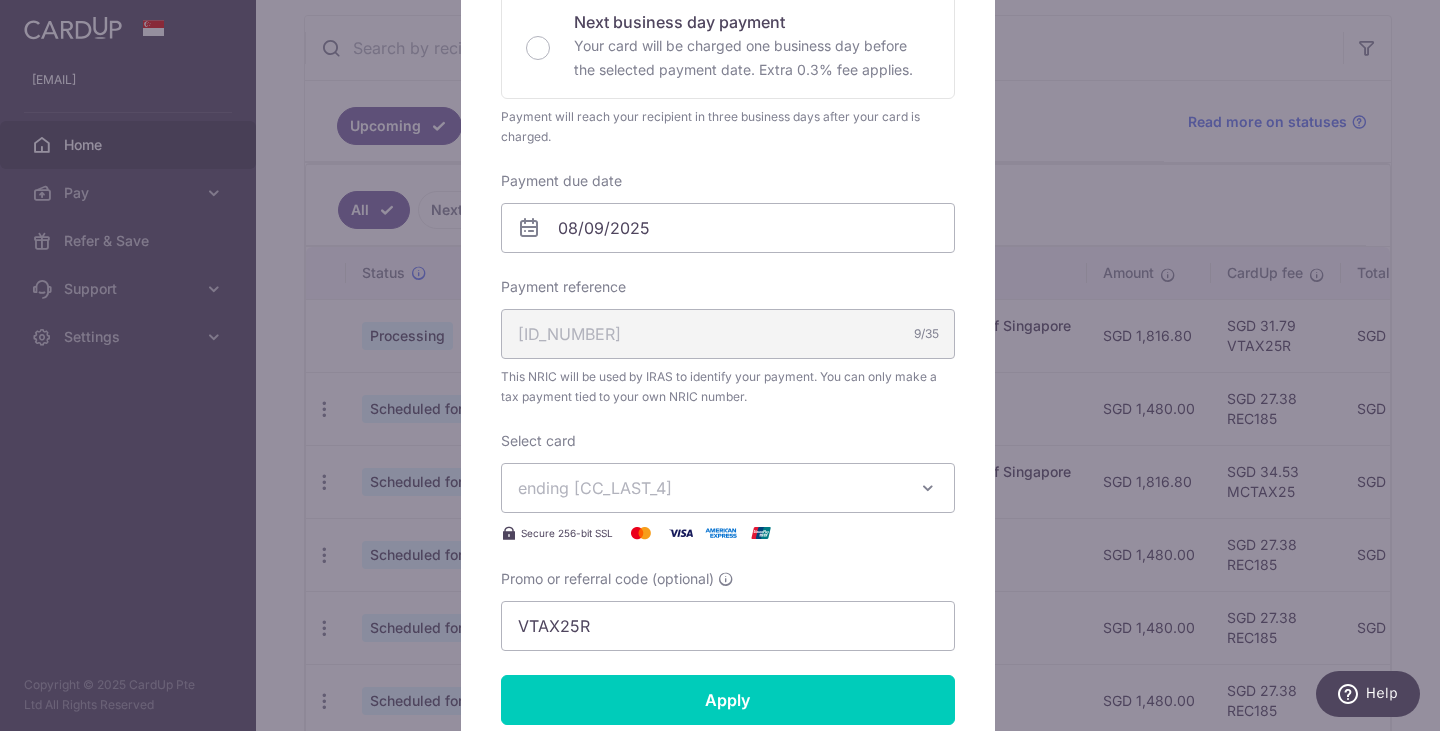 click on "ending [CC_LAST_4]" at bounding box center (728, 488) 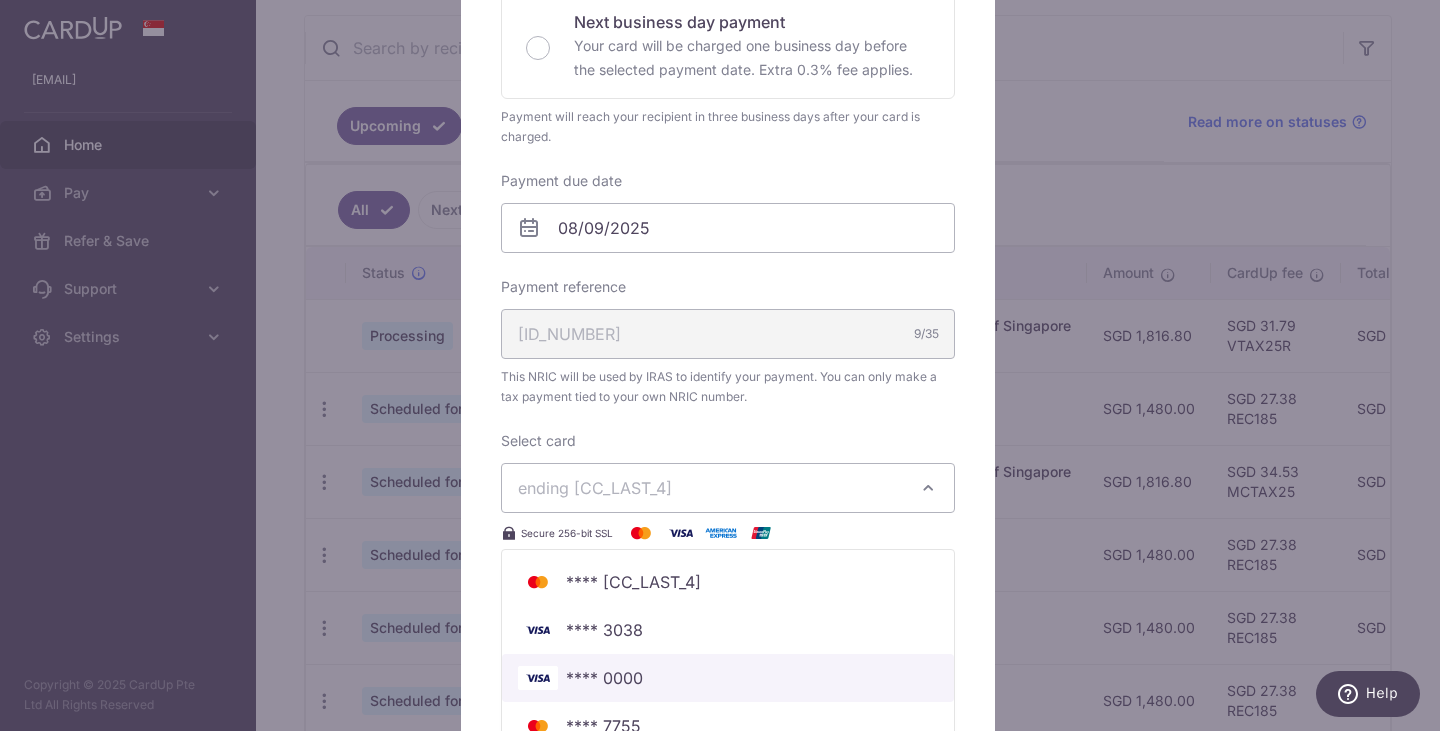 scroll, scrollTop: 621, scrollLeft: 0, axis: vertical 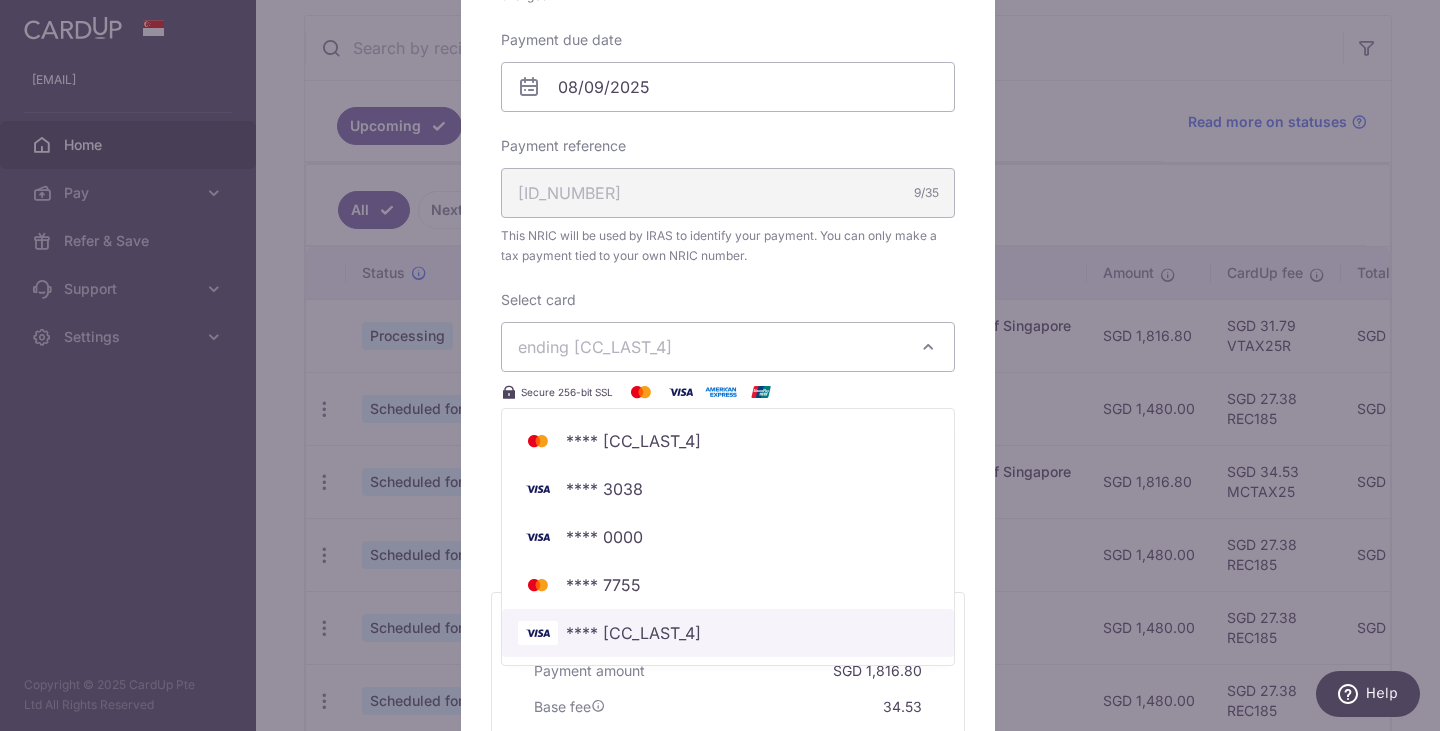 click on "**** [CC_LAST_4]" at bounding box center [728, 633] 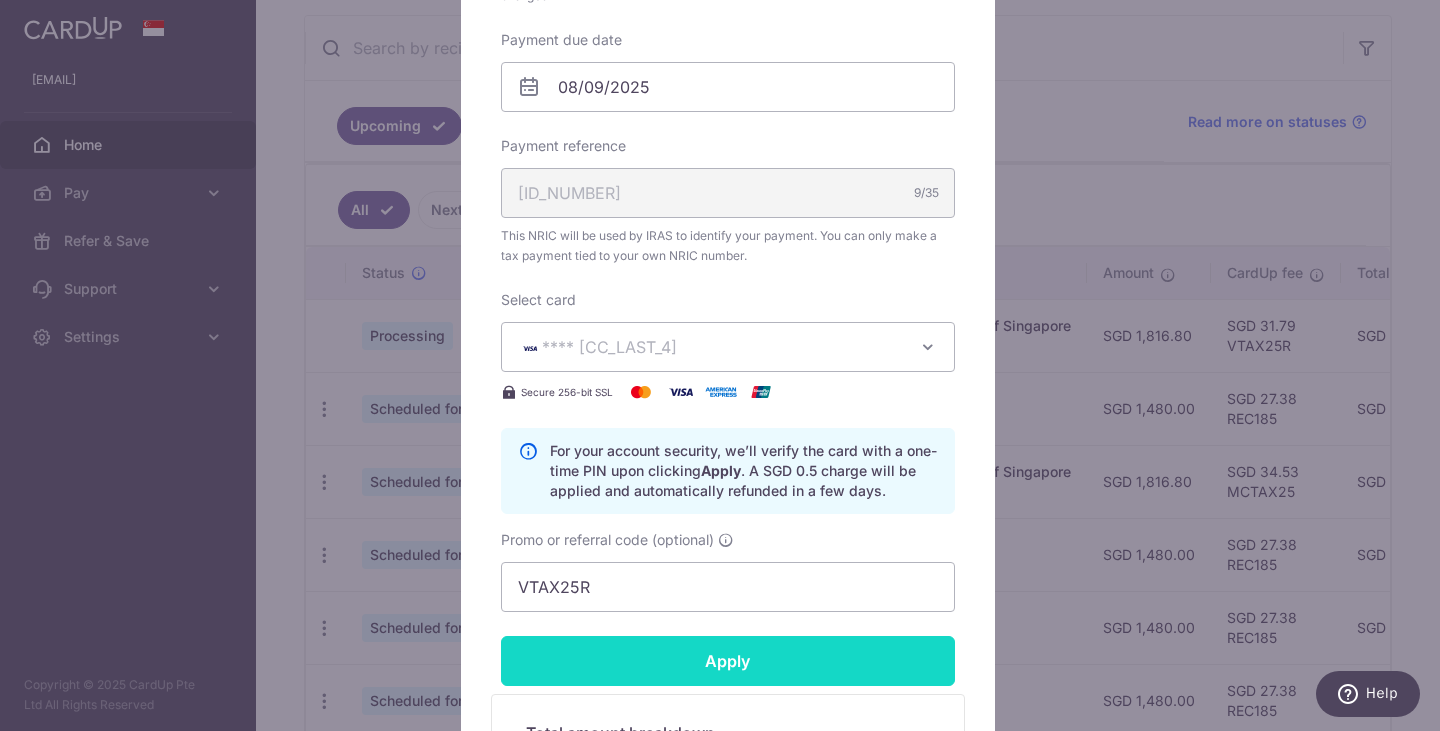 click on "Apply" at bounding box center (728, 661) 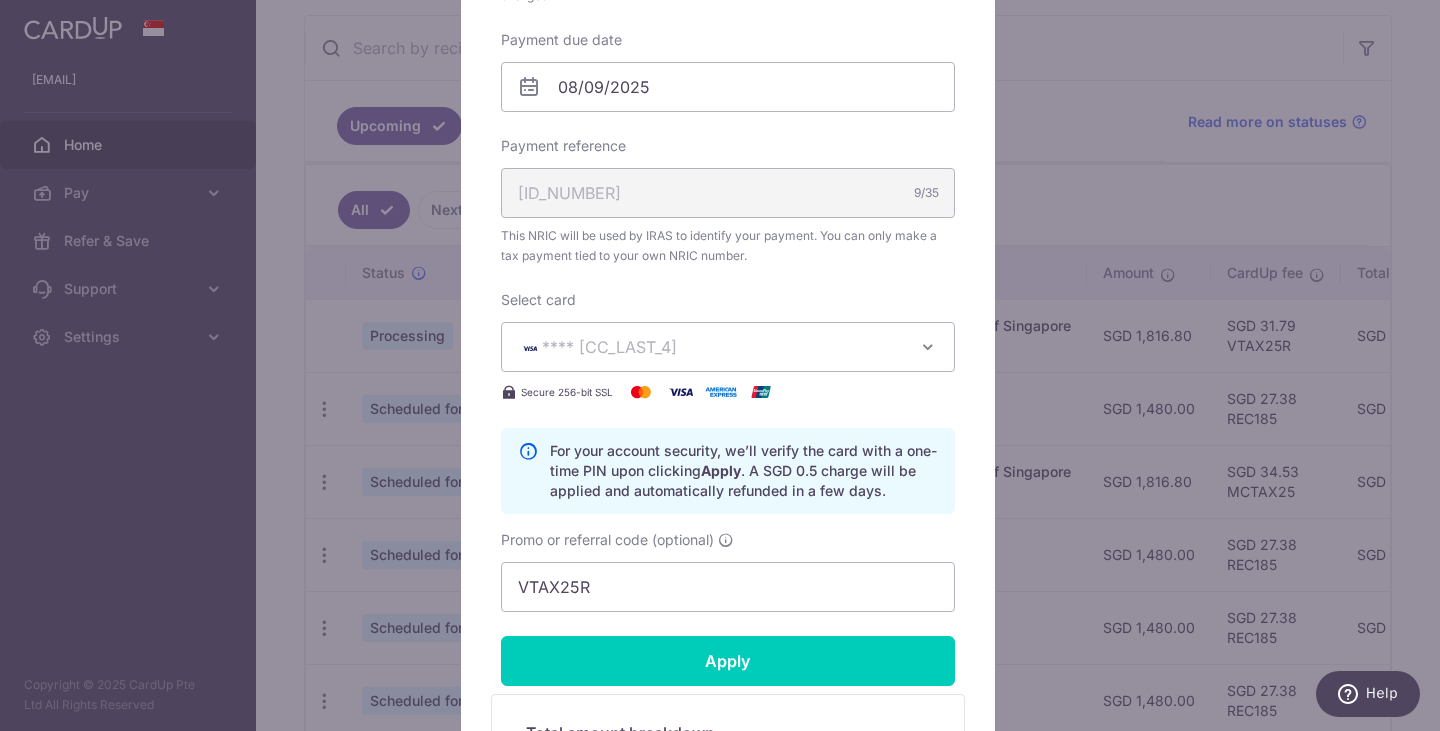type on "Successfully Applied" 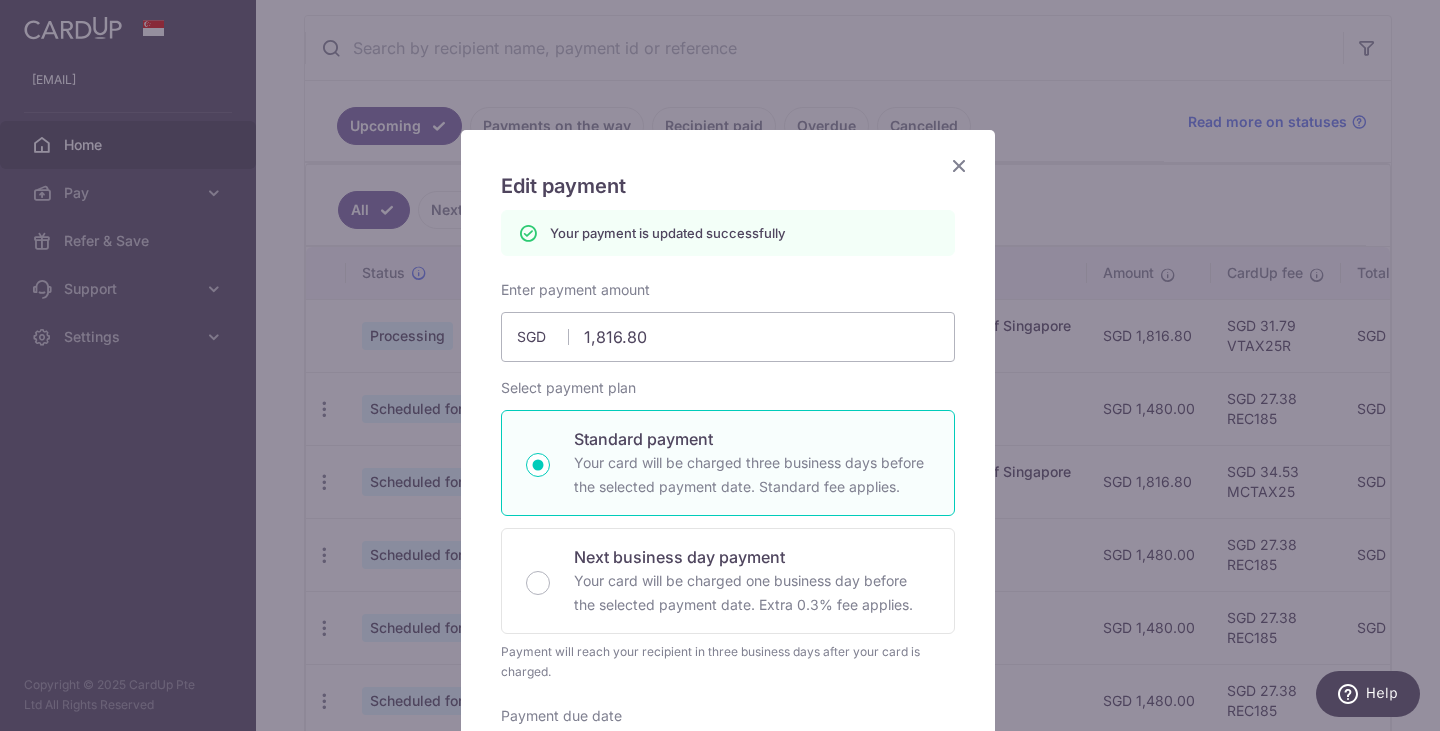 scroll, scrollTop: 0, scrollLeft: 0, axis: both 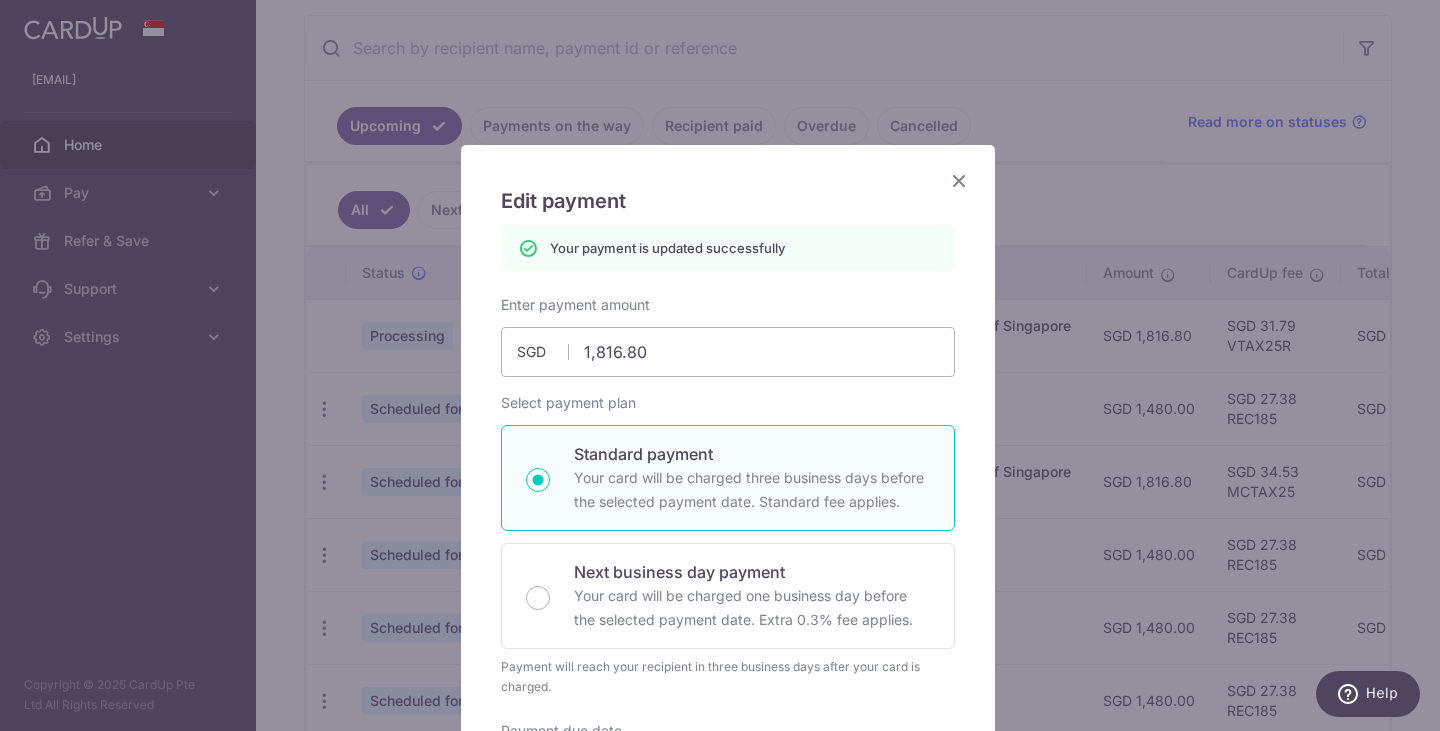click at bounding box center (959, 180) 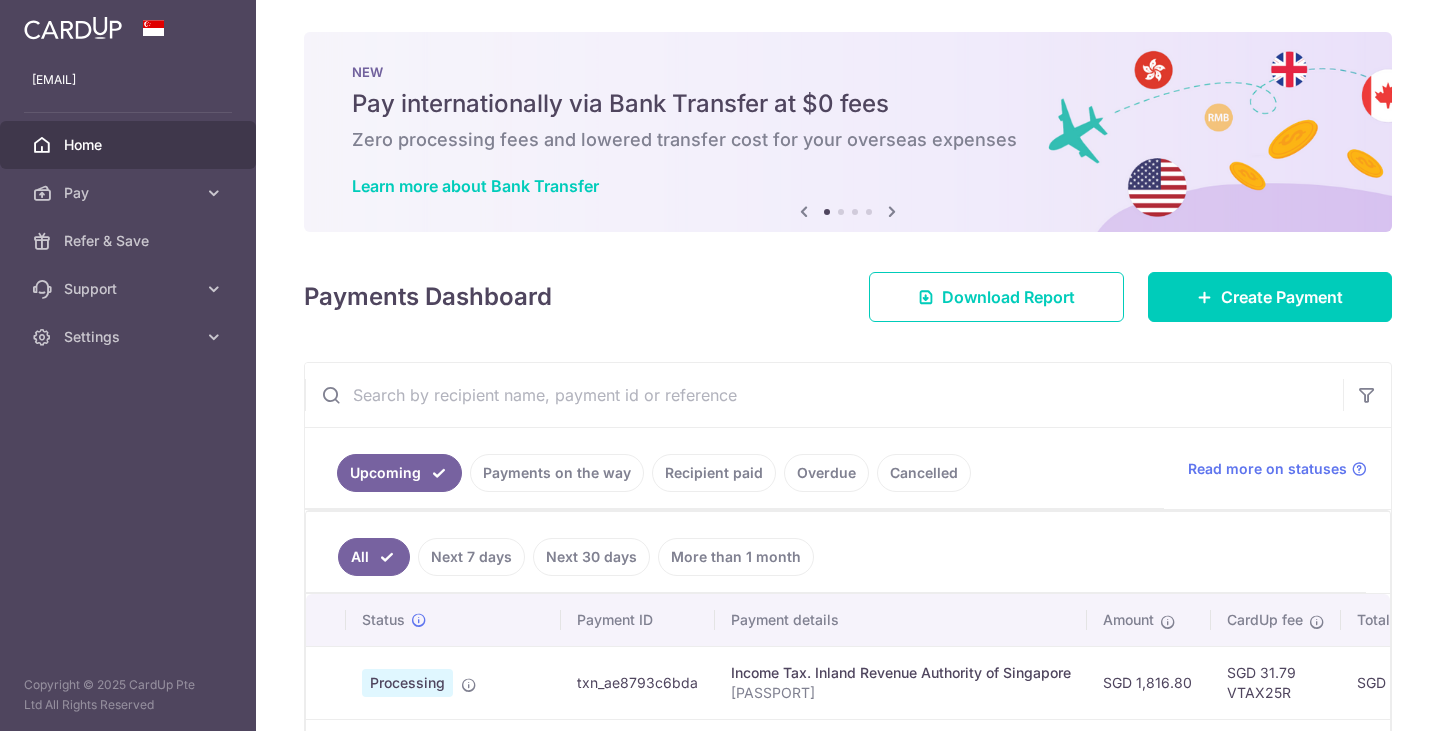 scroll, scrollTop: 0, scrollLeft: 0, axis: both 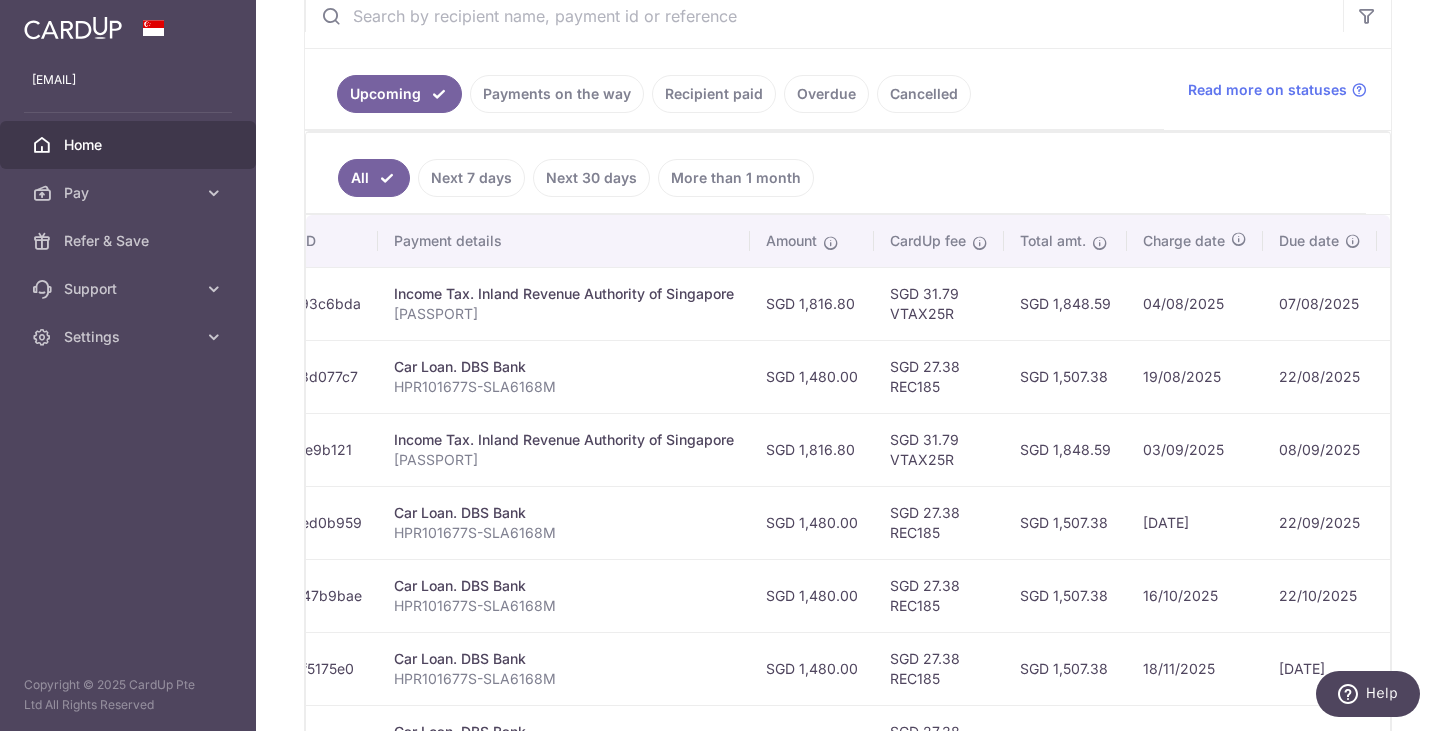 click on "Recipient paid" at bounding box center (714, 94) 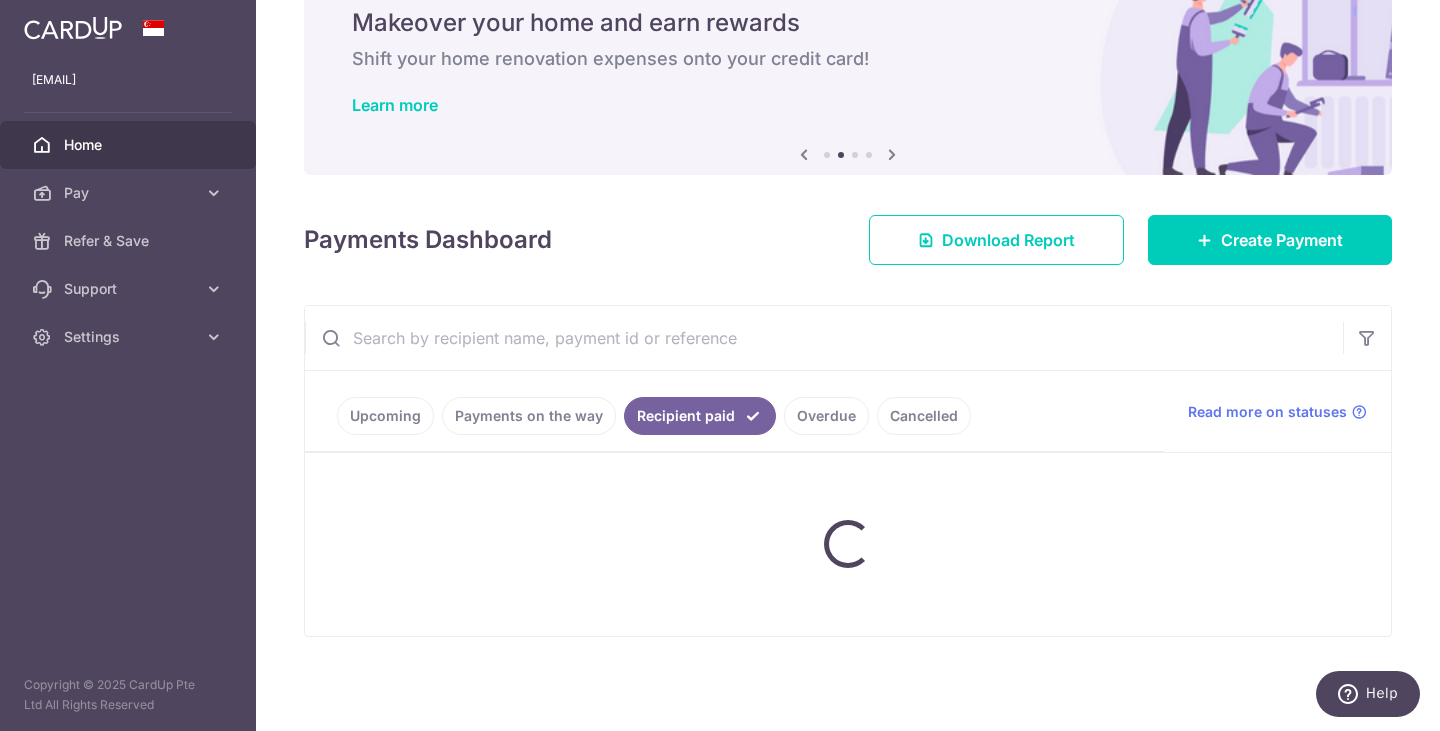 scroll, scrollTop: 403, scrollLeft: 0, axis: vertical 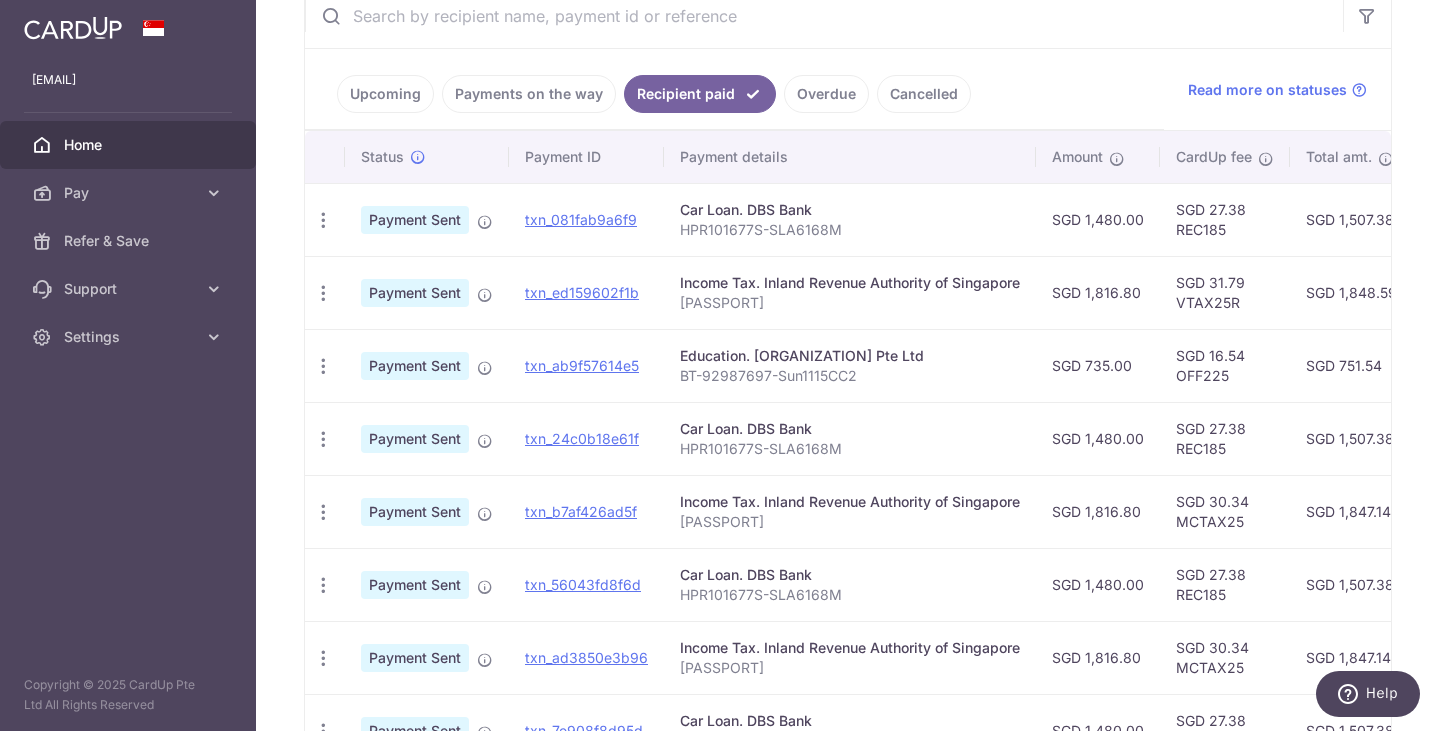 click on "Upcoming" at bounding box center [385, 94] 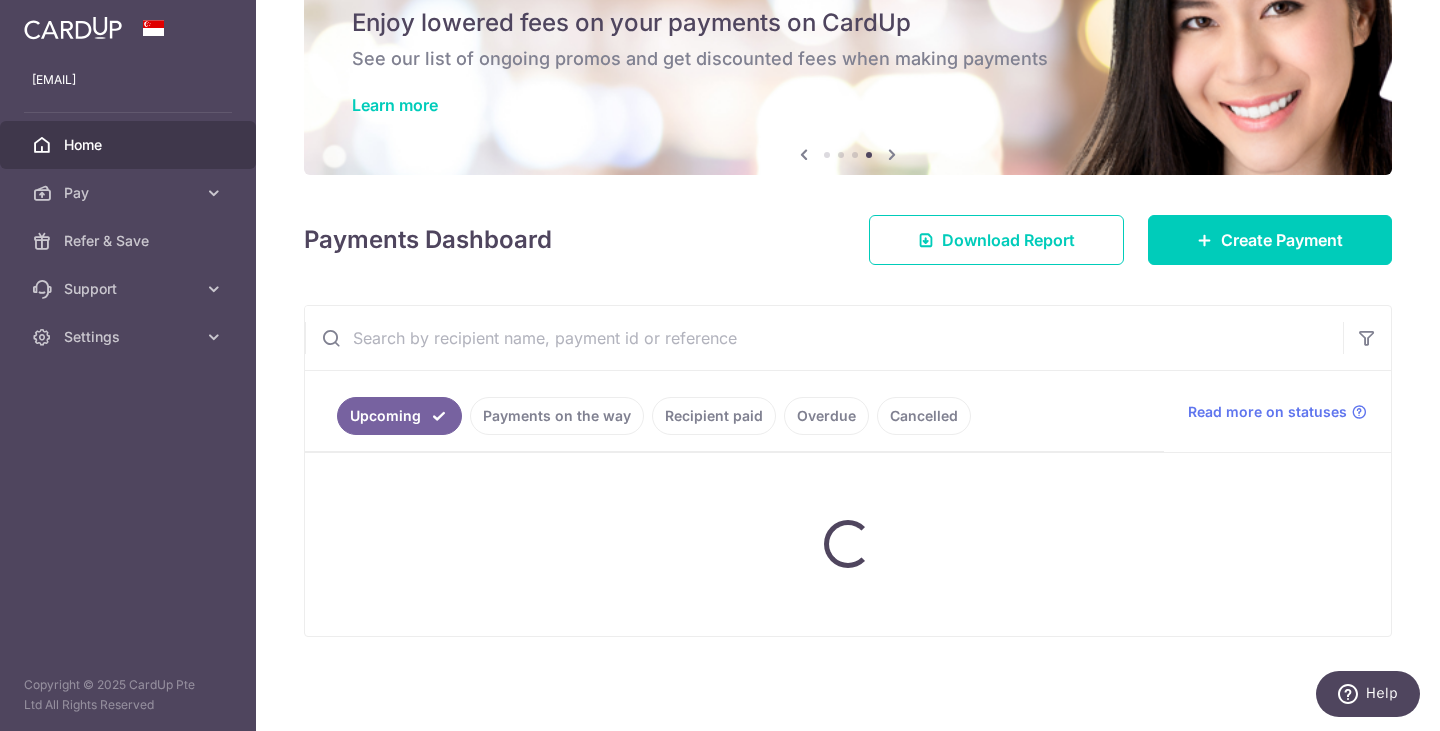 scroll, scrollTop: 403, scrollLeft: 0, axis: vertical 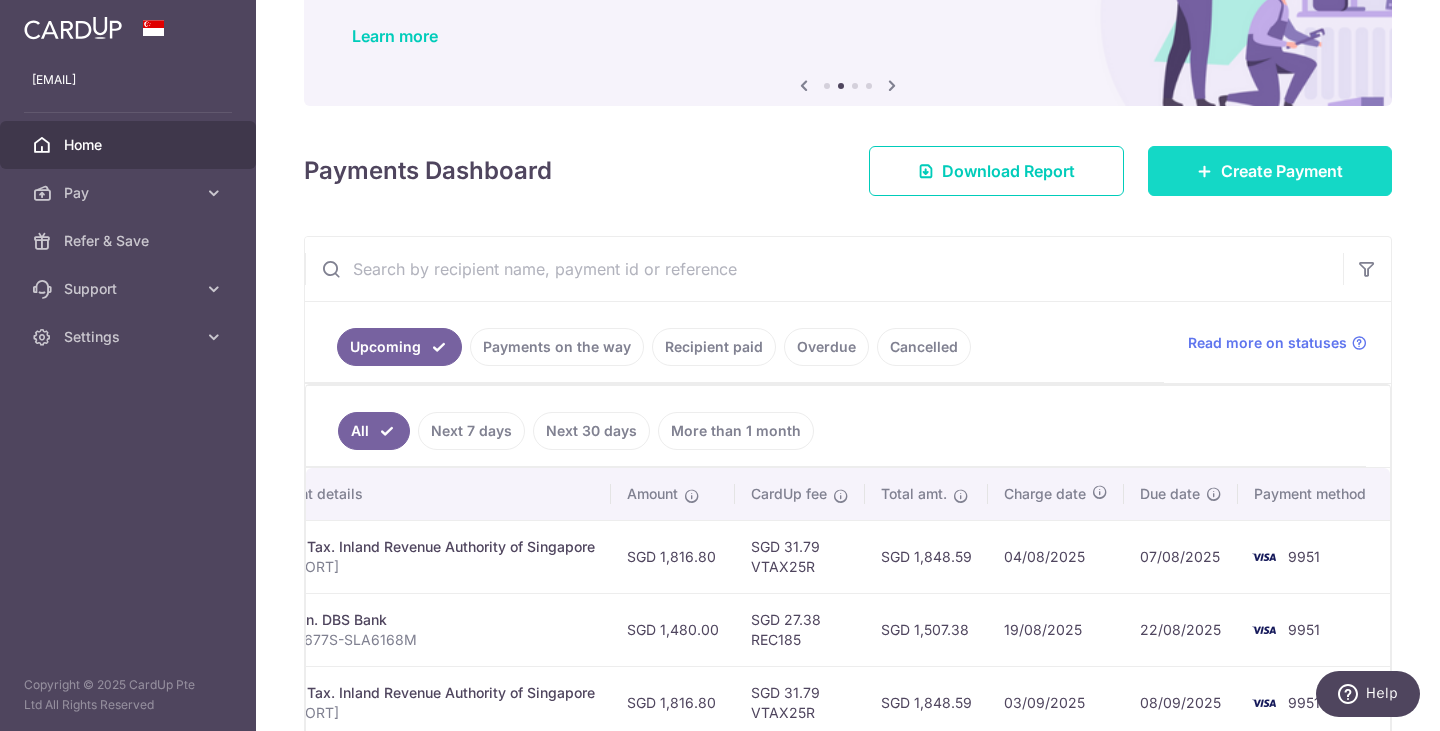 click on "Create Payment" at bounding box center [1282, 171] 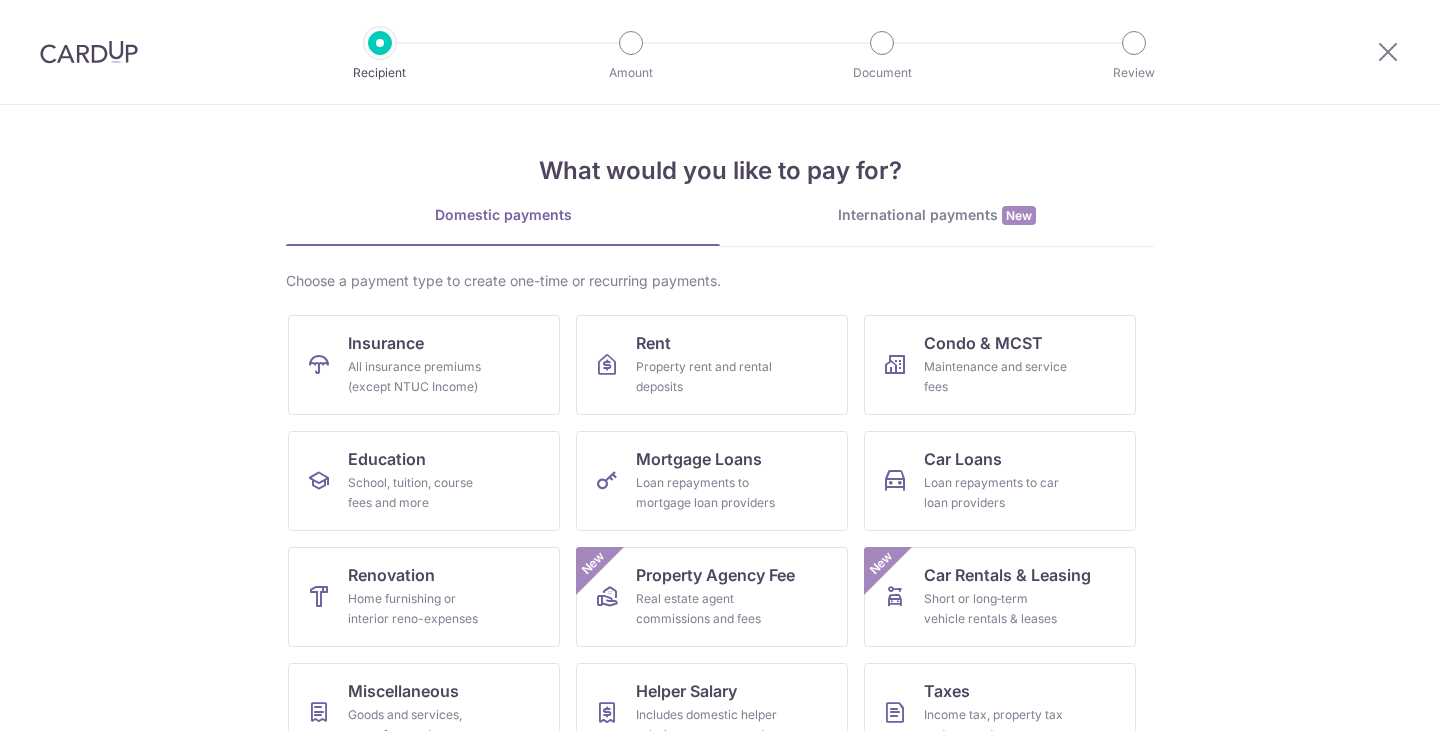 scroll, scrollTop: 0, scrollLeft: 0, axis: both 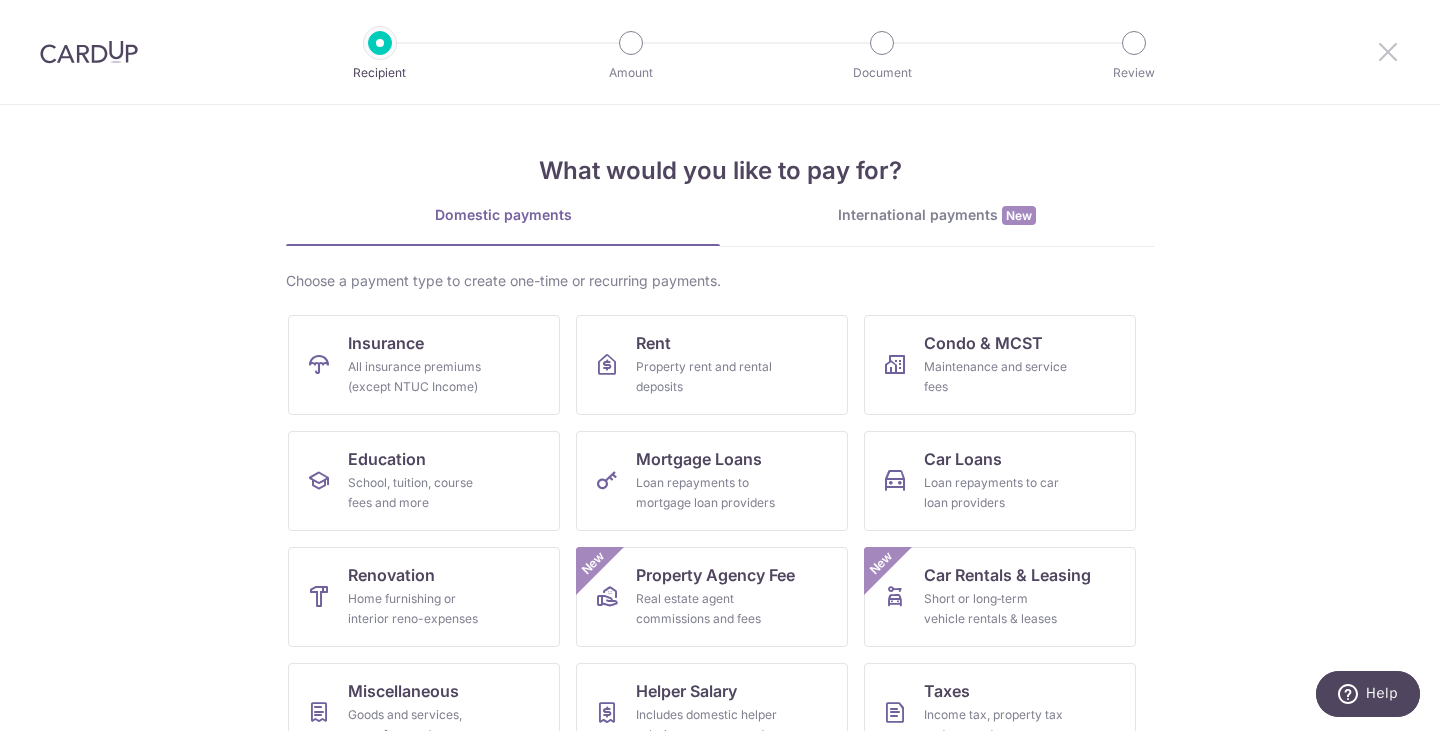 click at bounding box center [1388, 51] 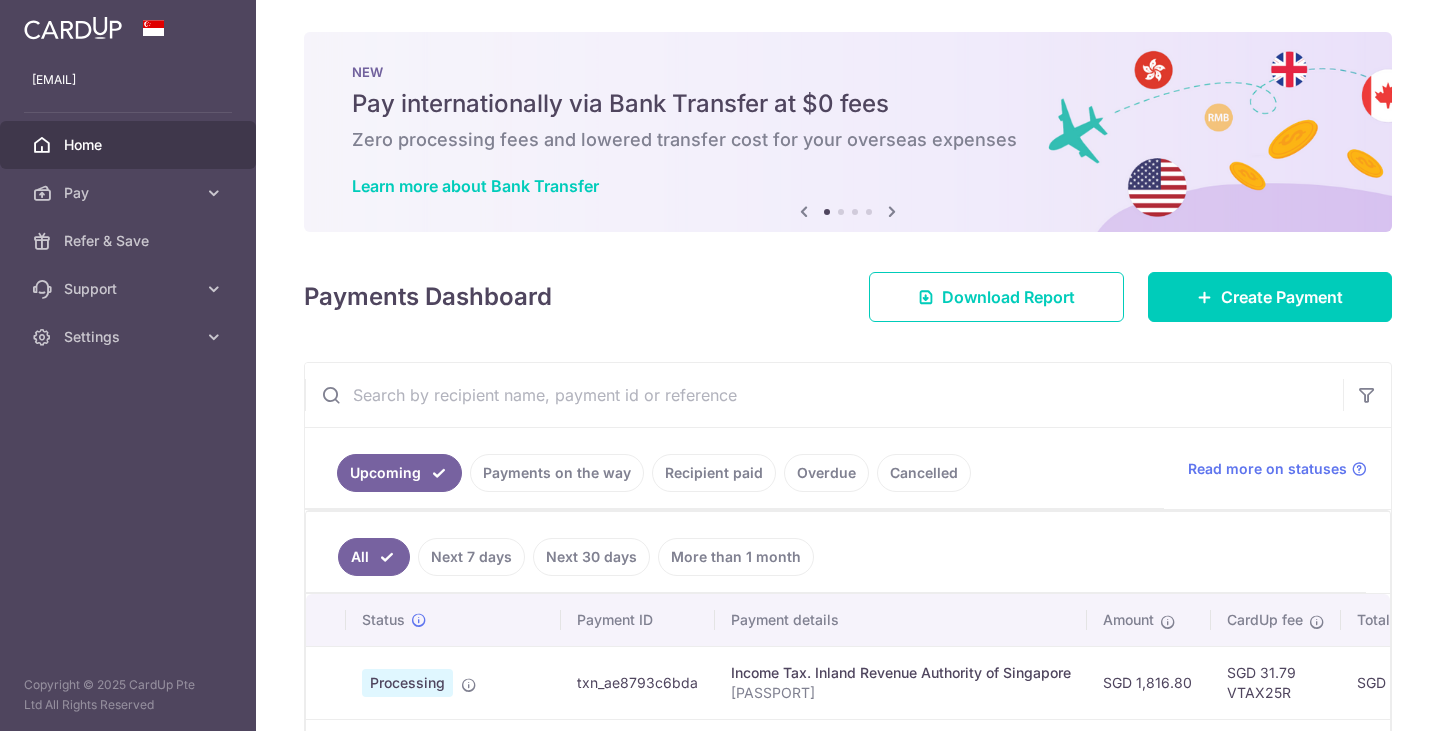 scroll, scrollTop: 0, scrollLeft: 0, axis: both 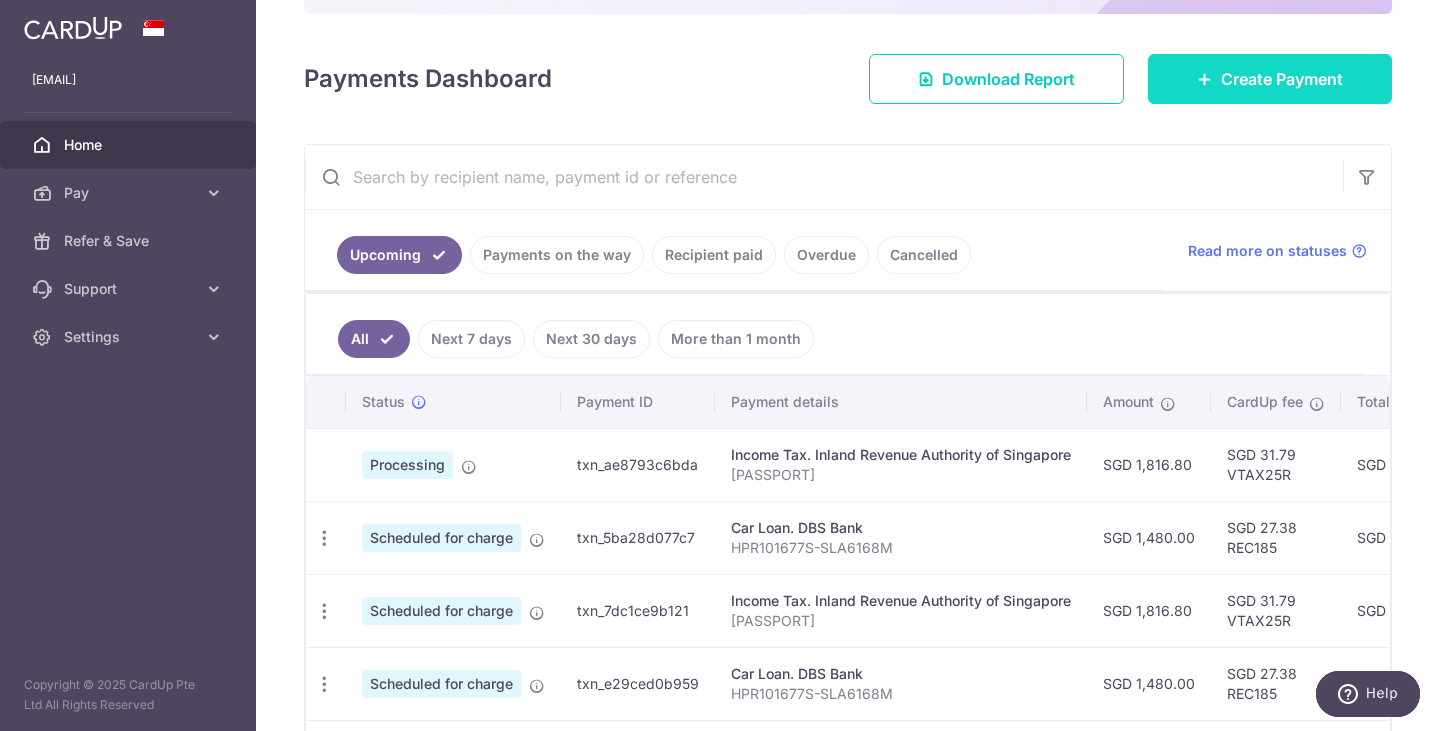 click on "Create Payment" at bounding box center (1270, 79) 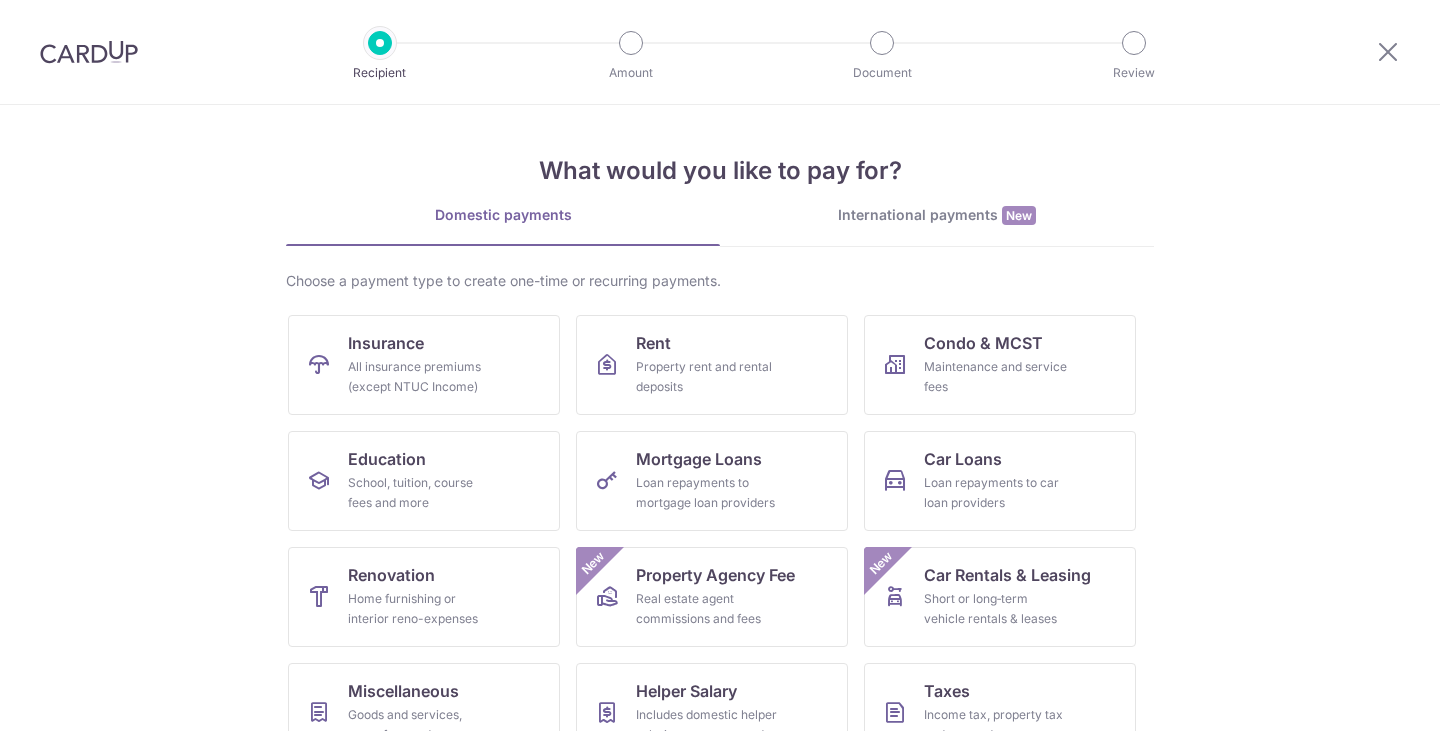 scroll, scrollTop: 0, scrollLeft: 0, axis: both 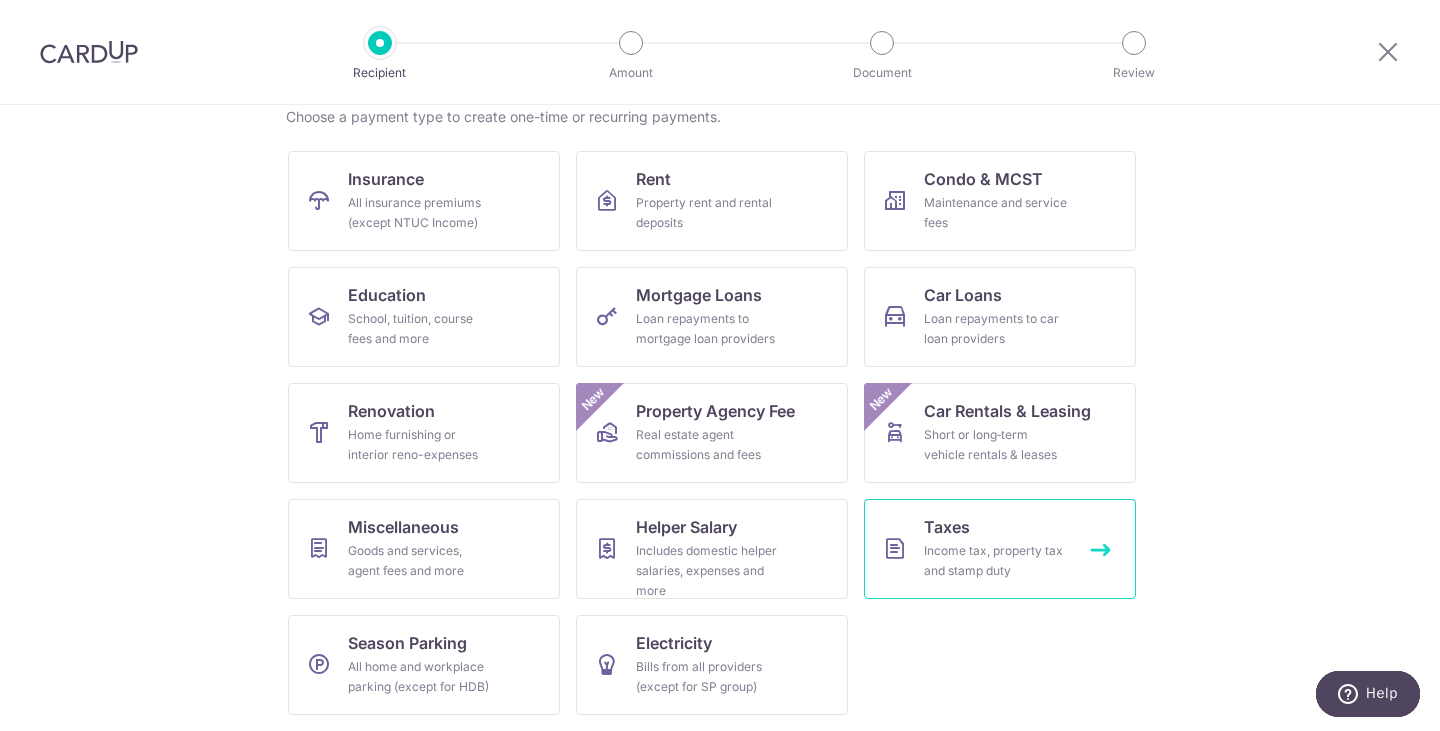 click on "Income tax, property tax and stamp duty" at bounding box center (996, 561) 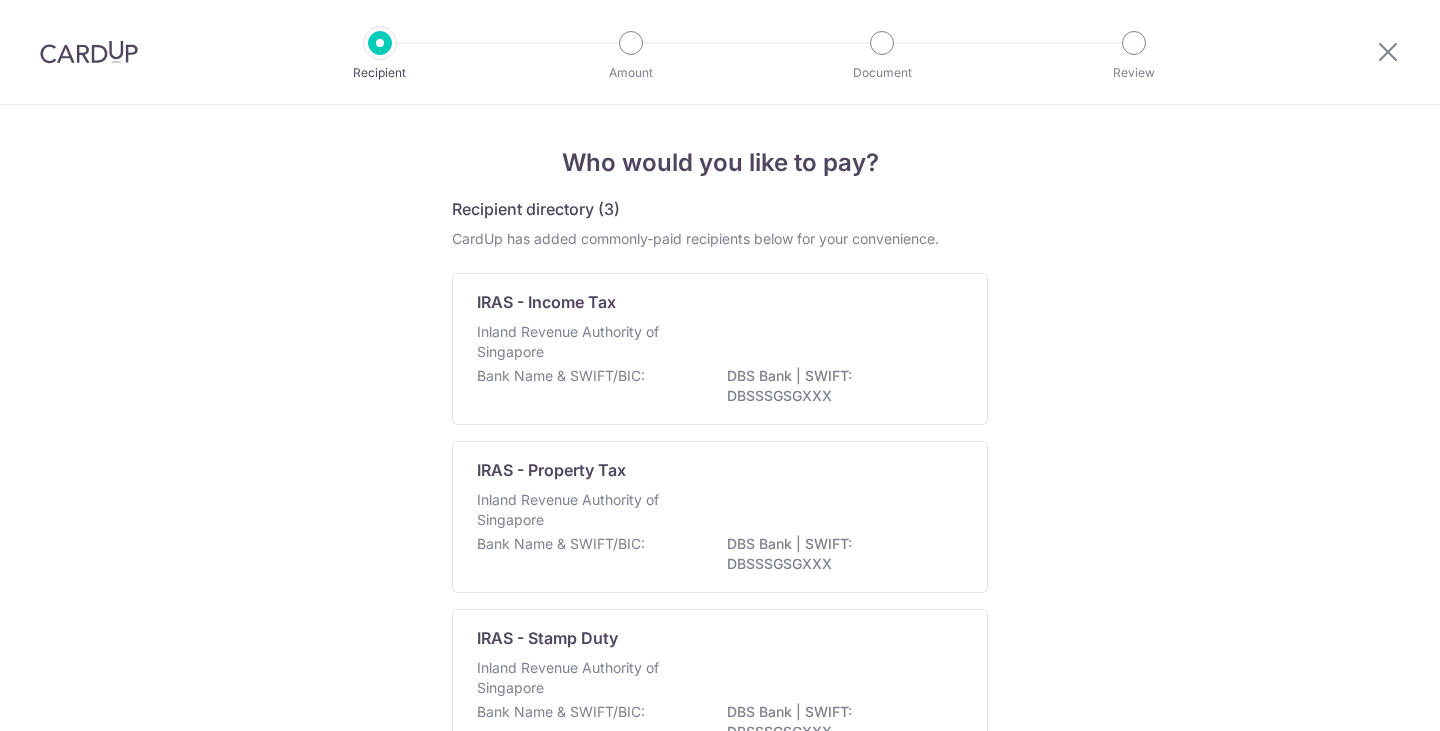 scroll, scrollTop: 0, scrollLeft: 0, axis: both 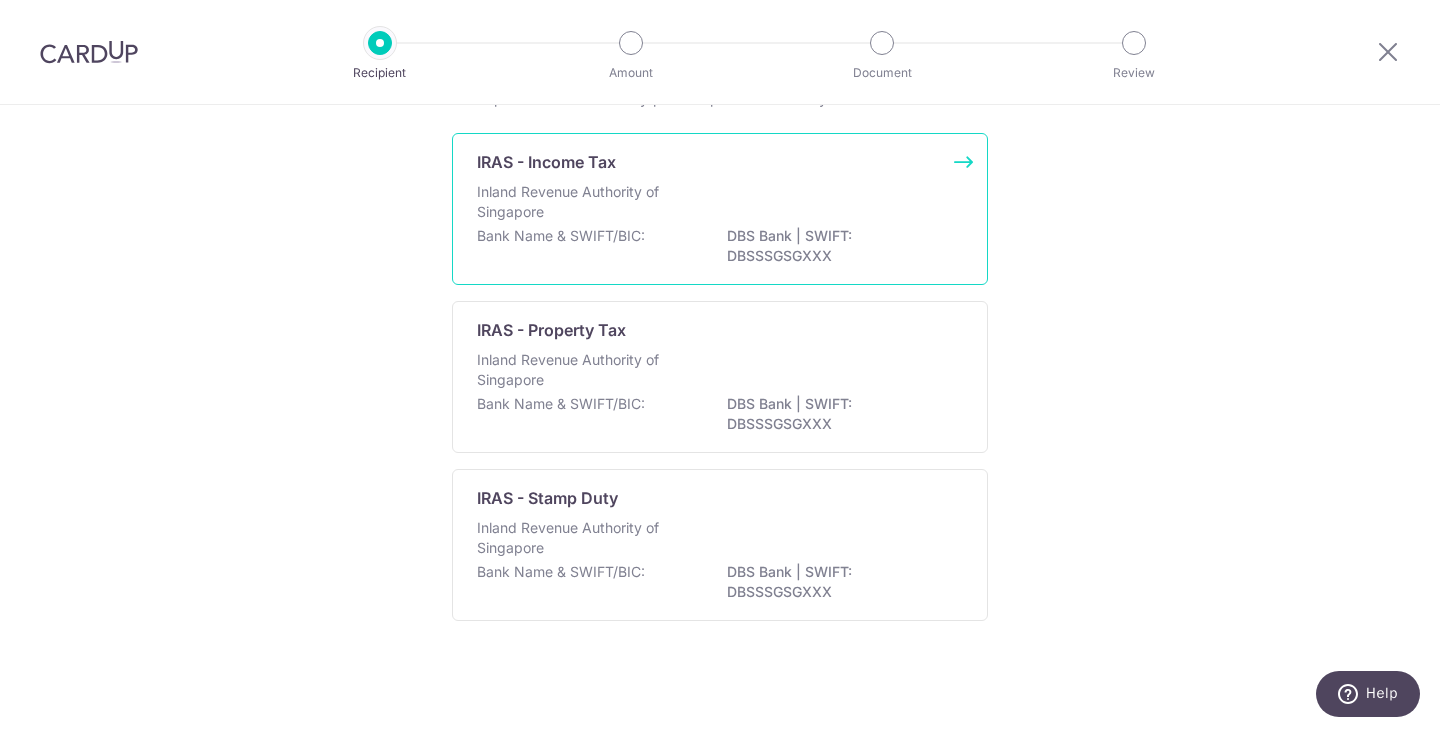 click on "IRAS - Income Tax
Inland Revenue Authority of Singapore
Bank Name & SWIFT/BIC:
DBS Bank | SWIFT: DBSSSGSGXXX" at bounding box center (720, 209) 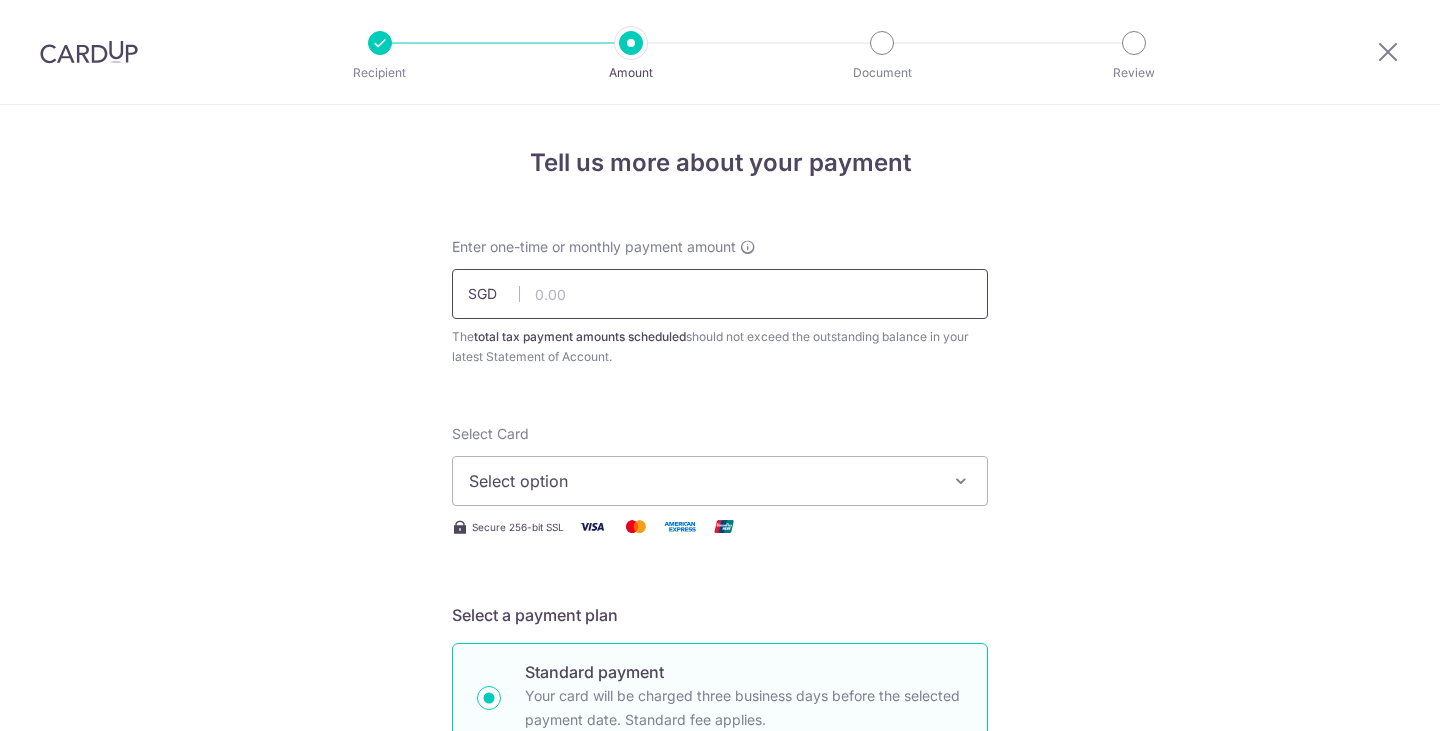 scroll, scrollTop: 0, scrollLeft: 0, axis: both 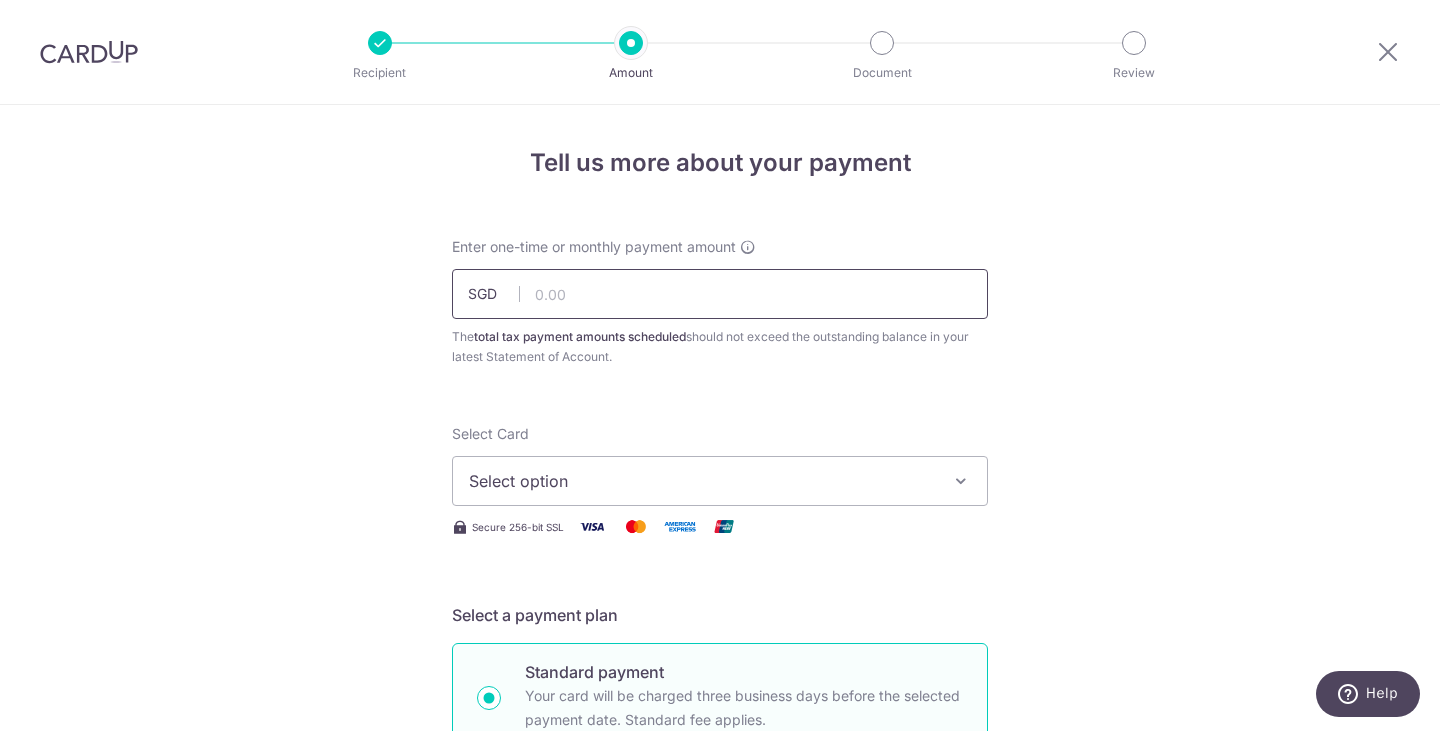 click at bounding box center [720, 294] 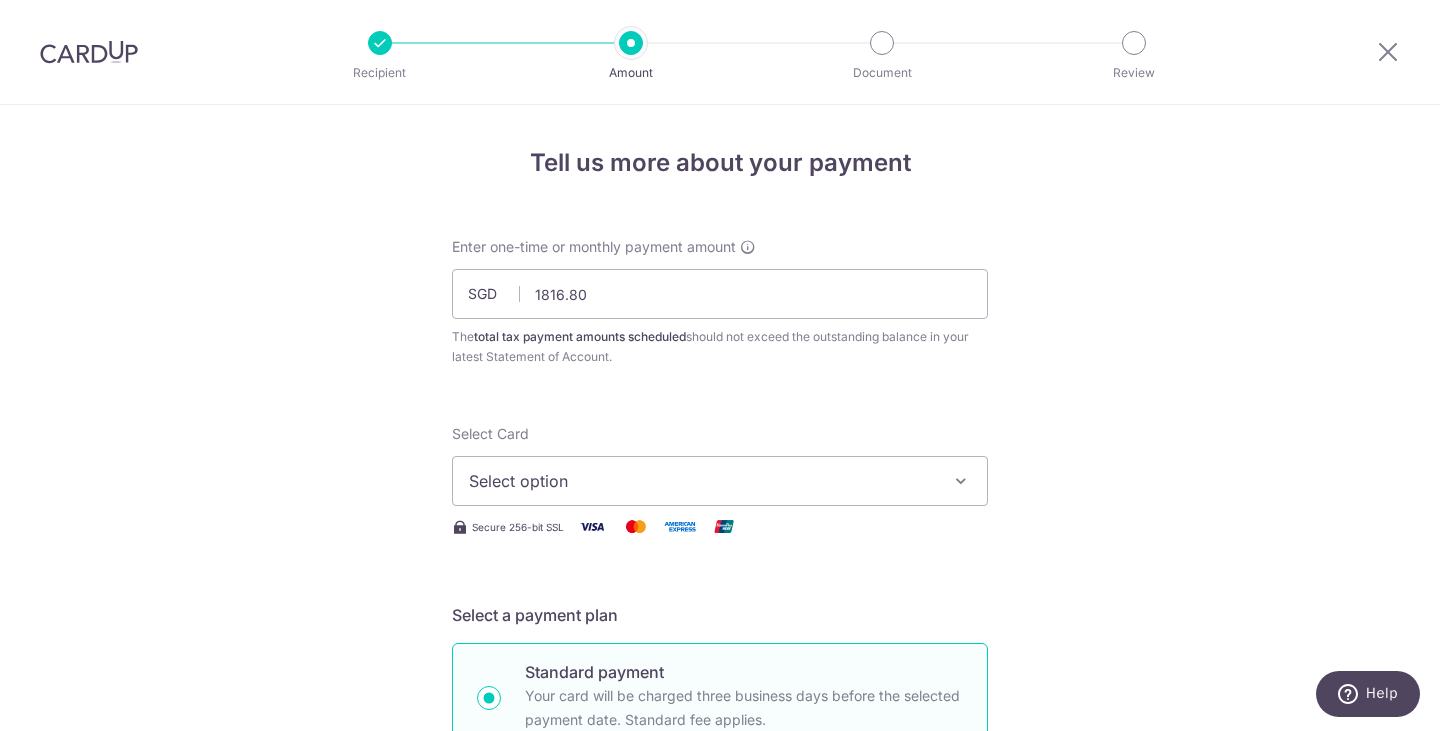 type on "1,816.80" 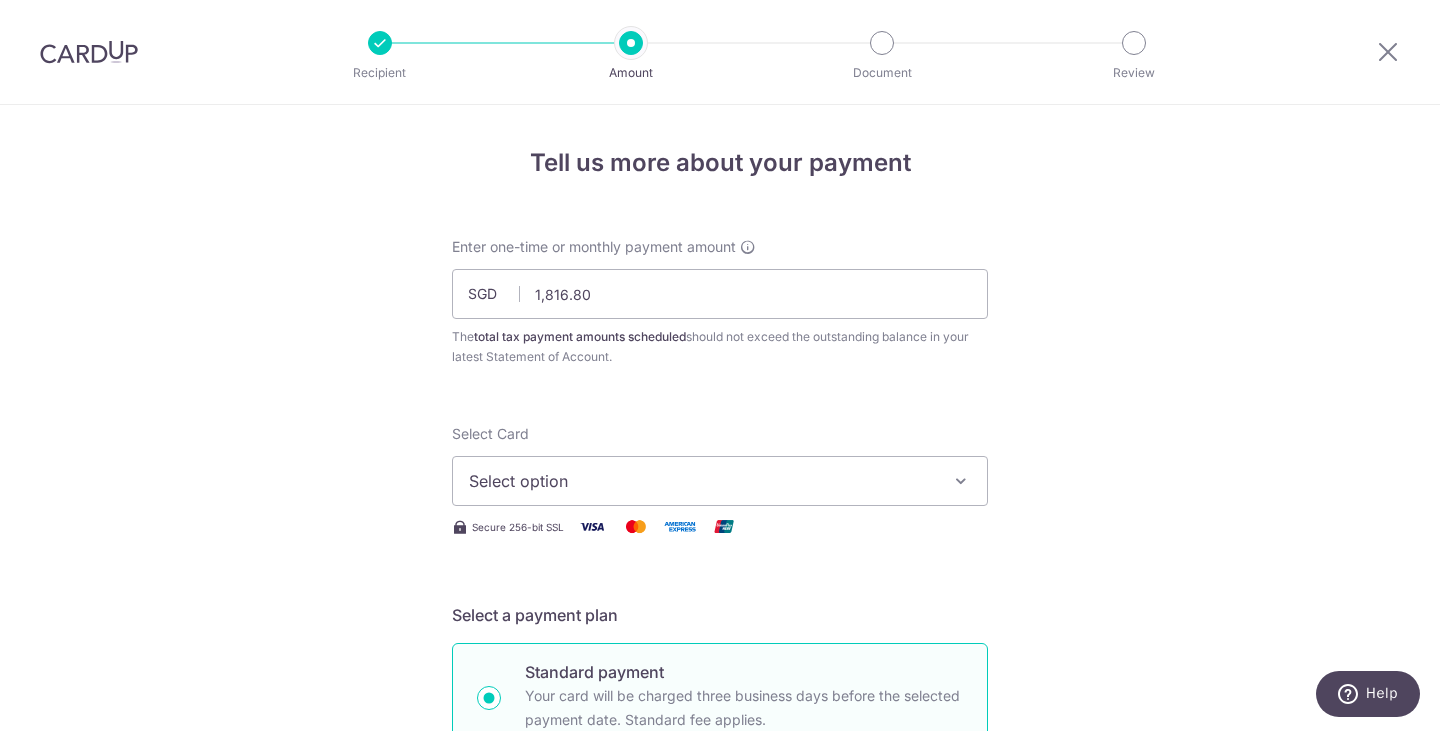 click on "Tell us more about your payment
Enter one-time or monthly payment amount
SGD
1,816.80
1816.80
The  total tax payment amounts scheduled  should not exceed the outstanding balance in your latest Statement of Account.
Select Card
Select option
Add credit card
Your Cards
**** 1590
**** 3038
**** 0000
**** 7755
**** 9951
Secure 256-bit SSL" at bounding box center (720, 1033) 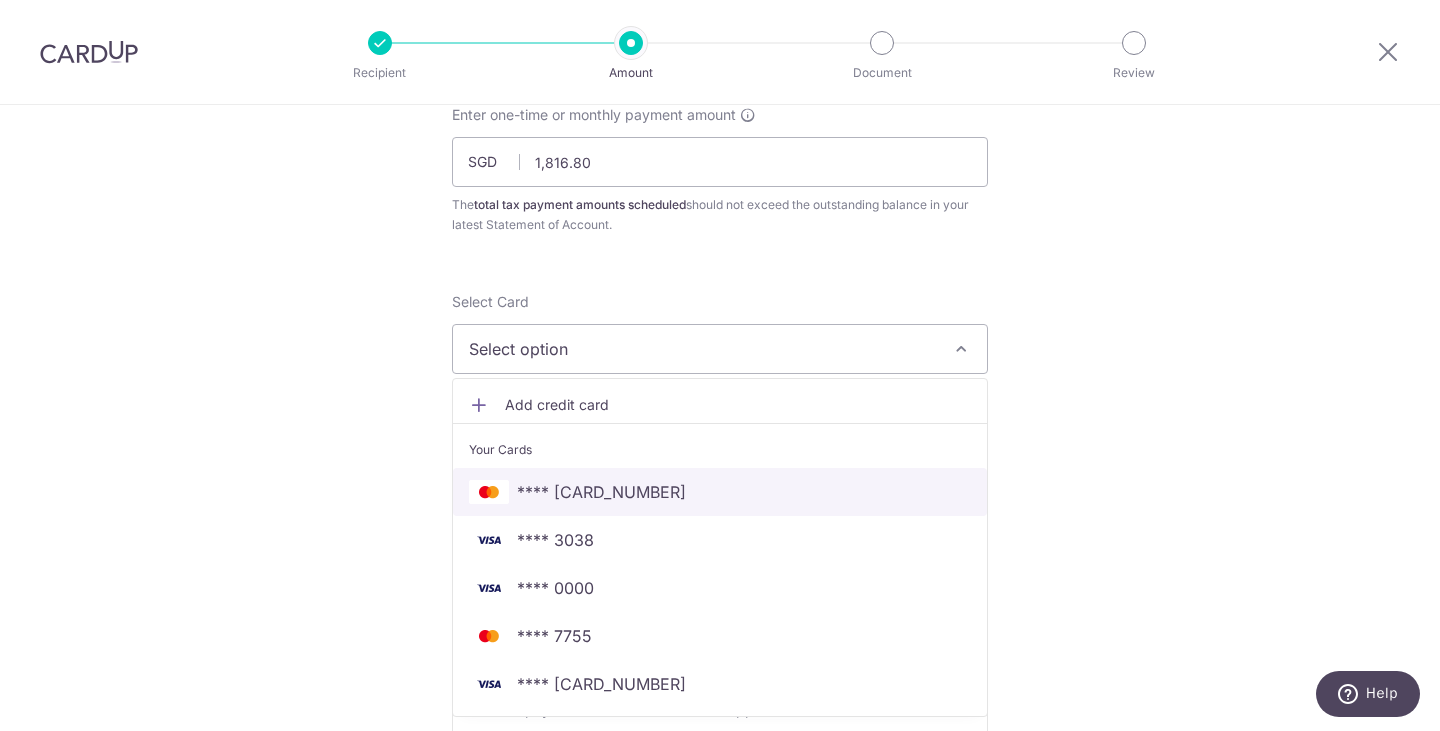 scroll, scrollTop: 206, scrollLeft: 0, axis: vertical 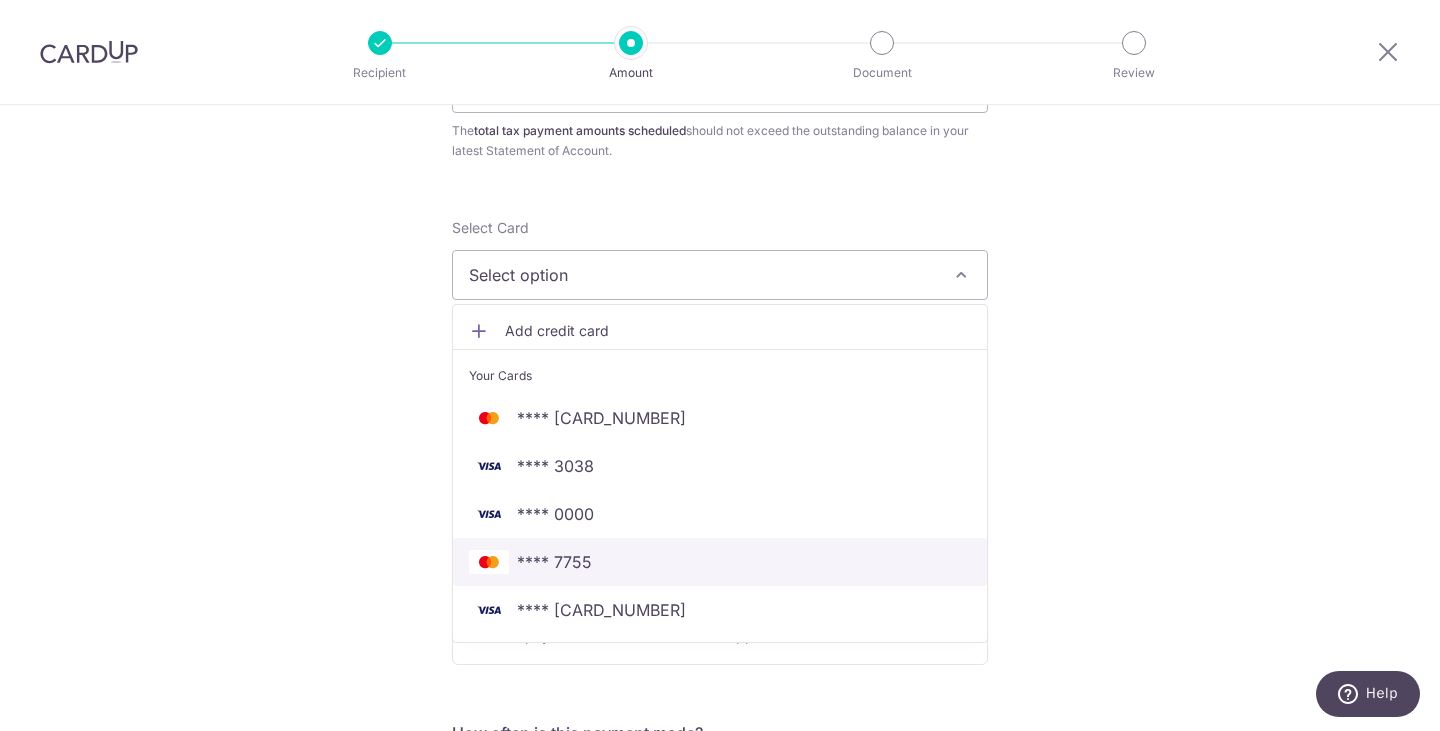 click on "**** 7755" at bounding box center (720, 562) 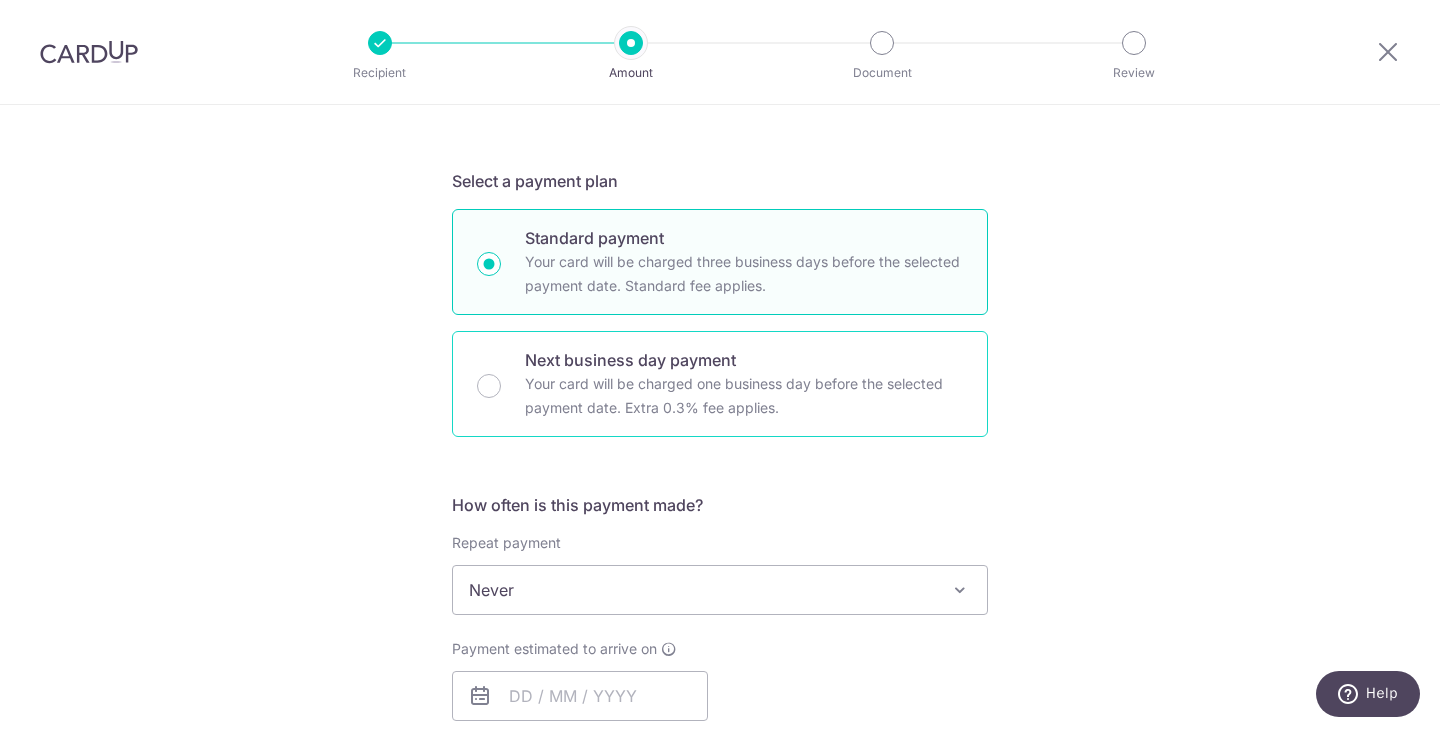 scroll, scrollTop: 526, scrollLeft: 0, axis: vertical 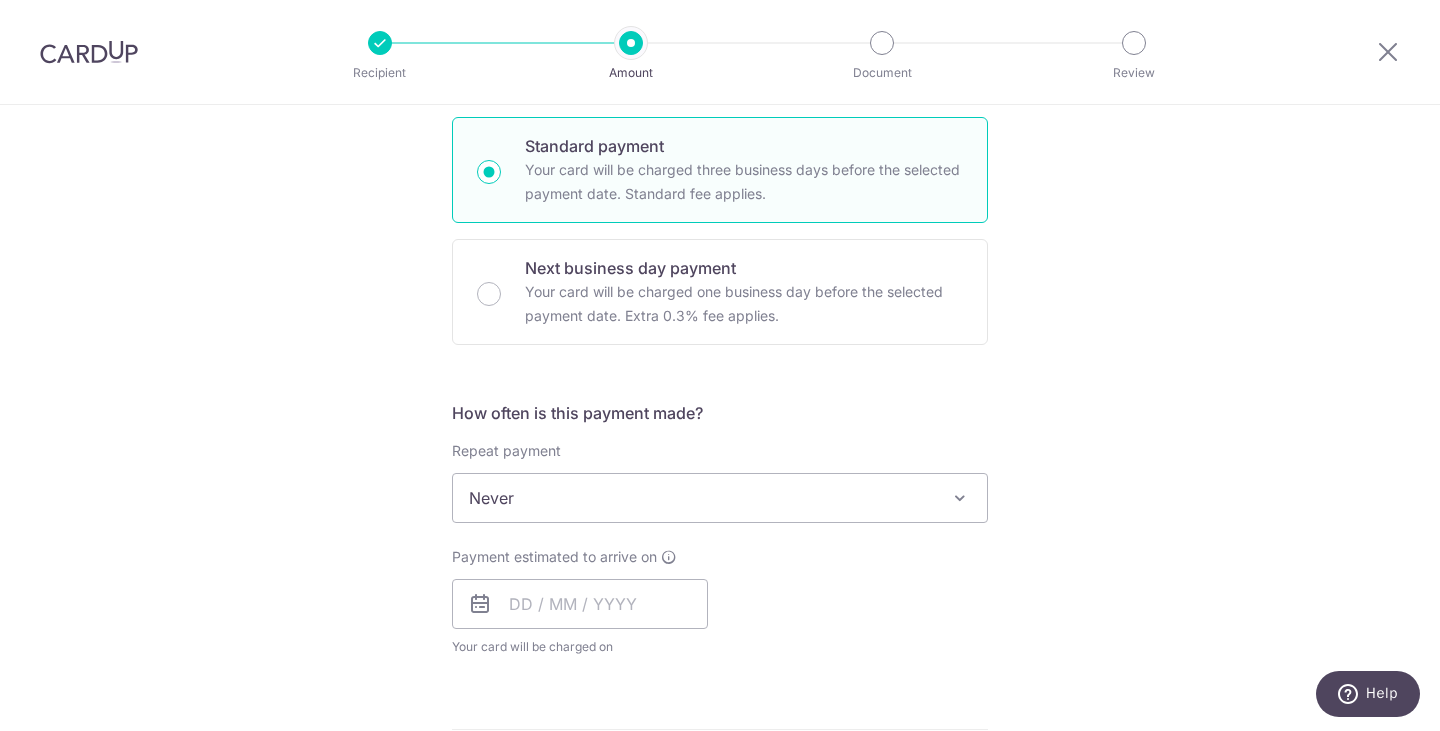 click on "Never" at bounding box center [720, 498] 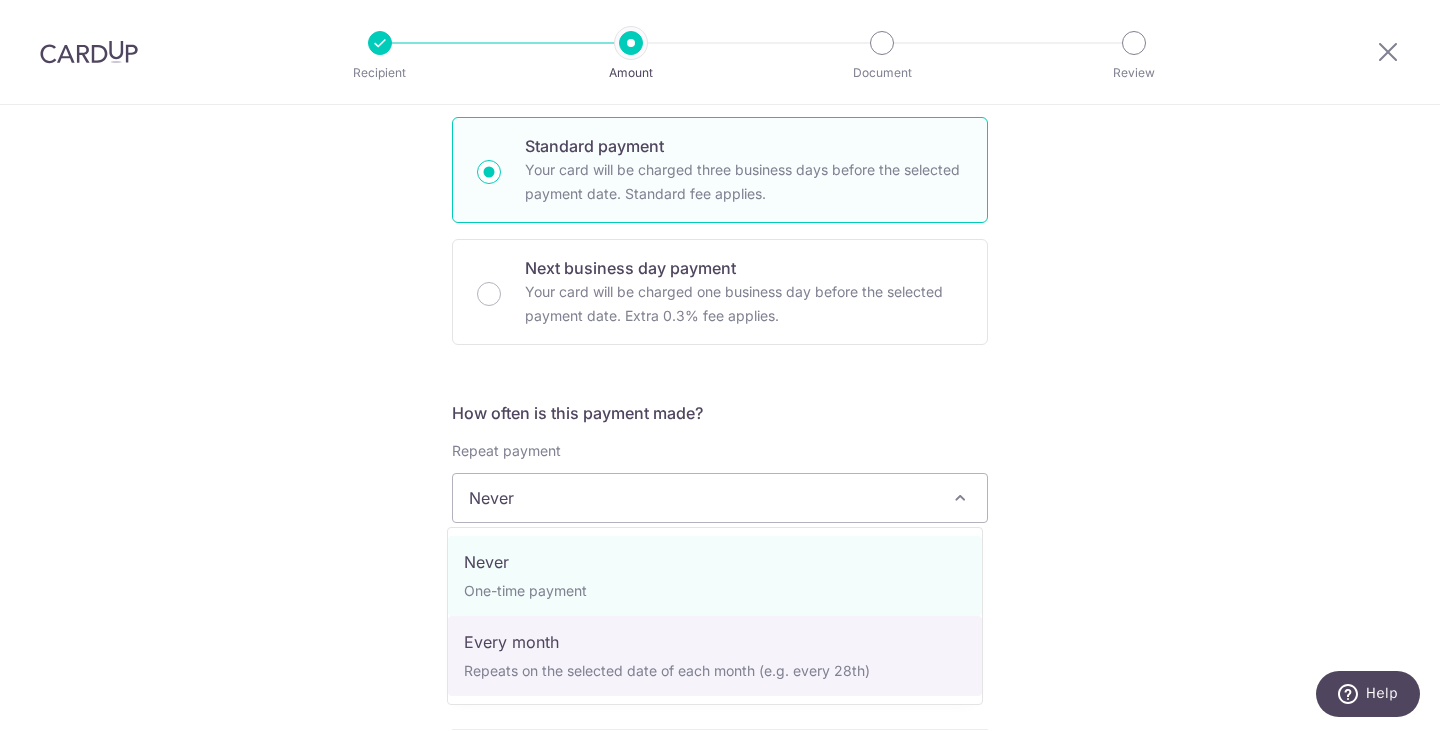 select on "3" 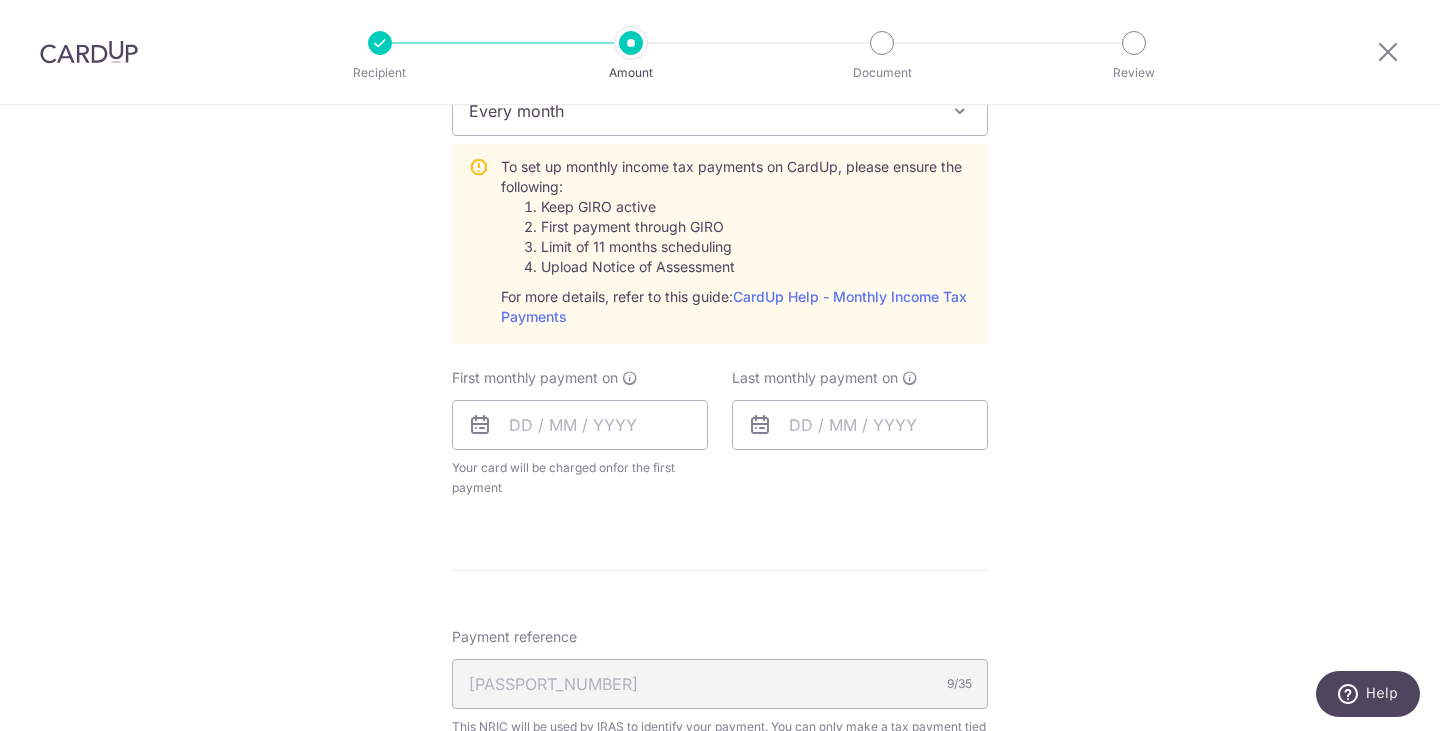 scroll, scrollTop: 914, scrollLeft: 0, axis: vertical 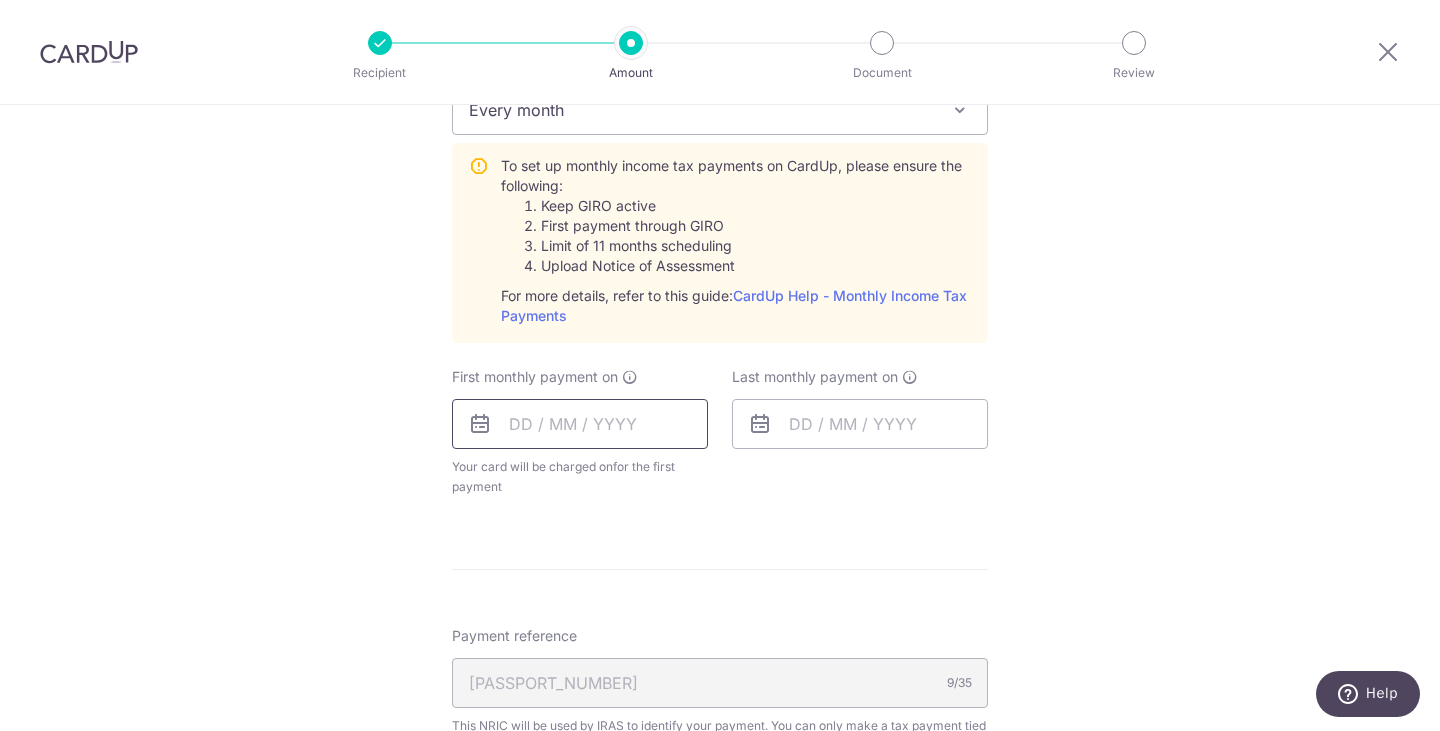 click at bounding box center [580, 424] 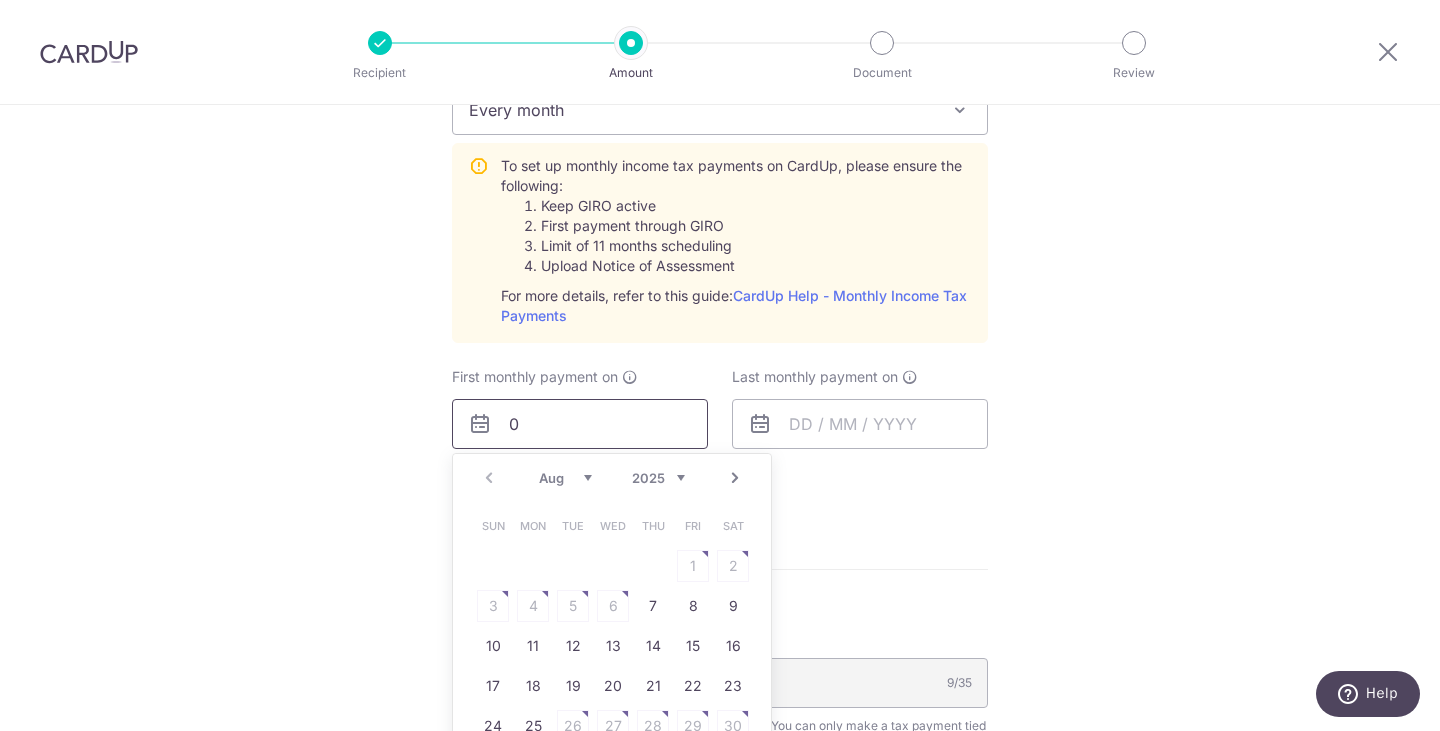 type on "0" 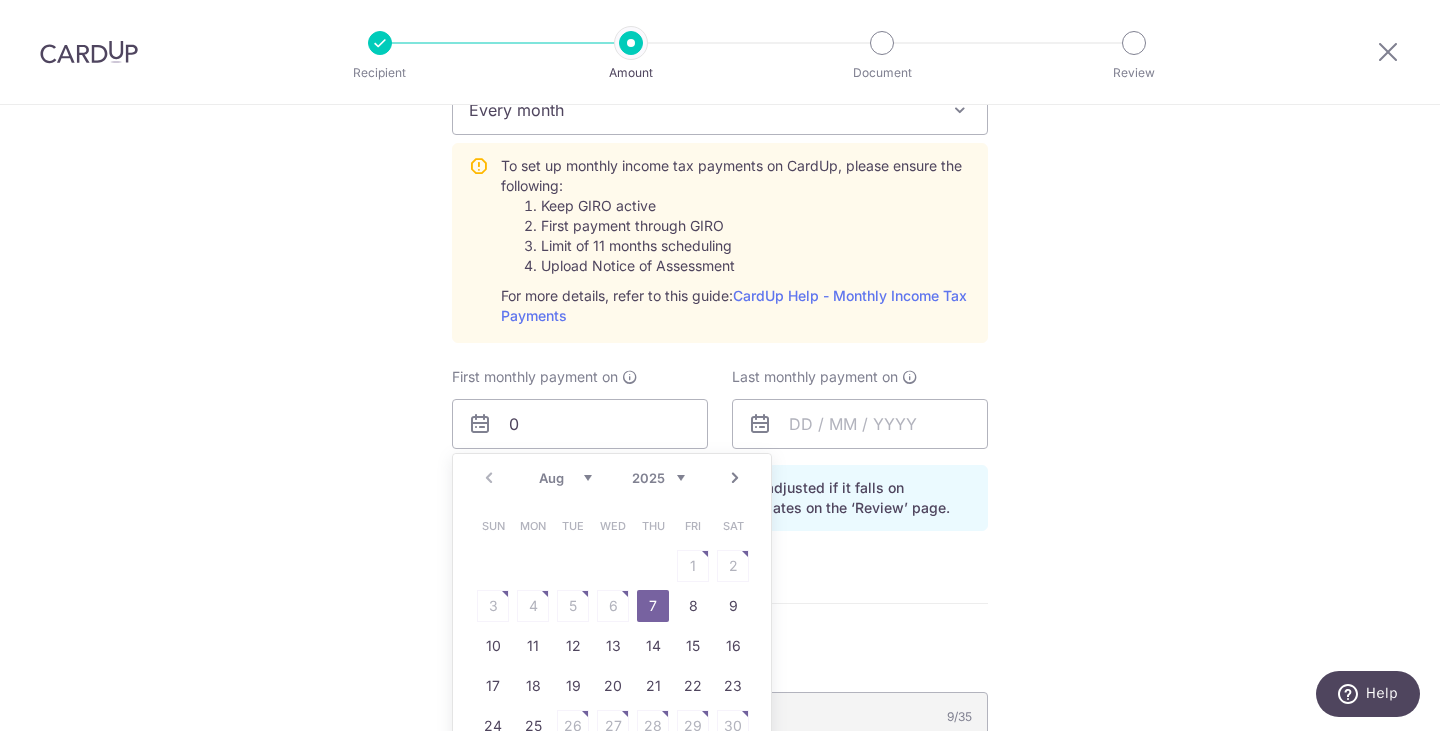 click on "Next" at bounding box center (735, 478) 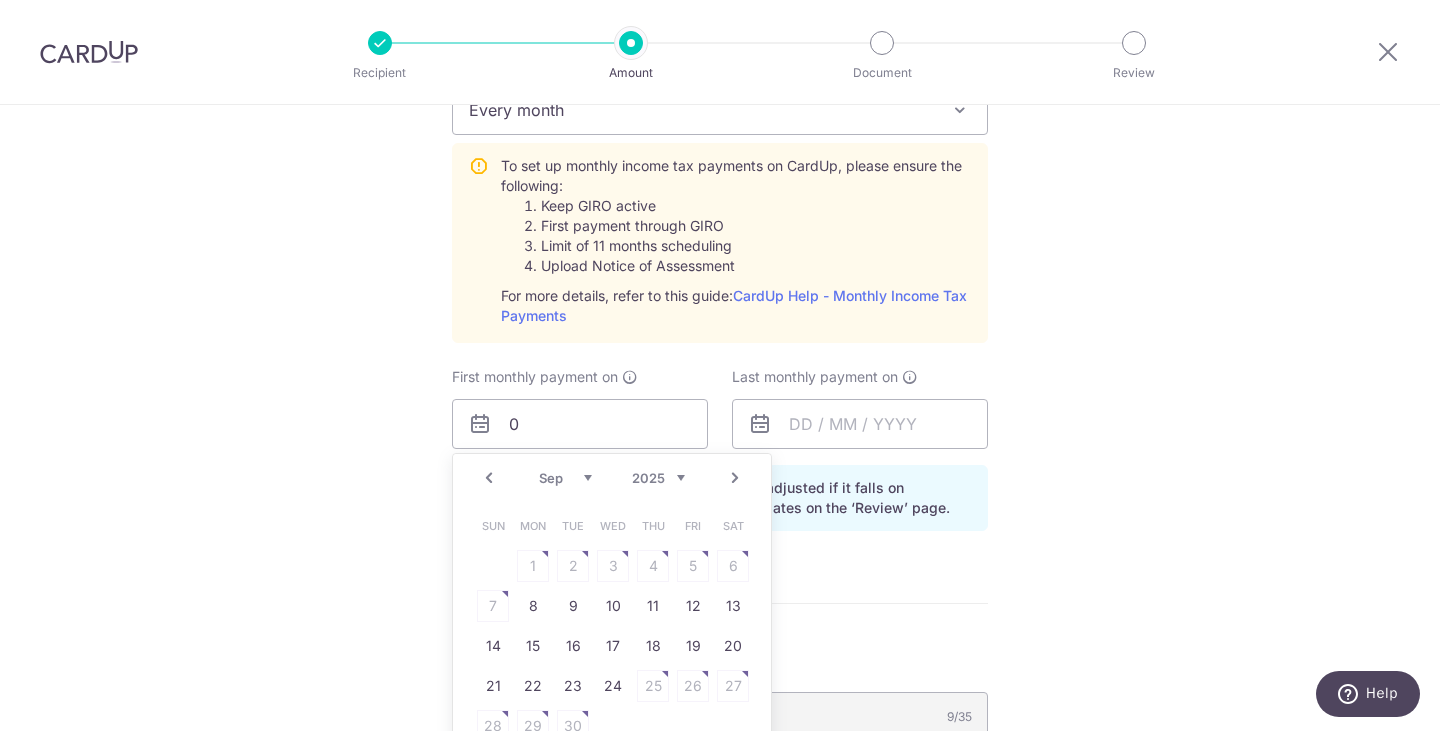 click on "Sun Mon Tue Wed Thu Fri Sat   1 2 3 4 5 6 7 8 9 10 11 12 13 14 15 16 17 18 19 20 21 22 23 24 25 26 27 28 29 30" at bounding box center [613, 626] 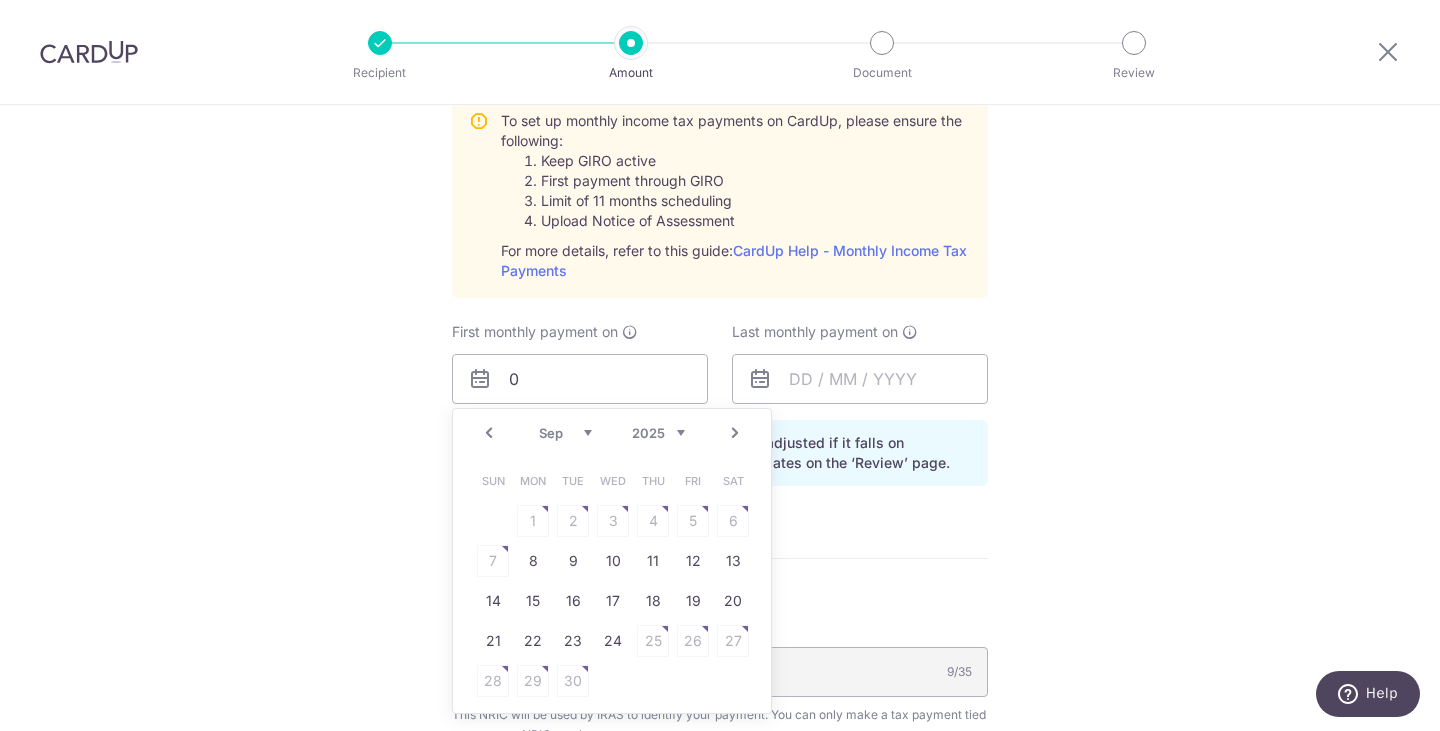 click on "Prev" at bounding box center [489, 433] 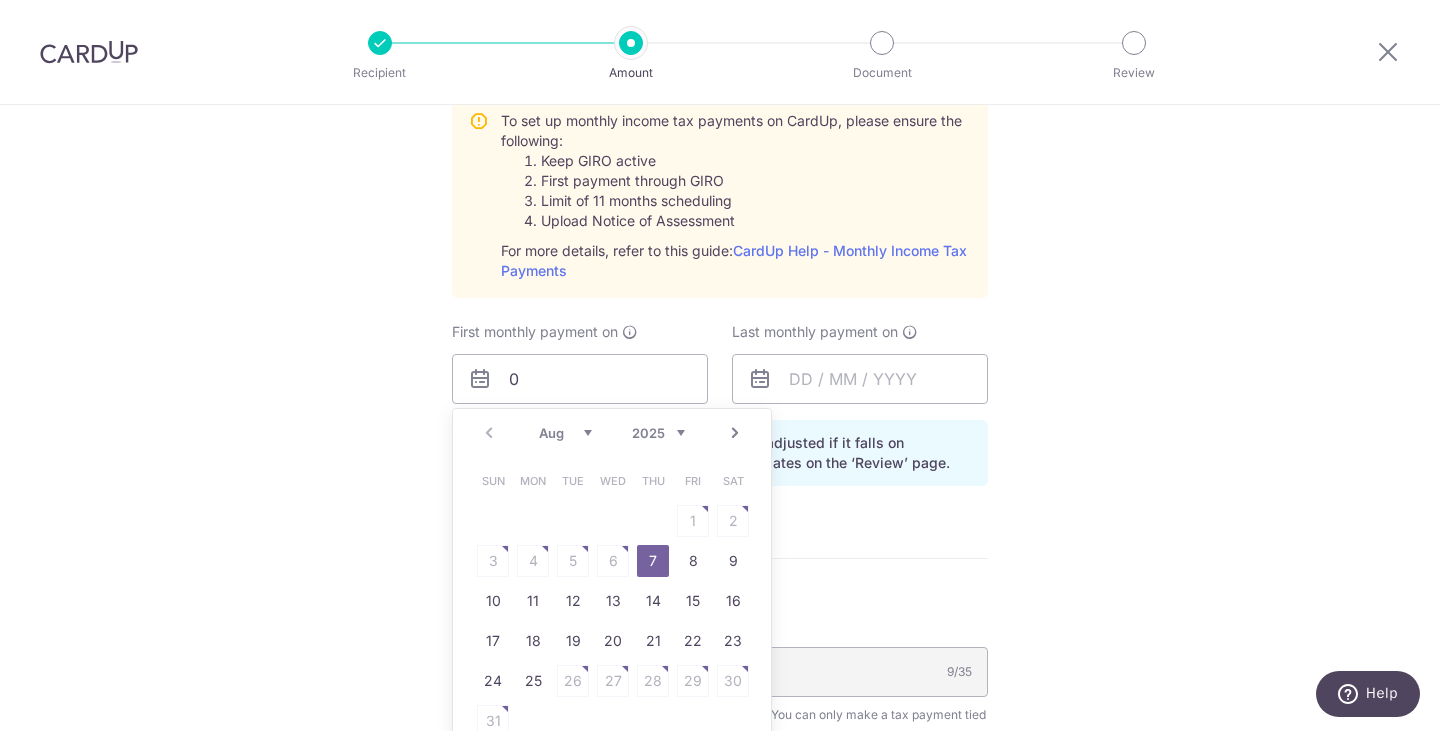 click on "Next" at bounding box center [735, 433] 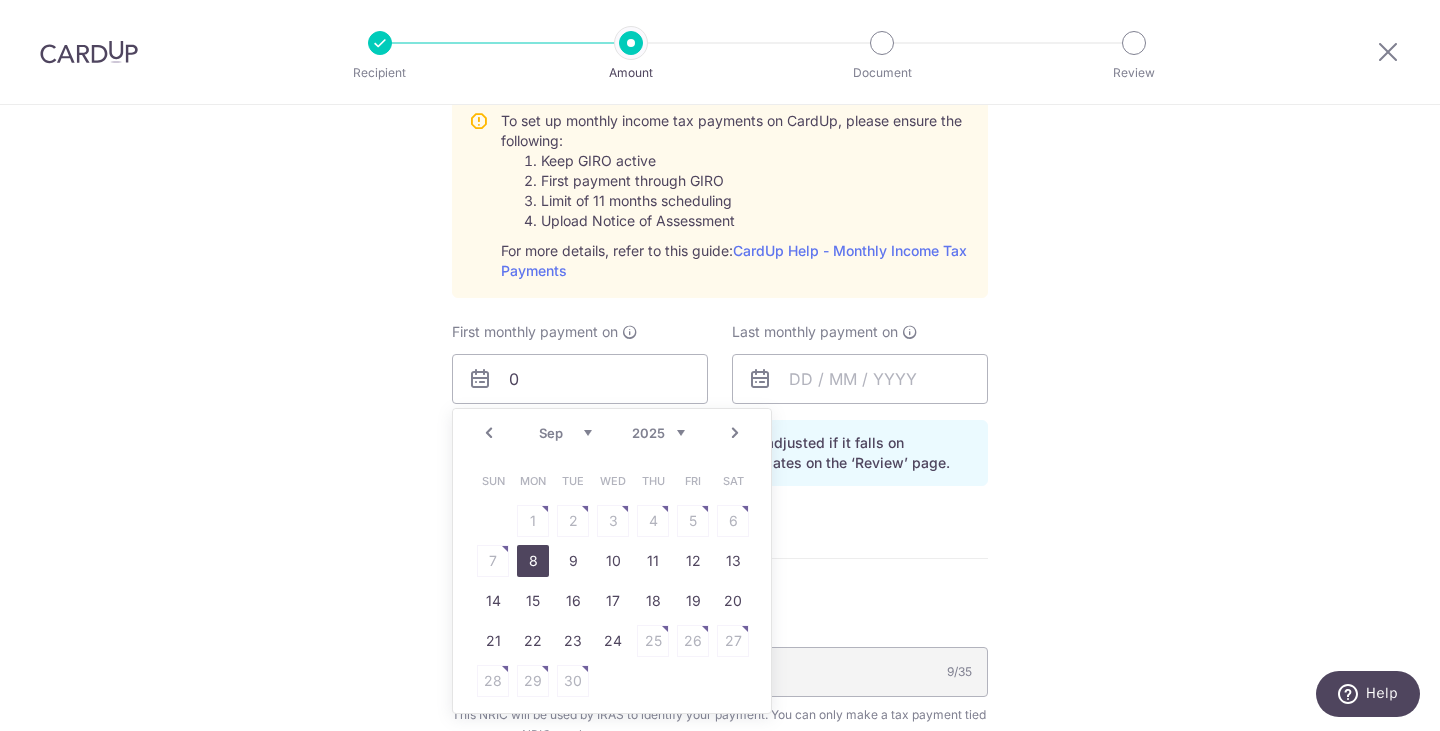 click on "8" at bounding box center [533, 561] 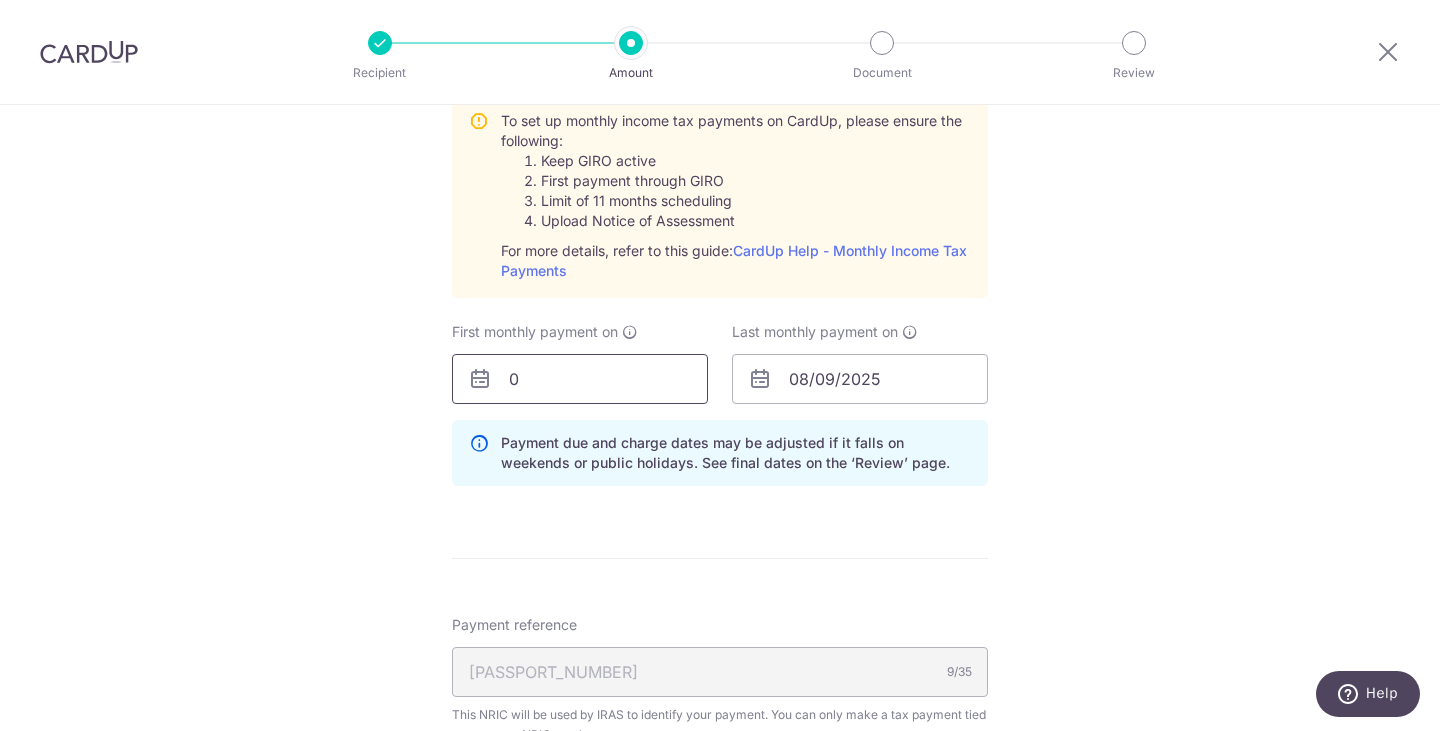 click on "0" at bounding box center [580, 379] 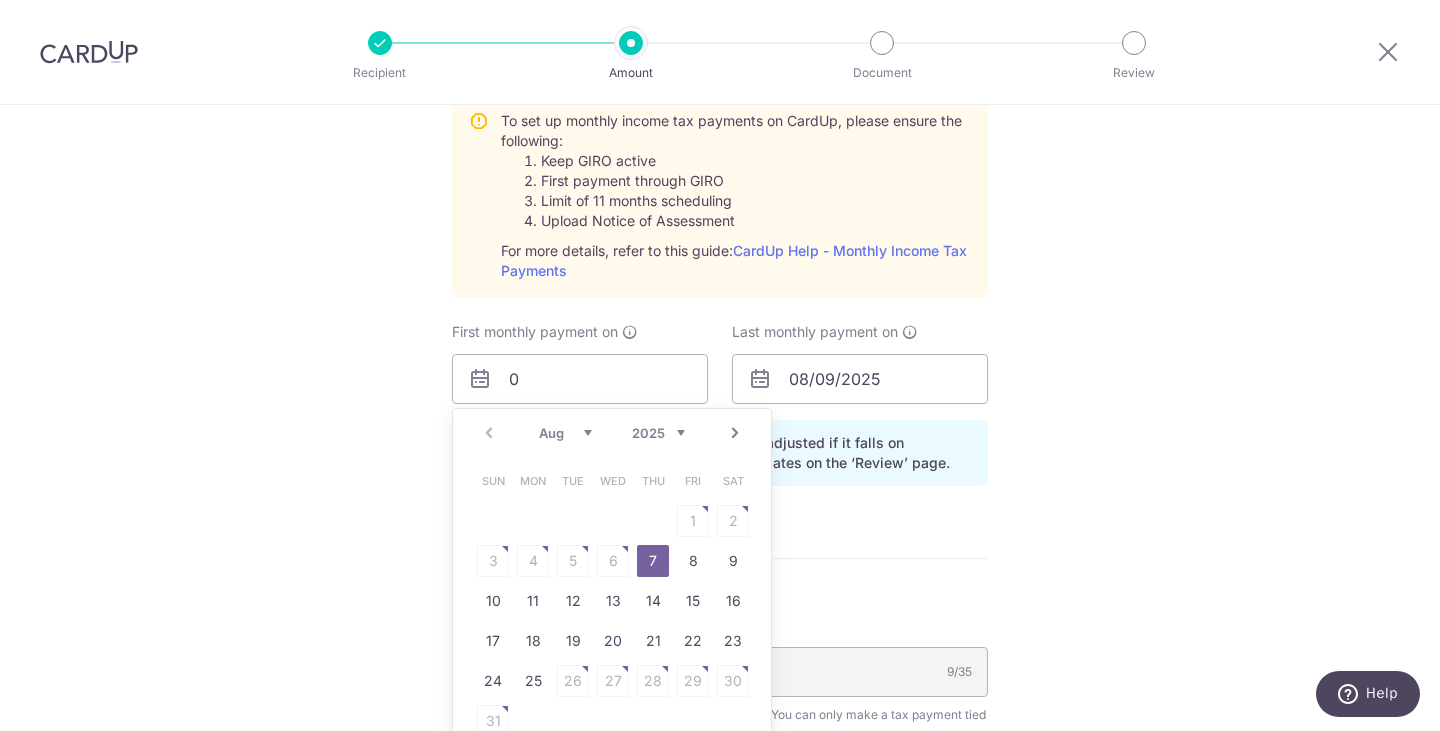 click on "Next" at bounding box center [735, 433] 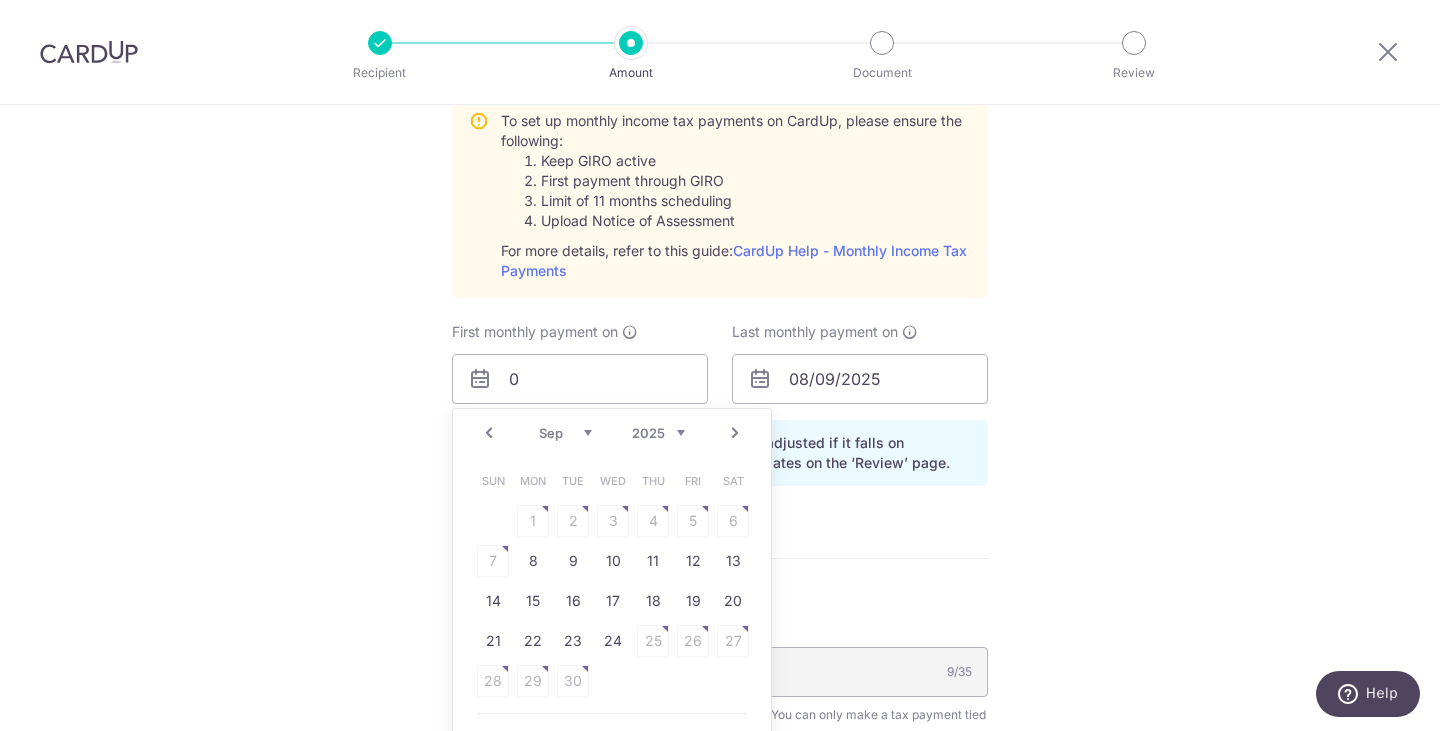 click on "Next" at bounding box center [735, 433] 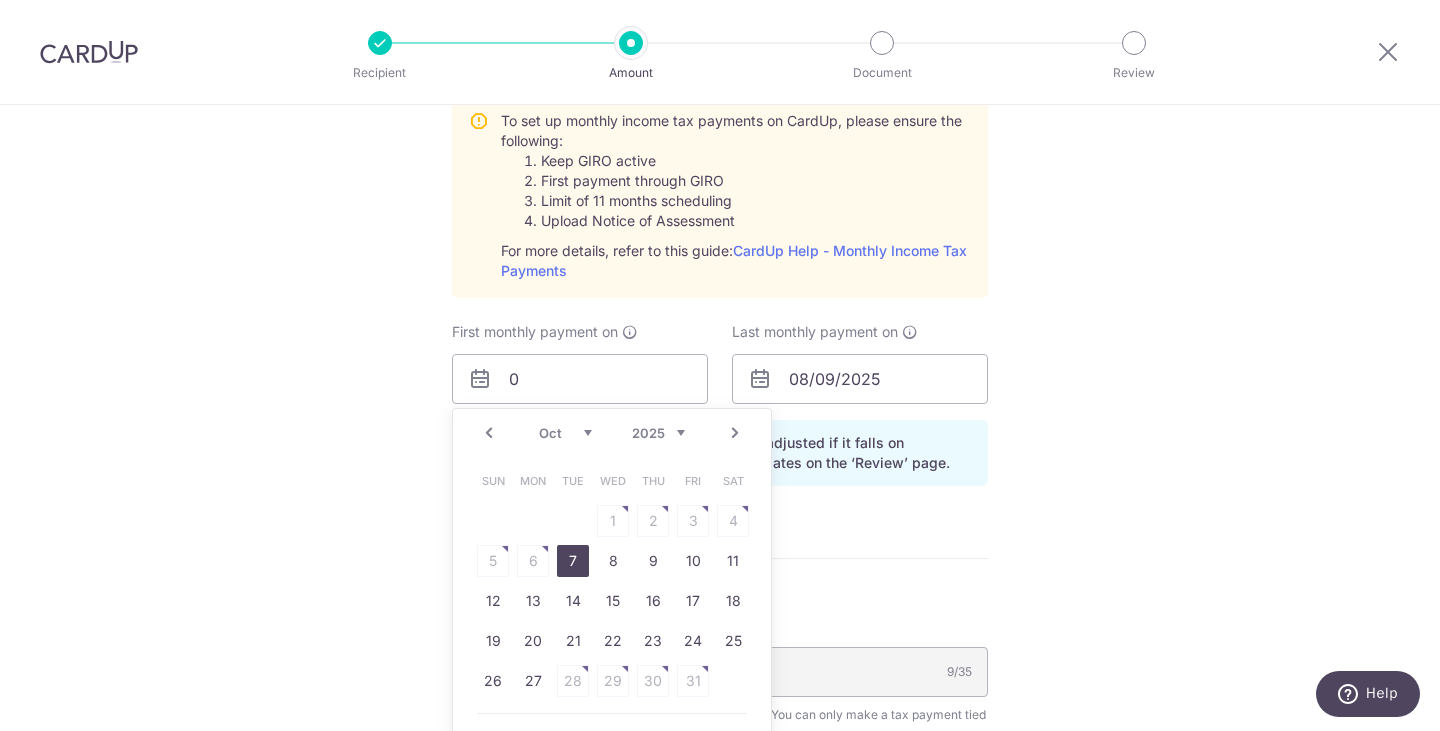 click on "7" at bounding box center [573, 561] 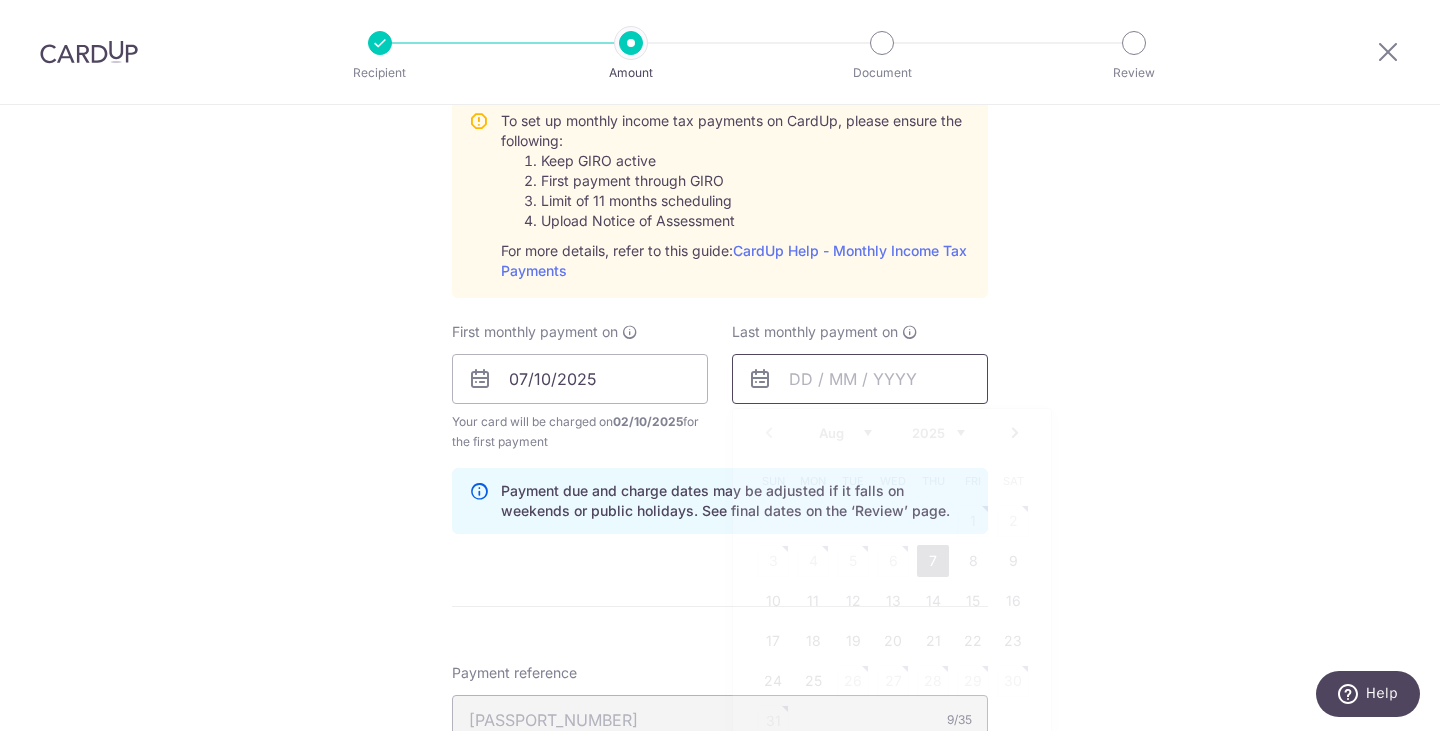click at bounding box center [860, 379] 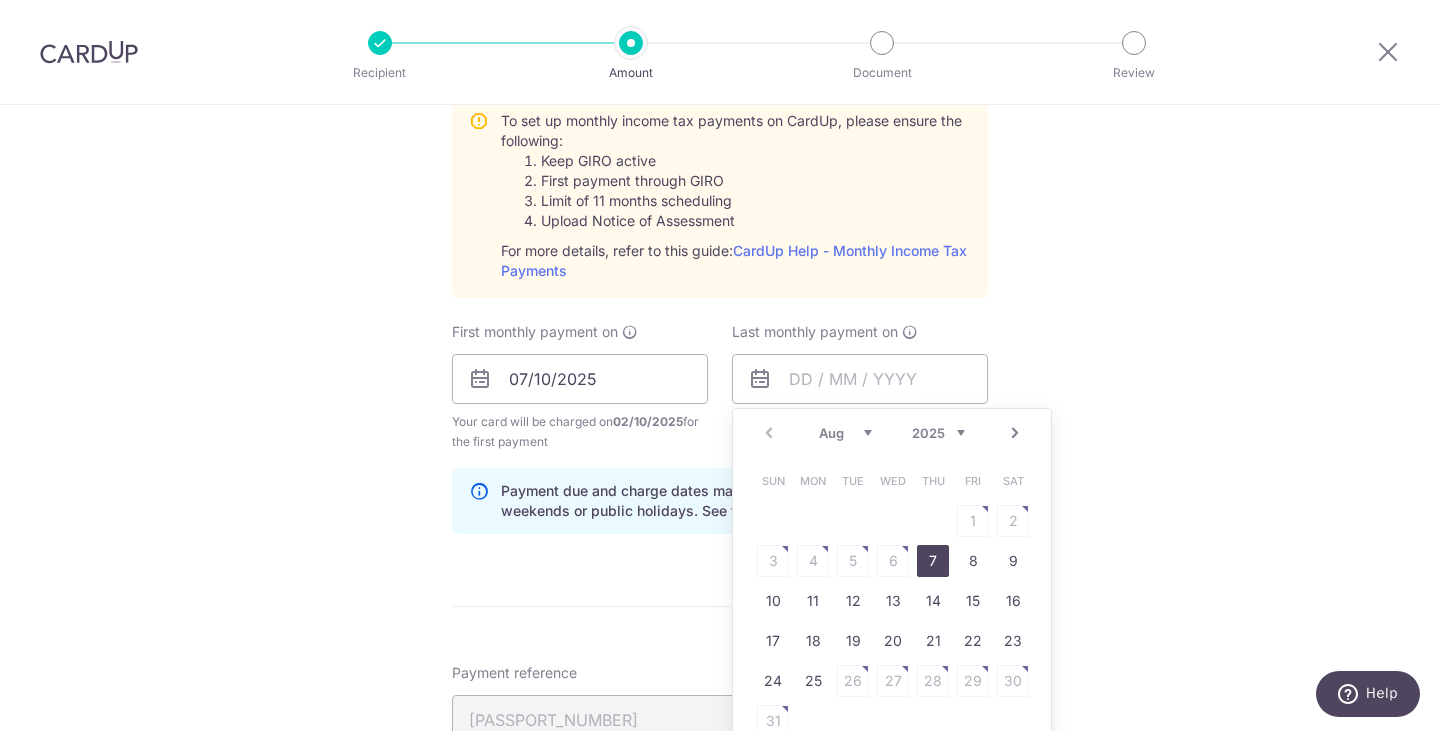 click on "Next" at bounding box center [1015, 433] 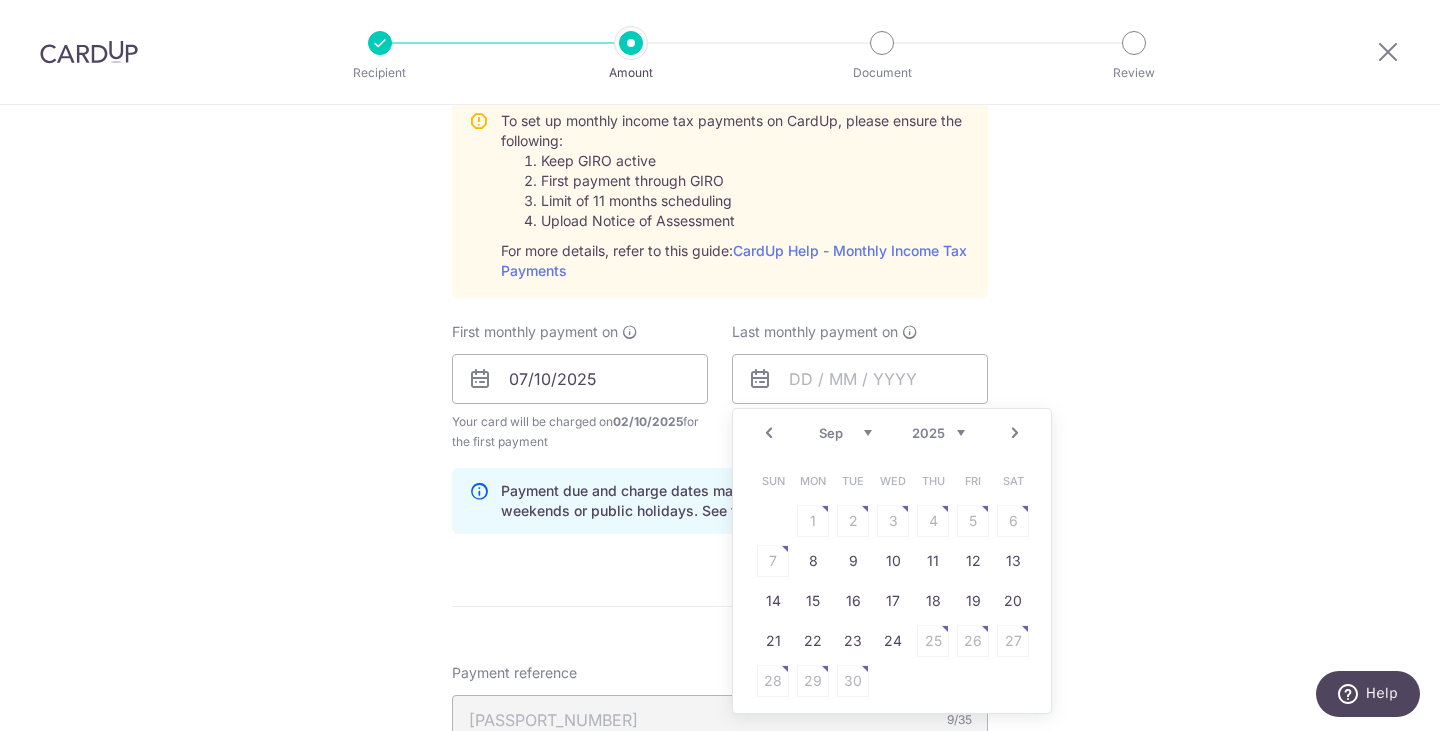 click on "Next" at bounding box center (1015, 433) 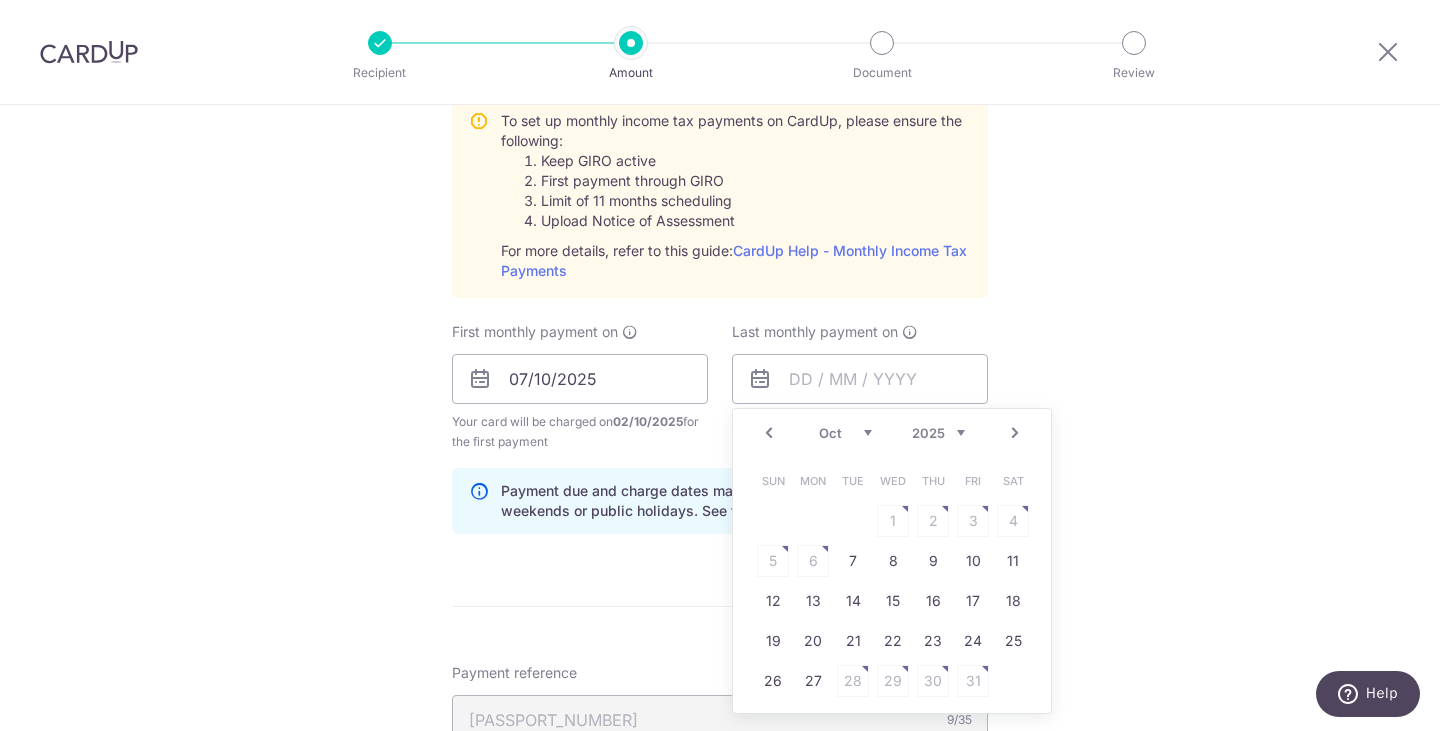 click on "Next" at bounding box center [1015, 433] 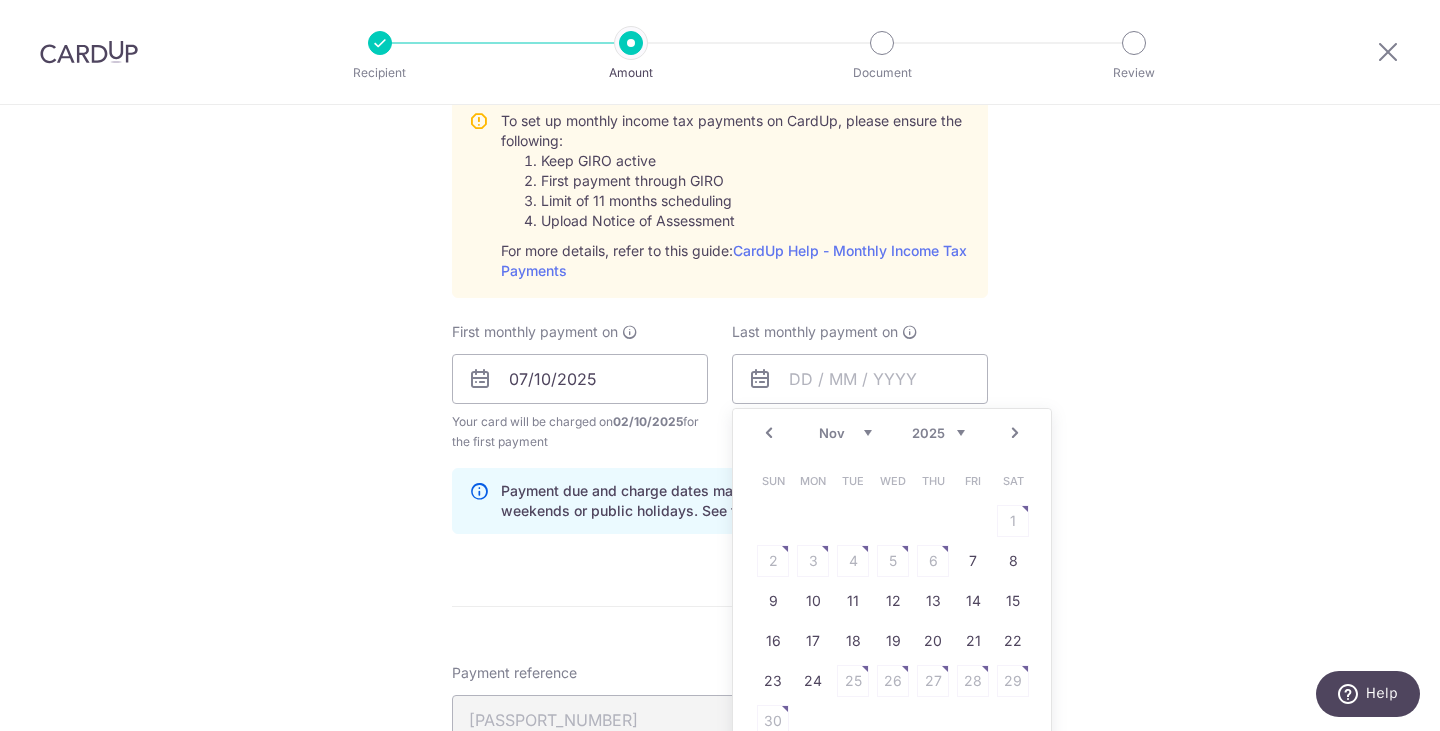 click on "Next" at bounding box center (1015, 433) 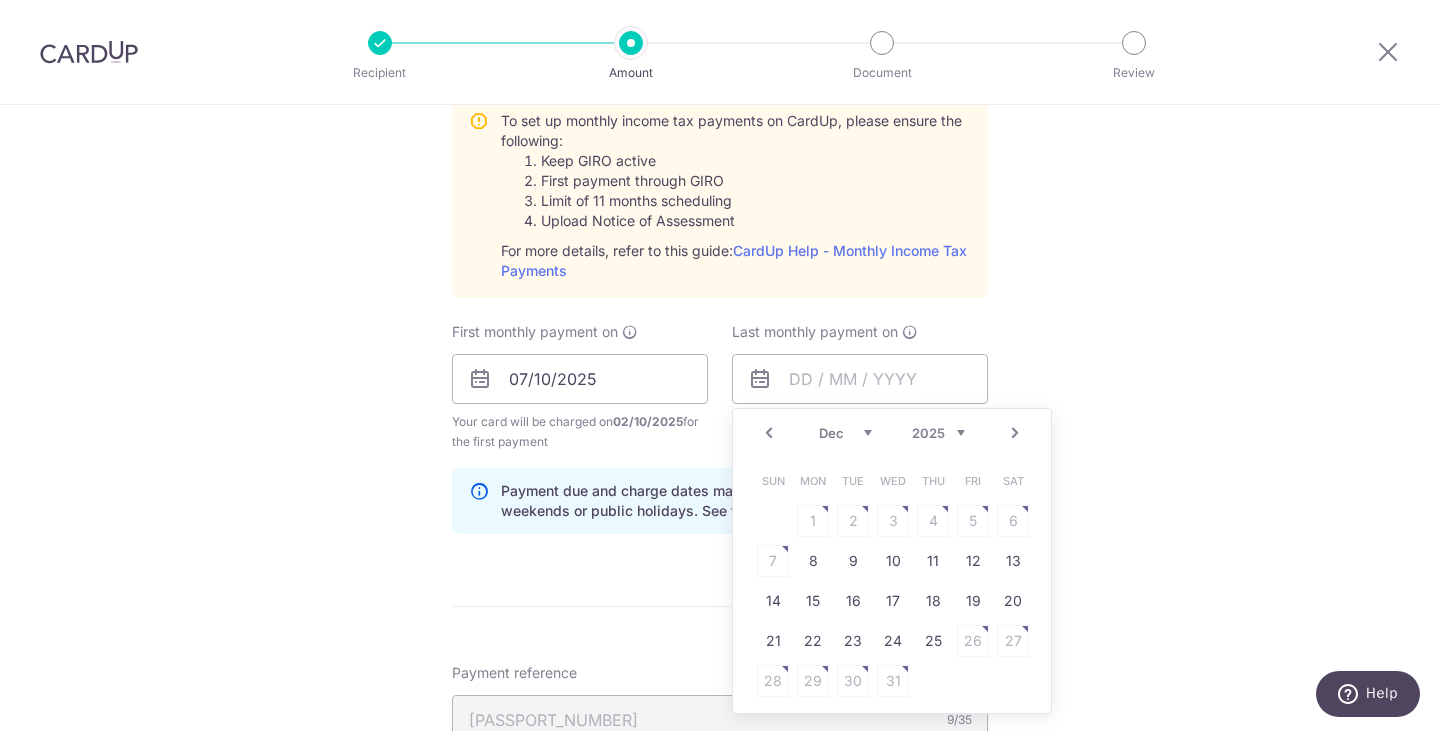click on "Next" at bounding box center (1015, 433) 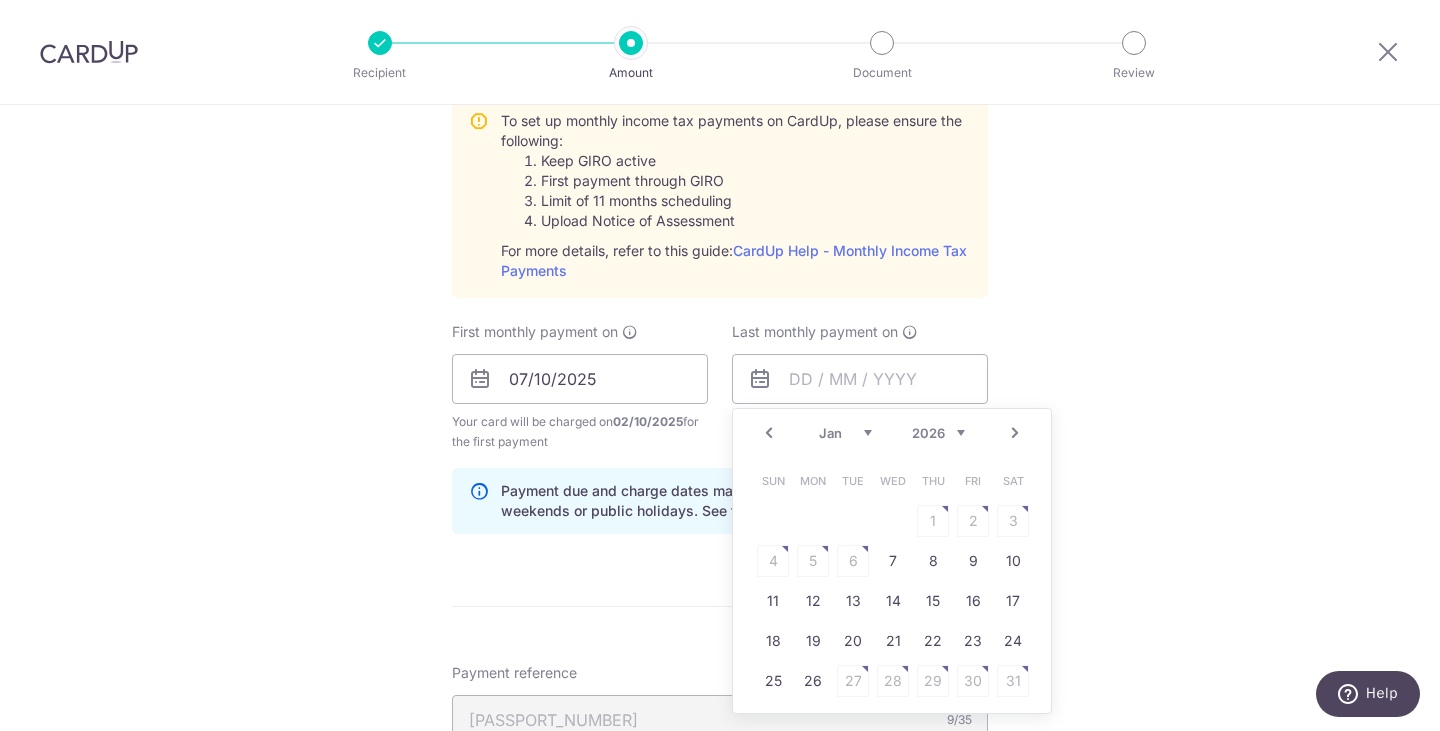 click on "Next" at bounding box center (1015, 433) 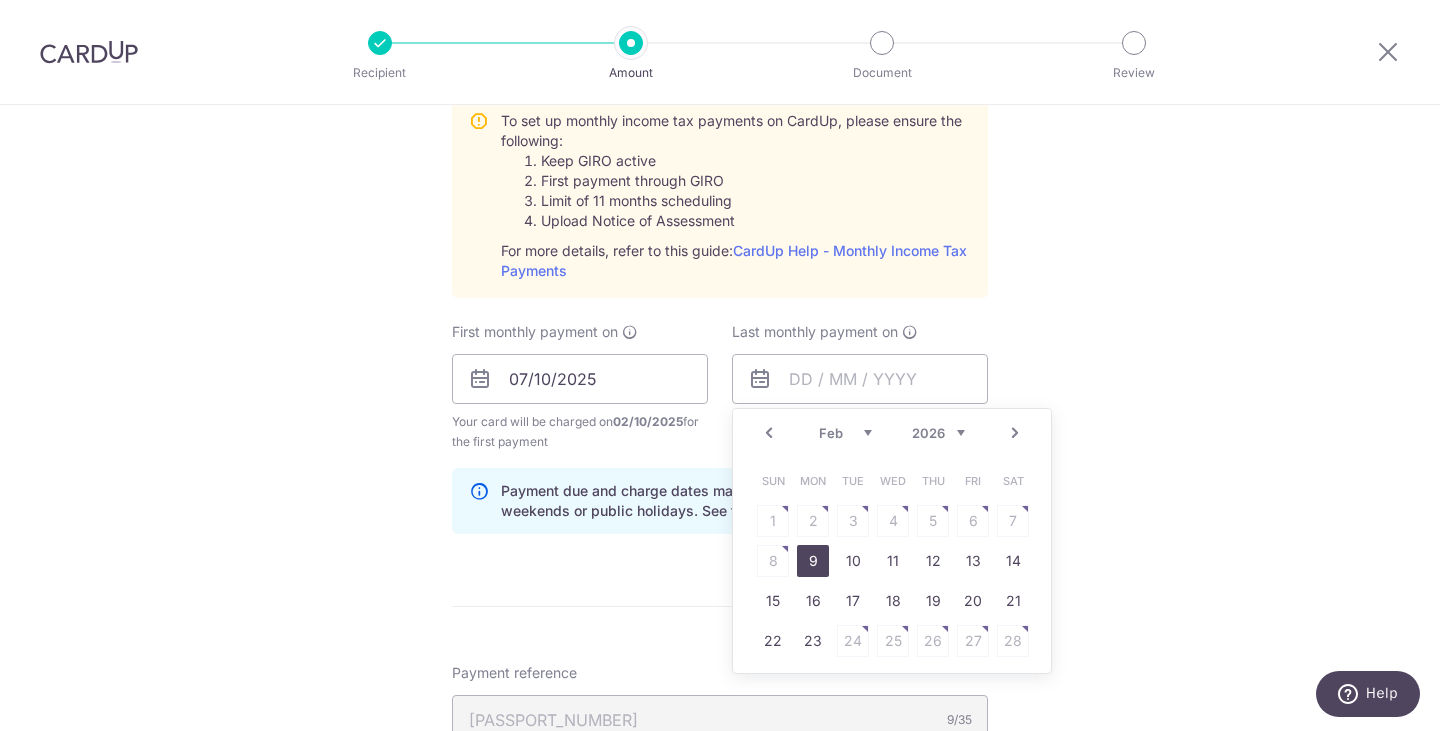 click on "9" at bounding box center (813, 561) 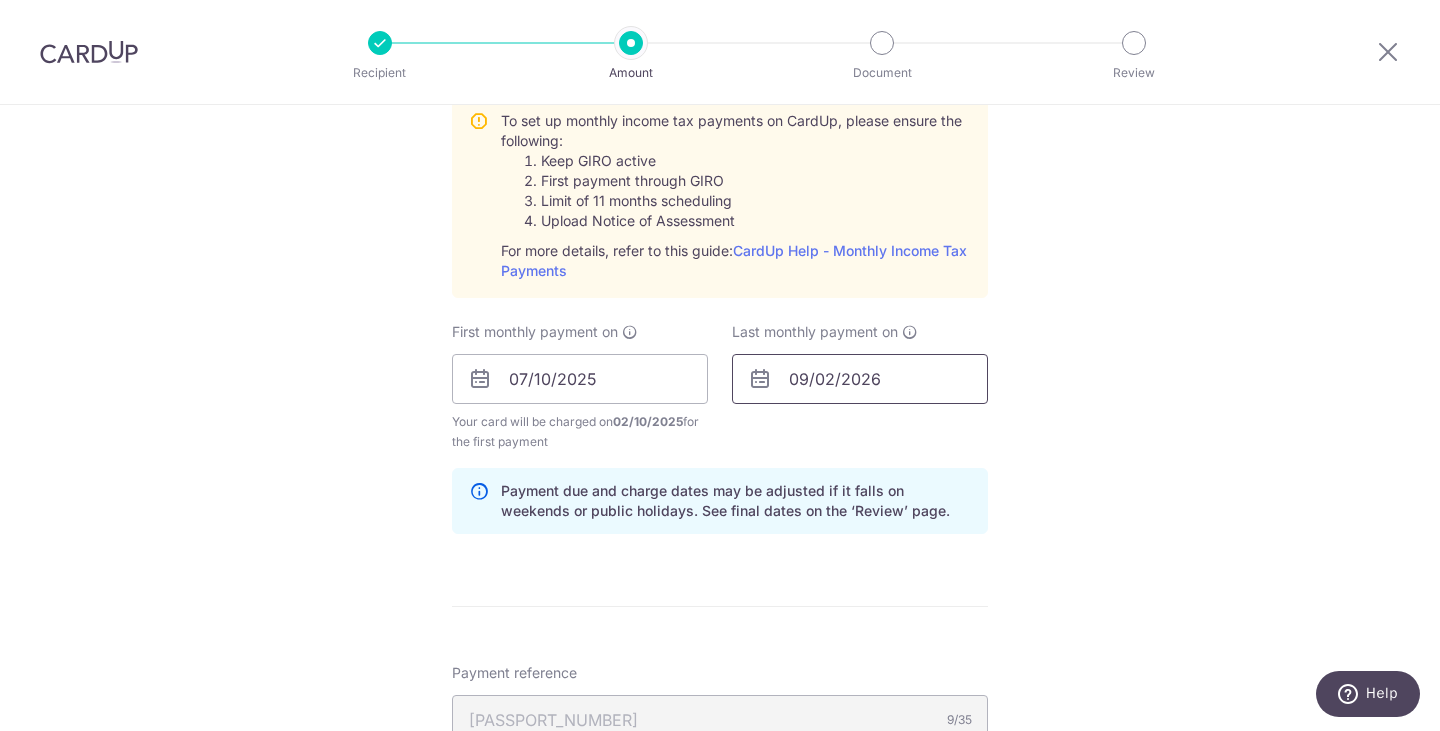 click on "09/02/2026" at bounding box center [860, 379] 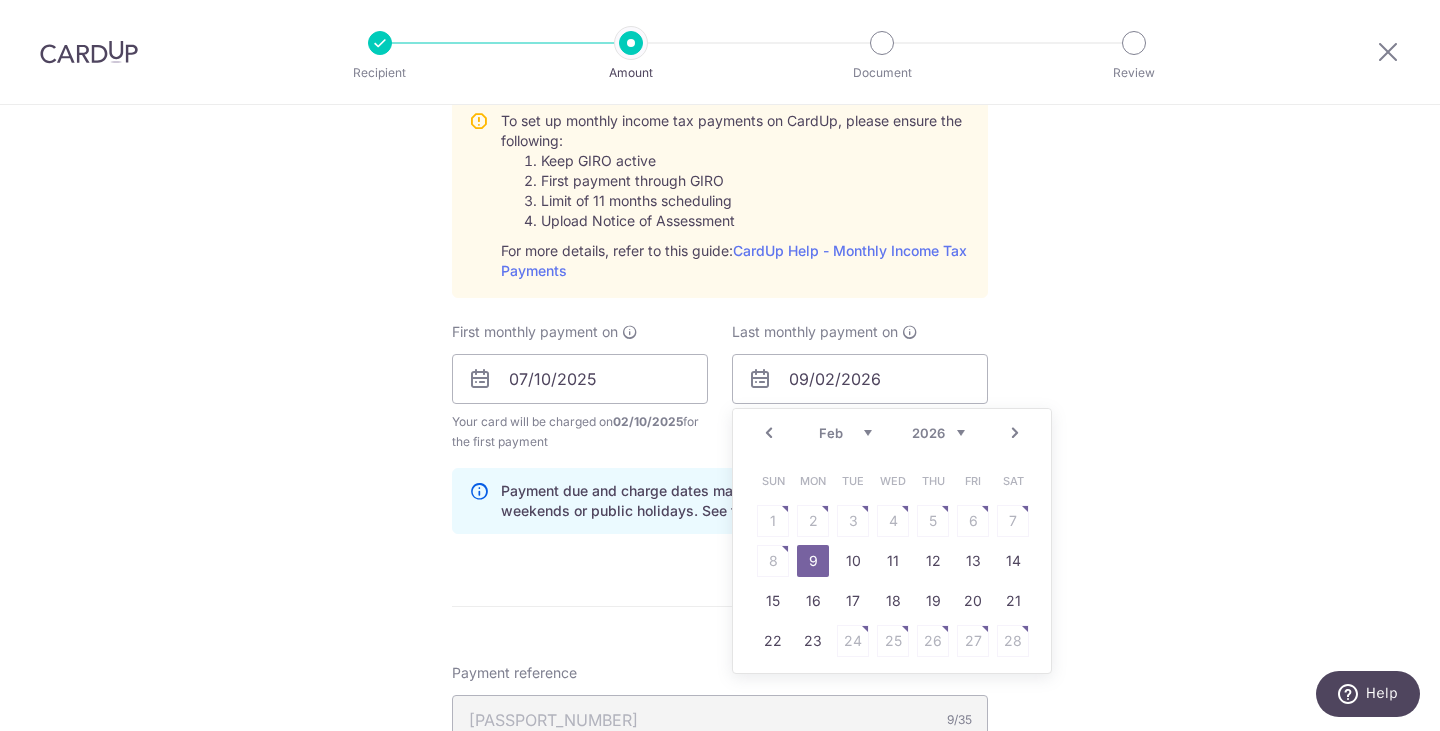 click on "Next" at bounding box center (1015, 433) 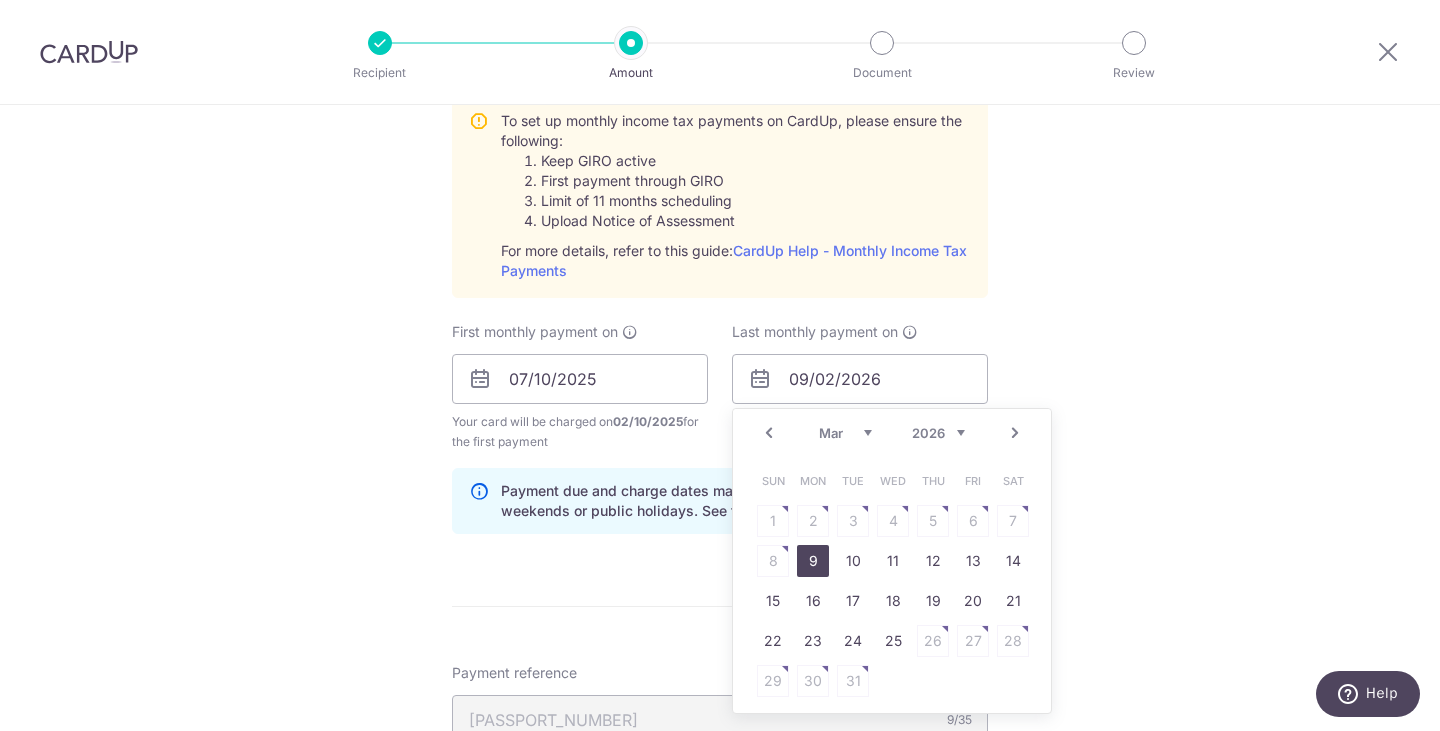 click on "9" at bounding box center (813, 561) 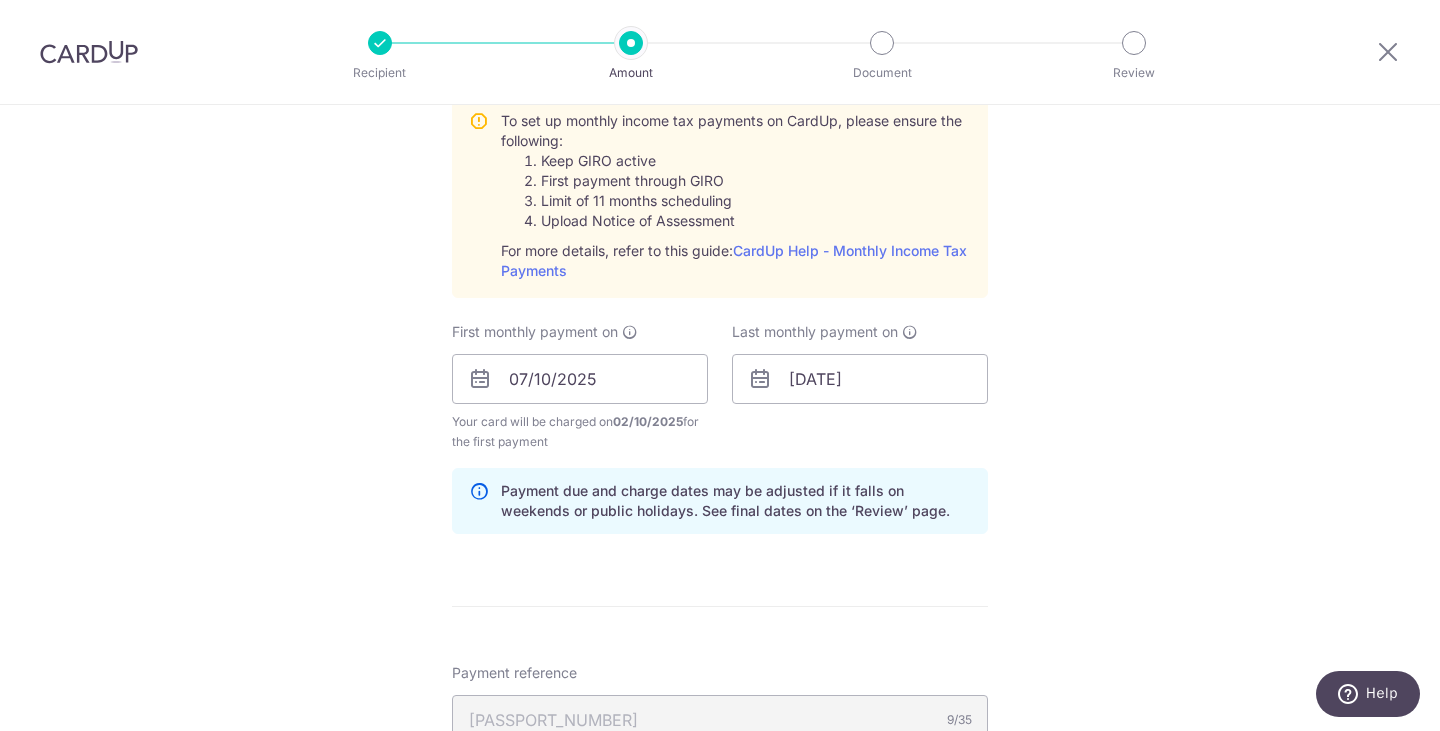 click on "Tell us more about your payment
Enter one-time or monthly payment amount
SGD
1,816.80
1816.80
The  total tax payment amounts scheduled  should not exceed the outstanding balance in your latest Statement of Account.
Select Card
**** 7755
Add credit card
Your Cards
**** 1590
**** 3038
**** 0000
**** 7755
**** 9951
Secure 256-bit SSL" at bounding box center (720, 229) 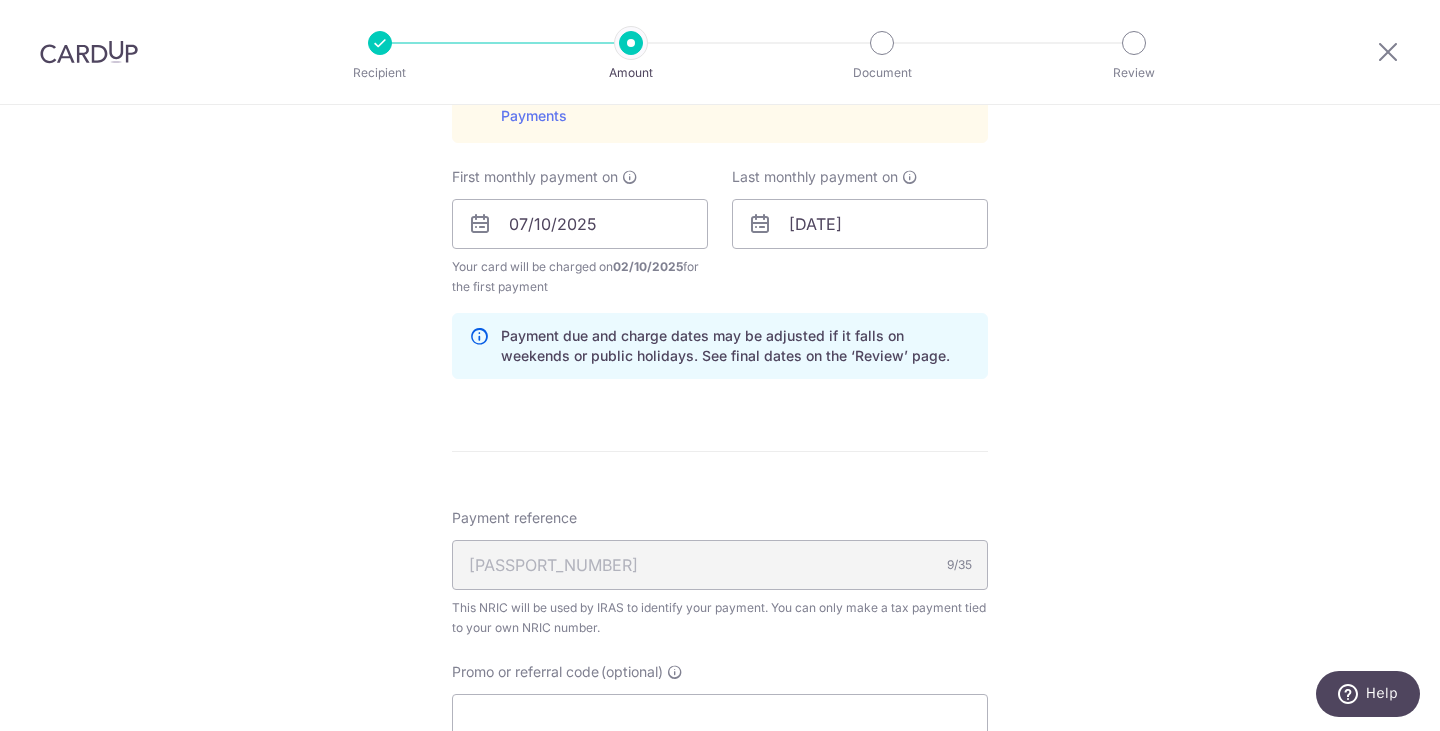 scroll, scrollTop: 1297, scrollLeft: 0, axis: vertical 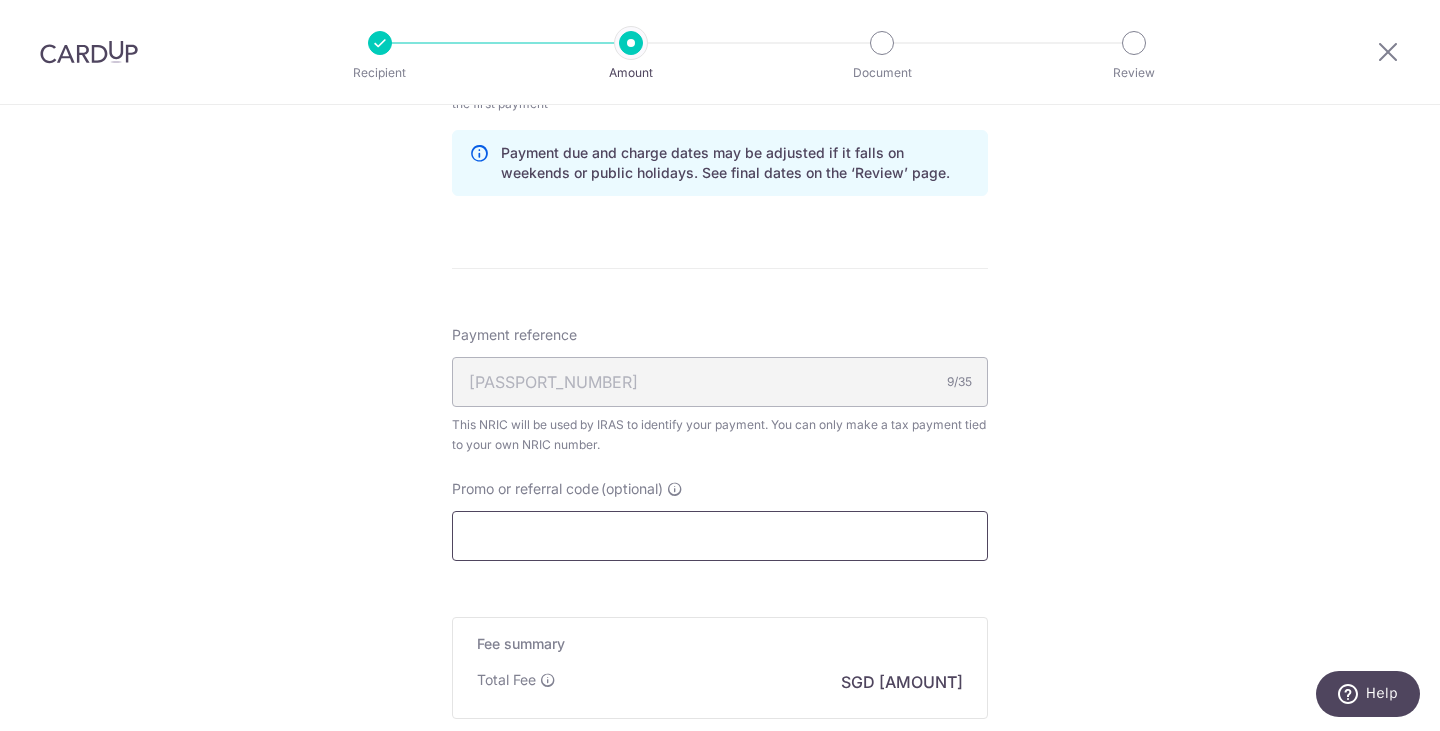 click on "Promo or referral code
(optional)" at bounding box center [720, 536] 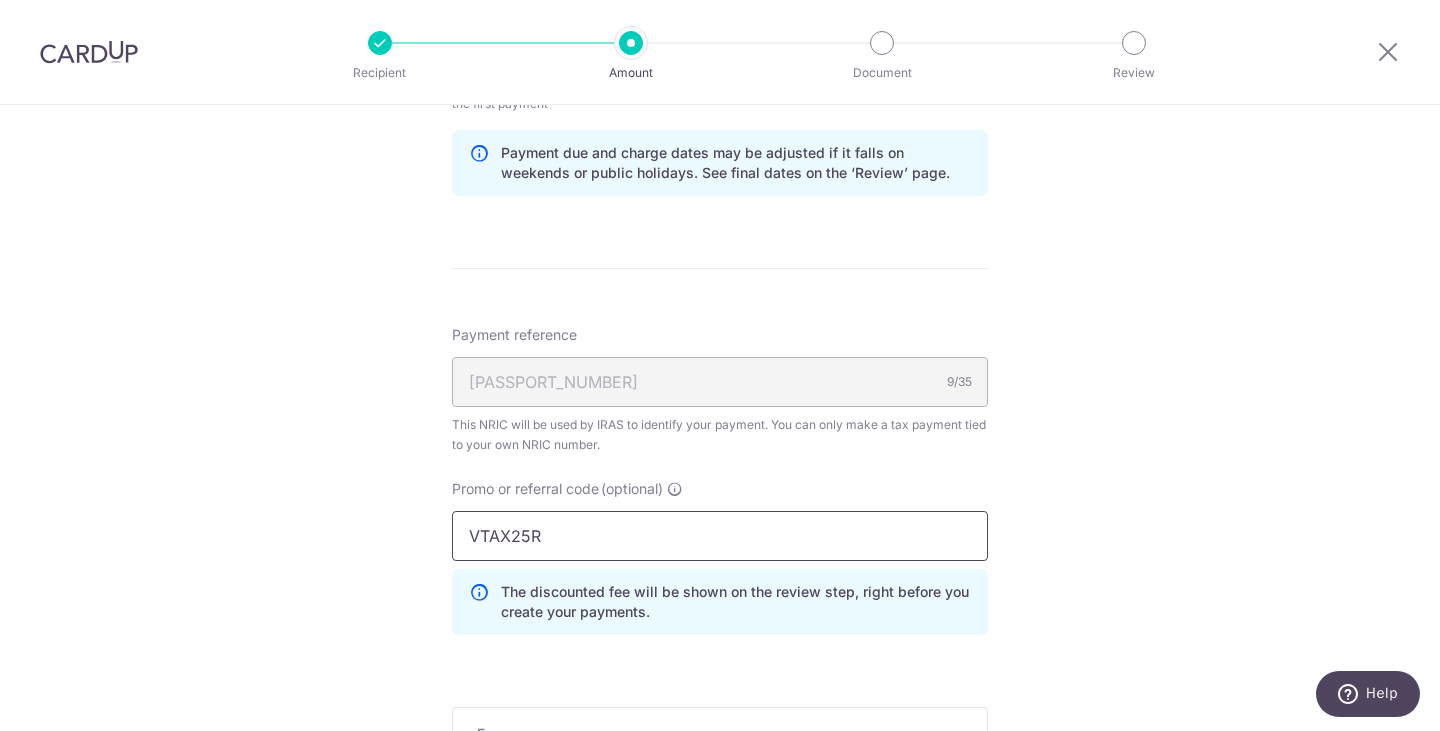 type on "VTAX25R" 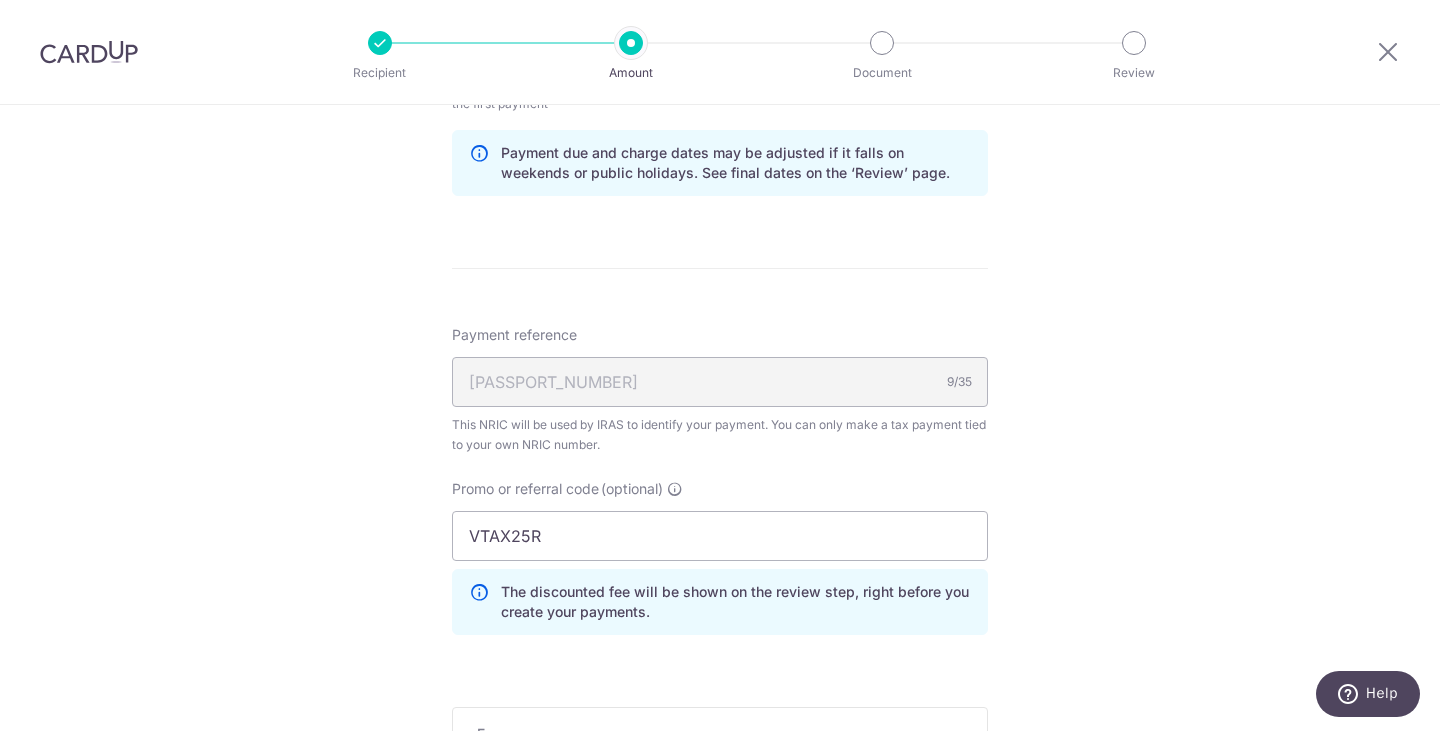 click on "Tell us more about your payment
Enter one-time or monthly payment amount
SGD
1,816.80
1816.80
The  total tax payment amounts scheduled  should not exceed the outstanding balance in your latest Statement of Account.
Select Card
**** 7755
Add credit card
Your Cards
**** 1590
**** 3038
**** 0000
**** 7755
**** 9951
Secure 256-bit SSL" at bounding box center [720, -64] 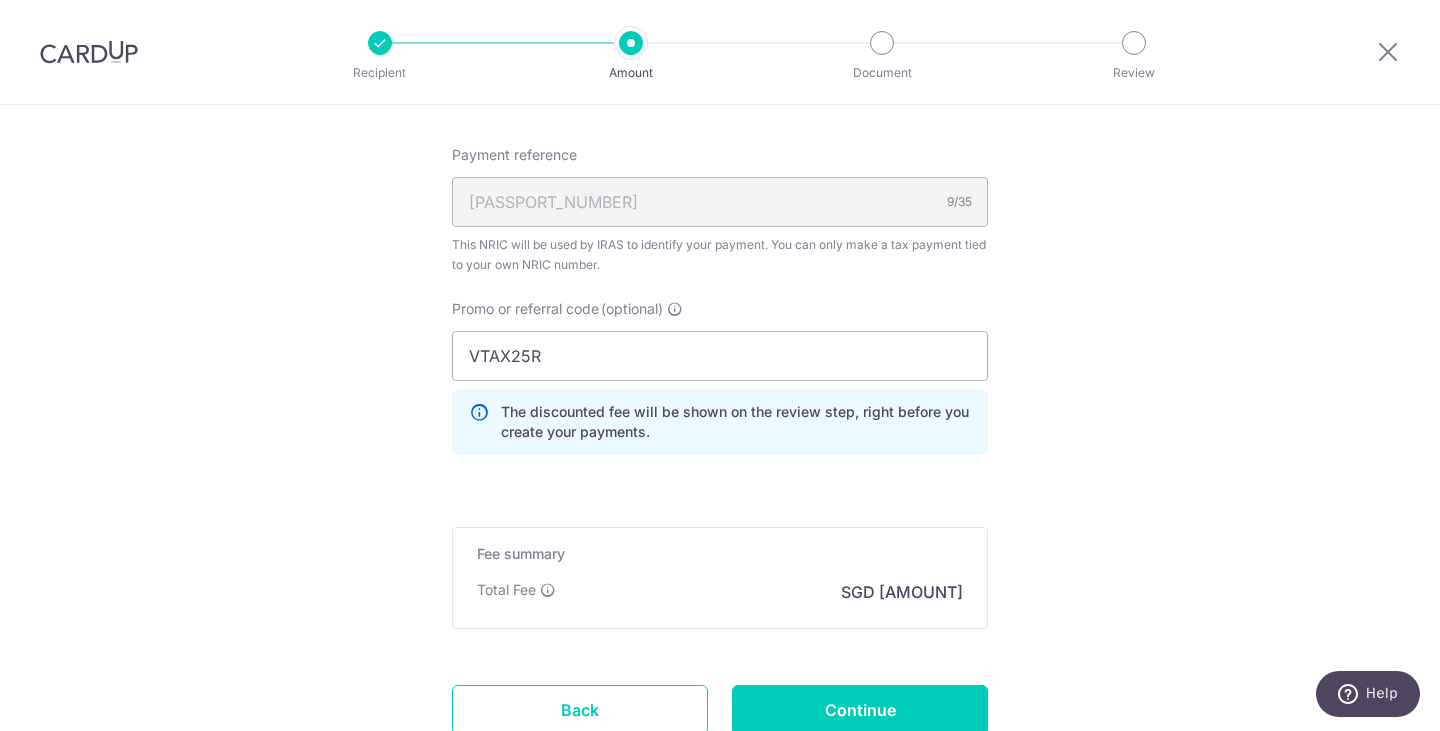 scroll, scrollTop: 1631, scrollLeft: 0, axis: vertical 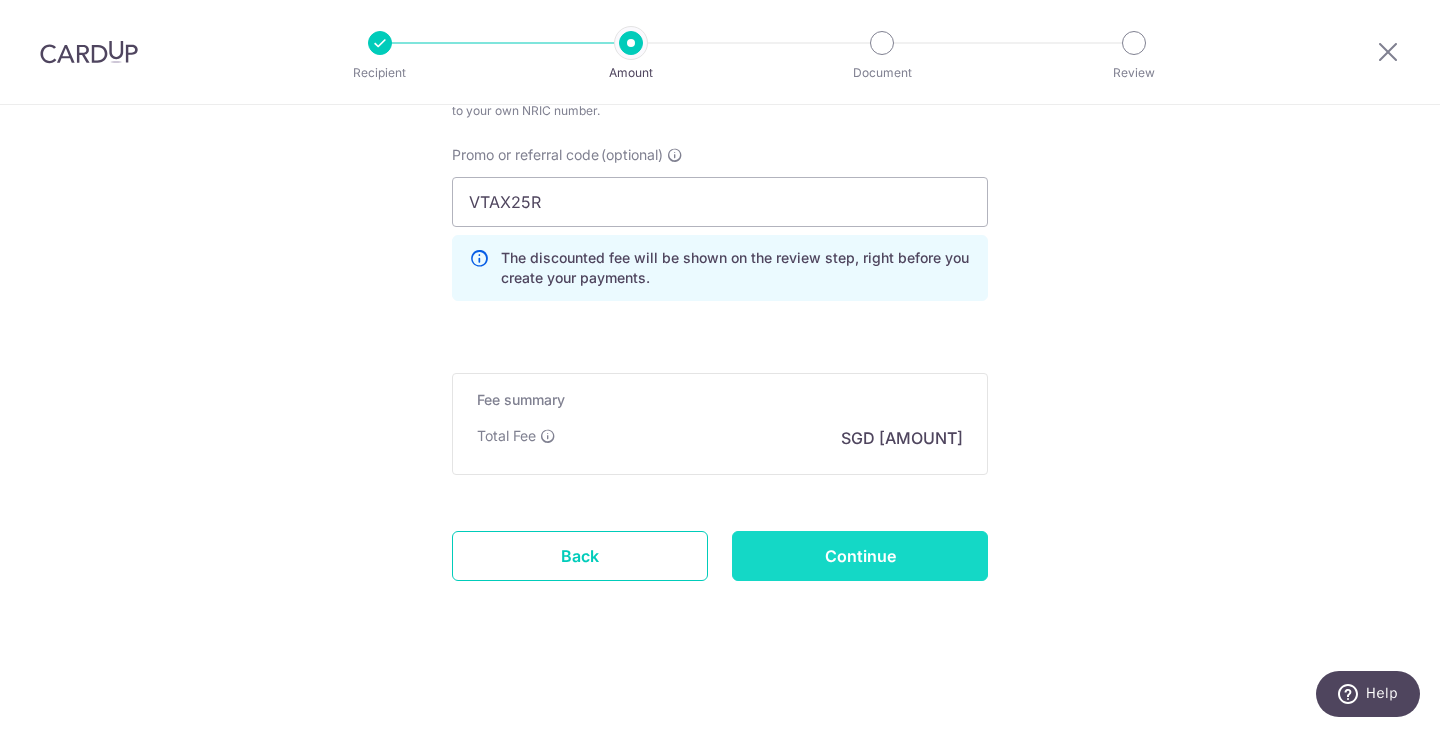 click on "Continue" at bounding box center (860, 556) 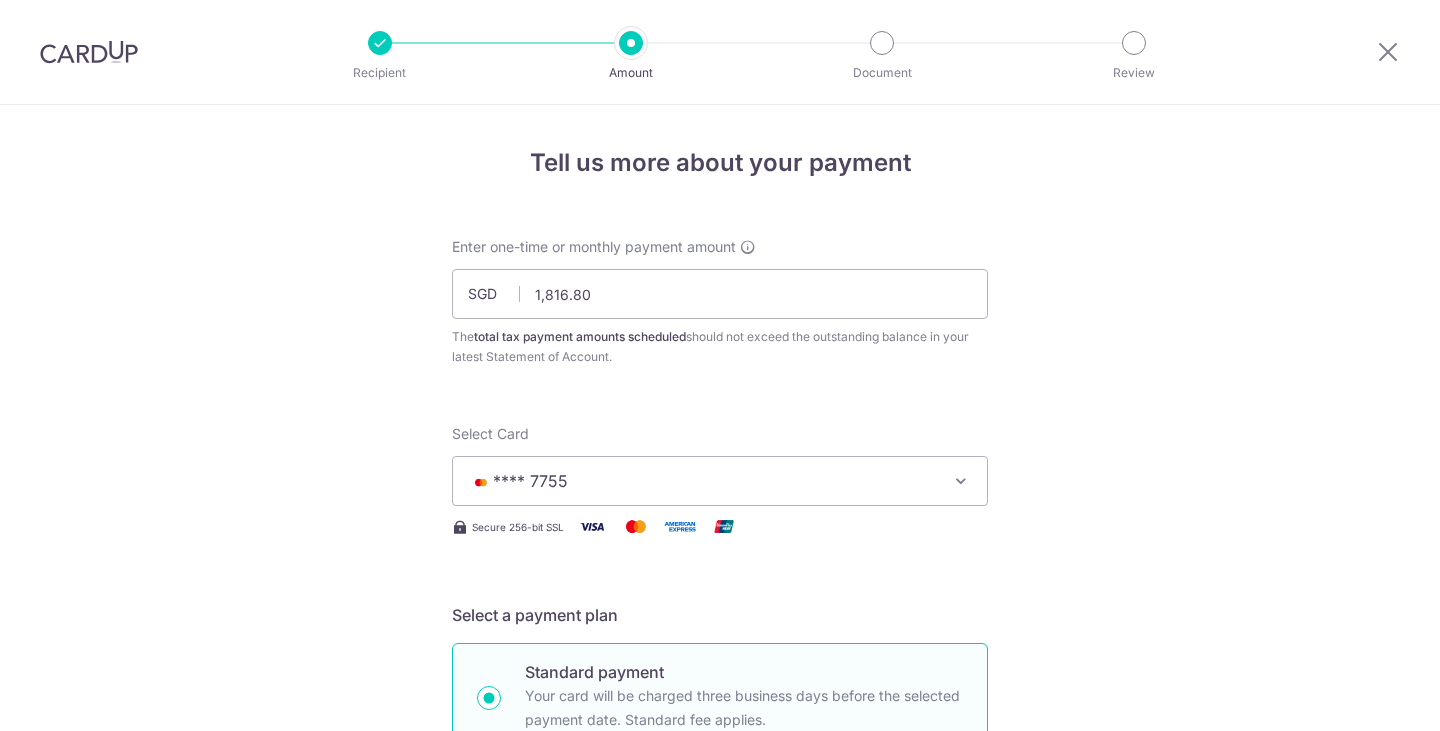 scroll, scrollTop: 0, scrollLeft: 0, axis: both 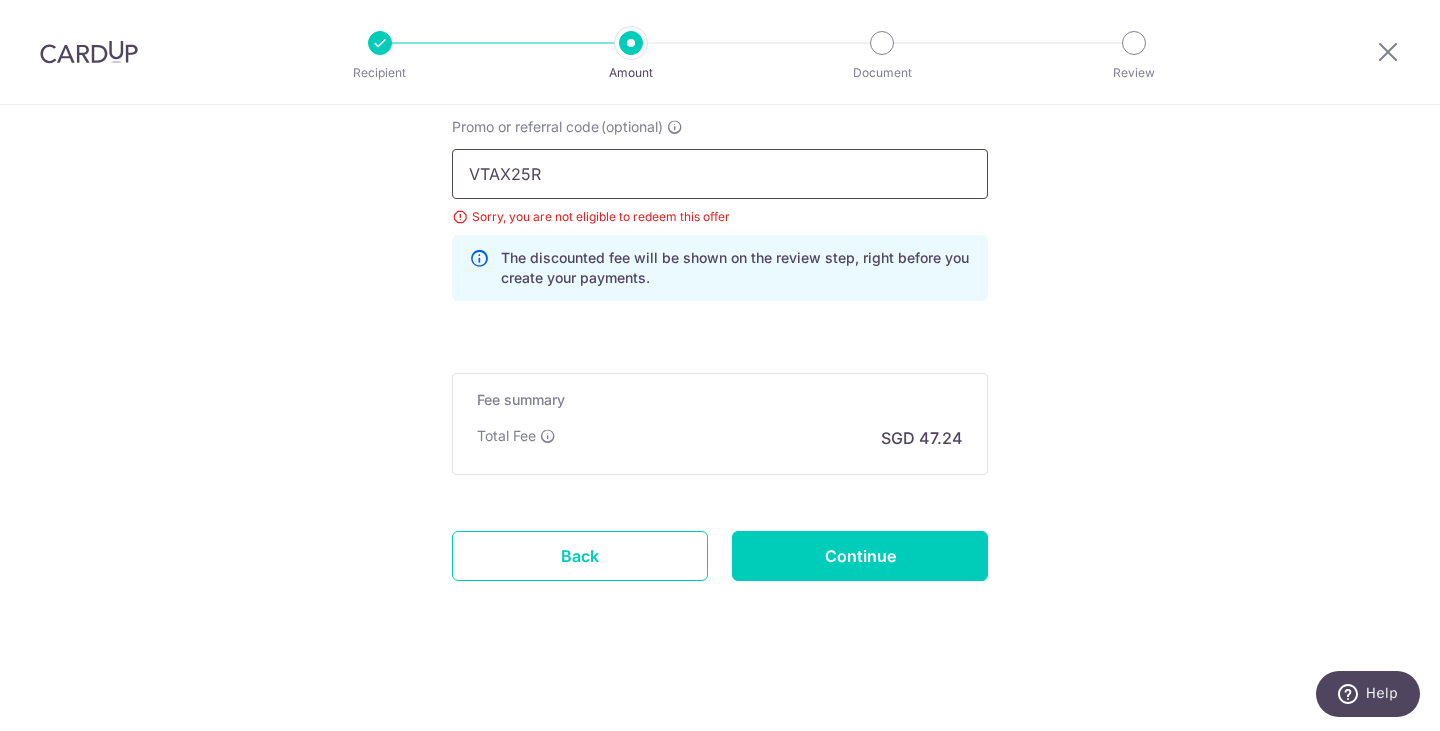 click on "VTAX25R" at bounding box center (720, 174) 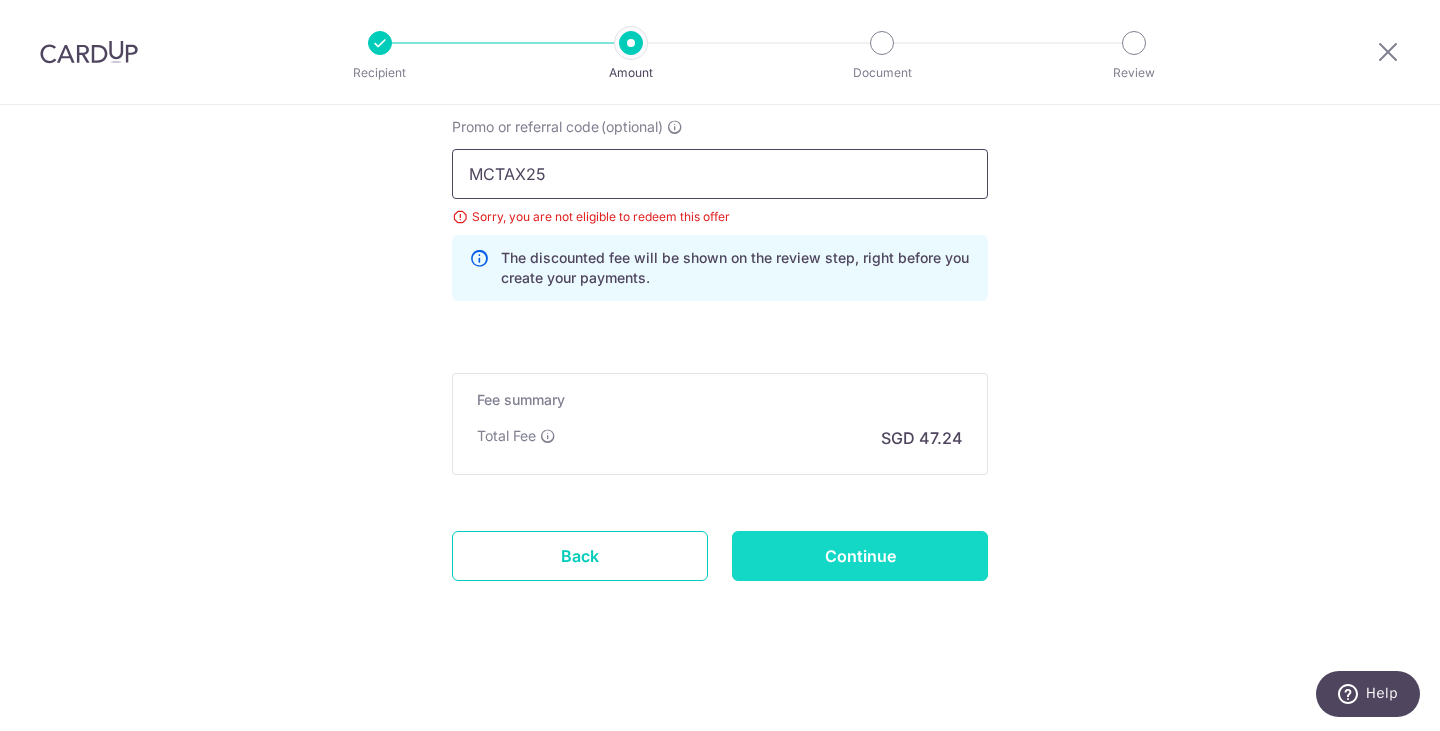 type on "MCTAX25" 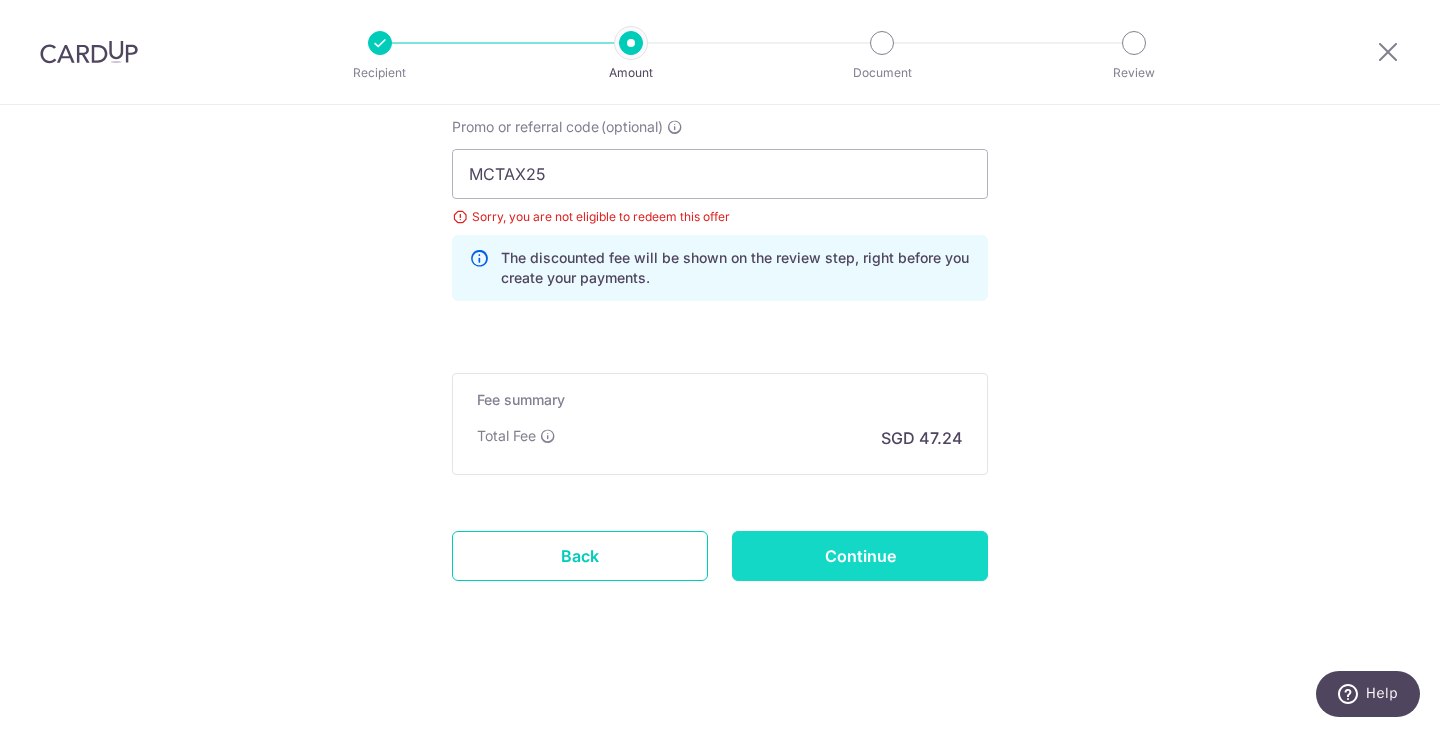 click on "Continue" at bounding box center (860, 556) 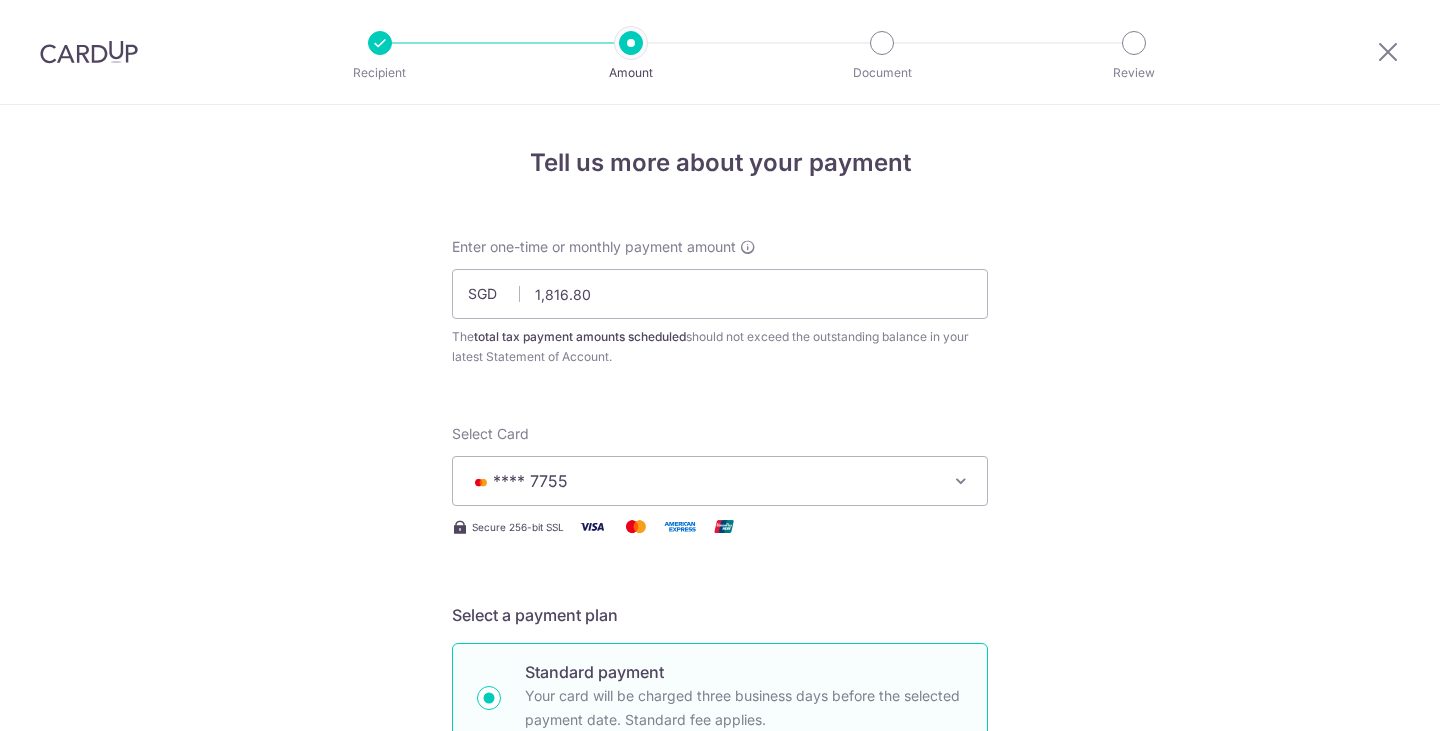 scroll, scrollTop: 0, scrollLeft: 0, axis: both 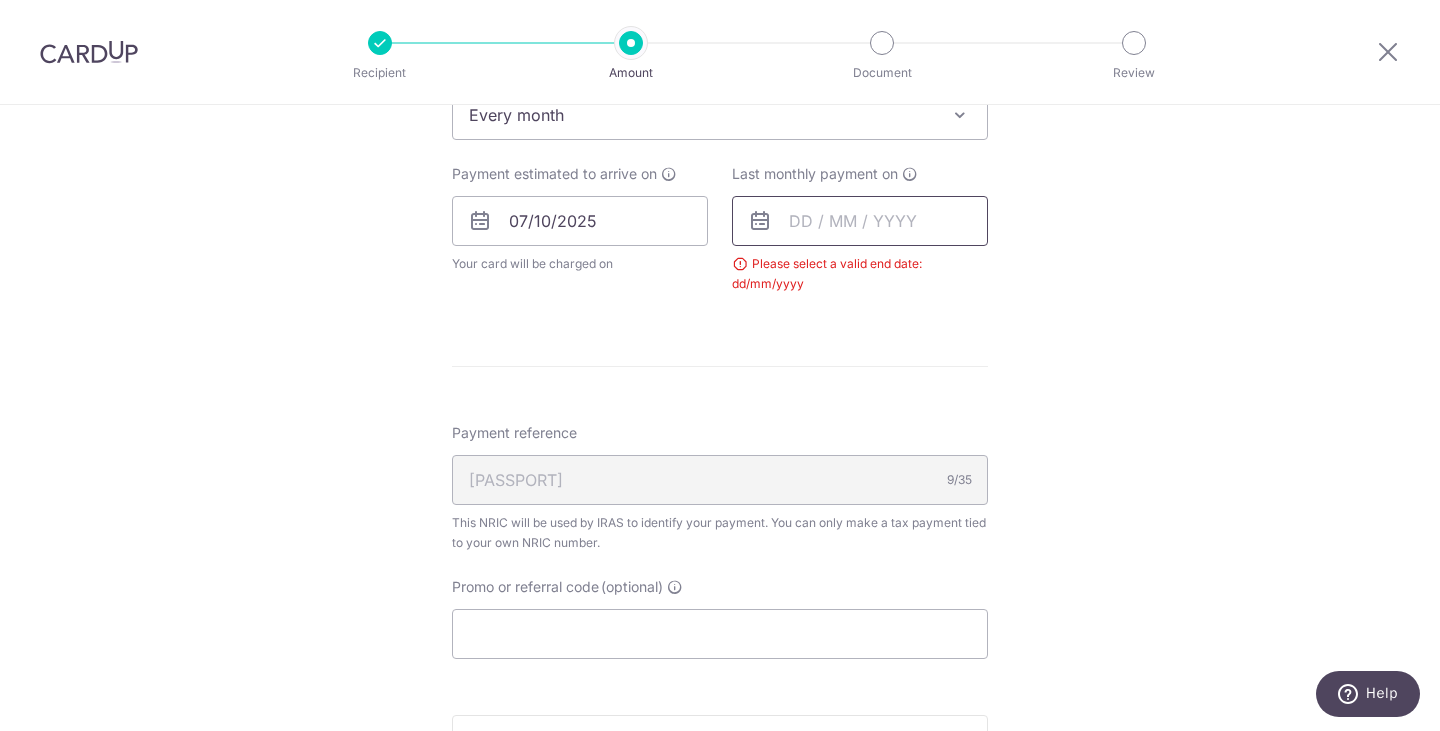 click at bounding box center (860, 221) 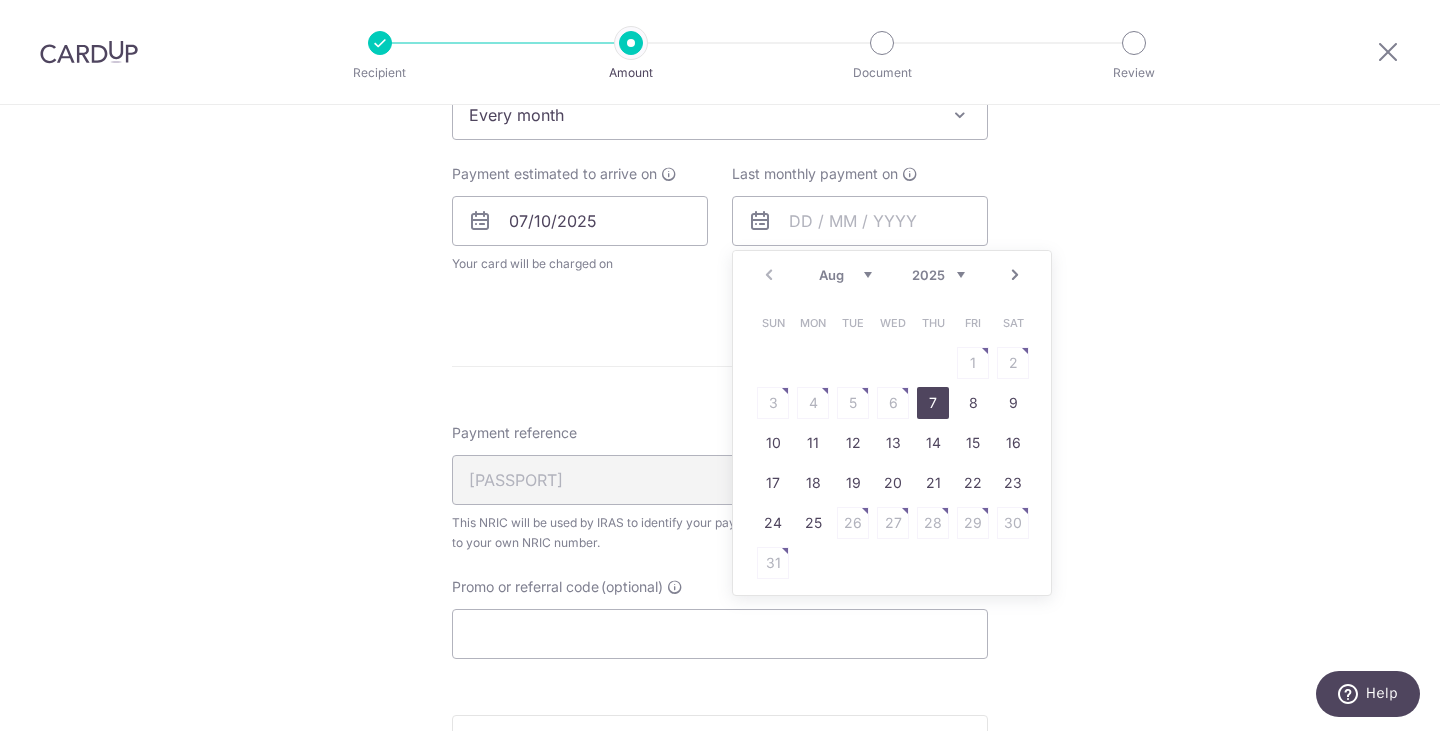 click on "Next" at bounding box center (1015, 275) 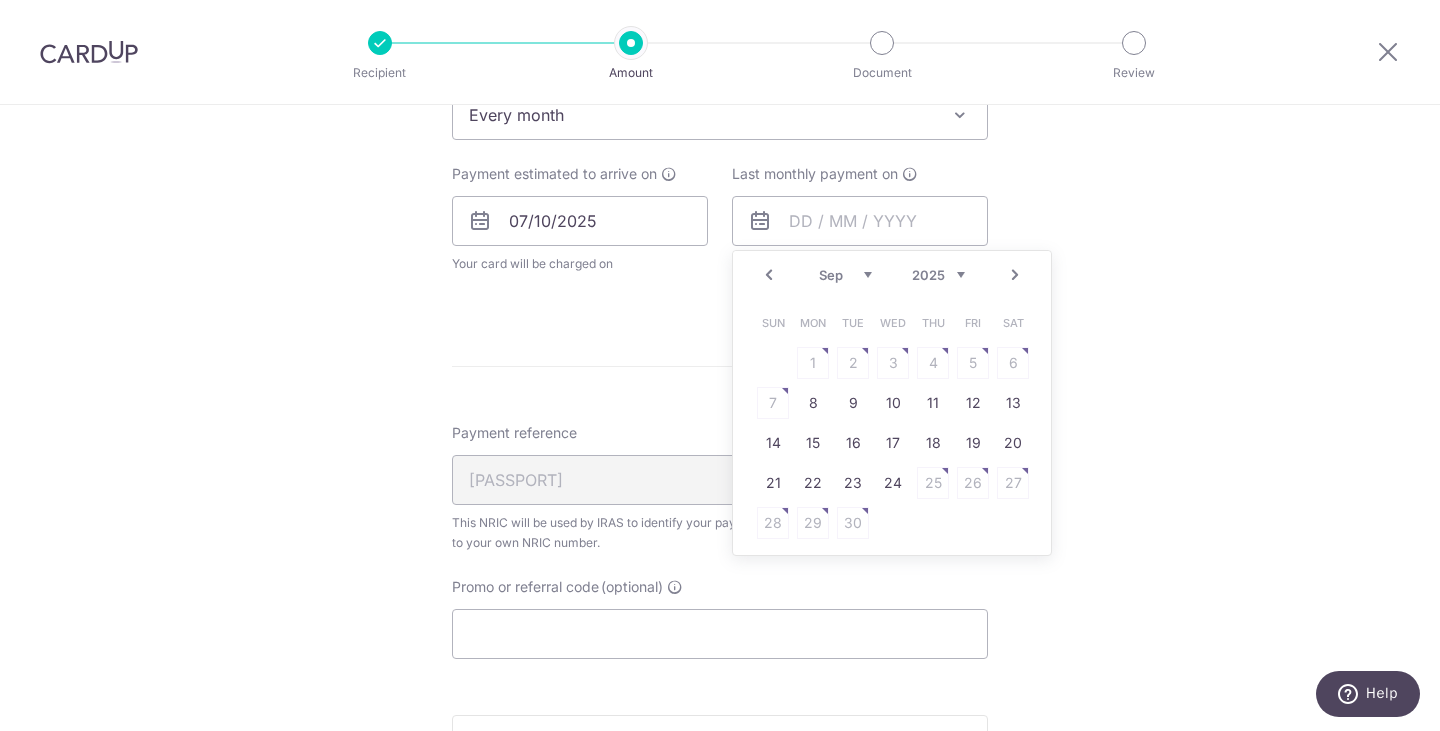 click on "Next" at bounding box center (1015, 275) 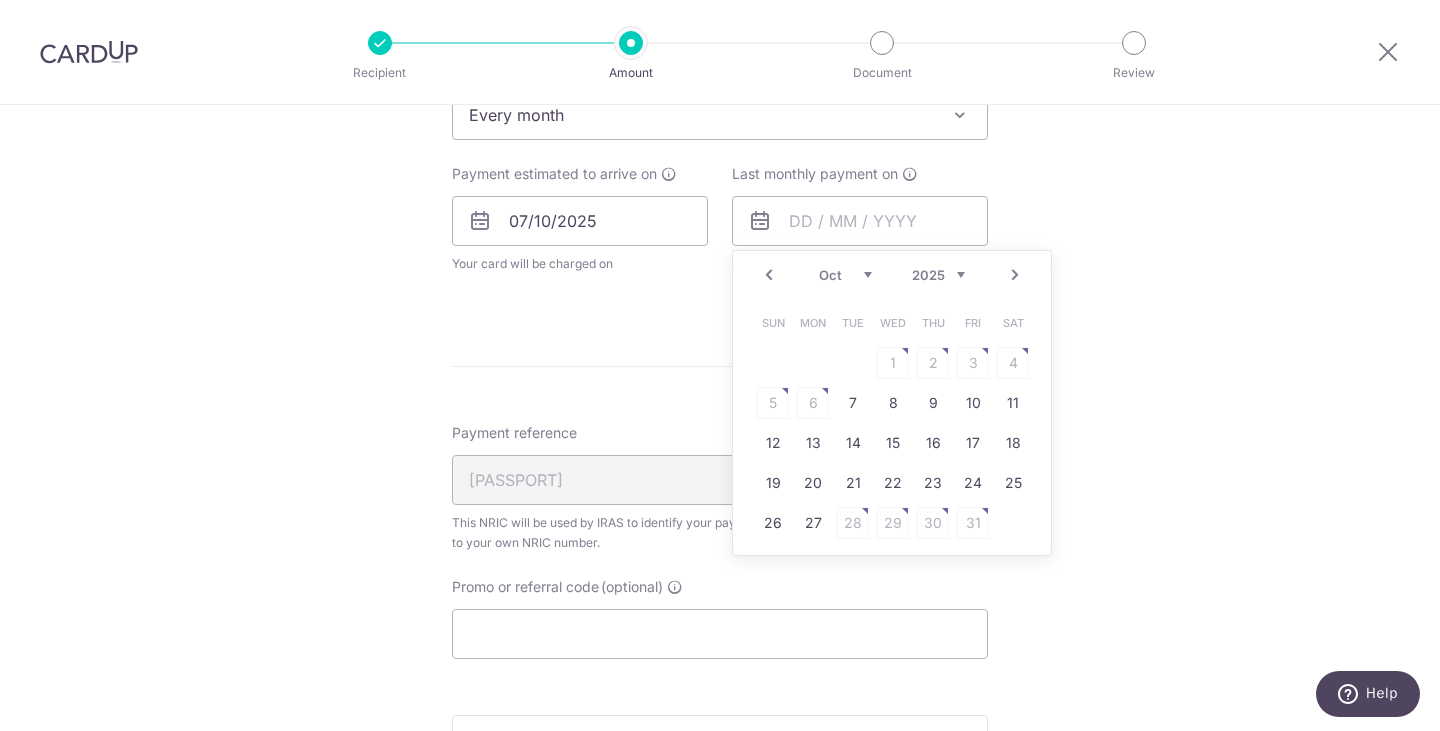 click on "Next" at bounding box center [1015, 275] 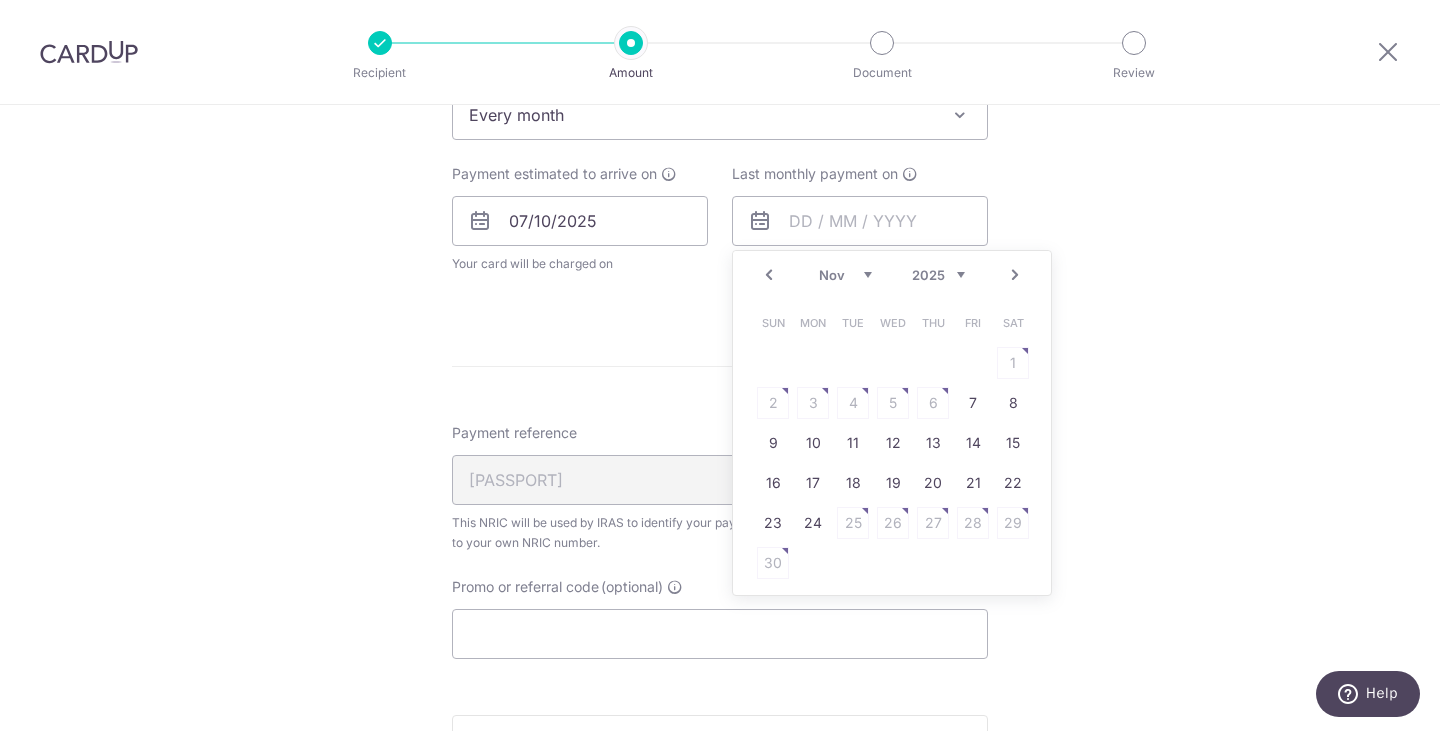 click on "Next" at bounding box center [1015, 275] 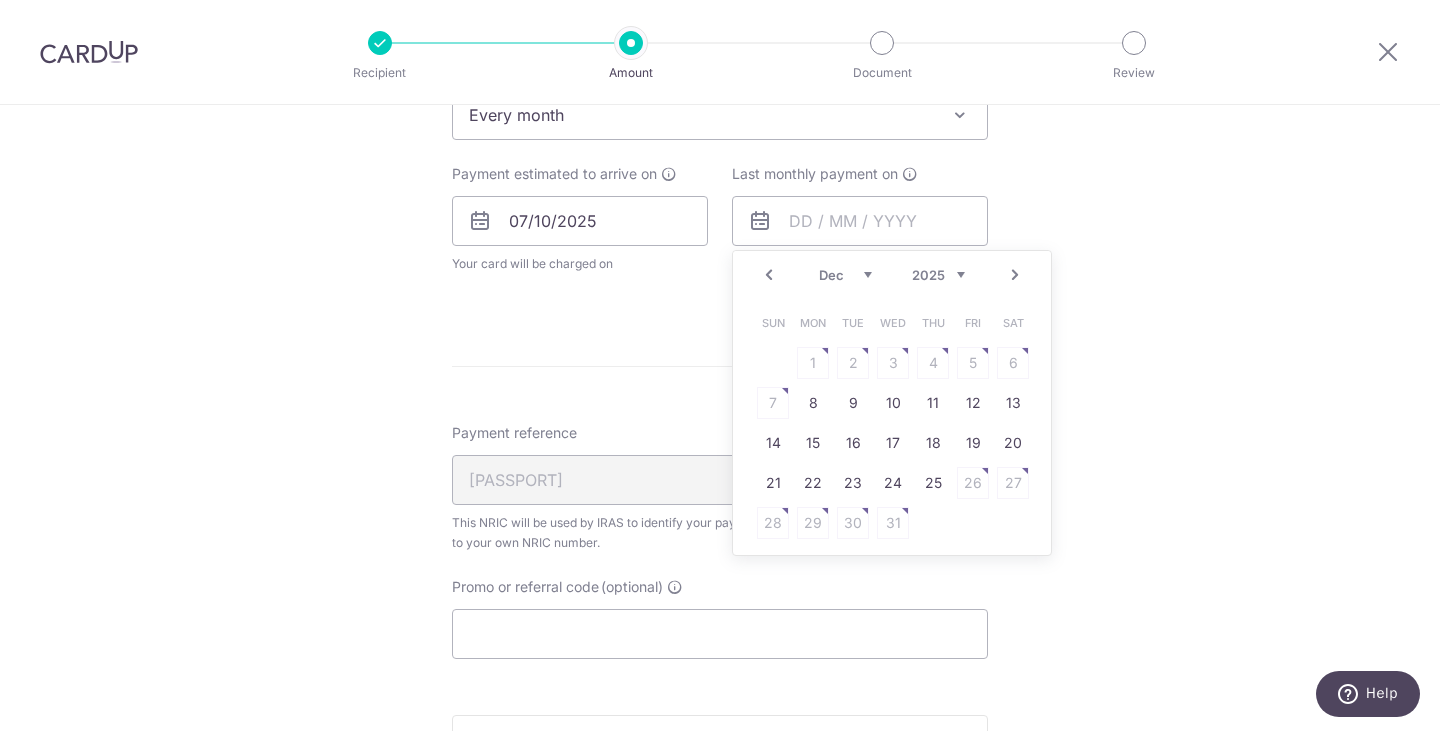 click on "Next" at bounding box center [1015, 275] 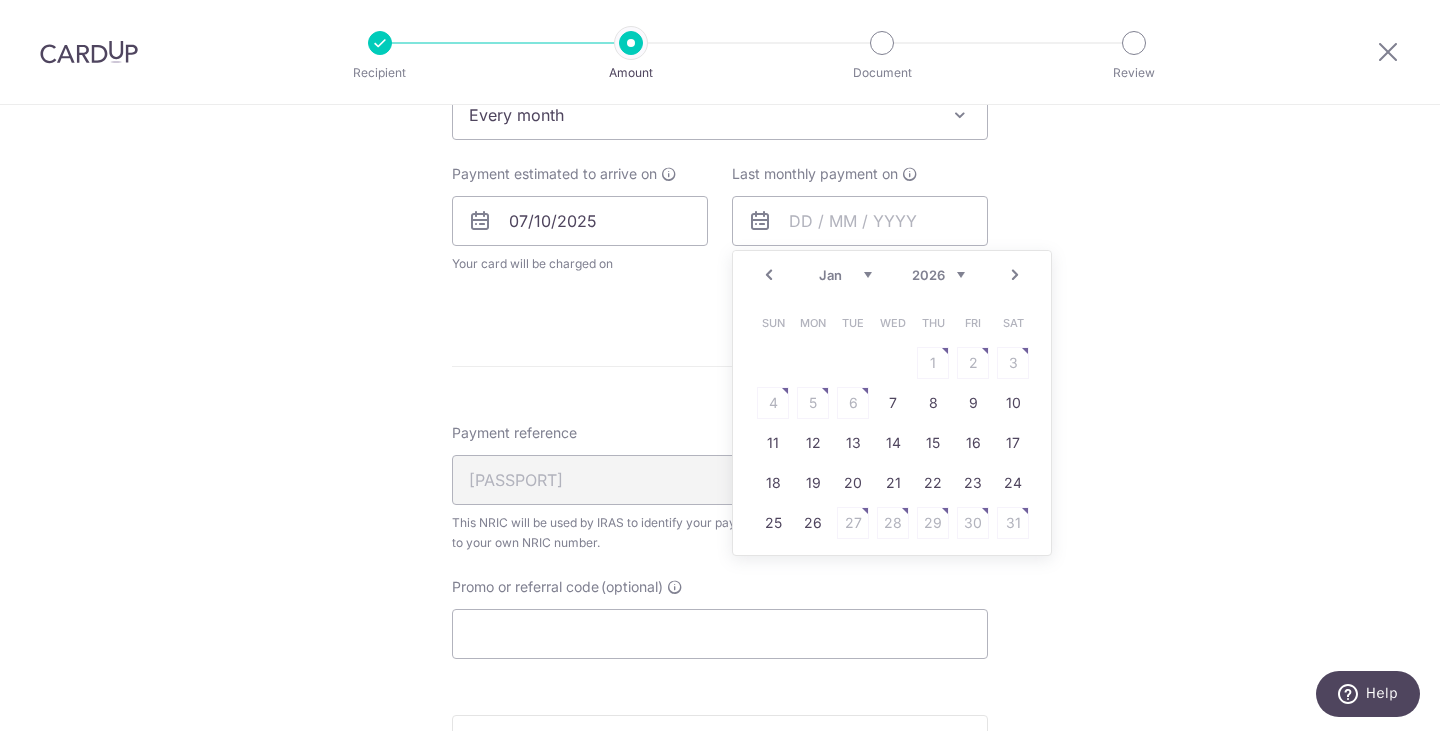 click on "Next" at bounding box center [1015, 275] 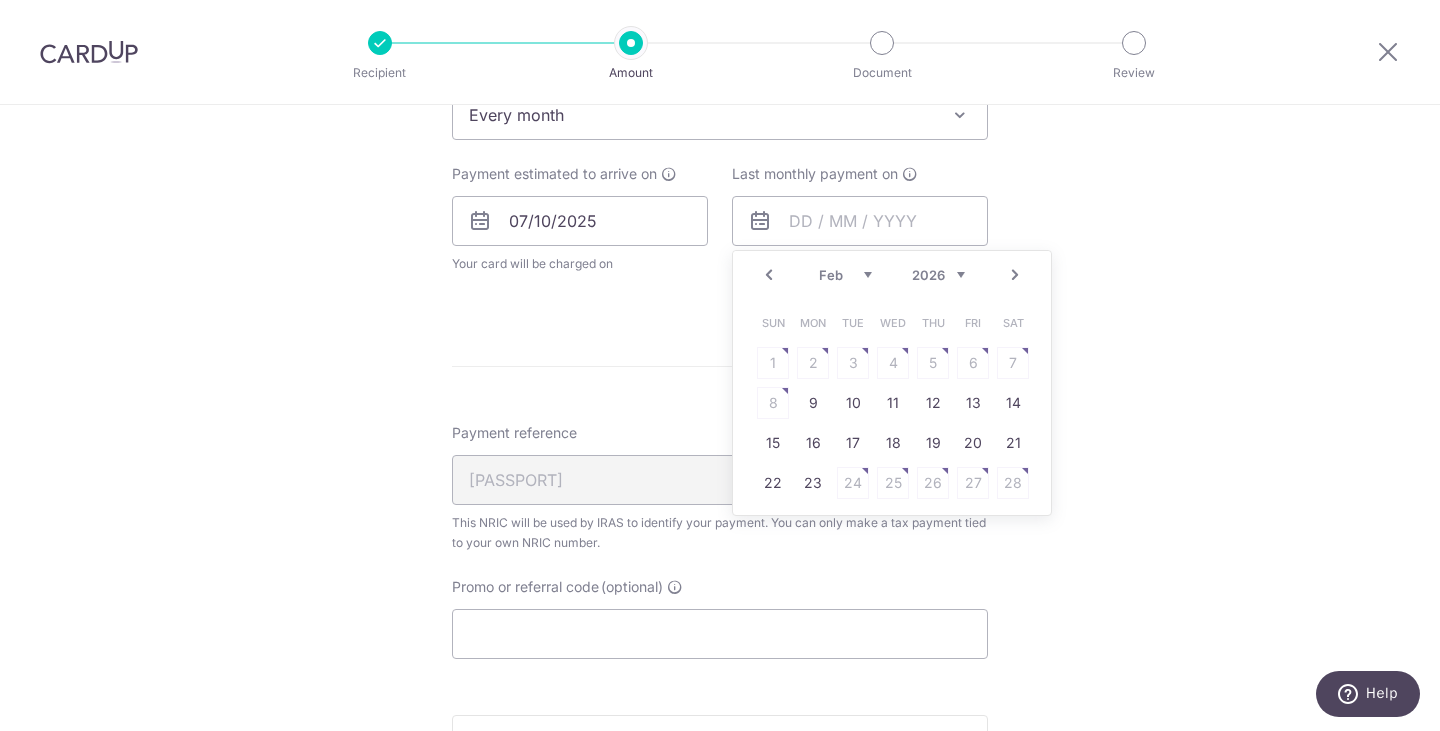 click on "Next" at bounding box center (1015, 275) 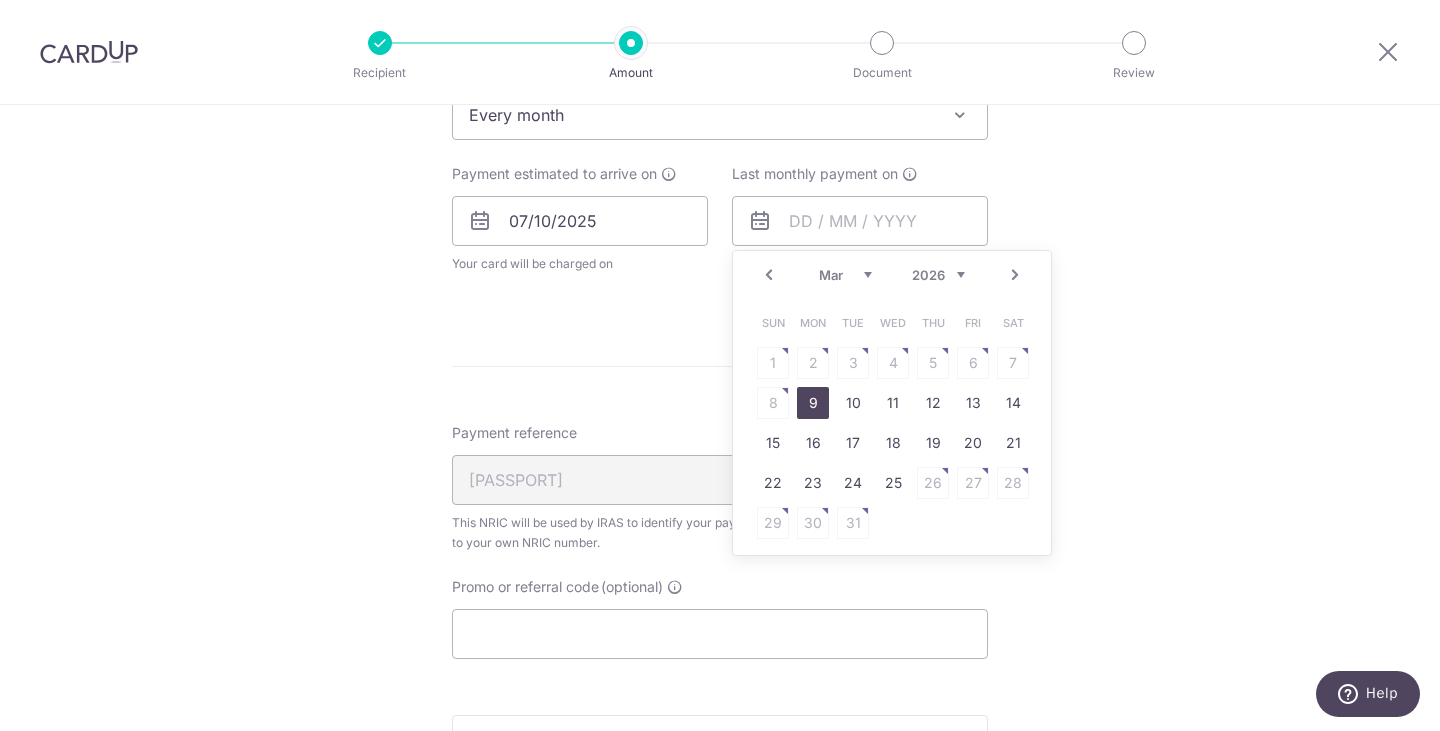 click on "9" at bounding box center [813, 403] 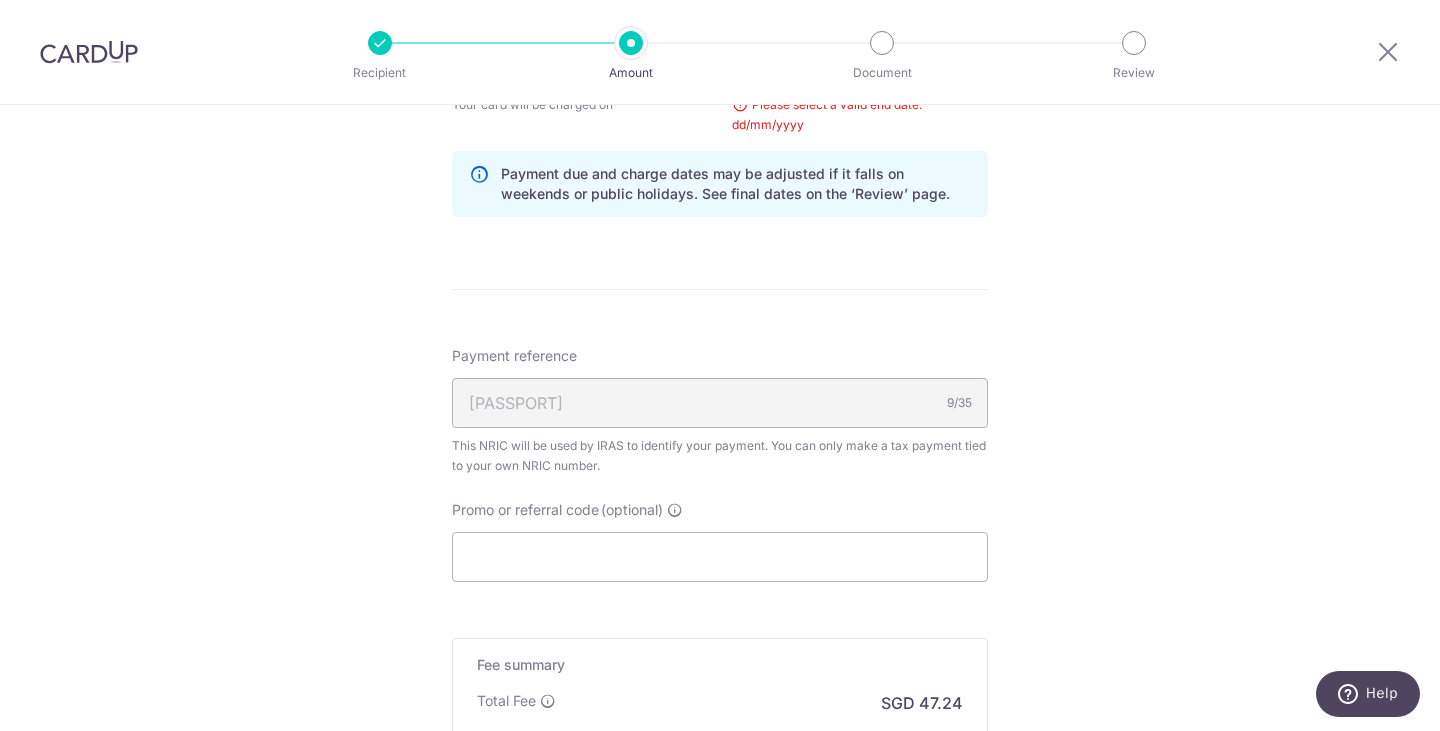 scroll, scrollTop: 1069, scrollLeft: 0, axis: vertical 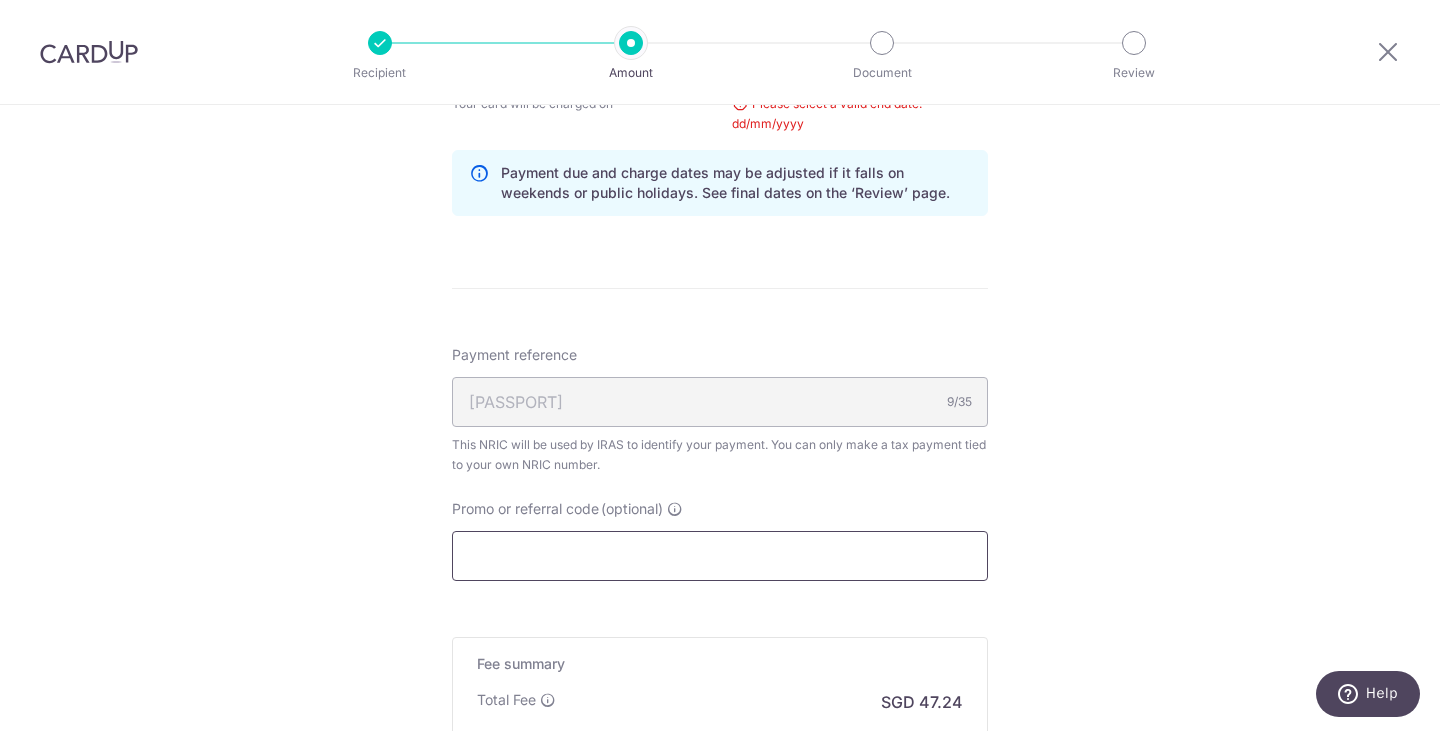 click on "Promo or referral code
(optional)" at bounding box center [720, 556] 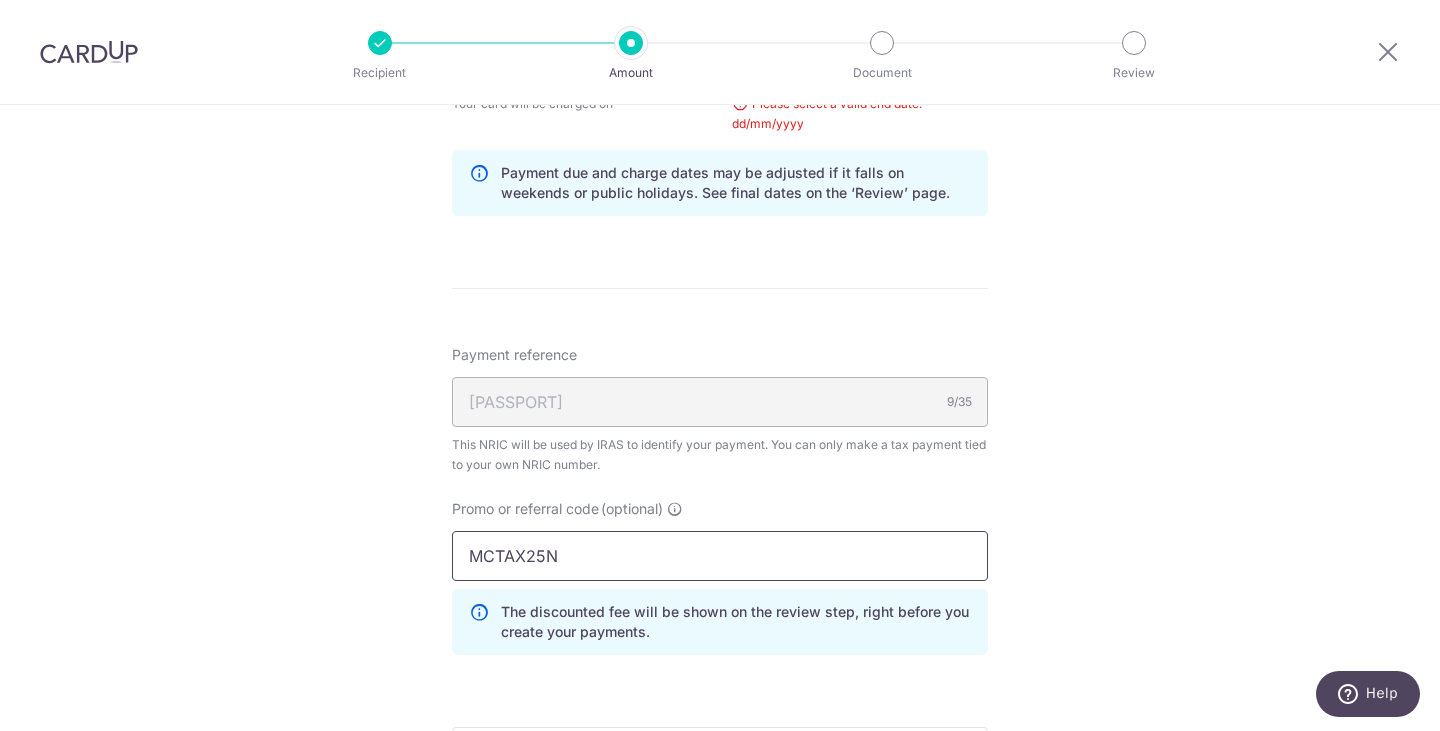 type on "MCTAX25N" 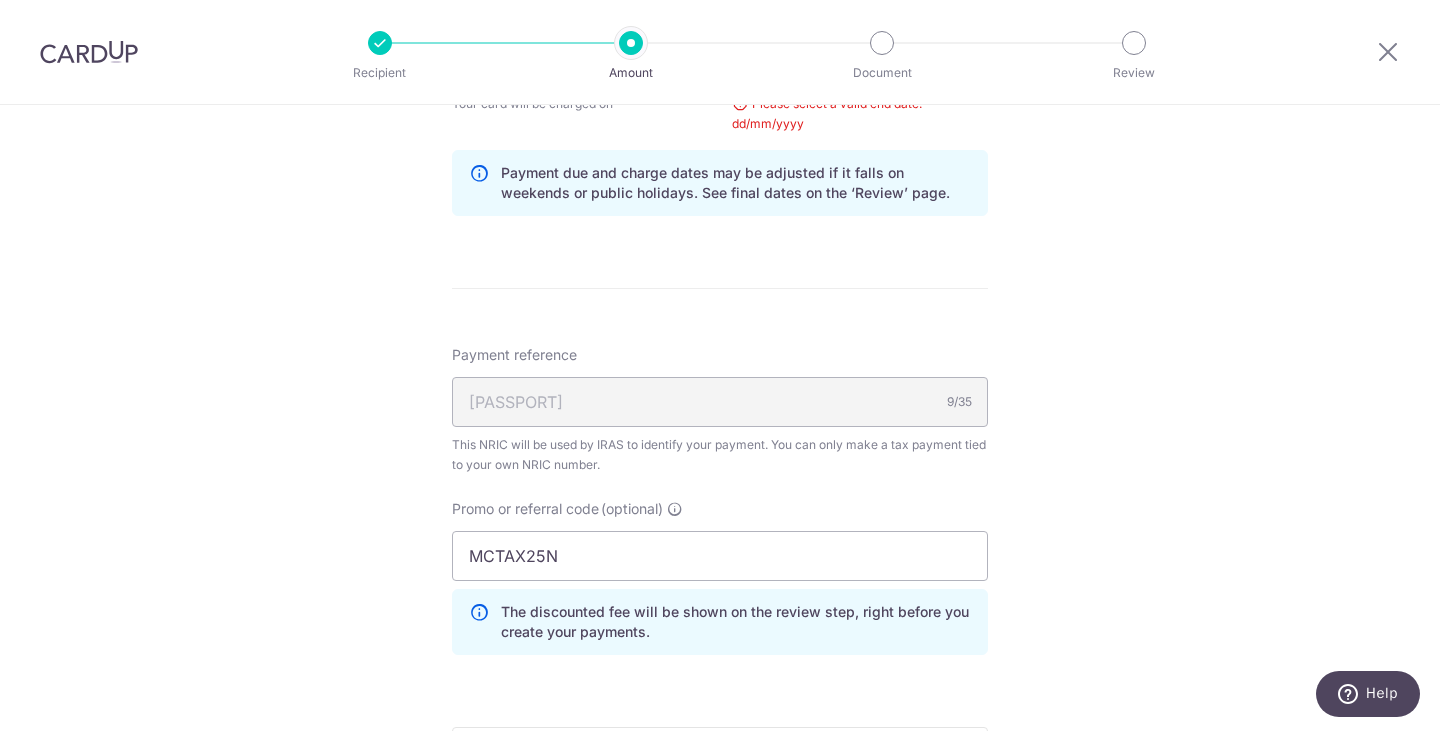 click on "Tell us more about your payment
Enter one-time or monthly payment amount
SGD
1,816.80
1816.80
The  total tax payment amounts scheduled  should not exceed the outstanding balance in your latest Statement of Account.
Select Card
**** 7755
Add credit card
Your Cards
**** 1590
**** 3038
**** 0000
**** 7755
**** 9951
Secure 256-bit SSL" at bounding box center [720, 60] 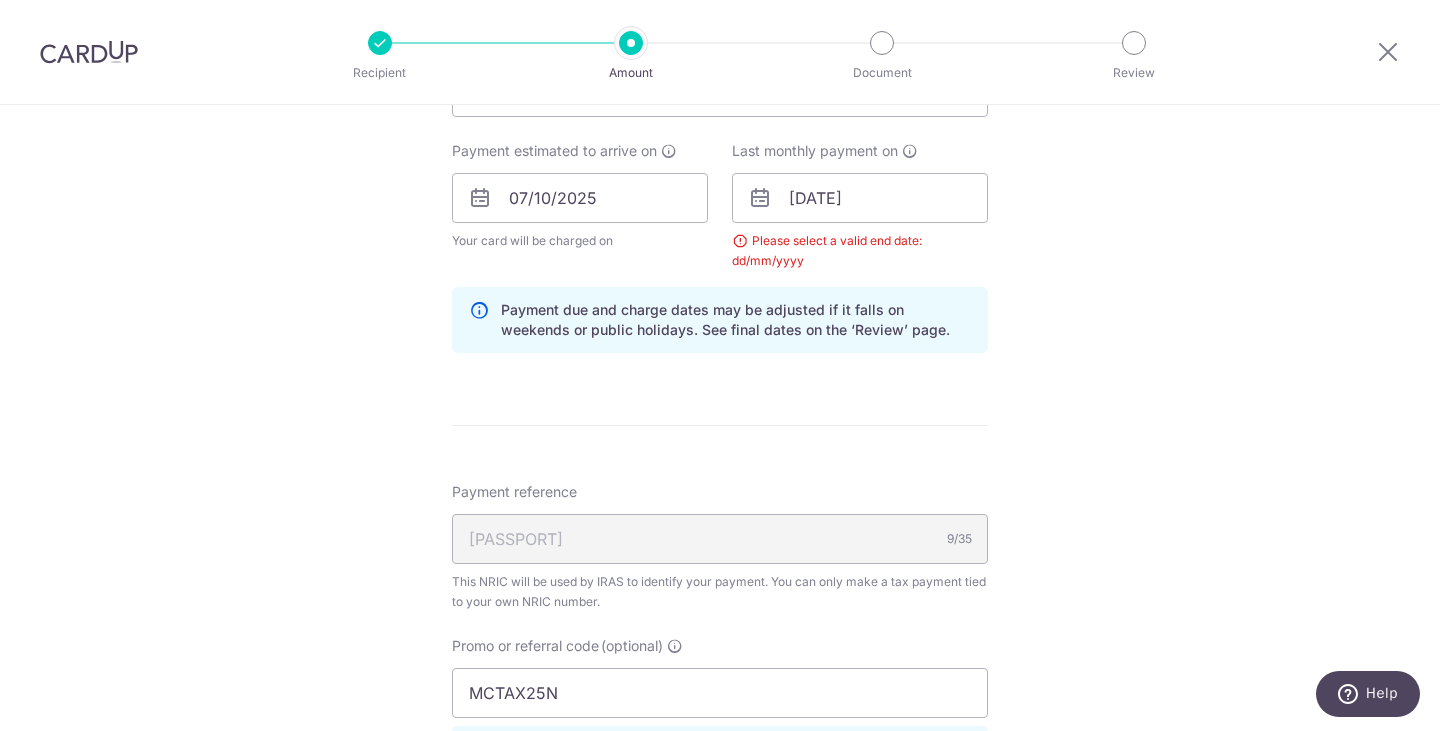 scroll, scrollTop: 931, scrollLeft: 0, axis: vertical 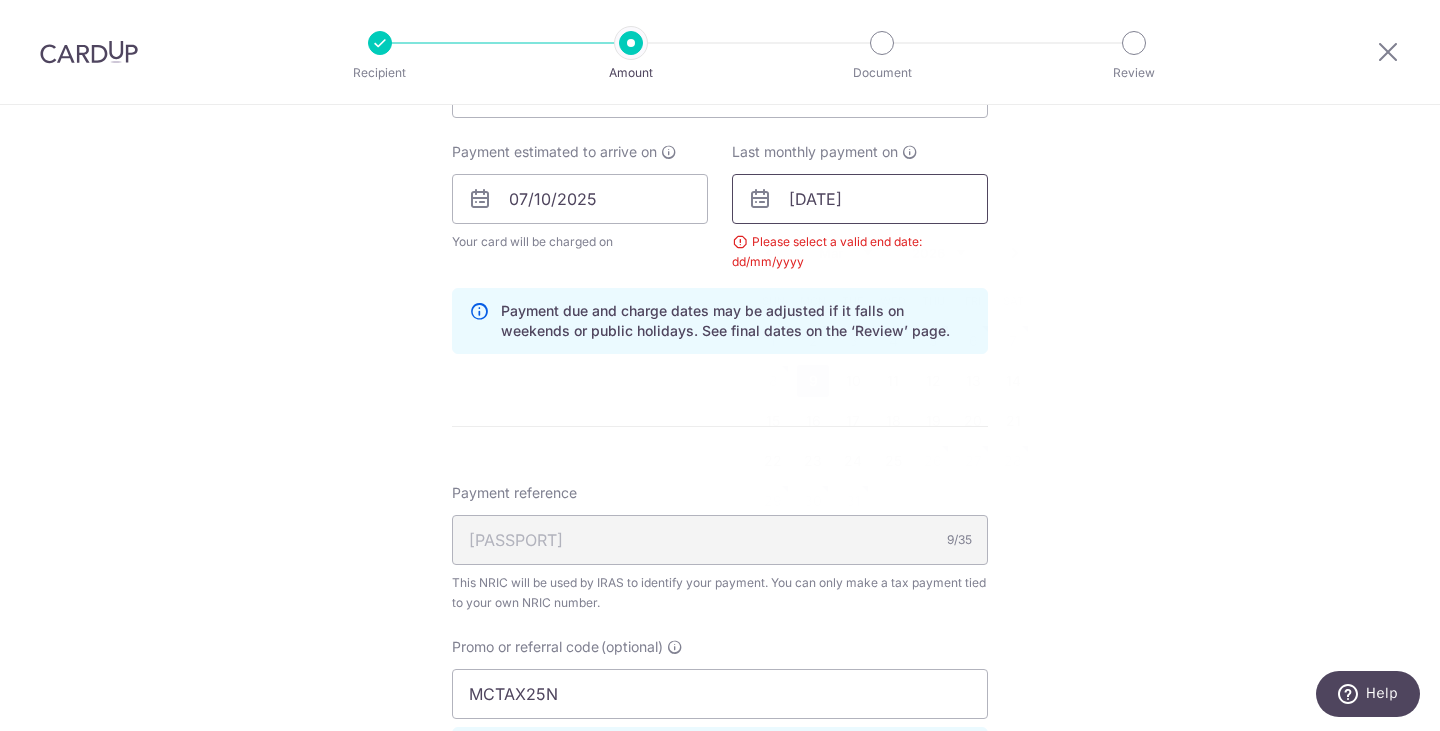 click on "09/03/2026" at bounding box center (860, 199) 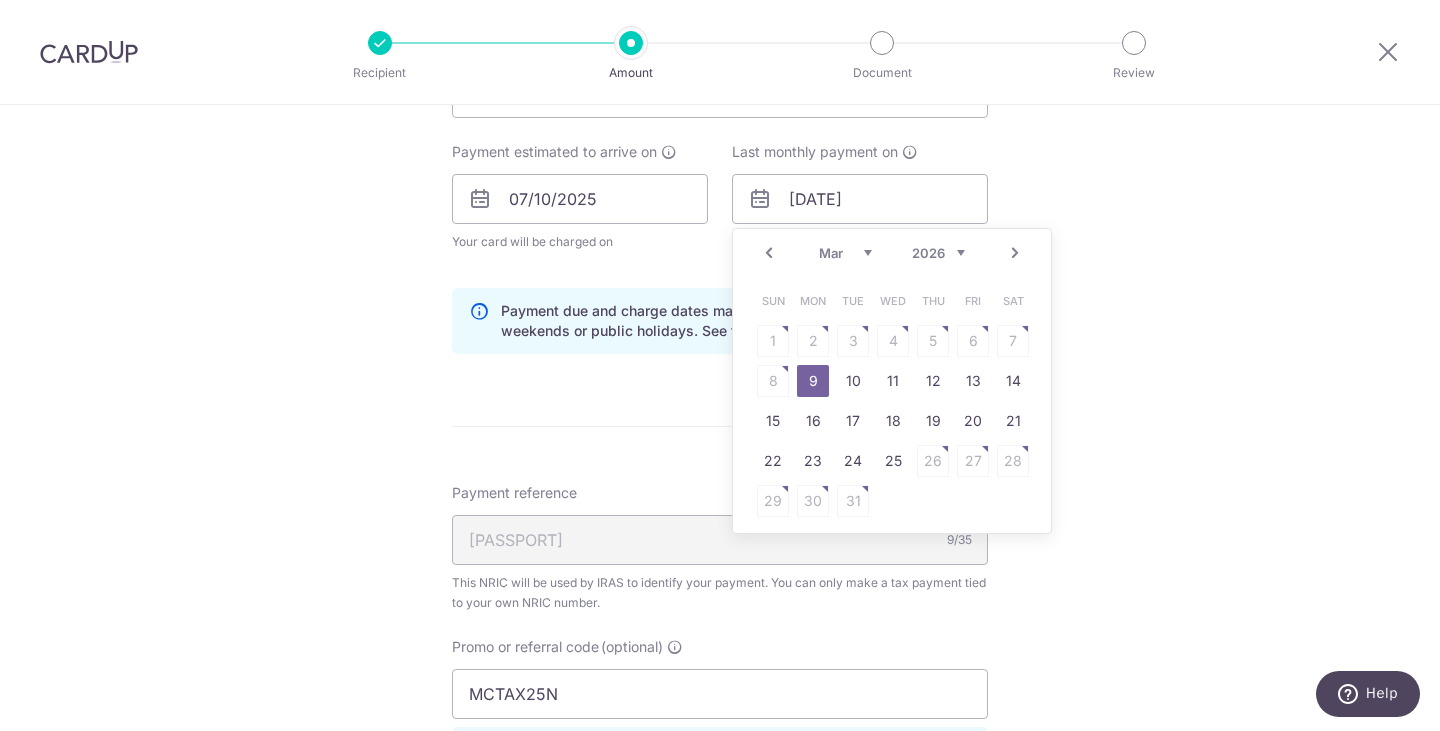click on "Prev" at bounding box center [769, 253] 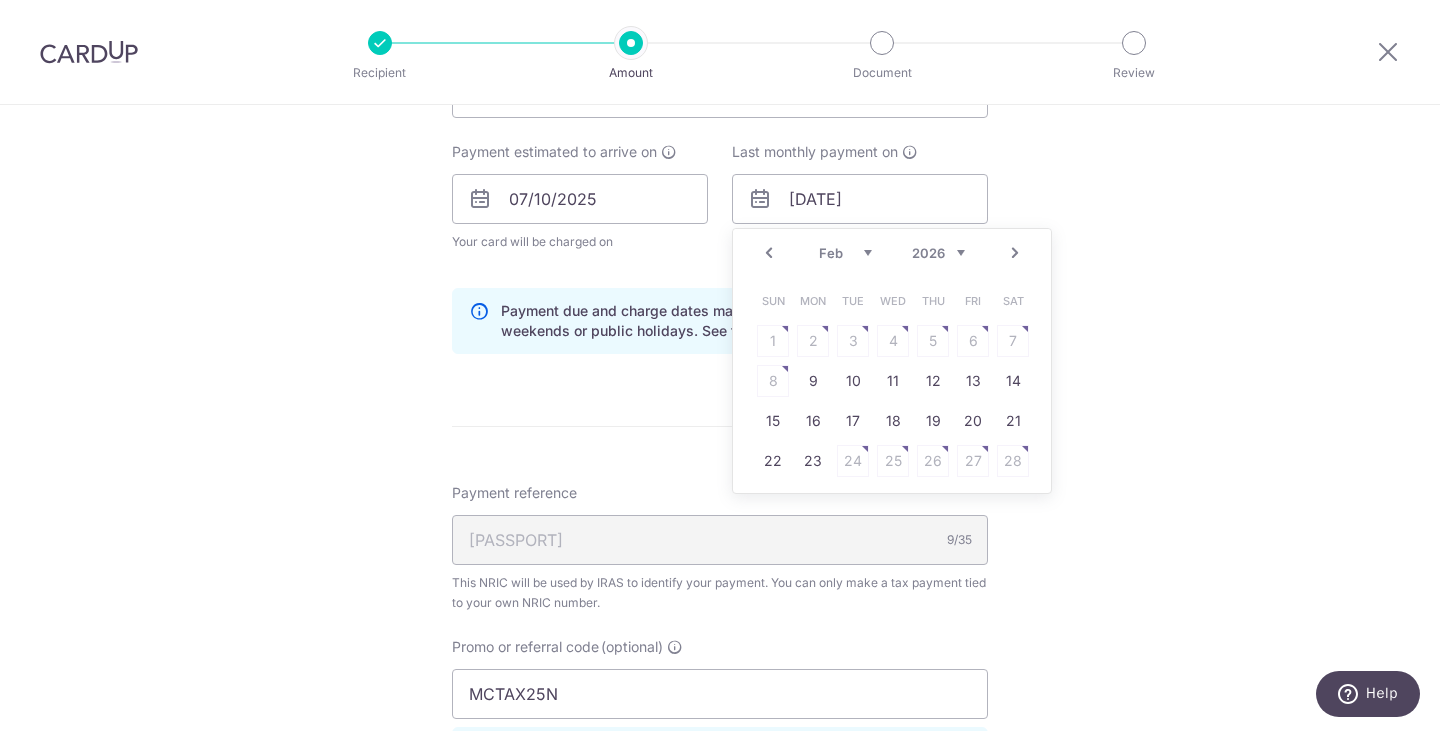 click on "Tell us more about your payment
Enter one-time or monthly payment amount
SGD
1,816.80
1816.80
The  total tax payment amounts scheduled  should not exceed the outstanding balance in your latest Statement of Account.
Select Card
**** 7755
Add credit card
Your Cards
**** 1590
**** 3038
**** 0000
**** 7755
**** 9951
Secure 256-bit SSL" at bounding box center (720, 198) 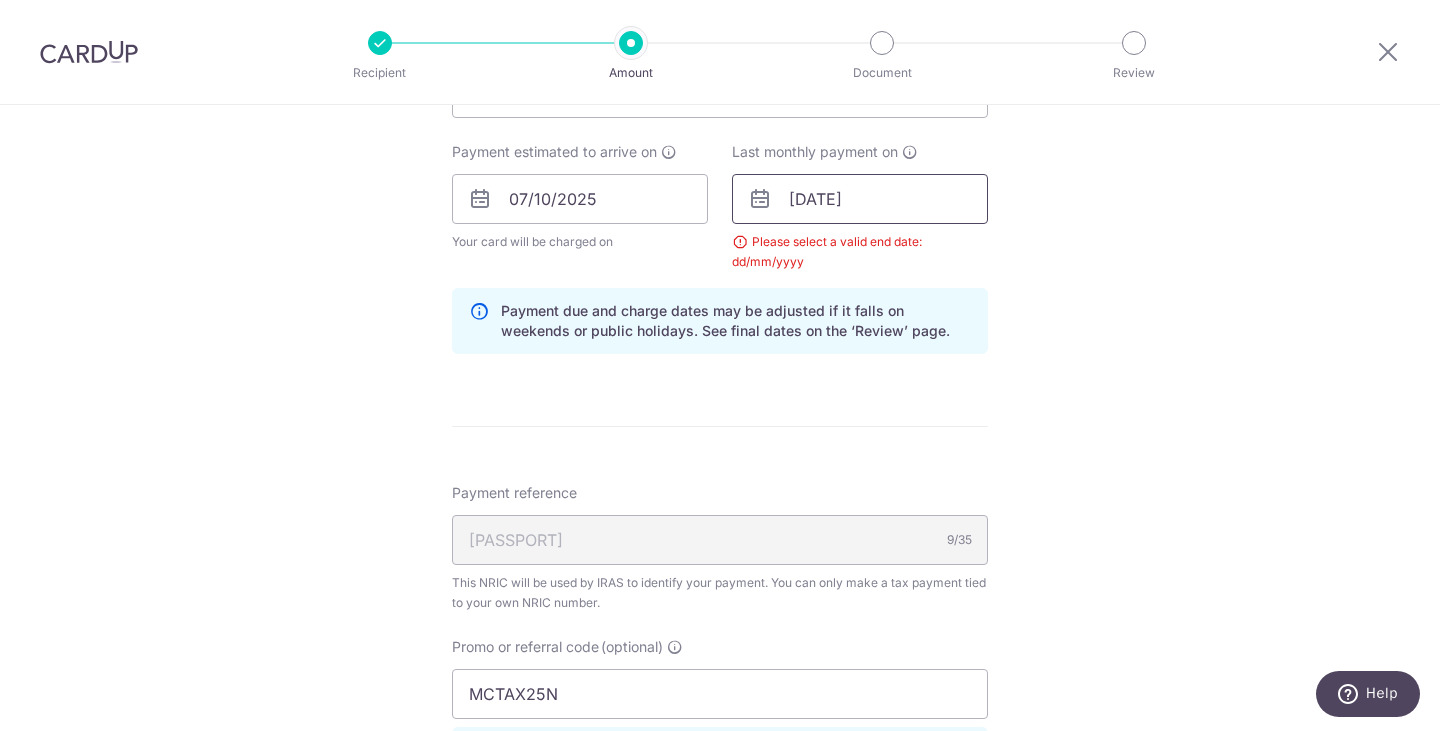 click on "09/03/2026" at bounding box center [860, 199] 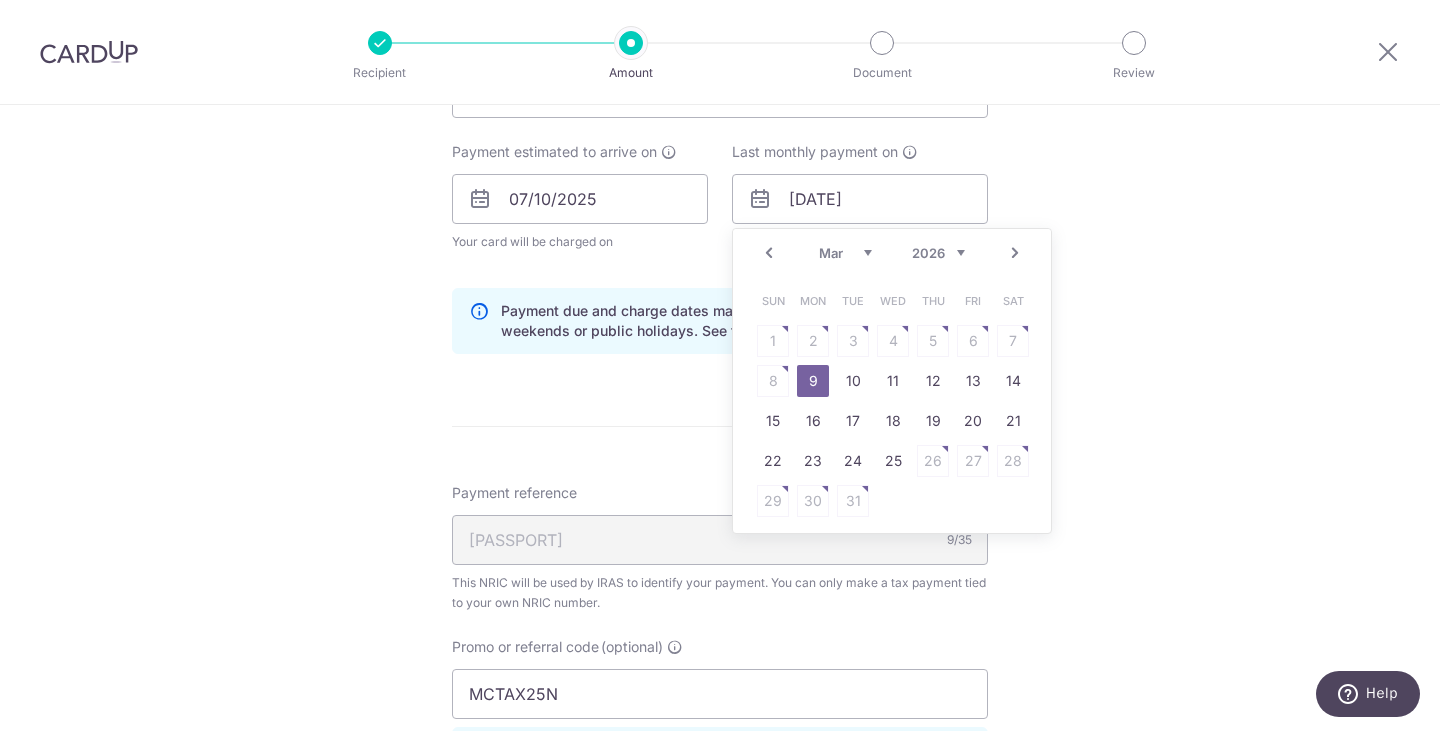 click on "Prev" at bounding box center (769, 253) 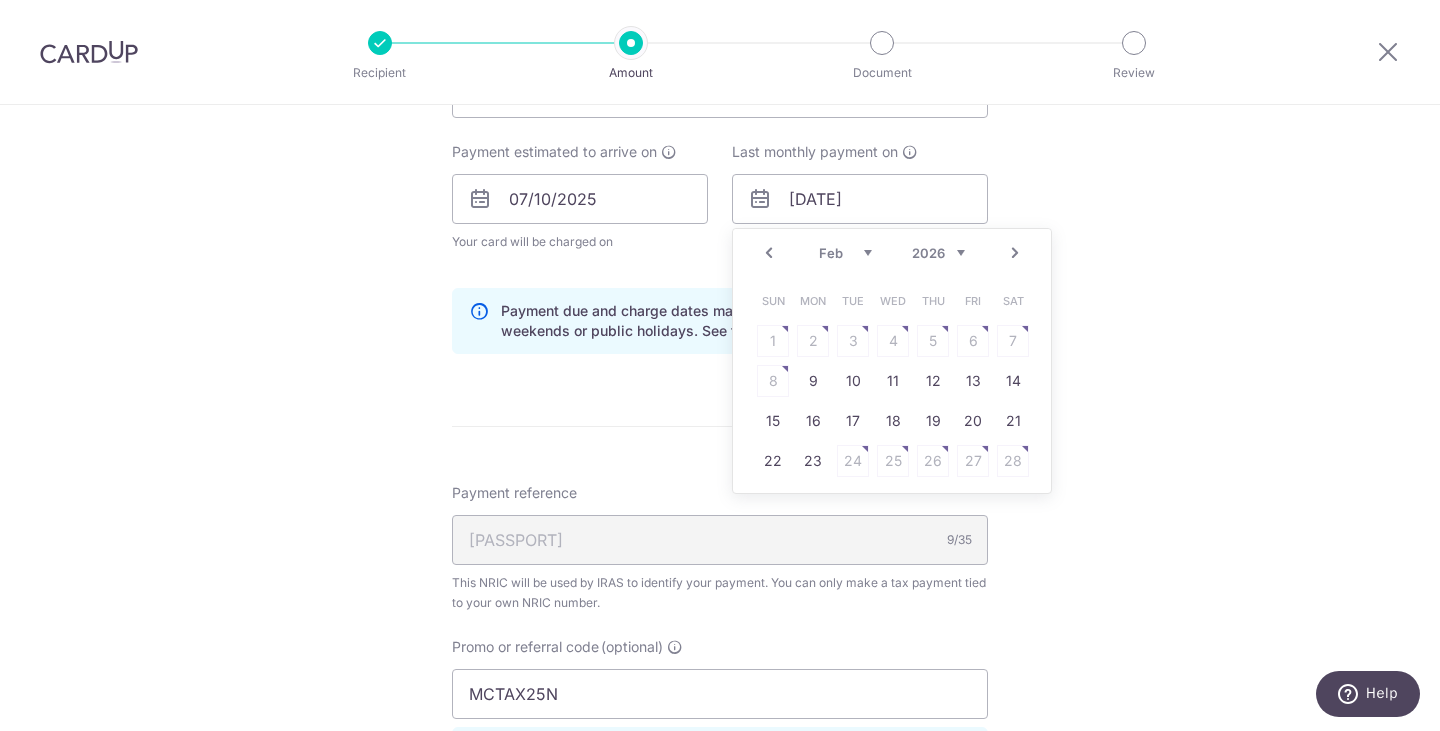 click on "Prev" at bounding box center [769, 253] 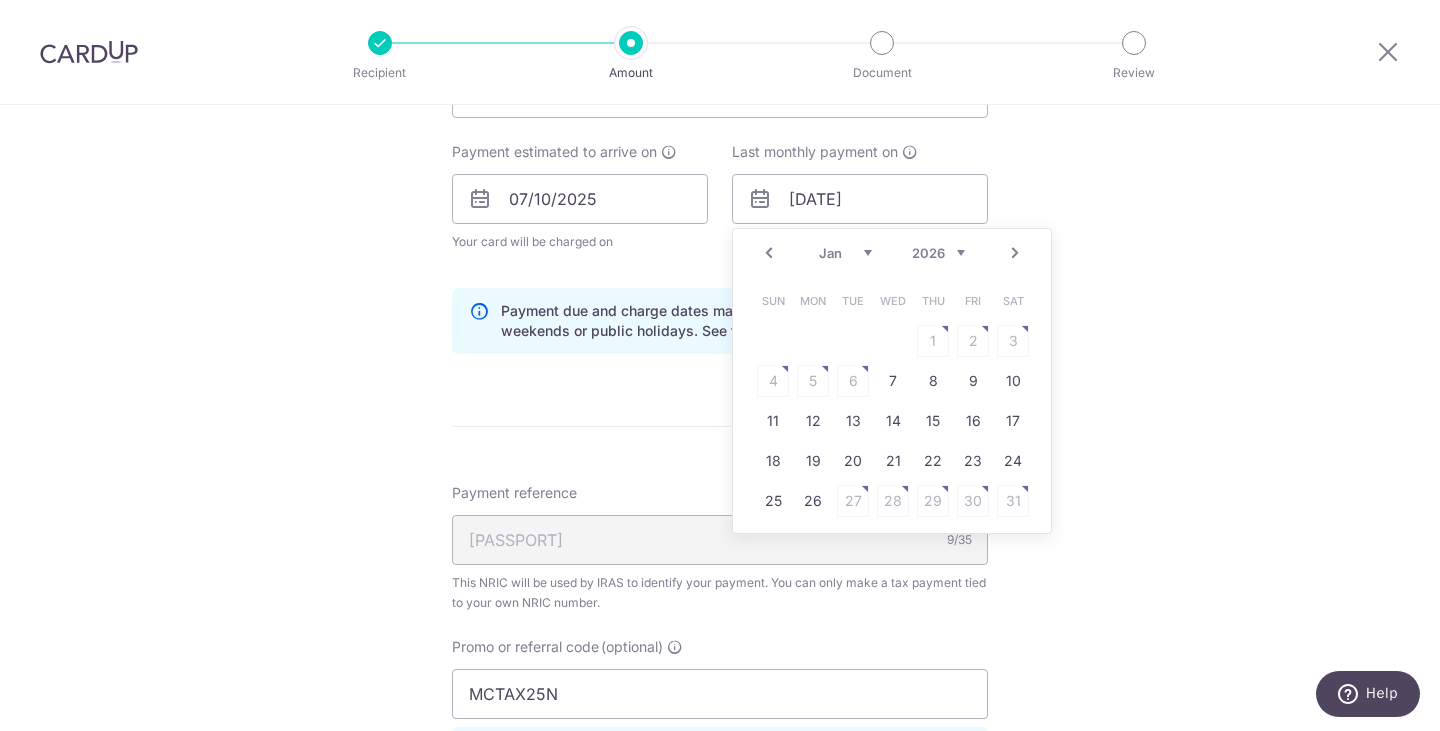 click on "Prev" at bounding box center [769, 253] 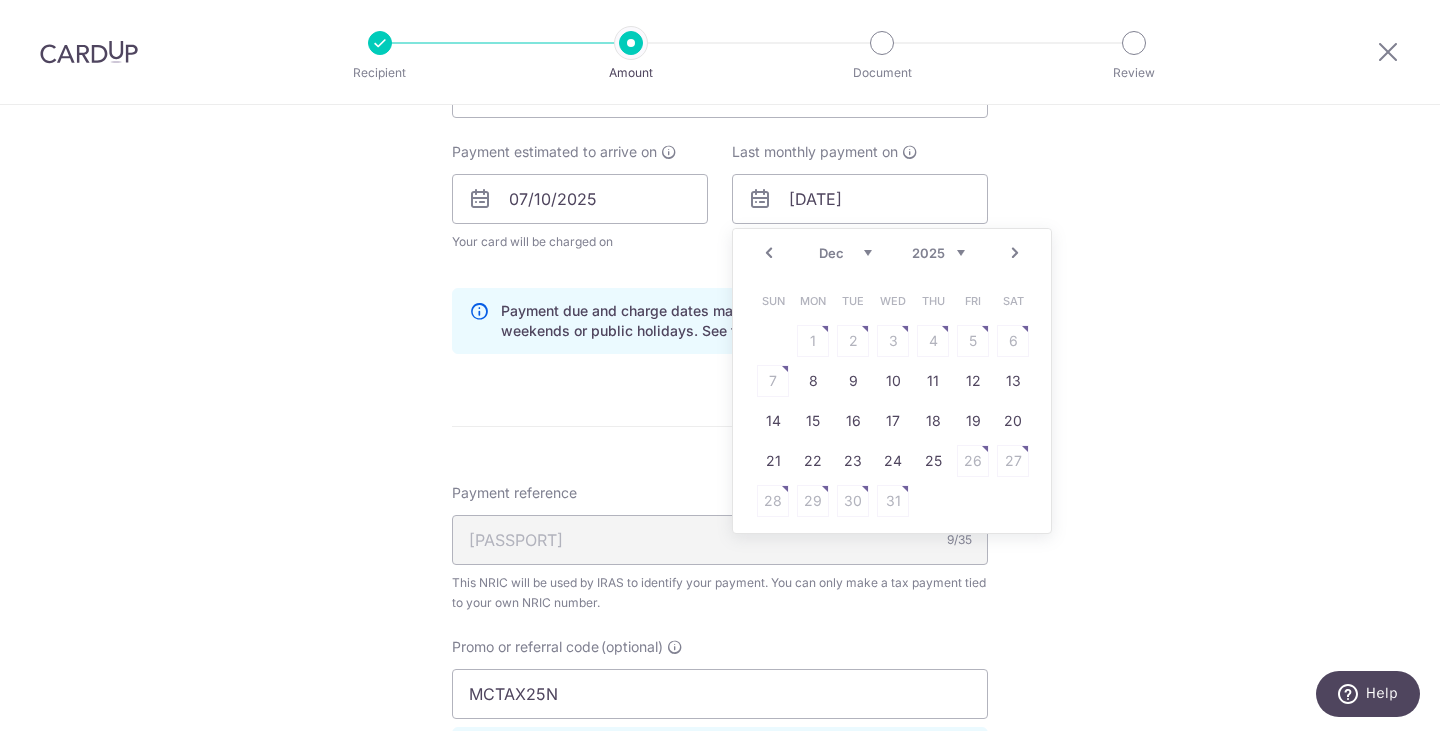 click on "Prev" at bounding box center [769, 253] 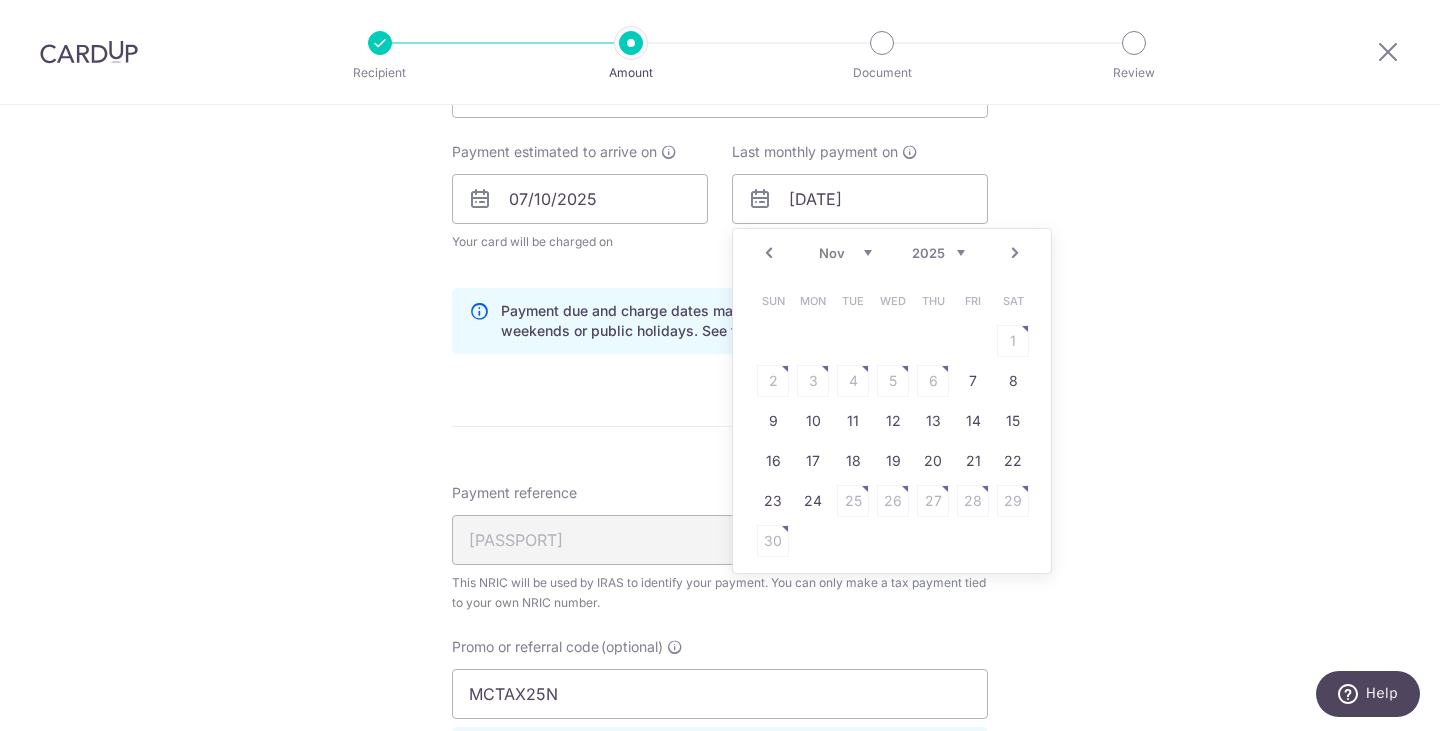 click on "Prev" at bounding box center (769, 253) 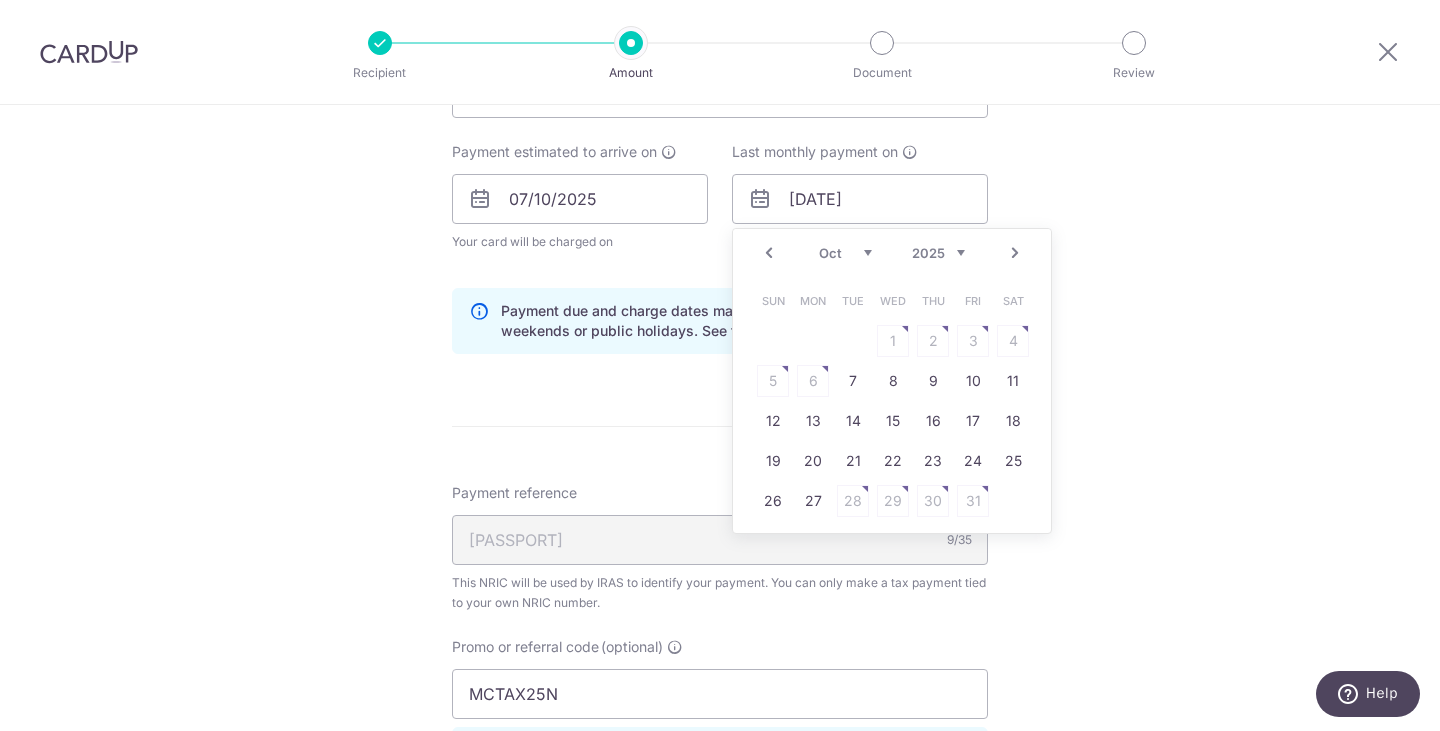 click on "Next" at bounding box center (1015, 253) 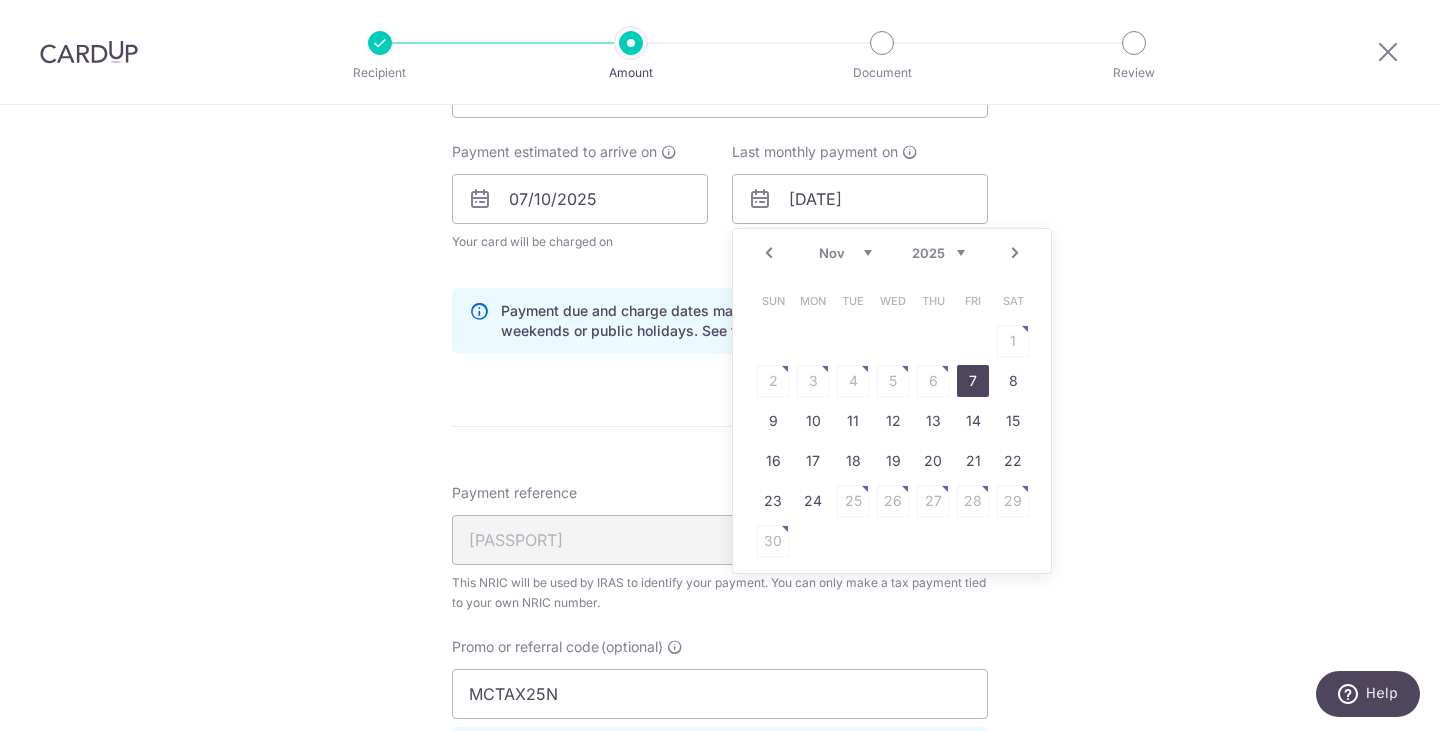 click on "7" at bounding box center [973, 381] 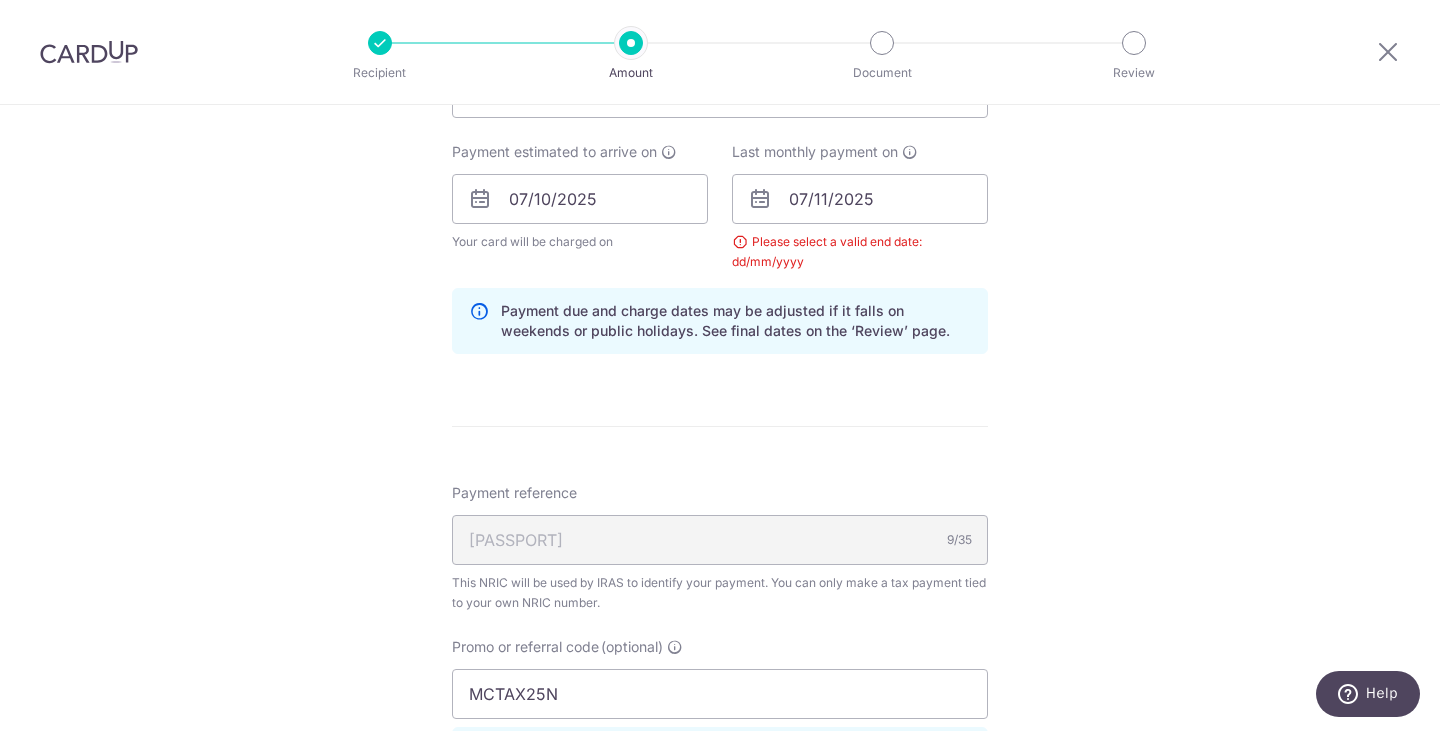 click on "Tell us more about your payment
Enter one-time or monthly payment amount
SGD
1,816.80
1816.80
The  total tax payment amounts scheduled  should not exceed the outstanding balance in your latest Statement of Account.
Select Card
**** 7755
Add credit card
Your Cards
**** 1590
**** 3038
**** 0000
**** 7755
**** 9951
Secure 256-bit SSL" at bounding box center (720, 198) 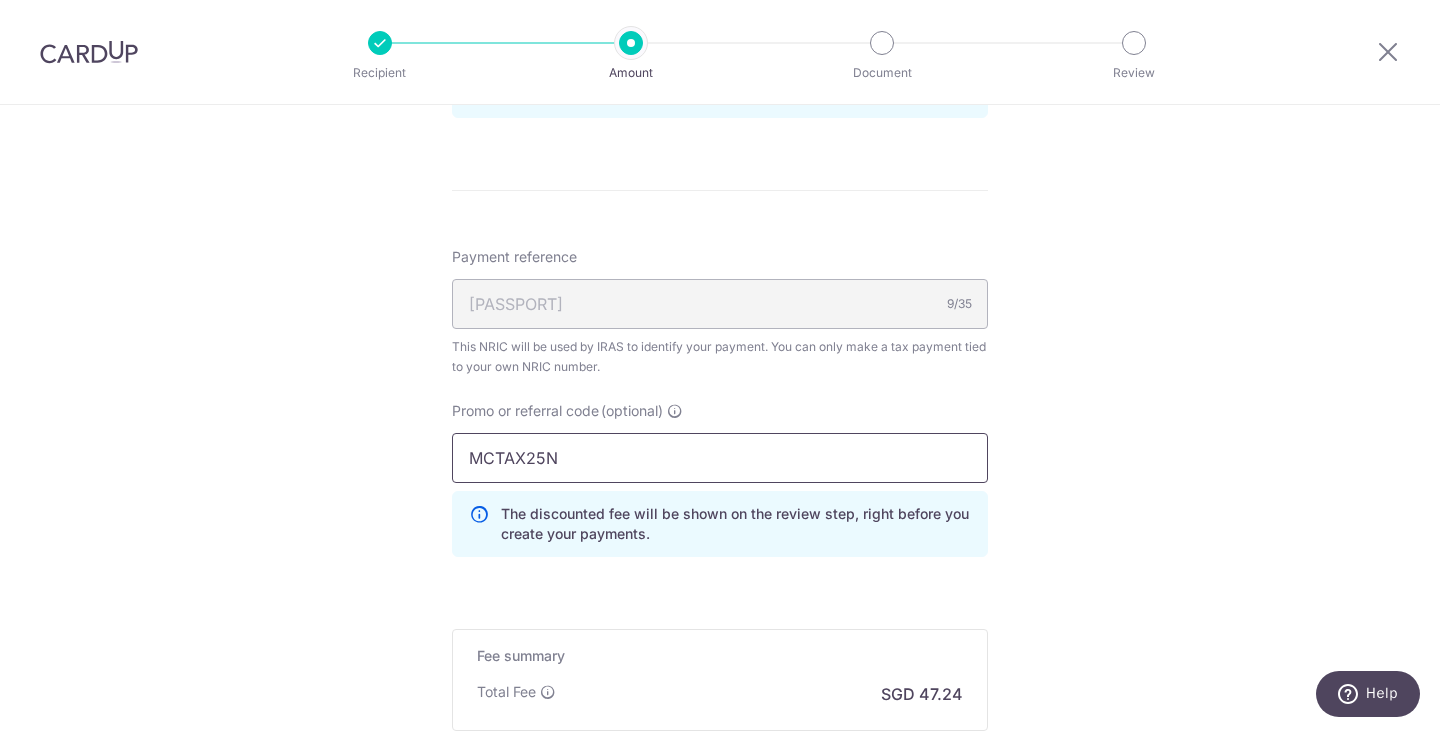 scroll, scrollTop: 1318, scrollLeft: 0, axis: vertical 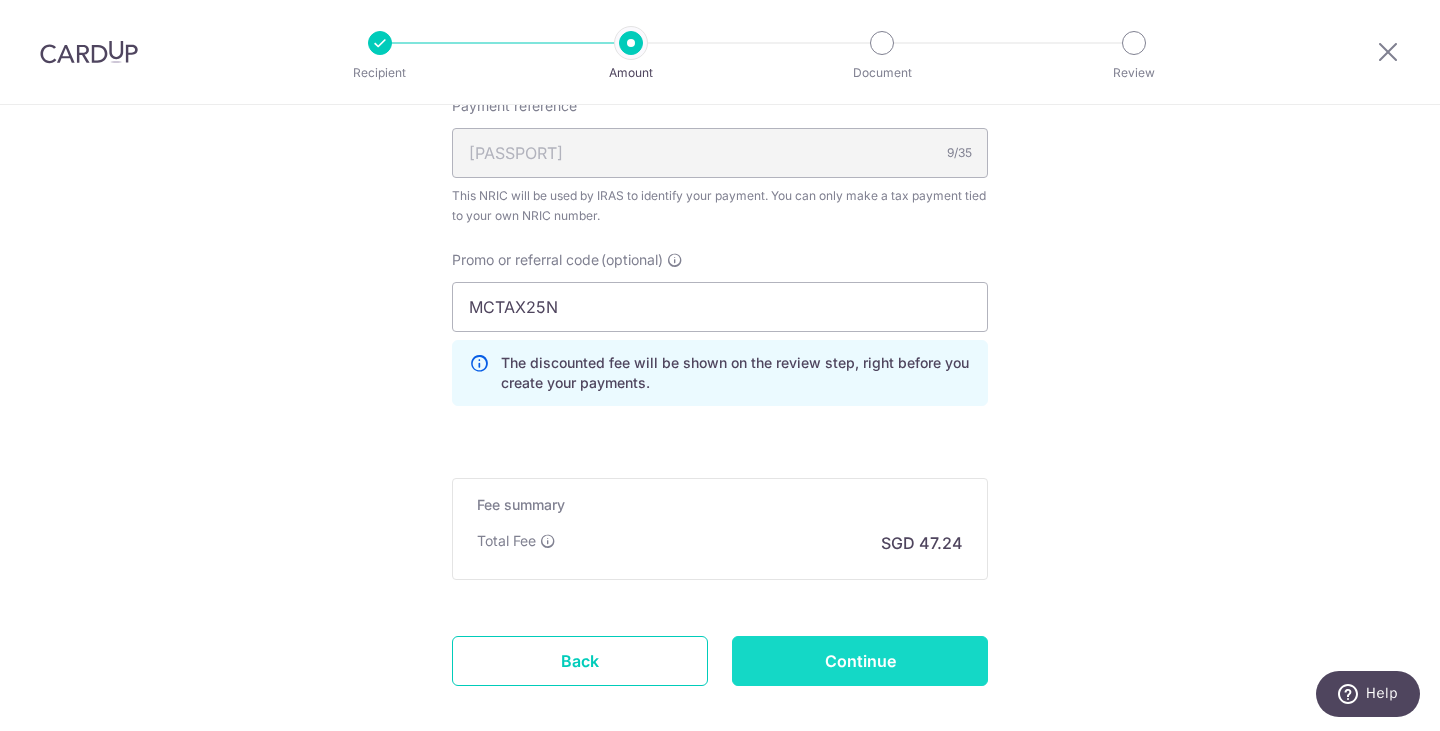 click on "Continue" at bounding box center (860, 661) 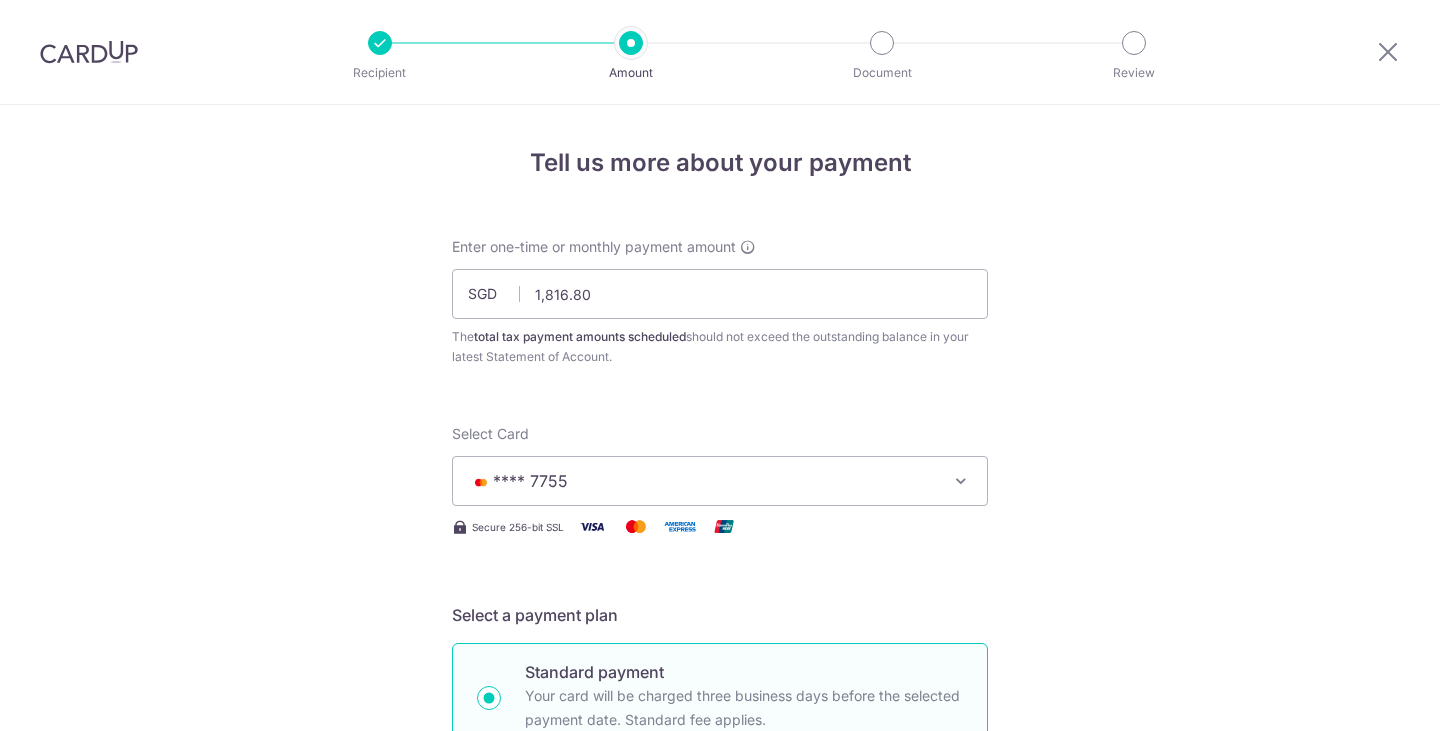 scroll, scrollTop: 0, scrollLeft: 0, axis: both 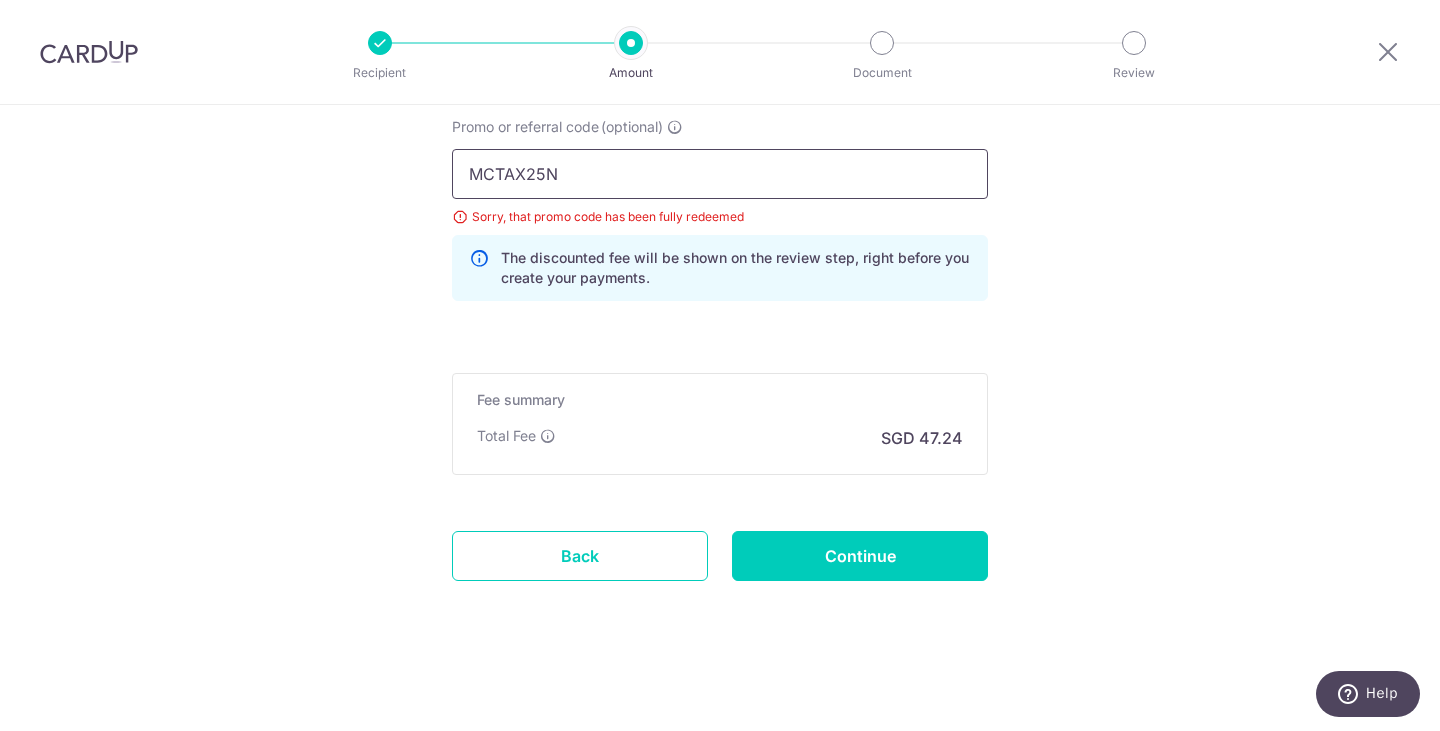 click on "MCTAX25N" at bounding box center [720, 174] 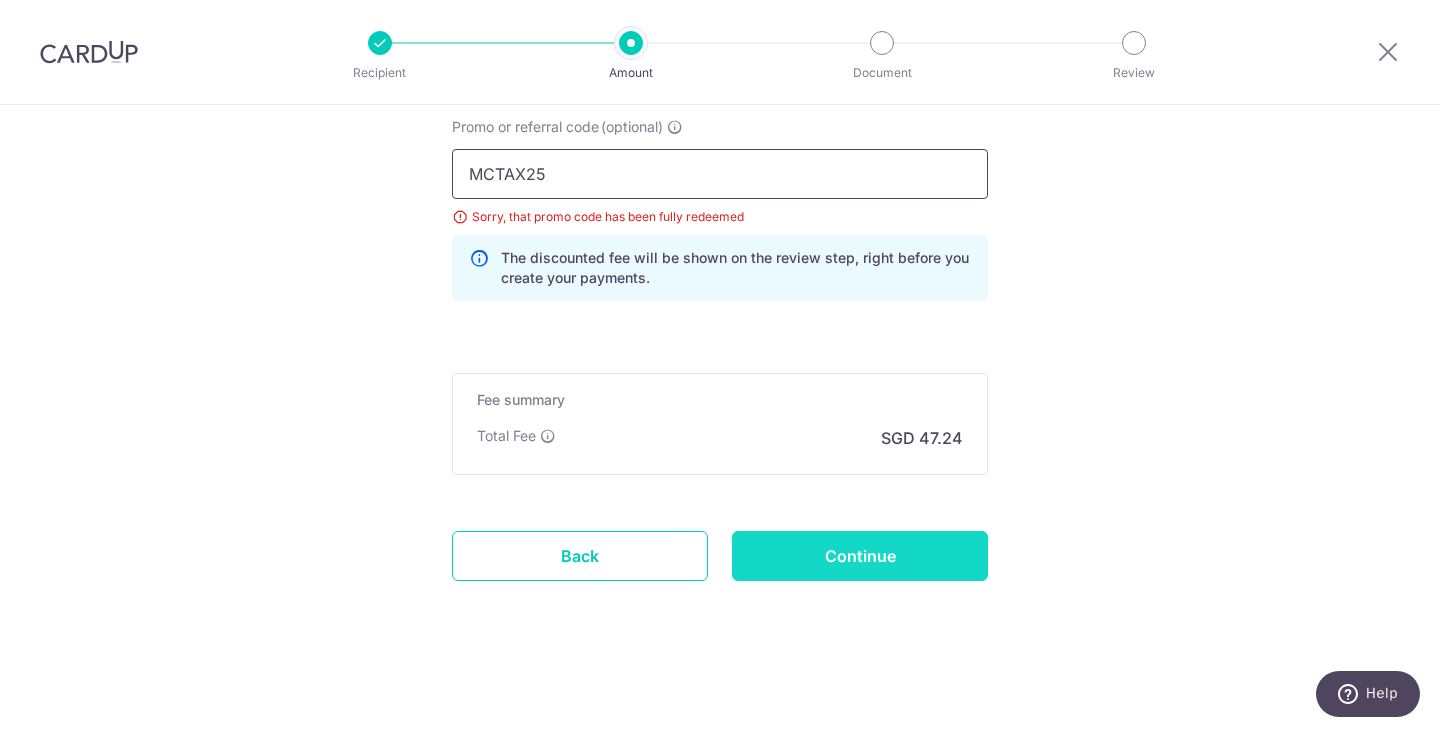 type on "MCTAX25" 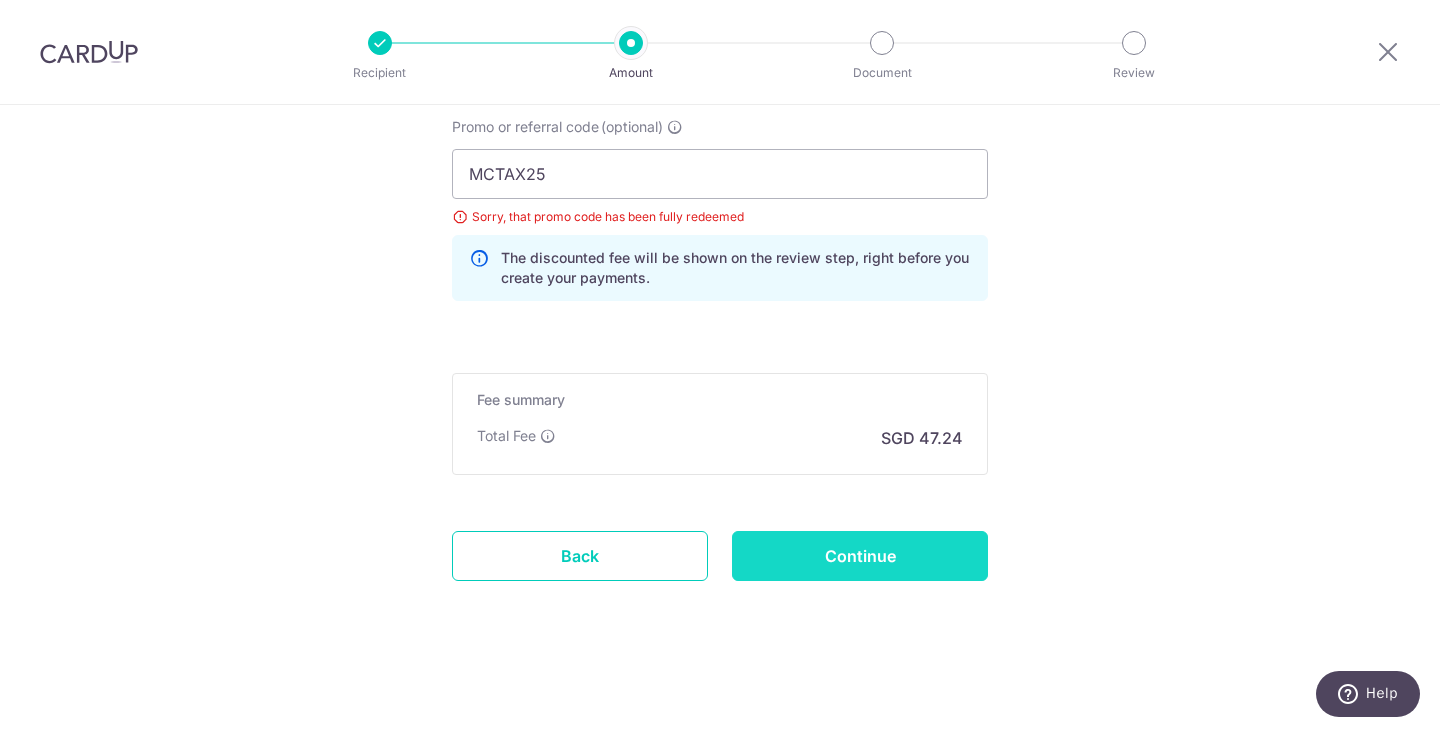 click on "Continue" at bounding box center (860, 556) 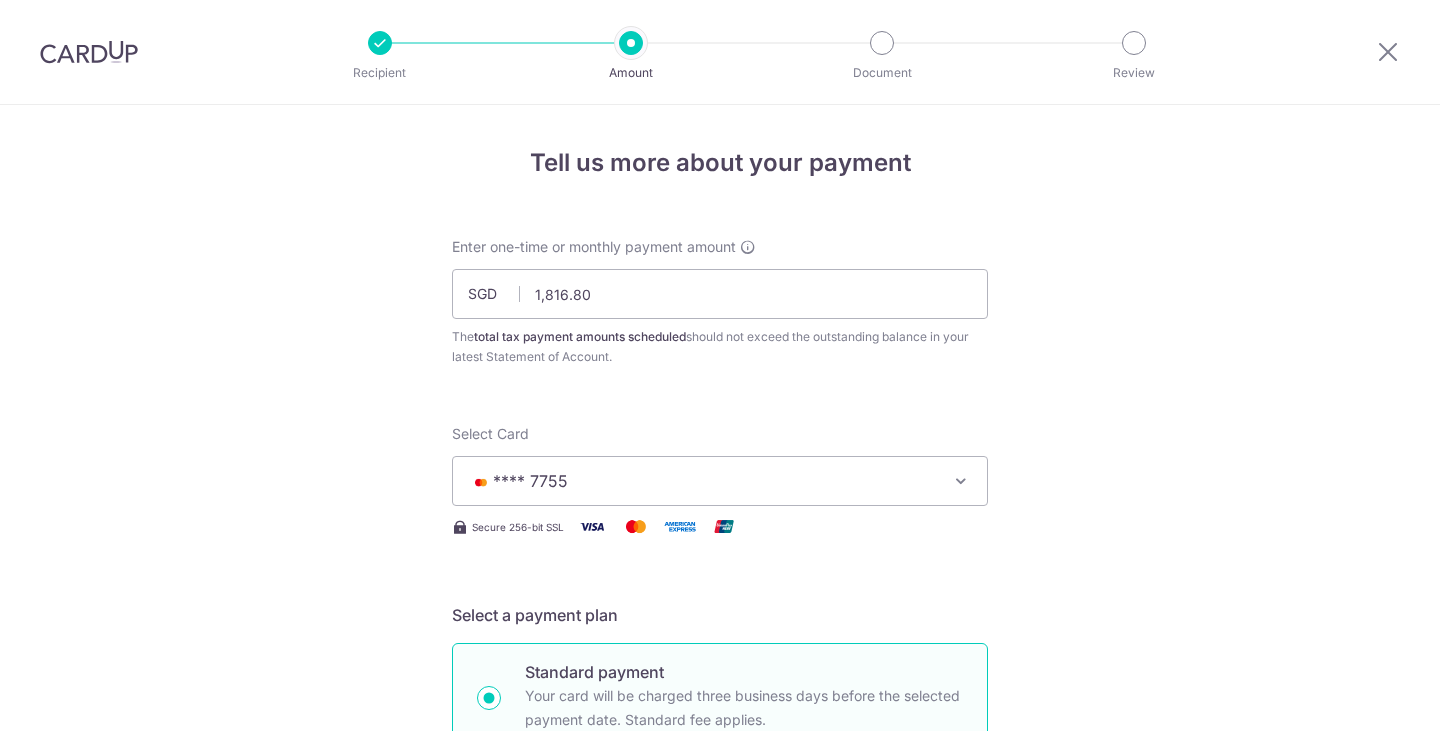 scroll, scrollTop: 0, scrollLeft: 0, axis: both 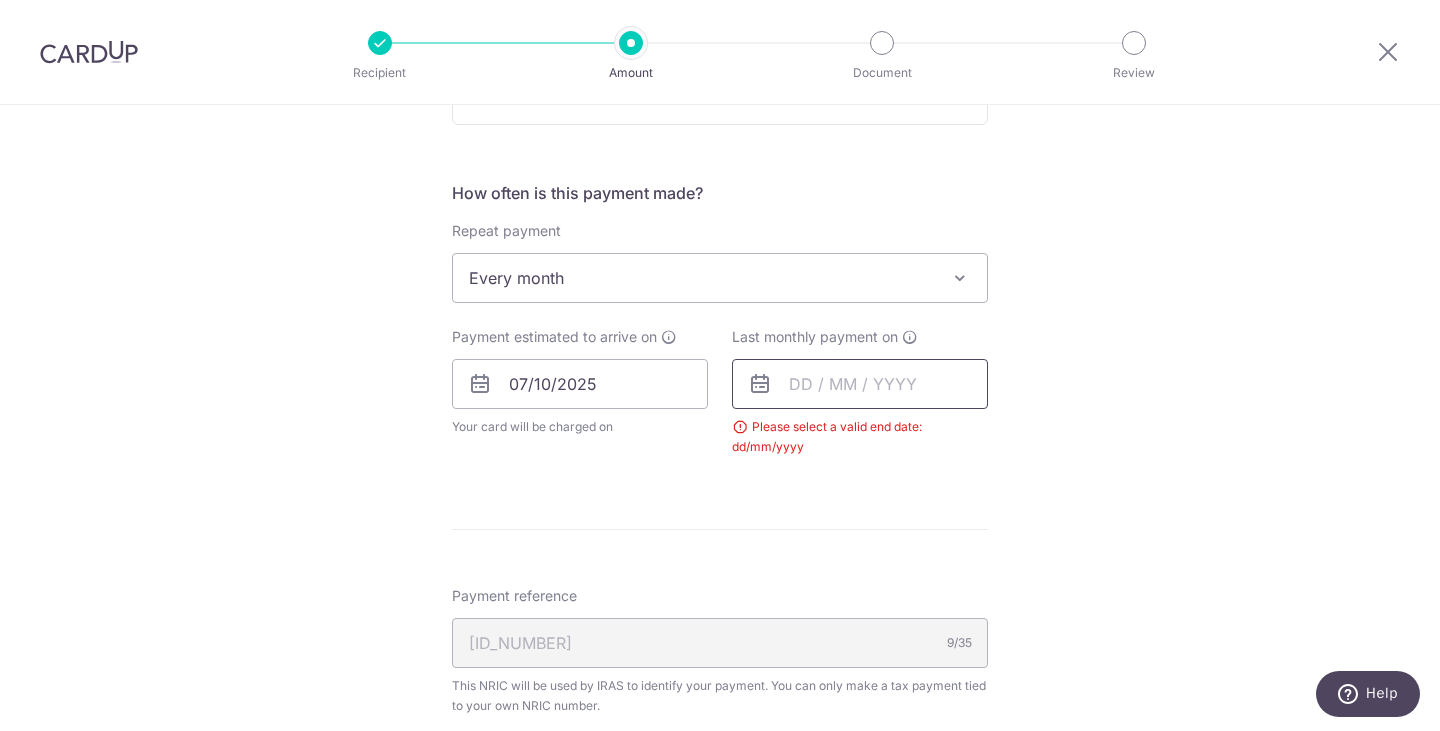 click at bounding box center [860, 384] 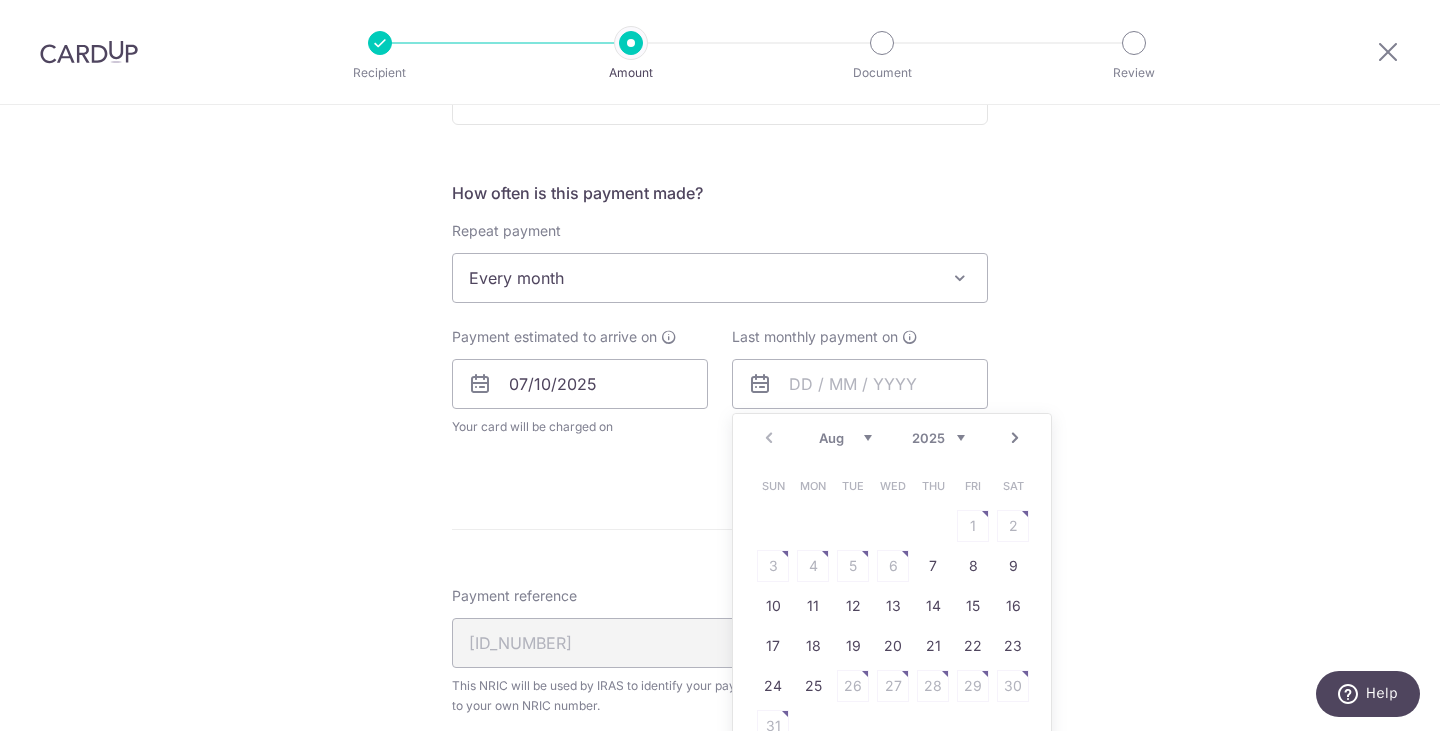 click on "Next" at bounding box center [1015, 438] 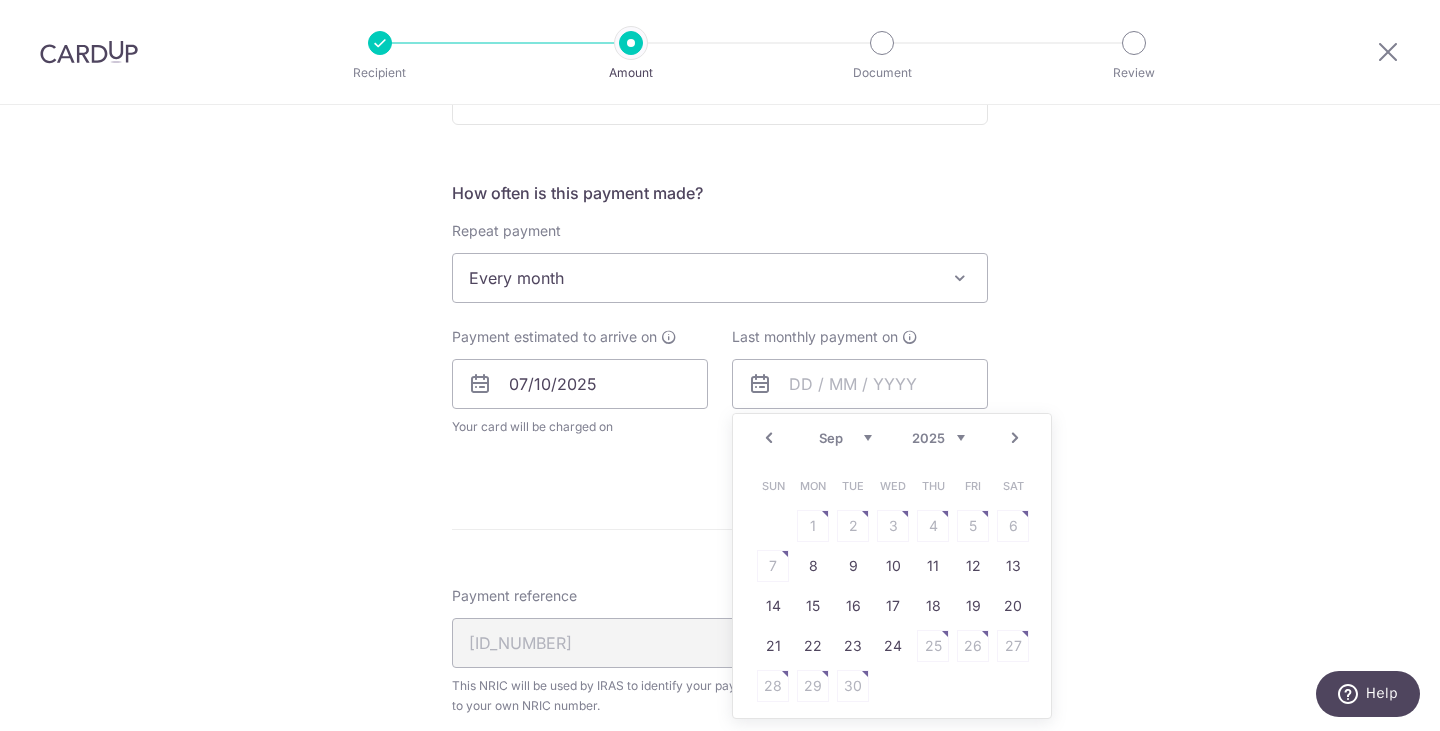 click on "Next" at bounding box center (1015, 438) 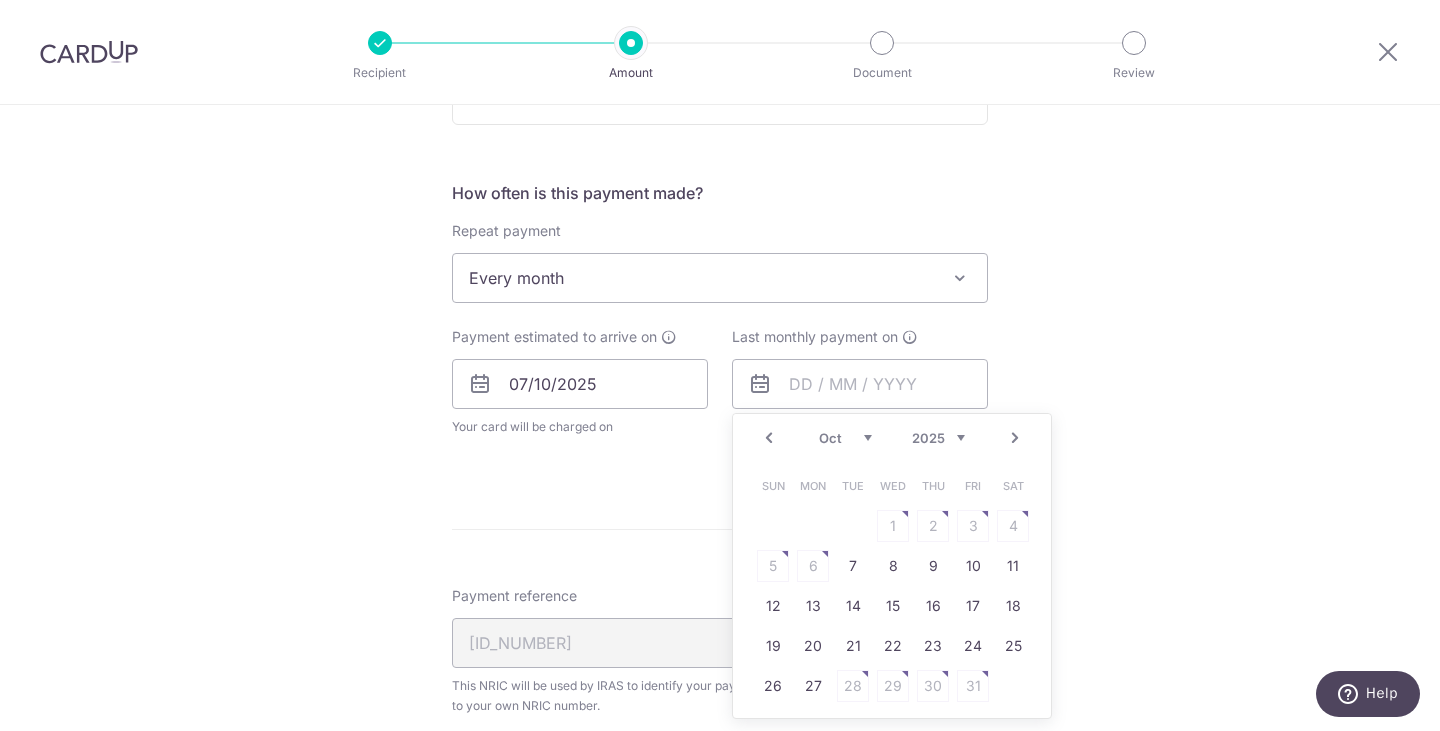 click on "Next" at bounding box center [1015, 438] 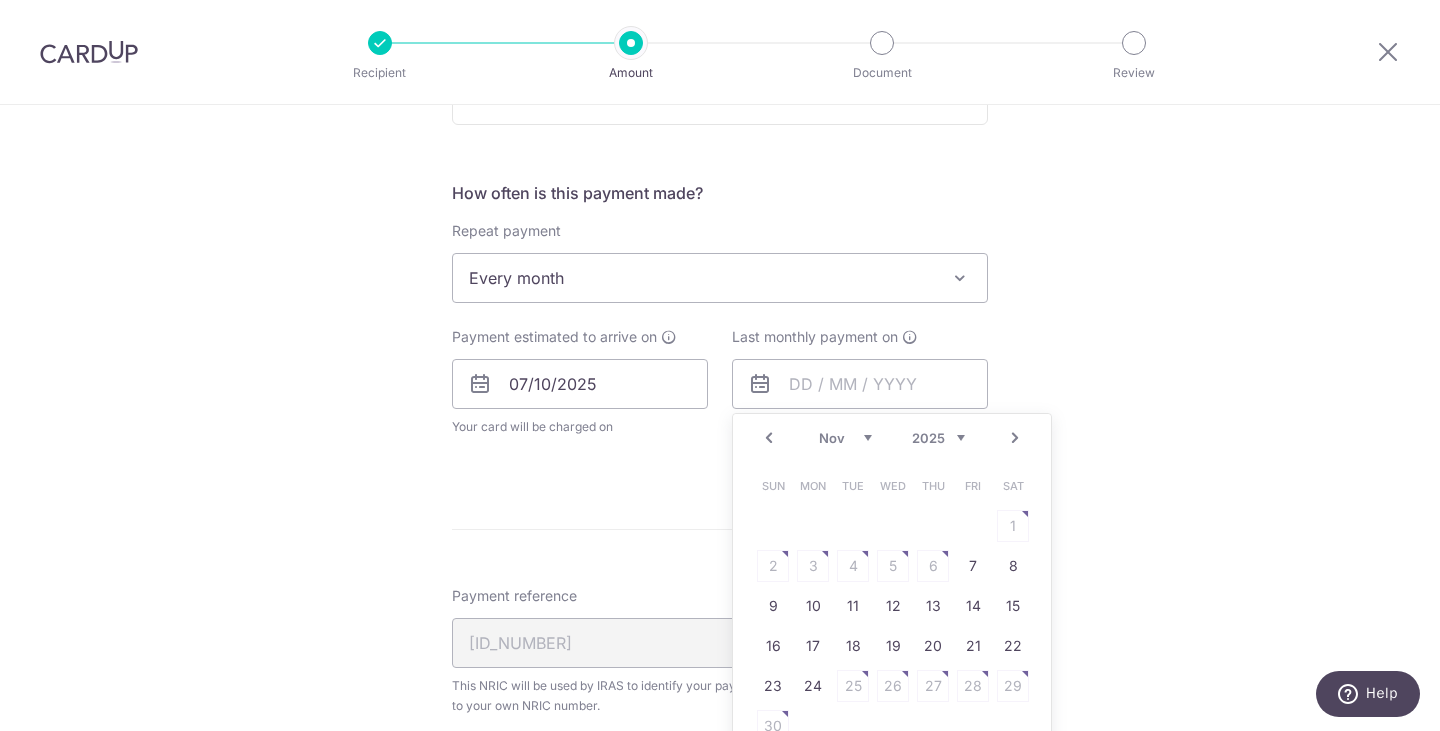 click on "Next" at bounding box center (1015, 438) 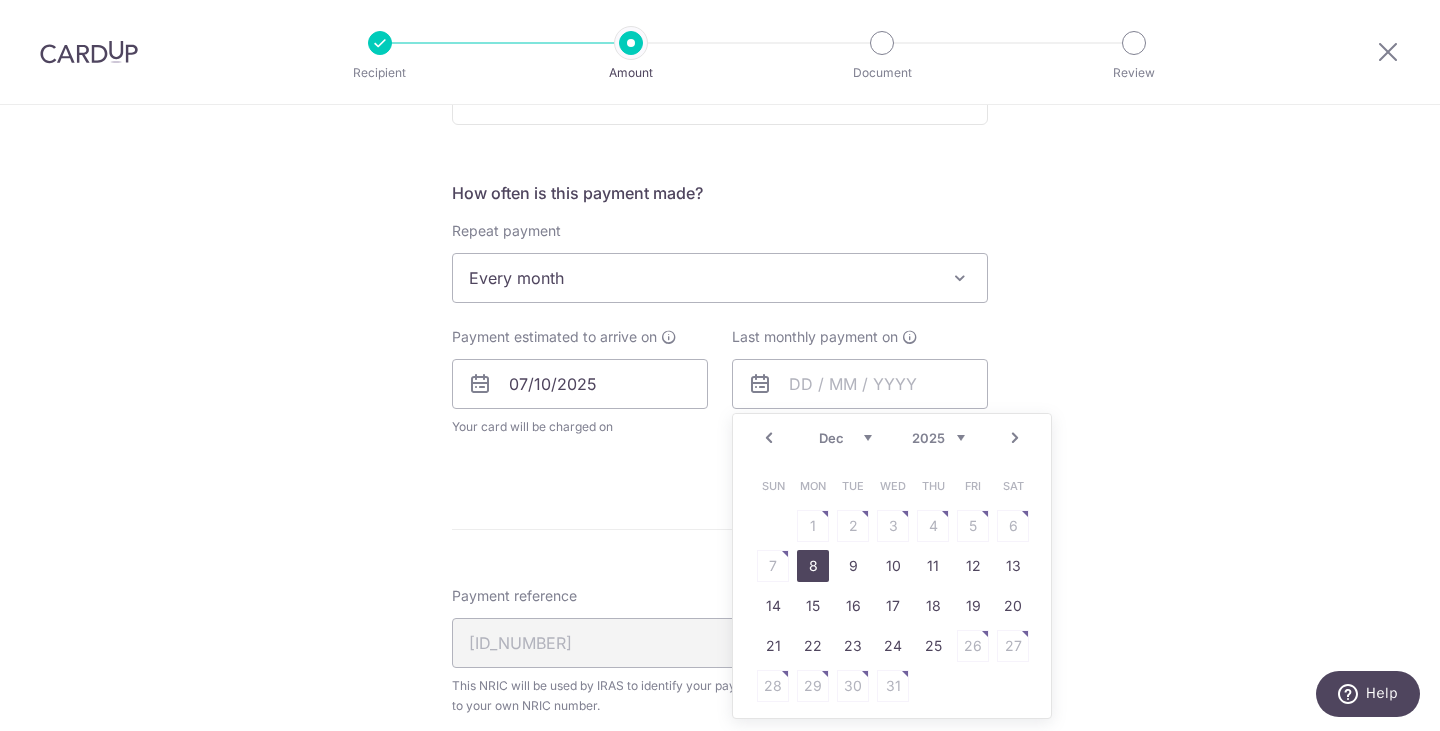 click on "8" at bounding box center [813, 566] 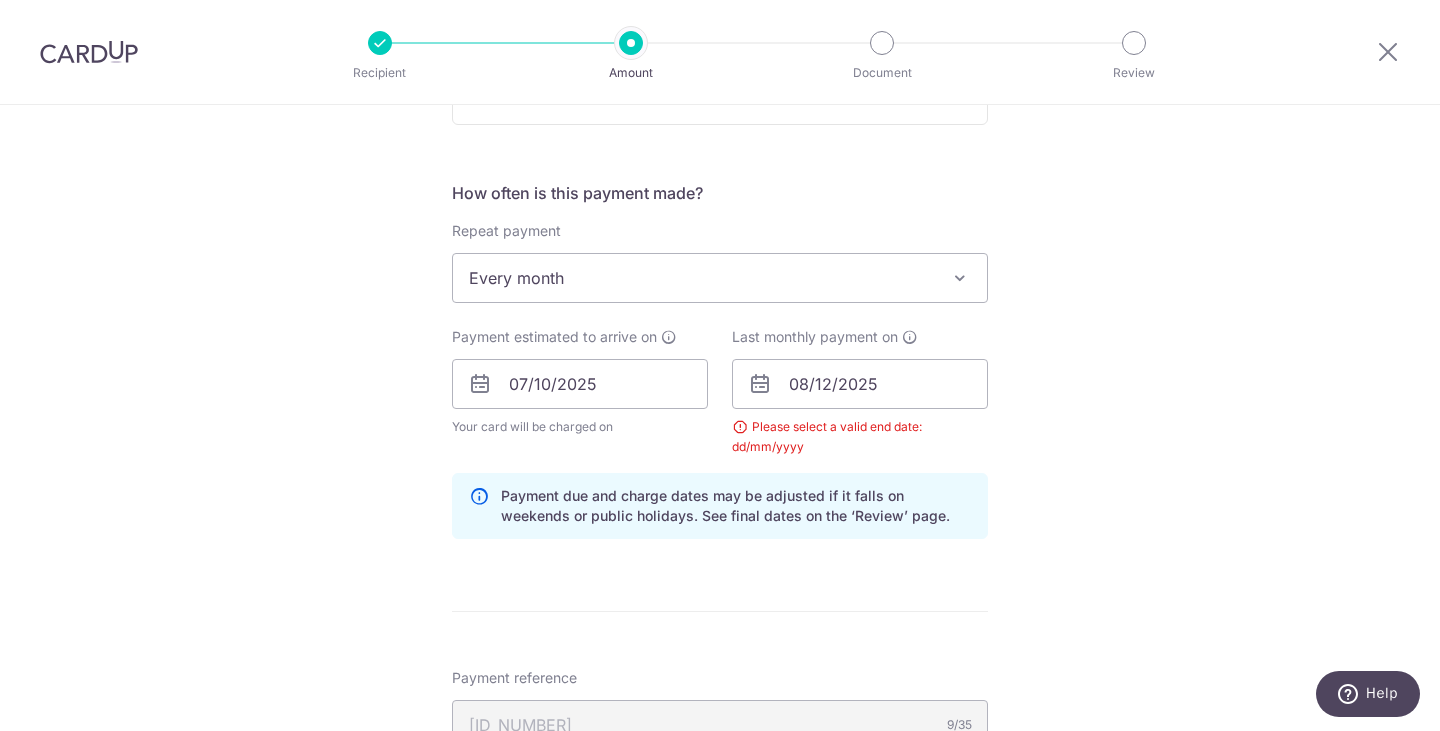 drag, startPoint x: 1098, startPoint y: 505, endPoint x: 990, endPoint y: 465, distance: 115.16944 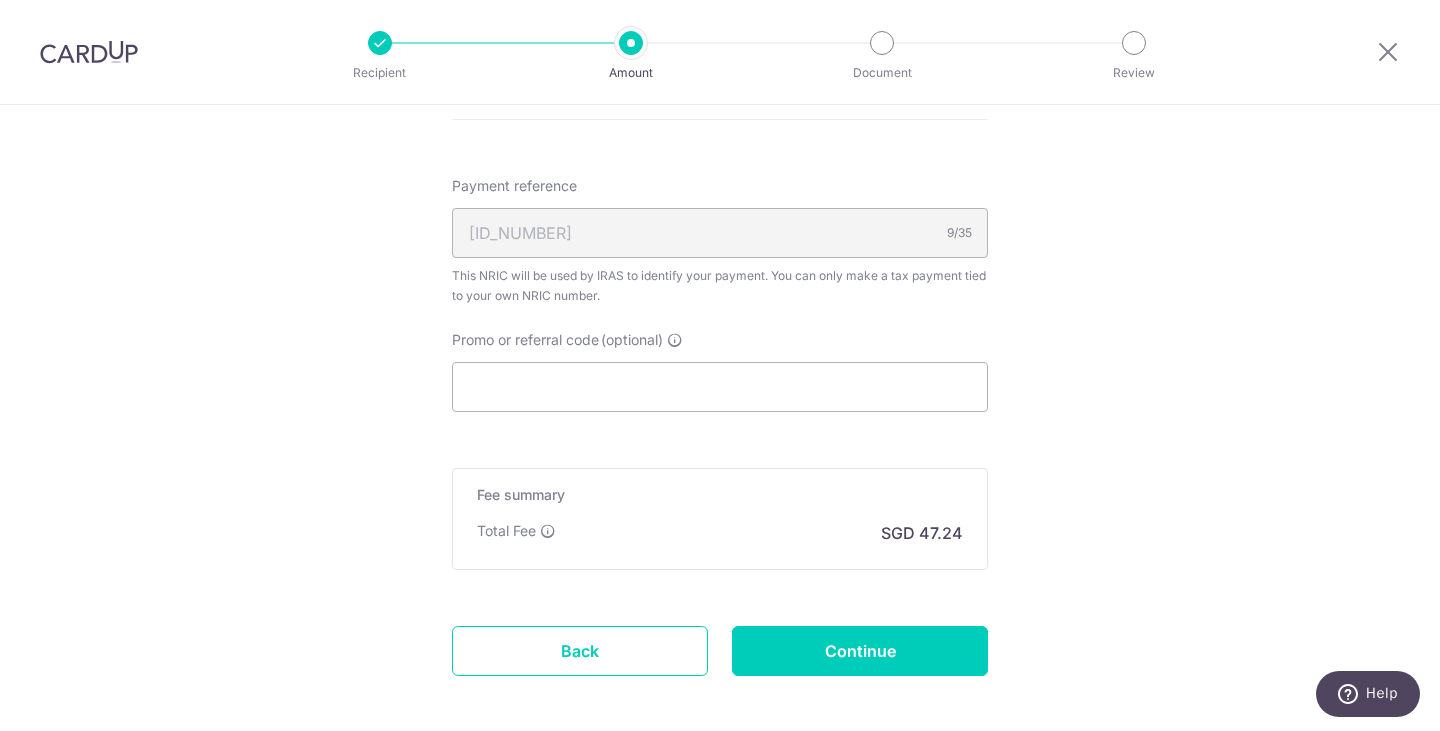 scroll, scrollTop: 1245, scrollLeft: 0, axis: vertical 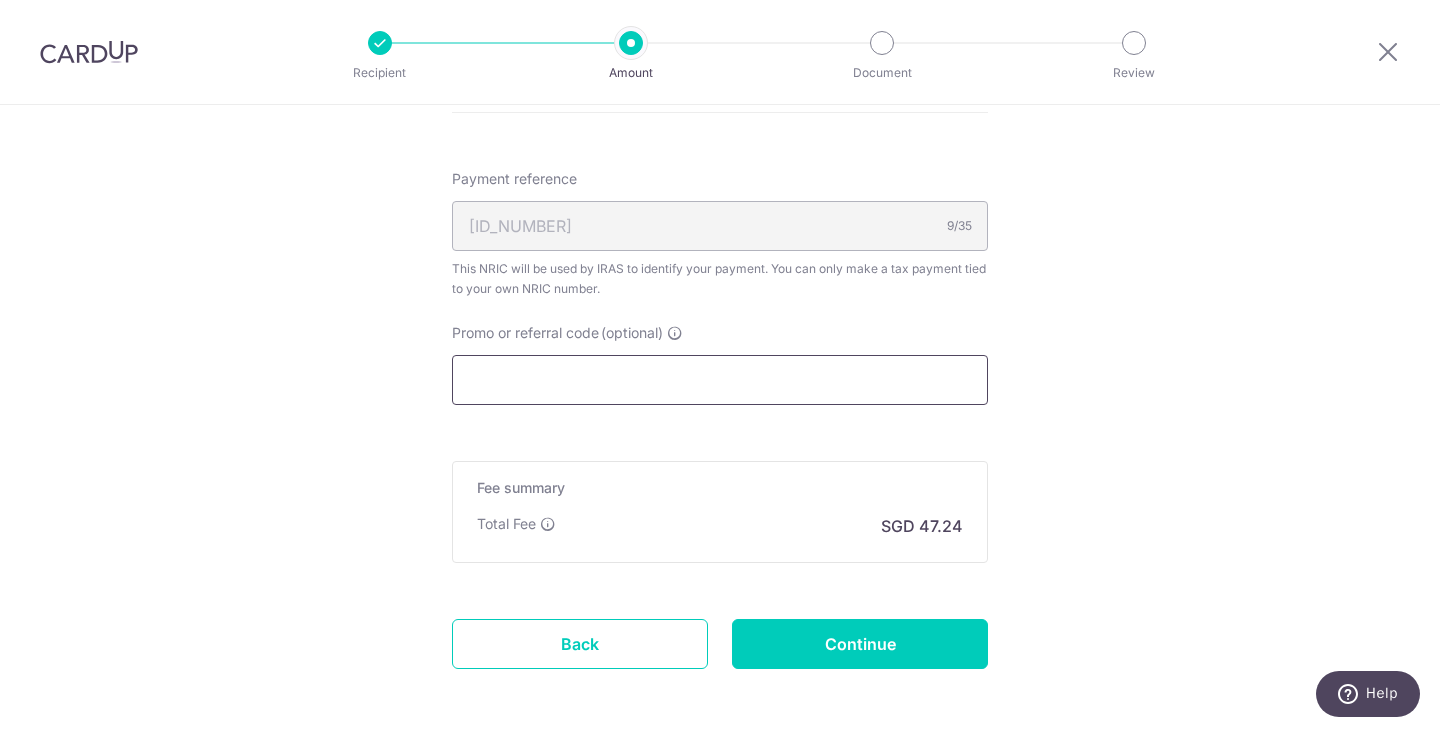 click on "Promo or referral code
(optional)" at bounding box center [720, 380] 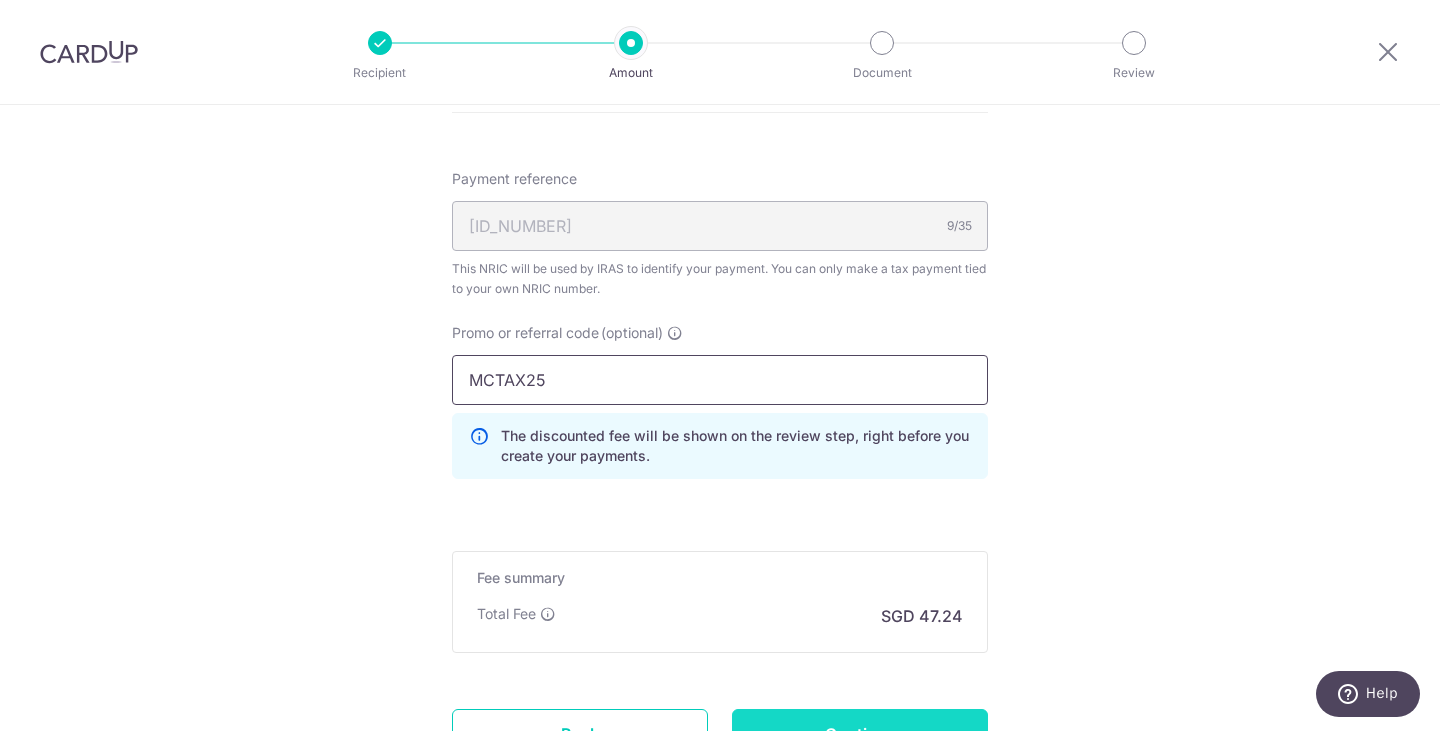 type on "MCTAX25" 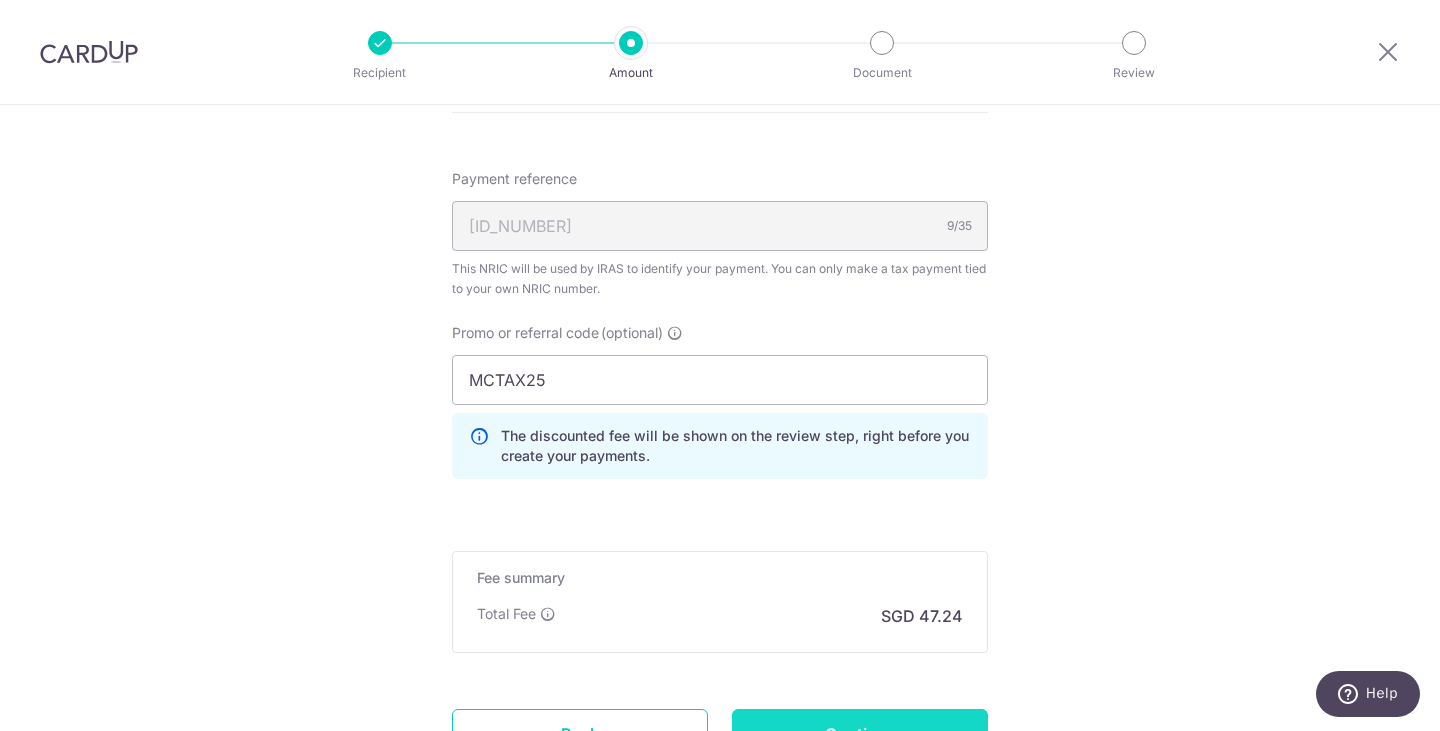 click on "Continue" at bounding box center [860, 734] 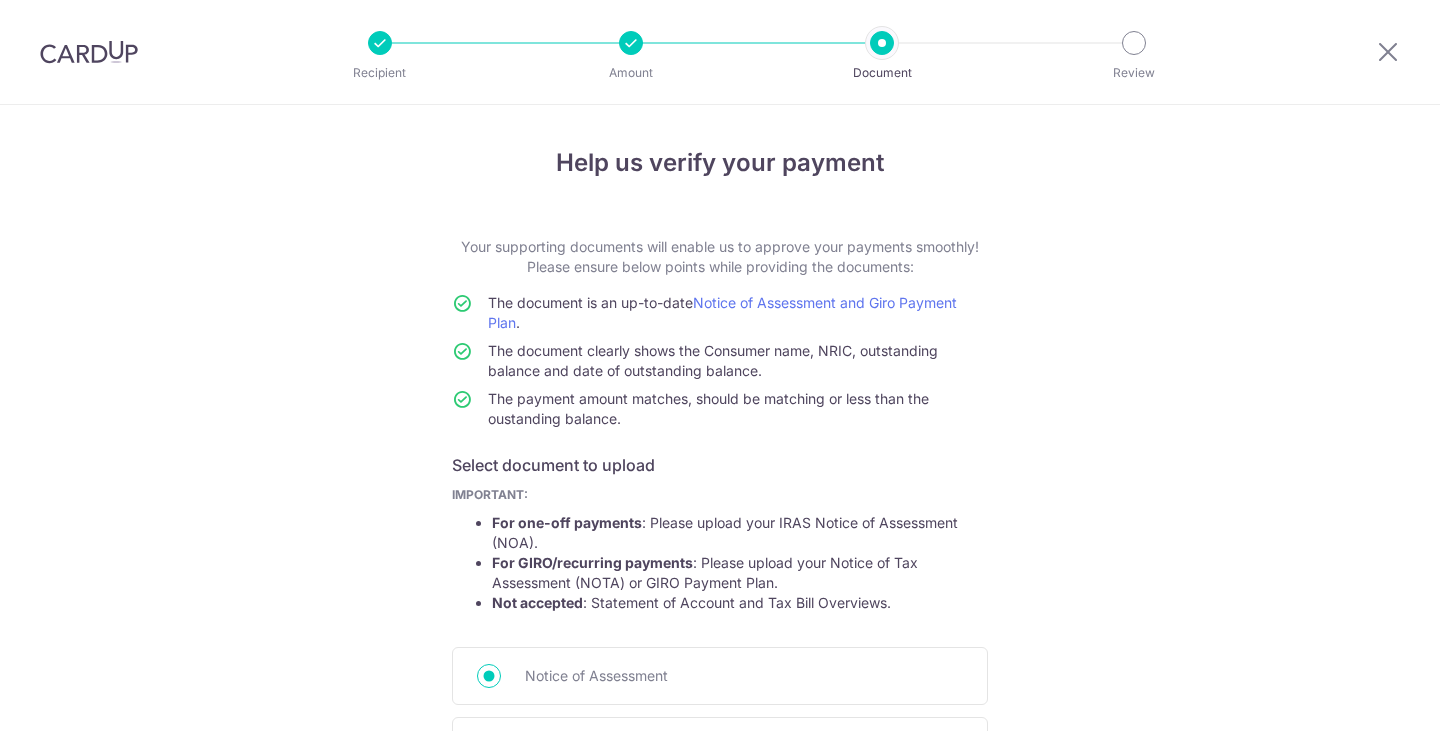 scroll, scrollTop: 0, scrollLeft: 0, axis: both 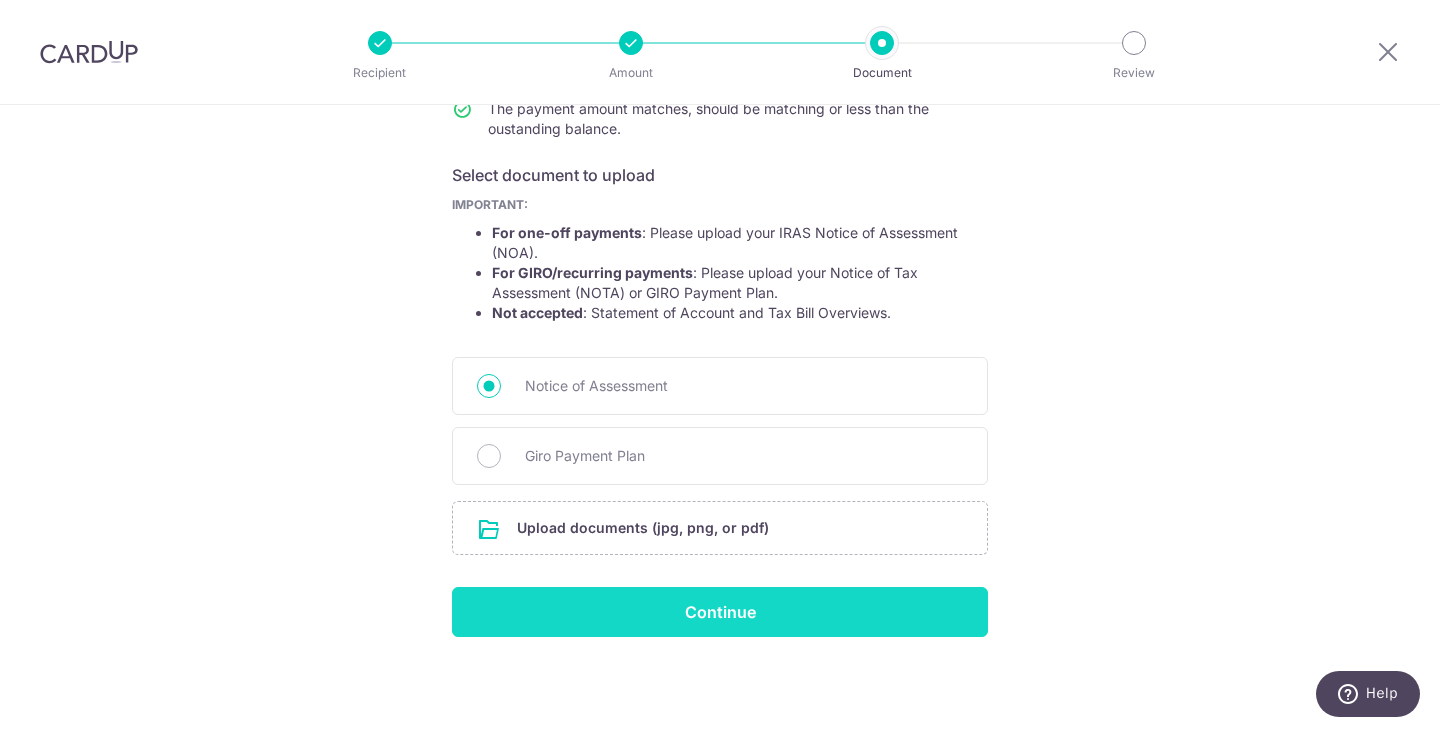 click on "Continue" at bounding box center [720, 612] 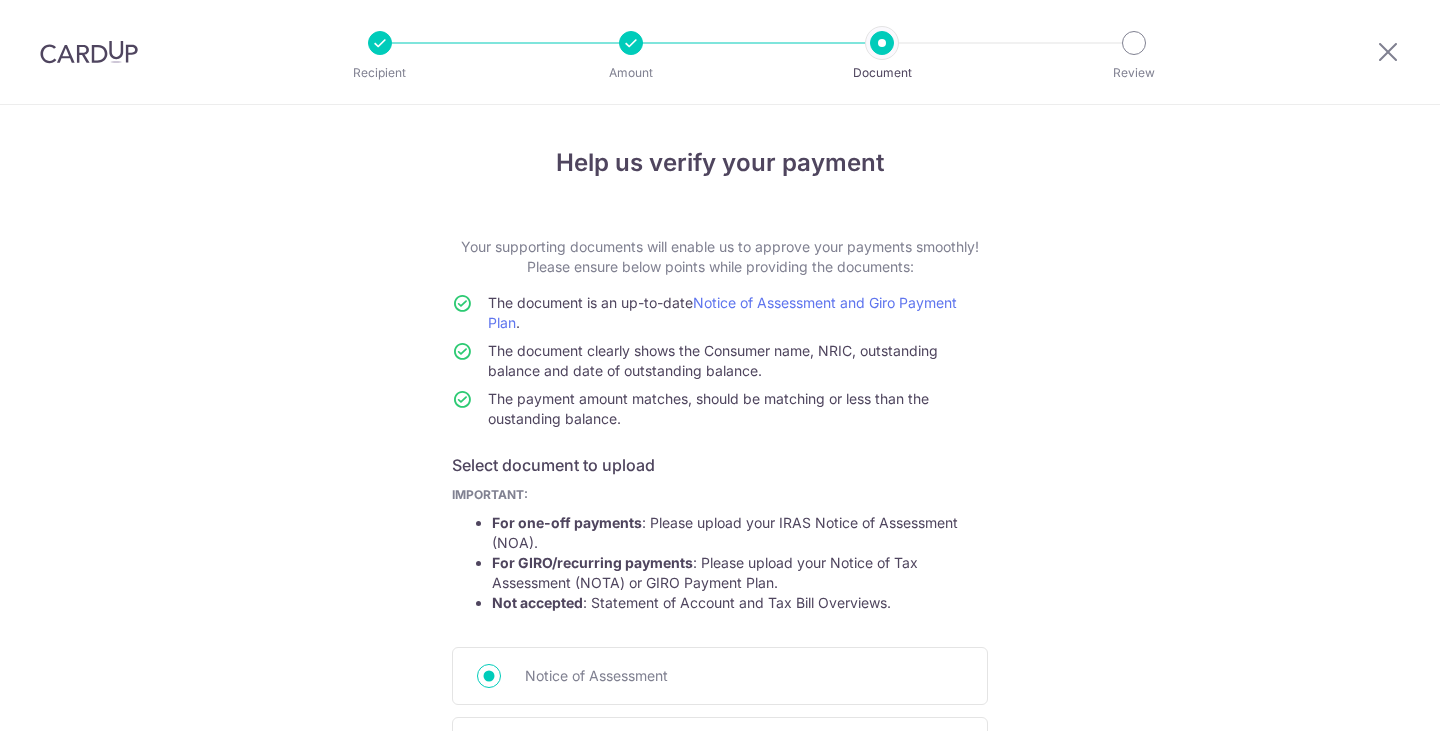 scroll, scrollTop: 0, scrollLeft: 0, axis: both 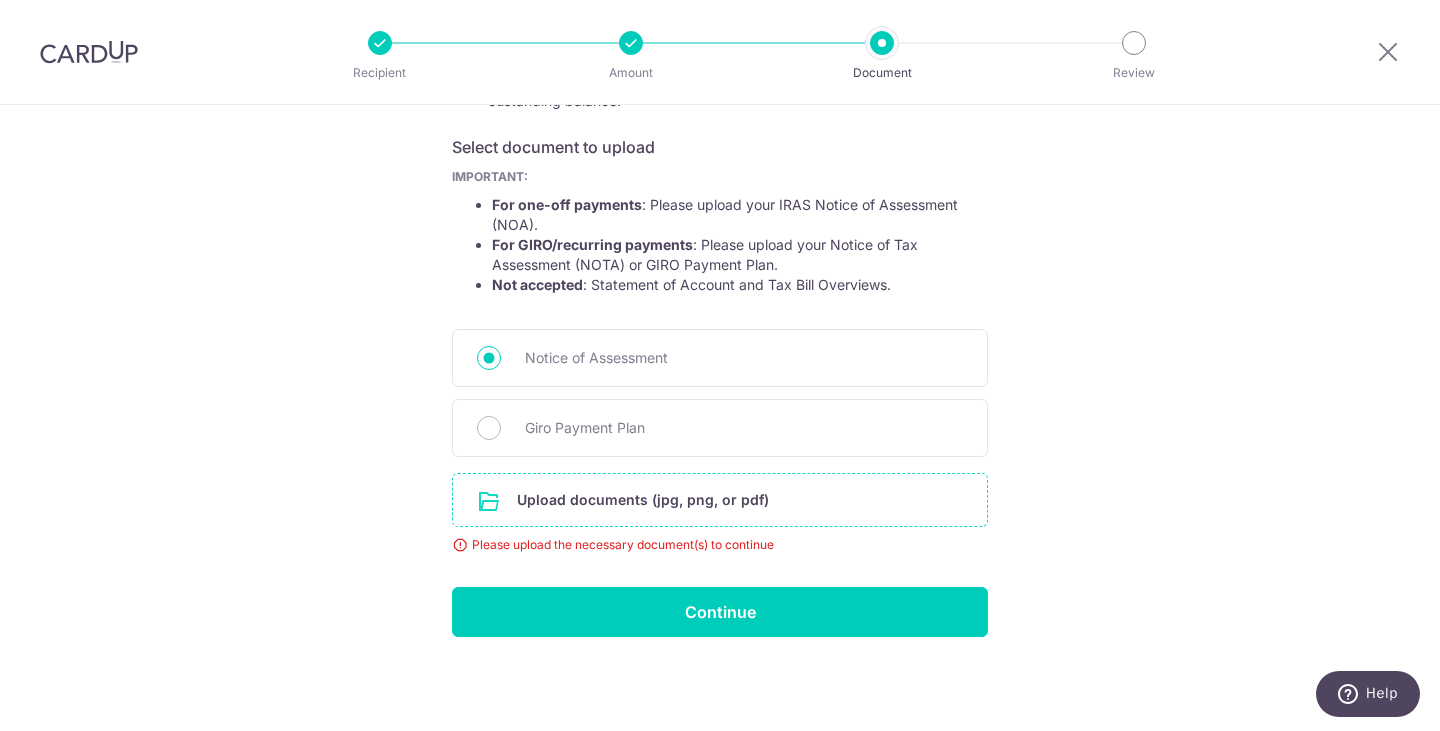 click at bounding box center (720, 500) 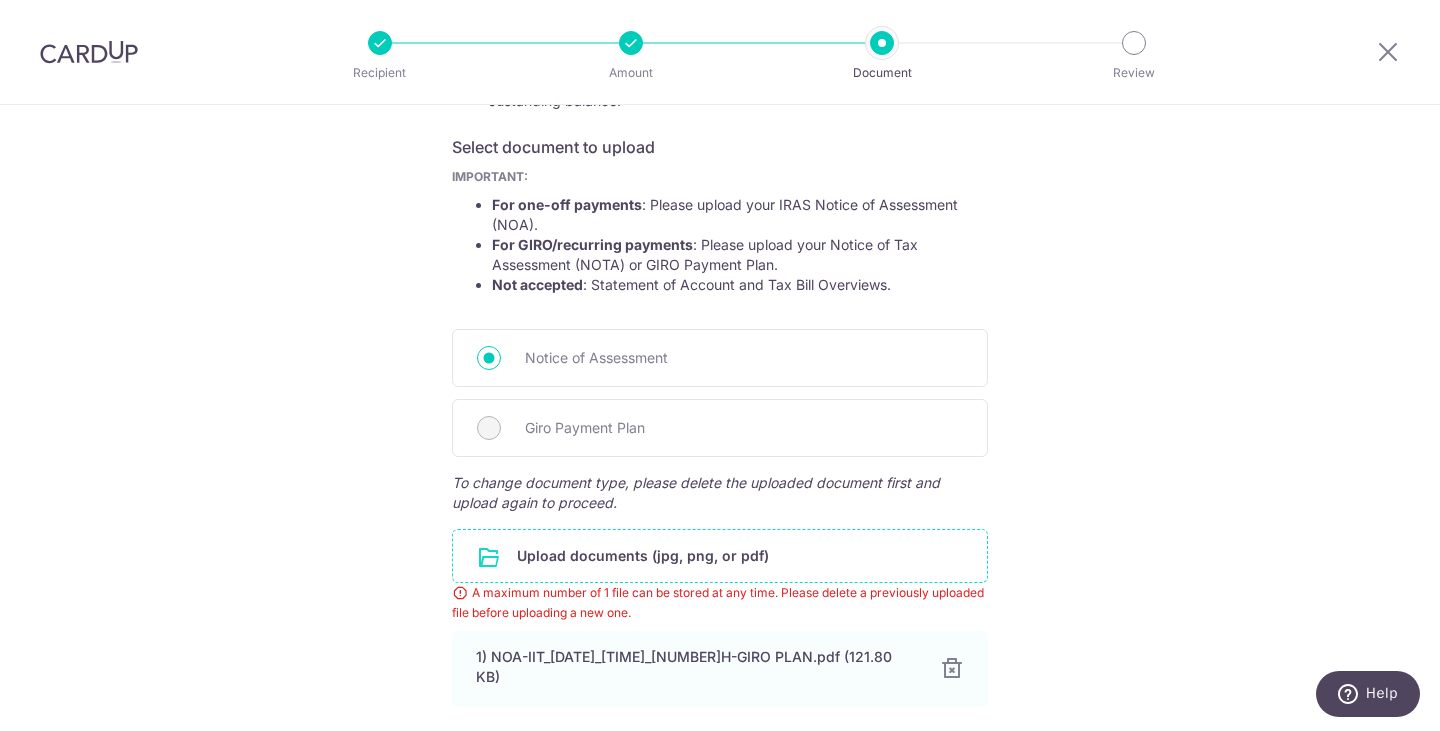 scroll, scrollTop: 468, scrollLeft: 0, axis: vertical 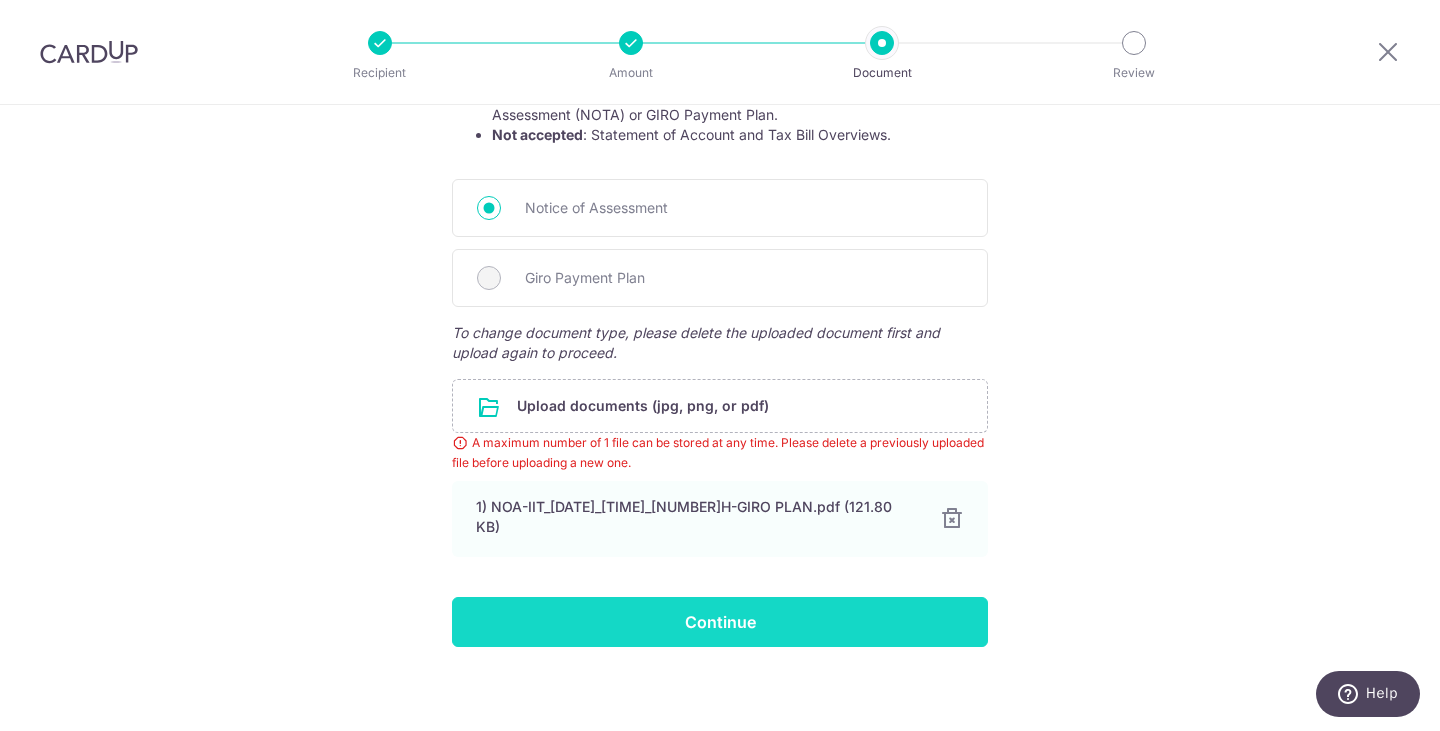click on "Continue" at bounding box center [720, 622] 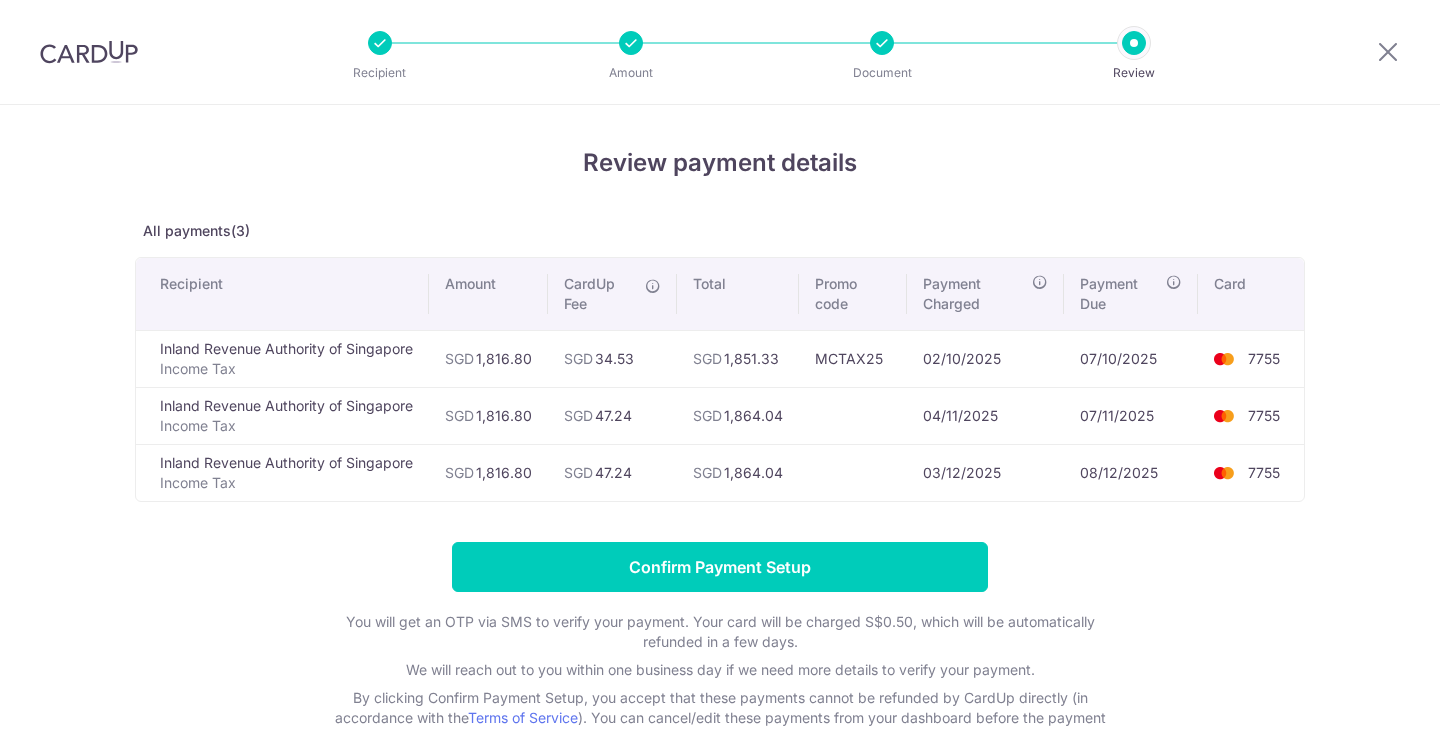 scroll, scrollTop: 0, scrollLeft: 0, axis: both 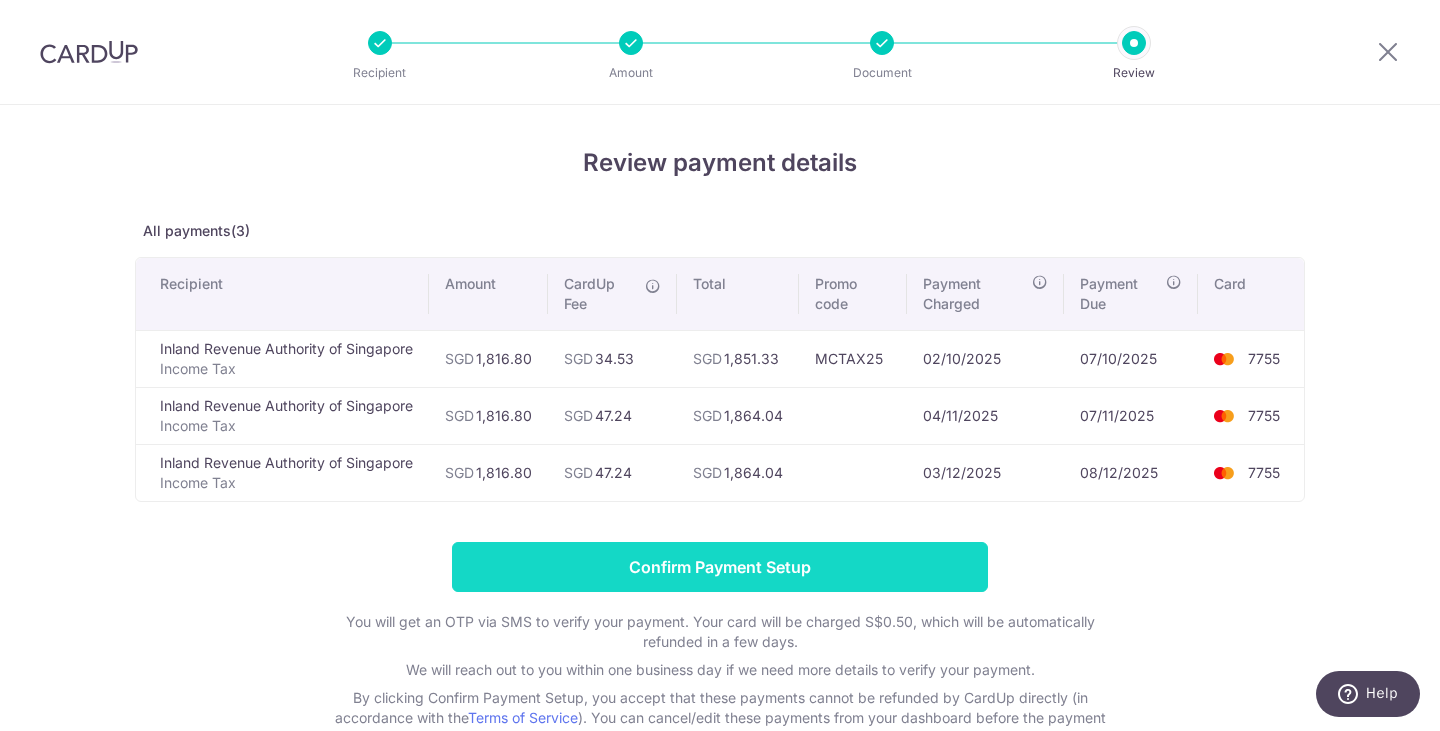 click on "Confirm Payment Setup" at bounding box center (720, 567) 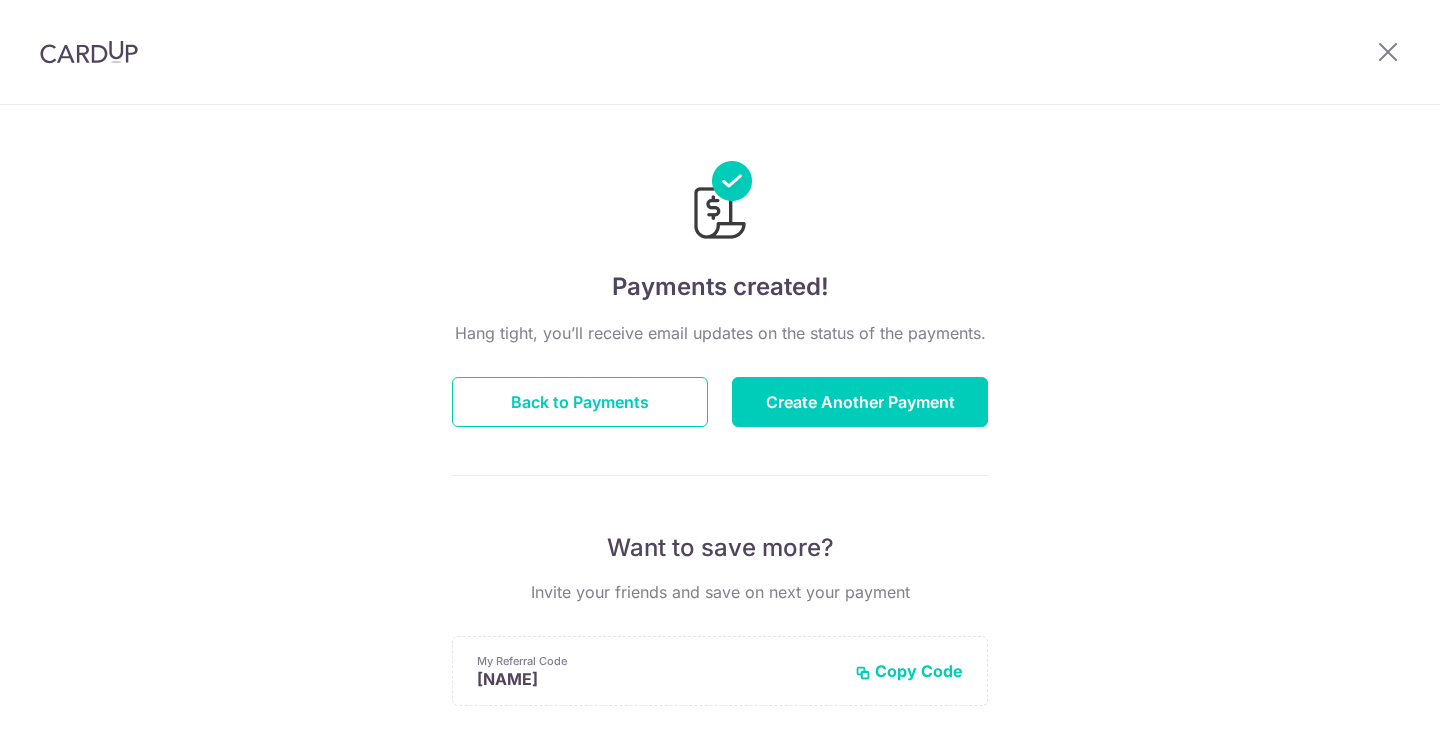 scroll, scrollTop: 0, scrollLeft: 0, axis: both 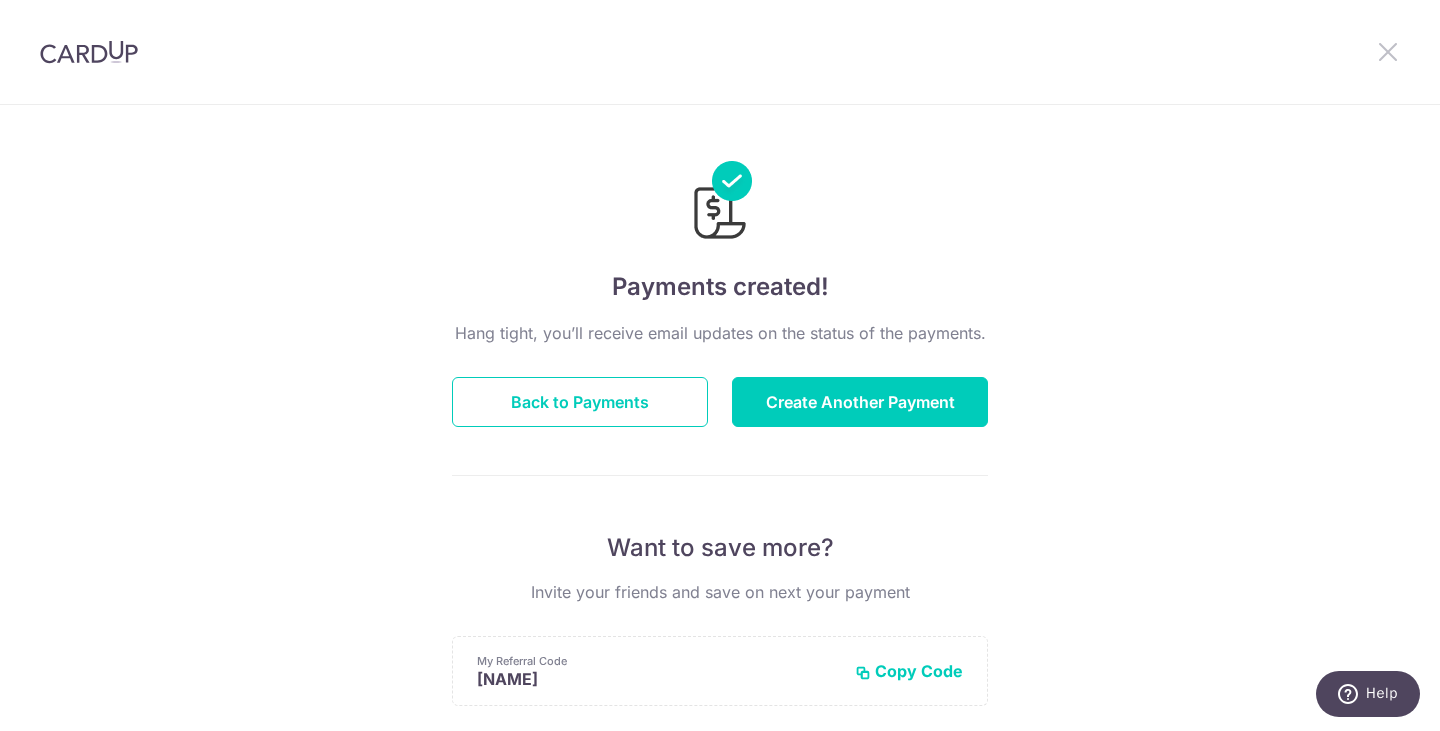 click at bounding box center [1388, 51] 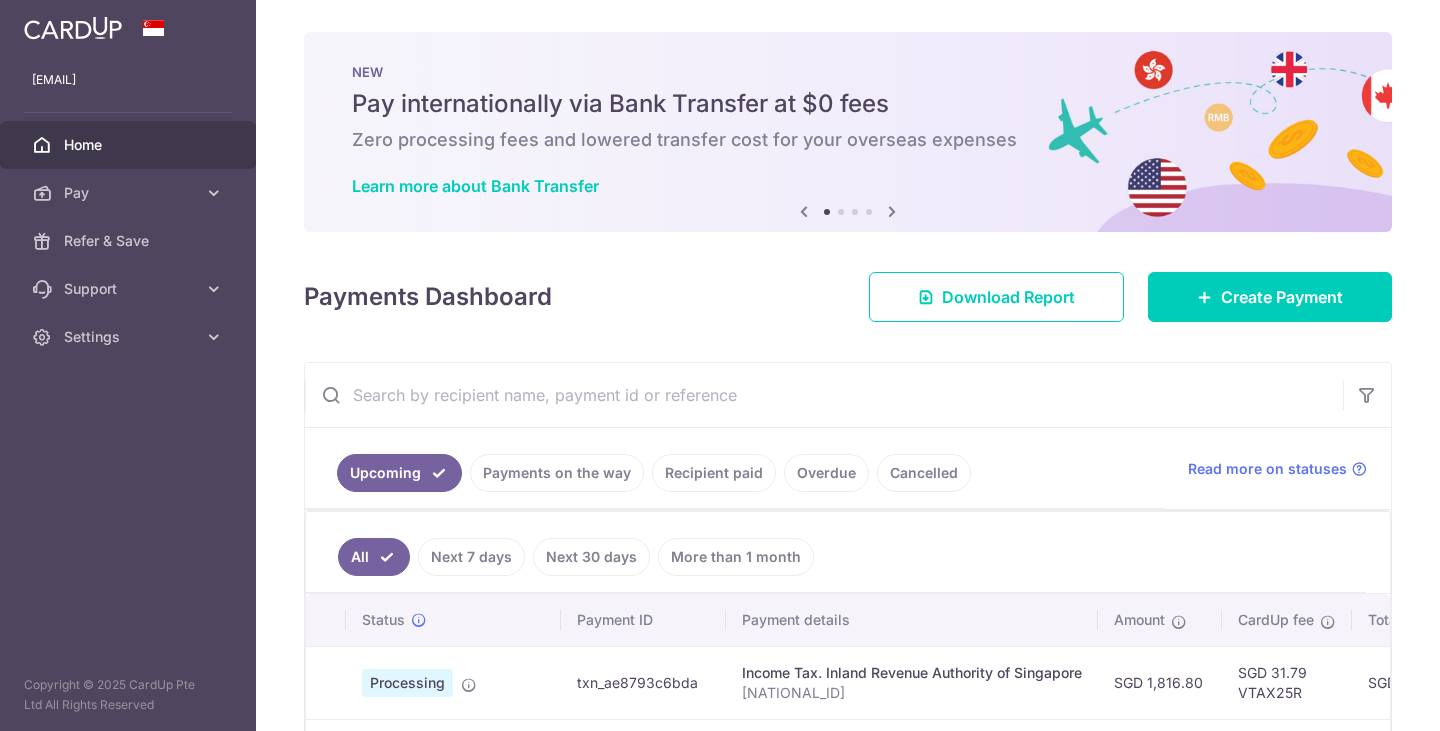 scroll, scrollTop: 0, scrollLeft: 0, axis: both 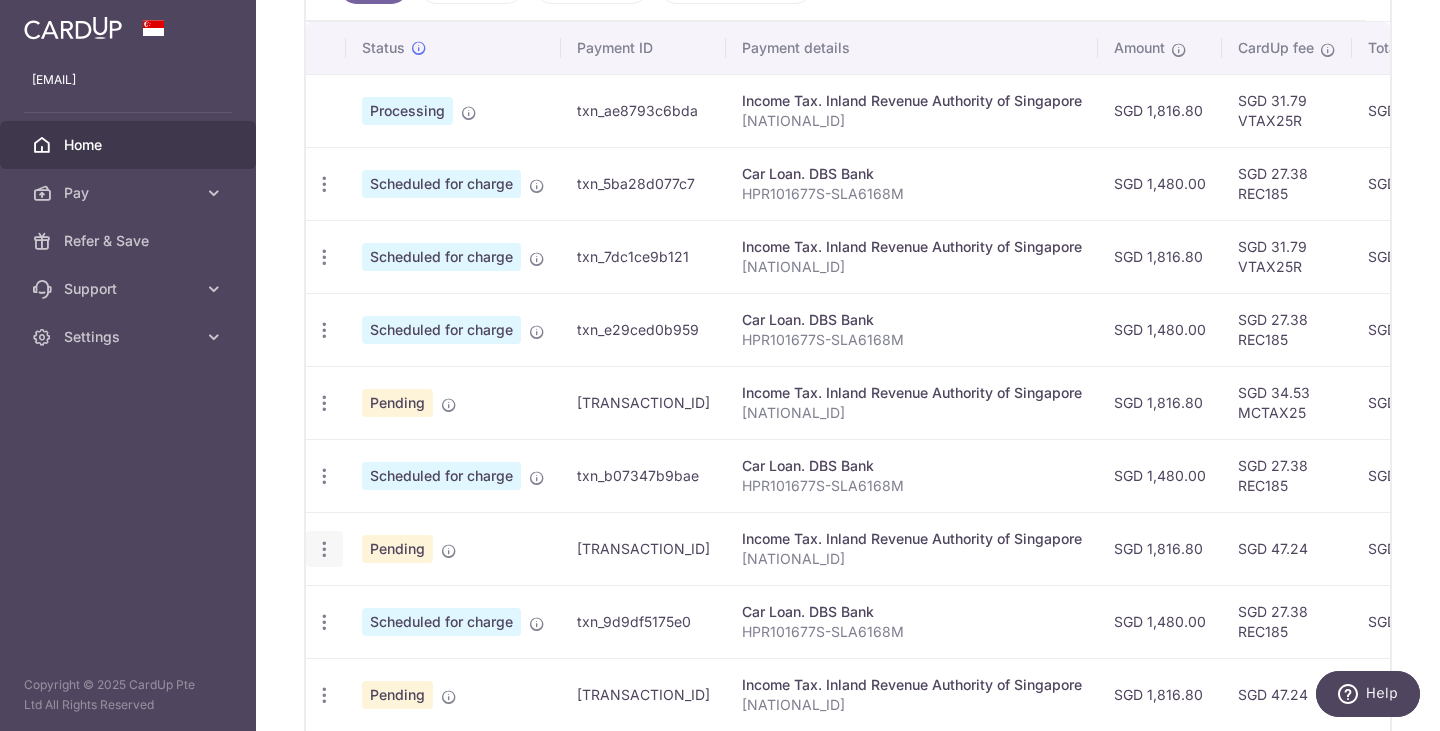 click at bounding box center (324, 184) 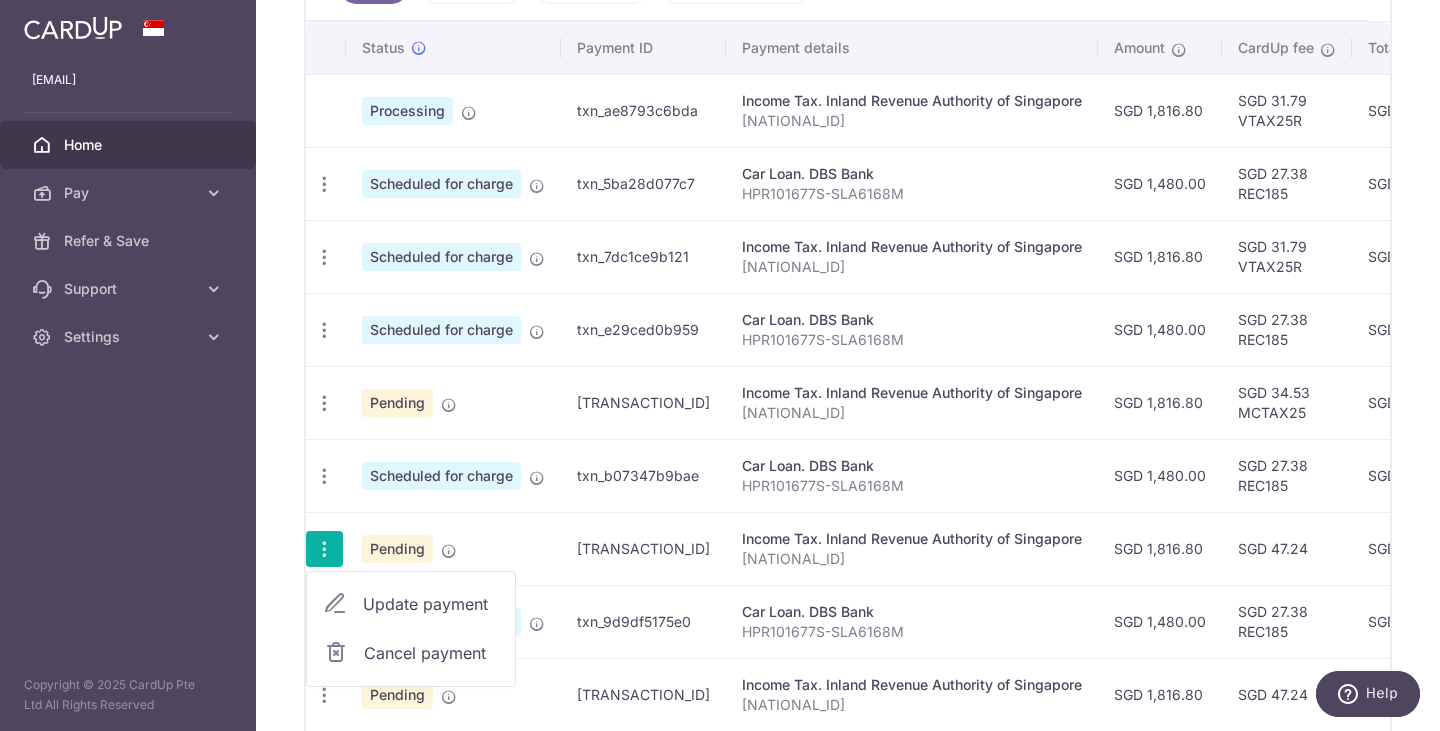 click on "Update payment" at bounding box center [431, 604] 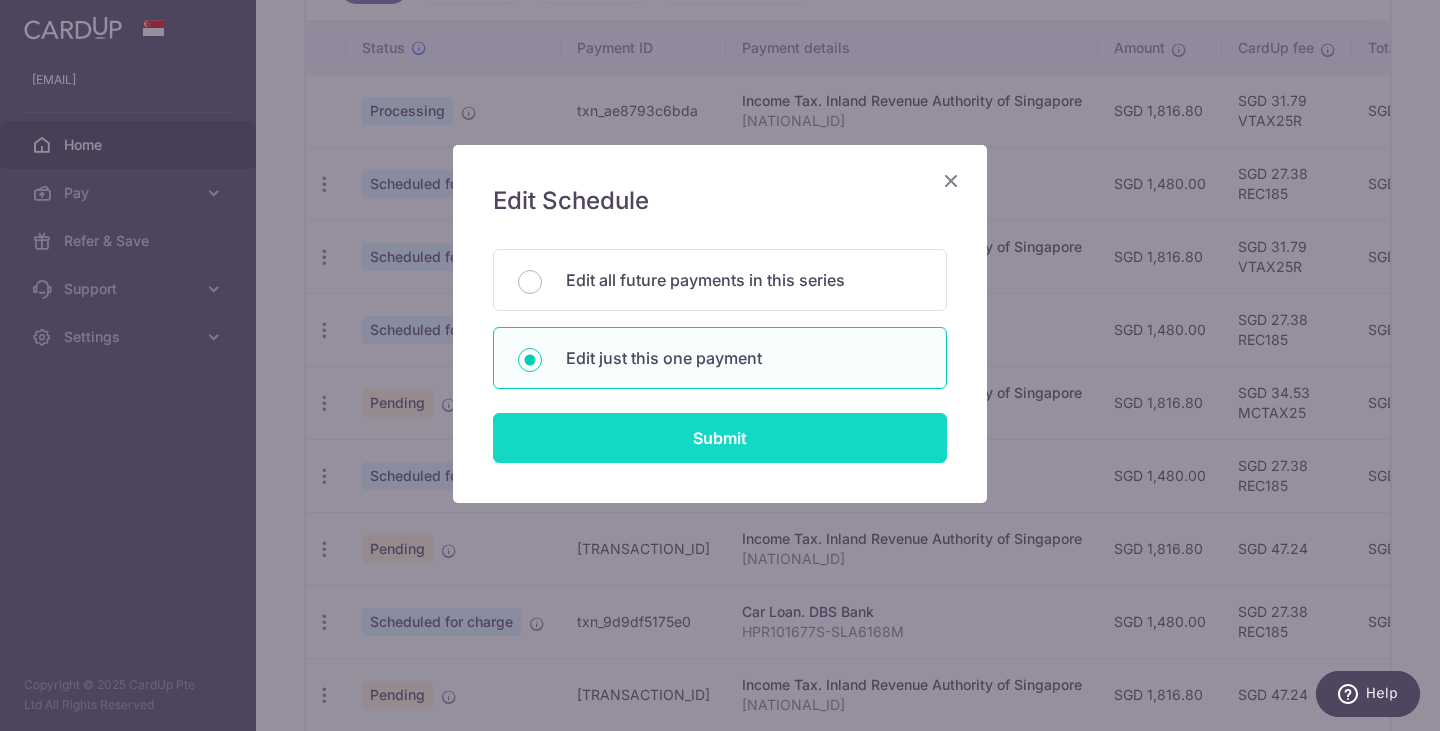 click on "Submit" at bounding box center (720, 438) 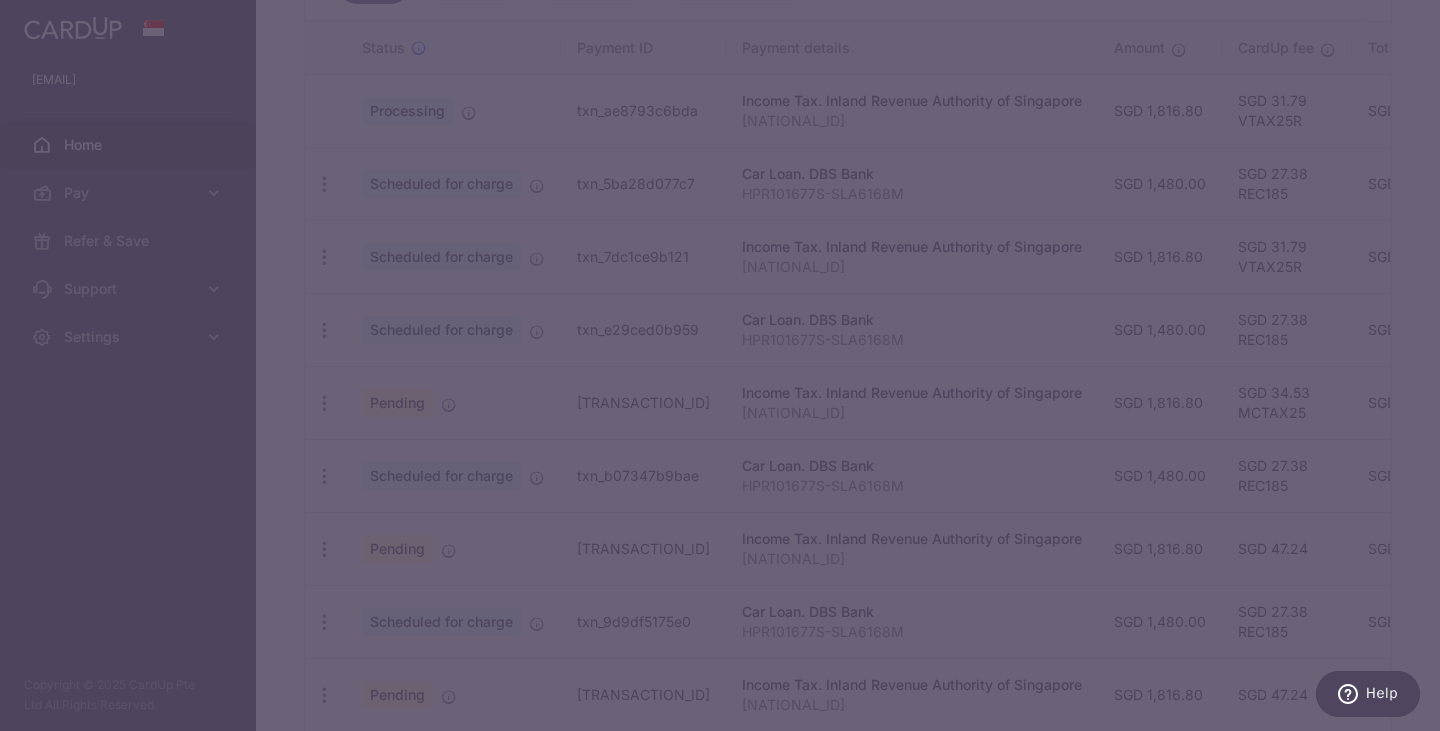 type on "1,816.80" 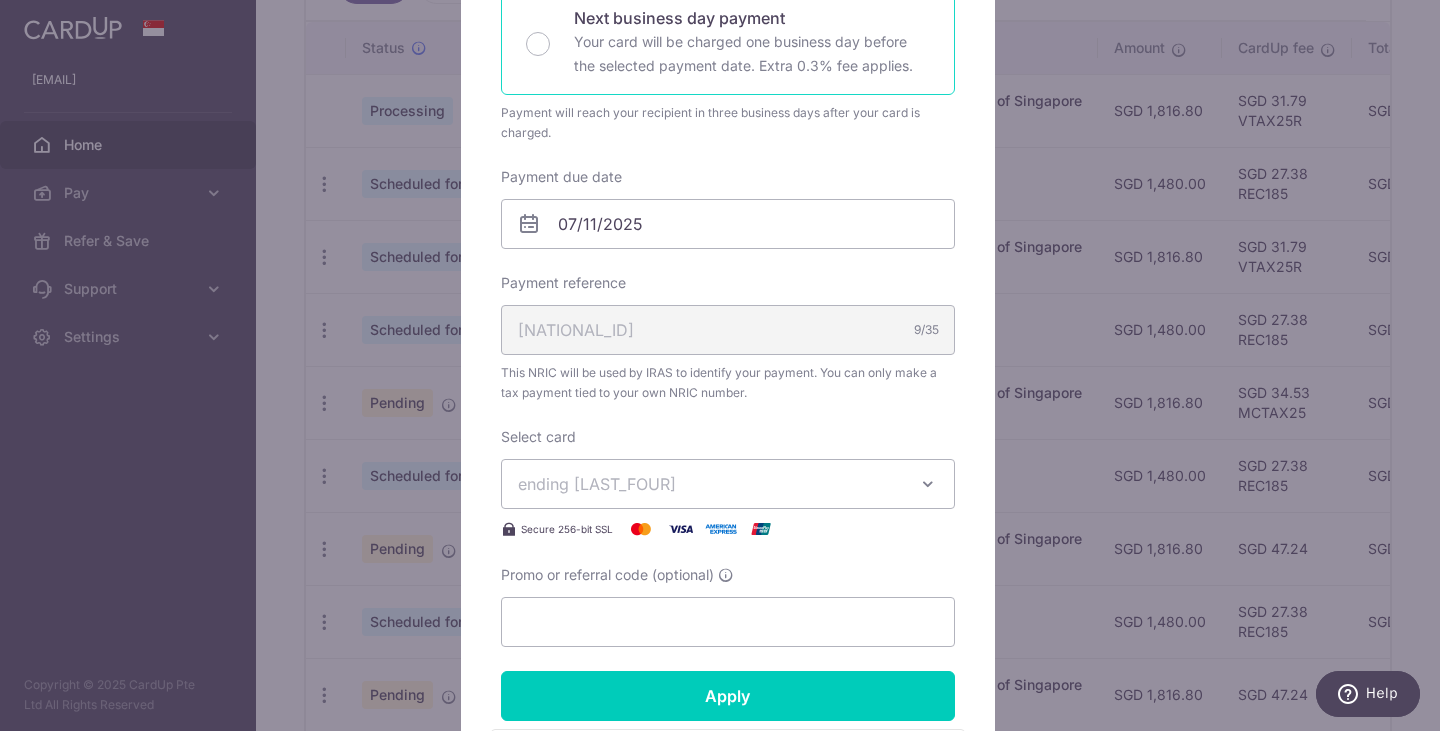 scroll, scrollTop: 487, scrollLeft: 0, axis: vertical 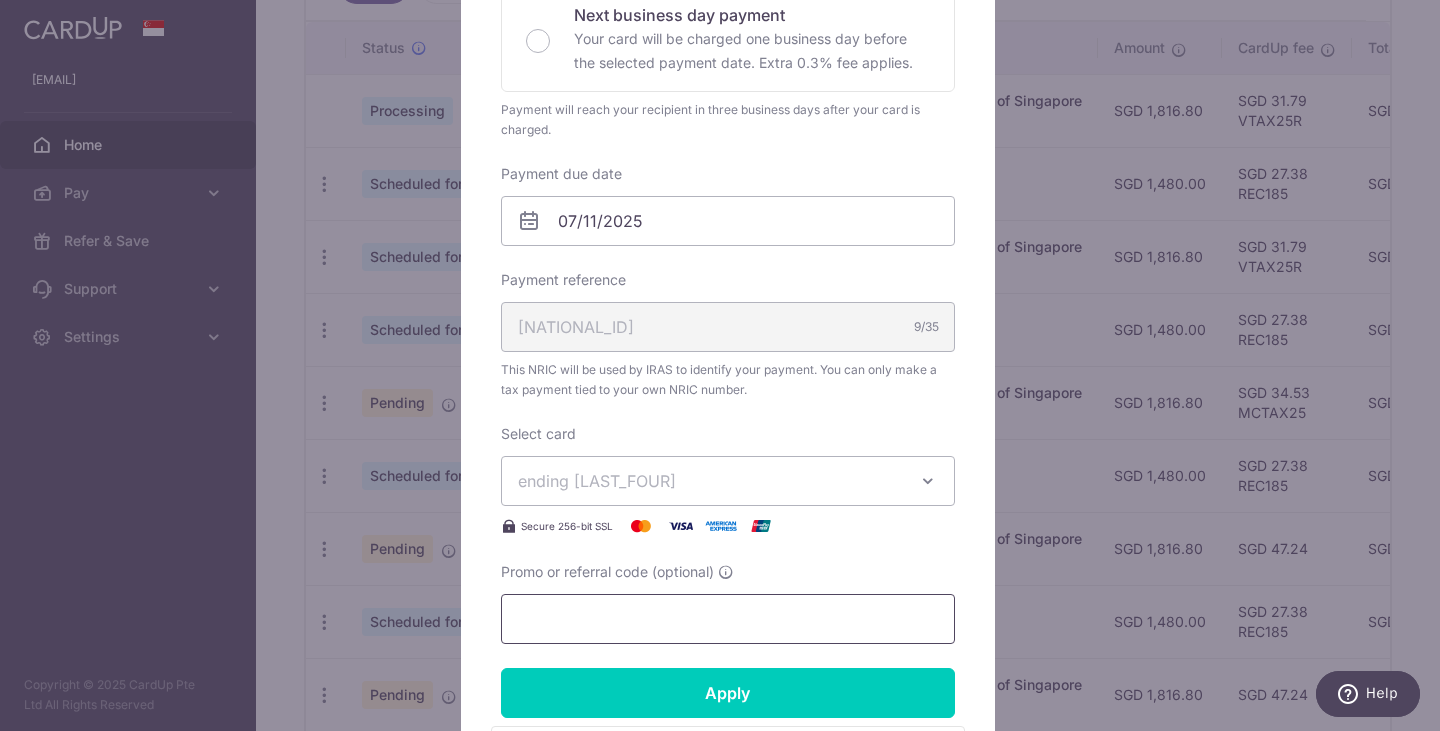 click on "Promo or referral code (optional)" at bounding box center [728, 619] 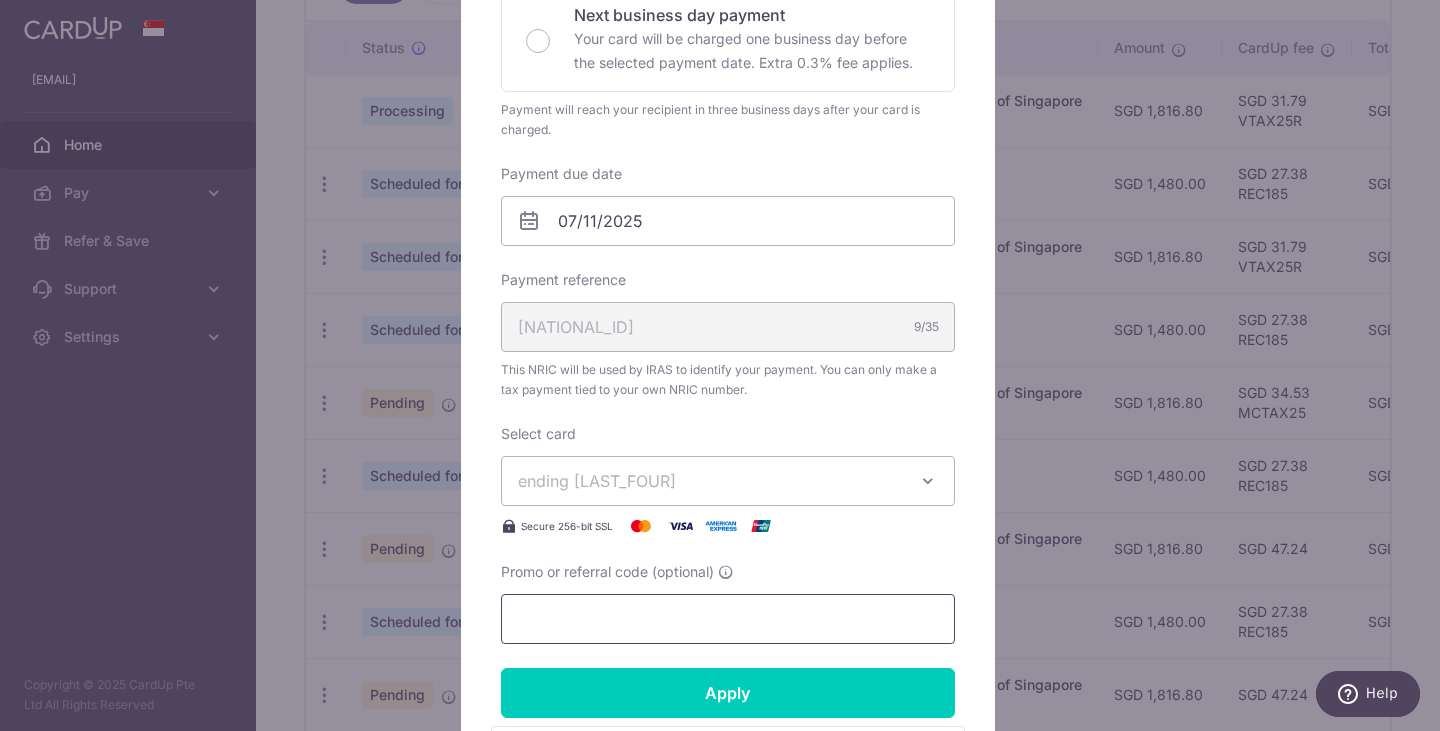 paste on "MLTAX25R" 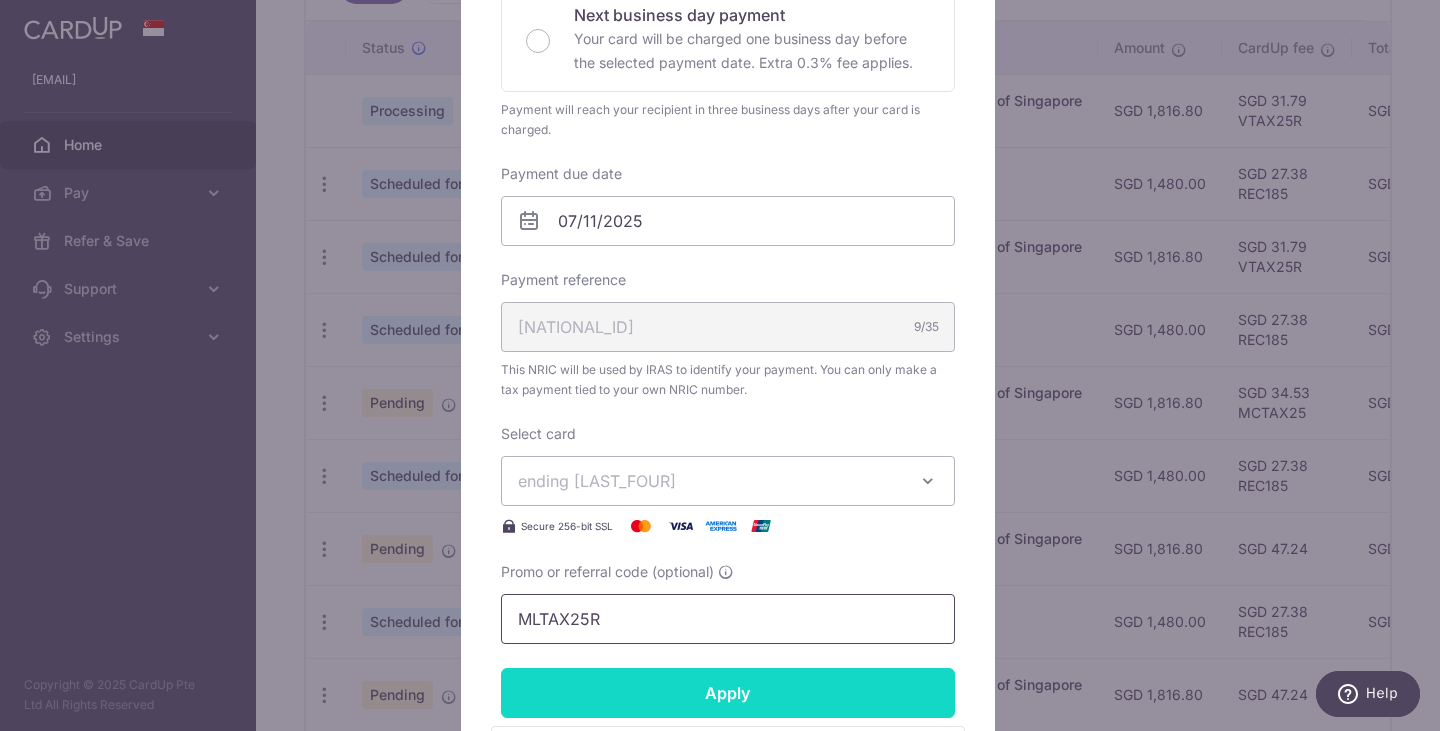 type on "MLTAX25R" 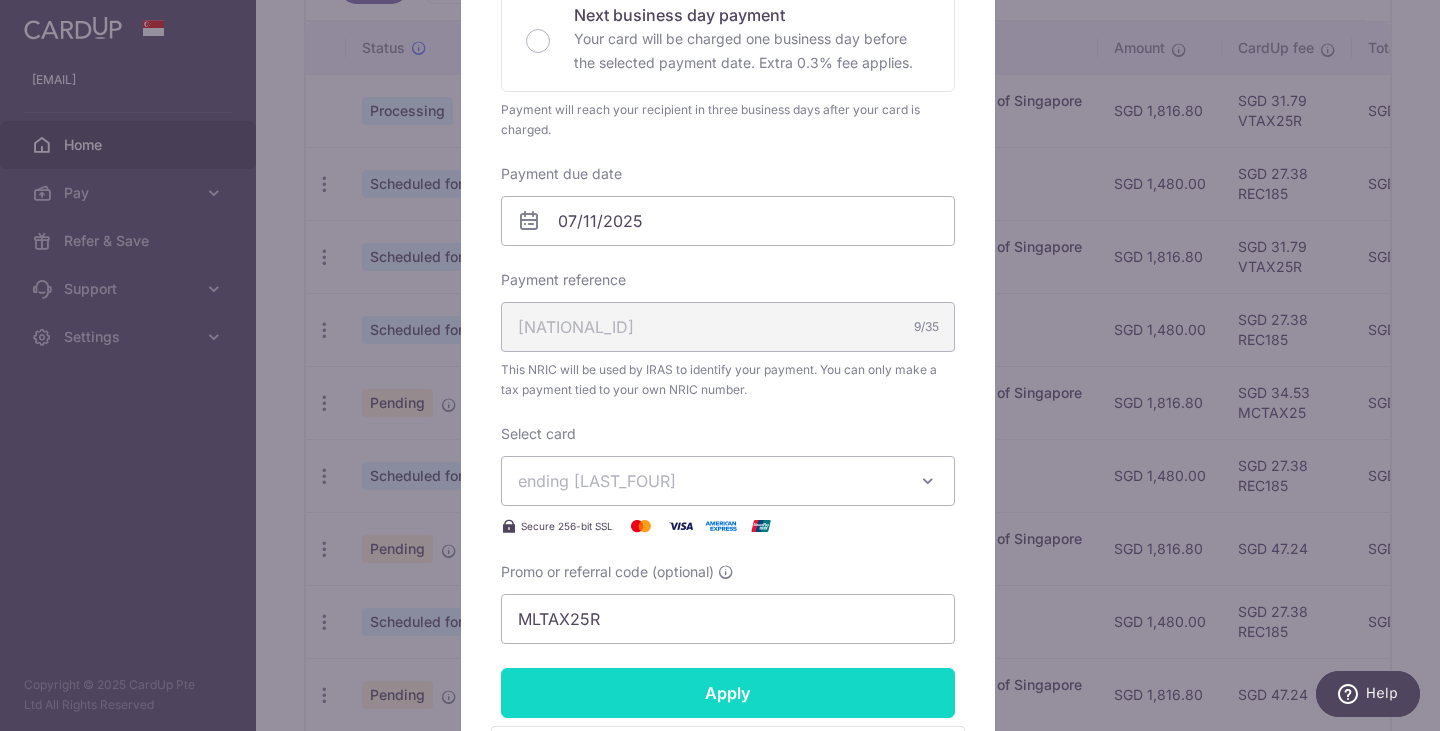click on "Apply" at bounding box center (728, 693) 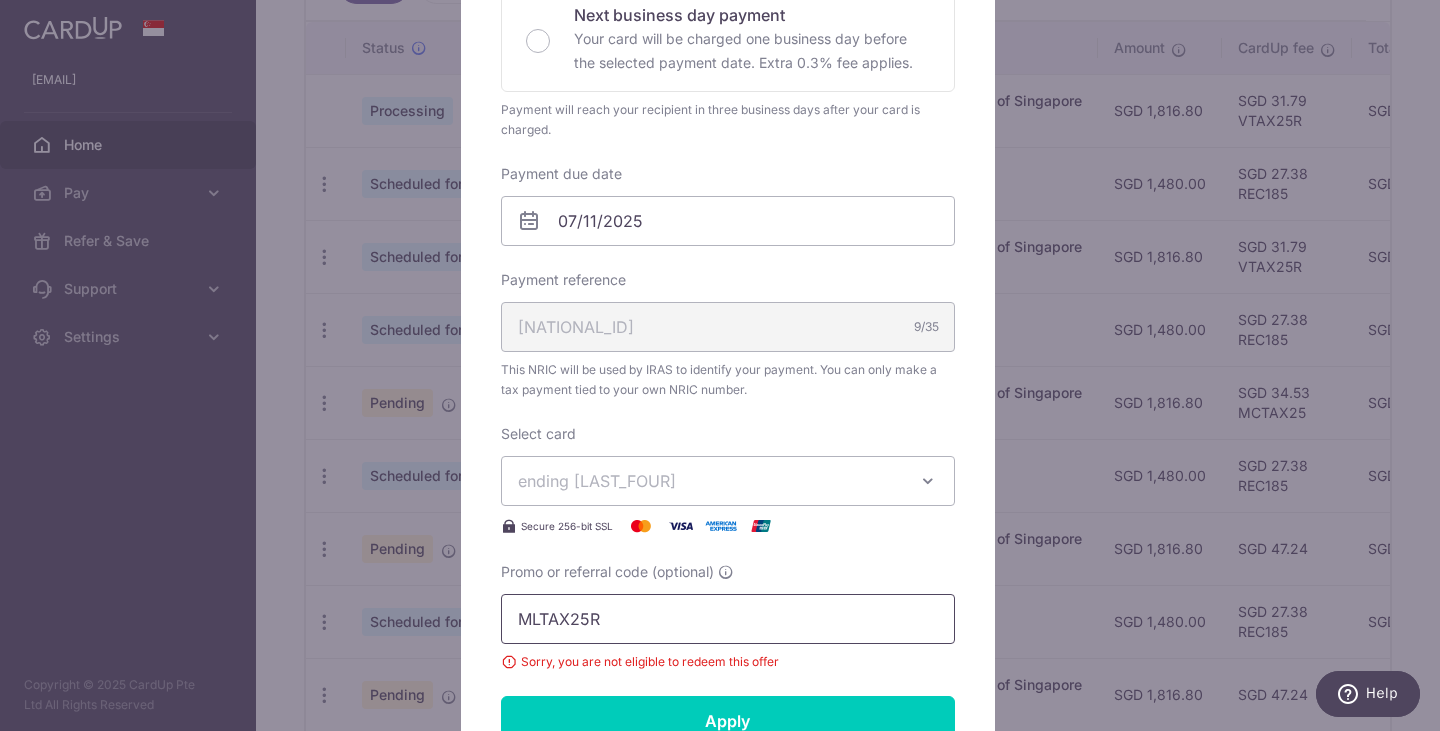 click on "MLTAX25R" at bounding box center [728, 619] 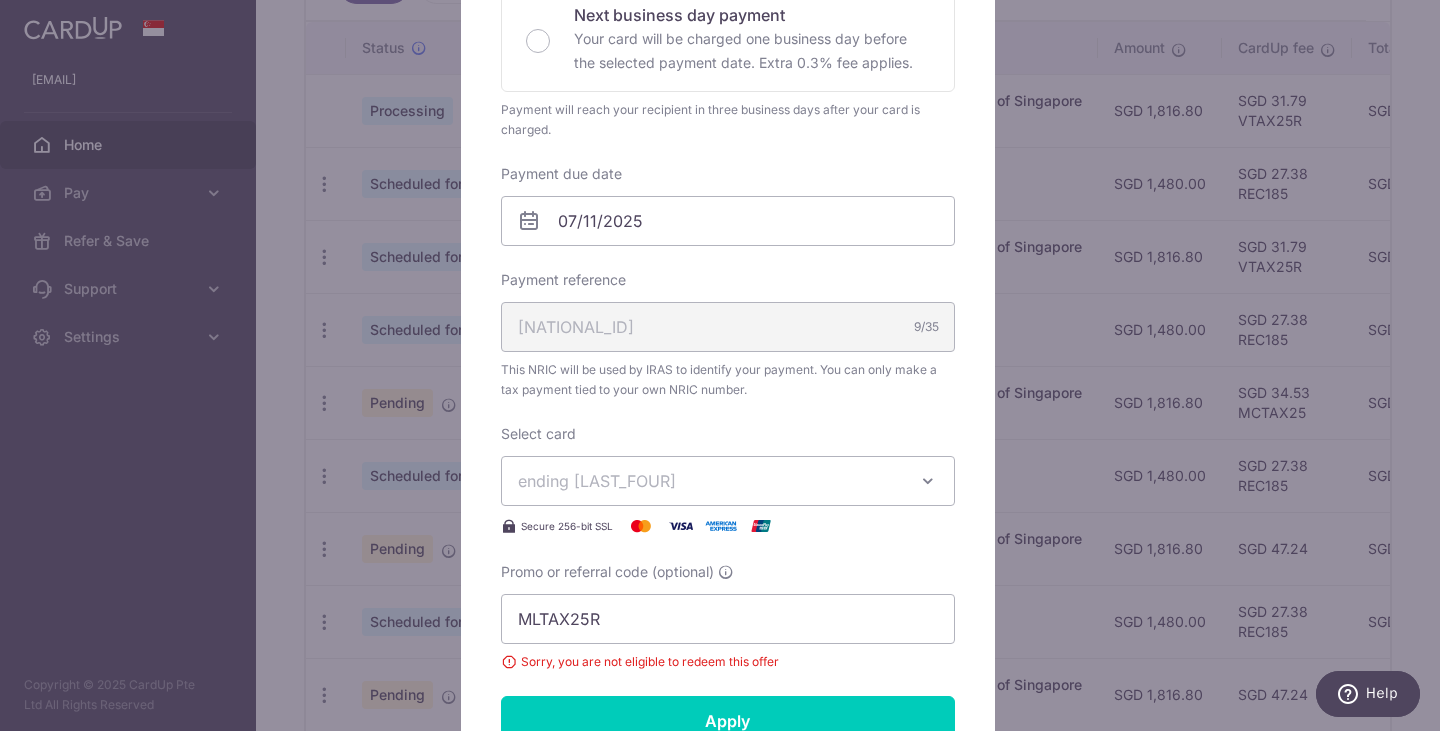 click on "ending [LAST_FOUR_DIGITS]" at bounding box center (728, 481) 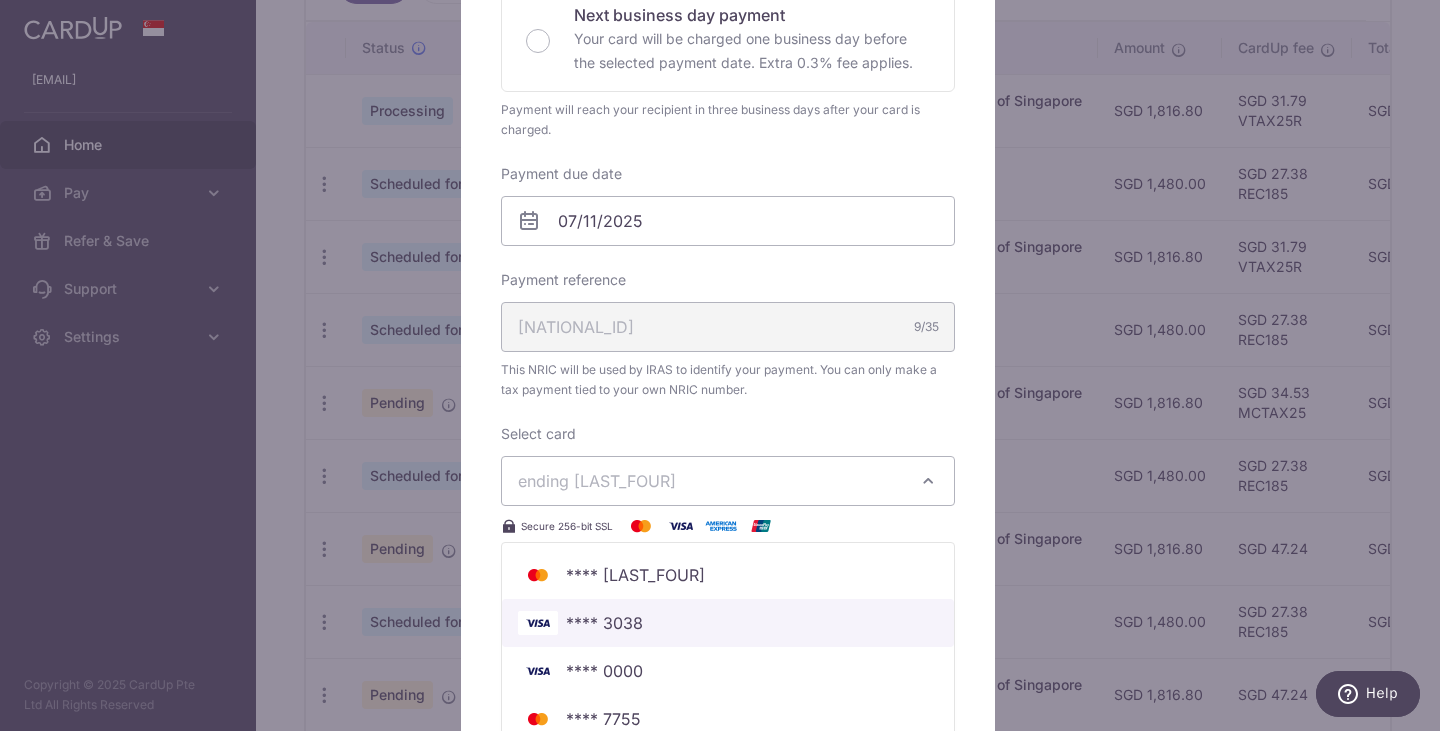 scroll, scrollTop: 608, scrollLeft: 0, axis: vertical 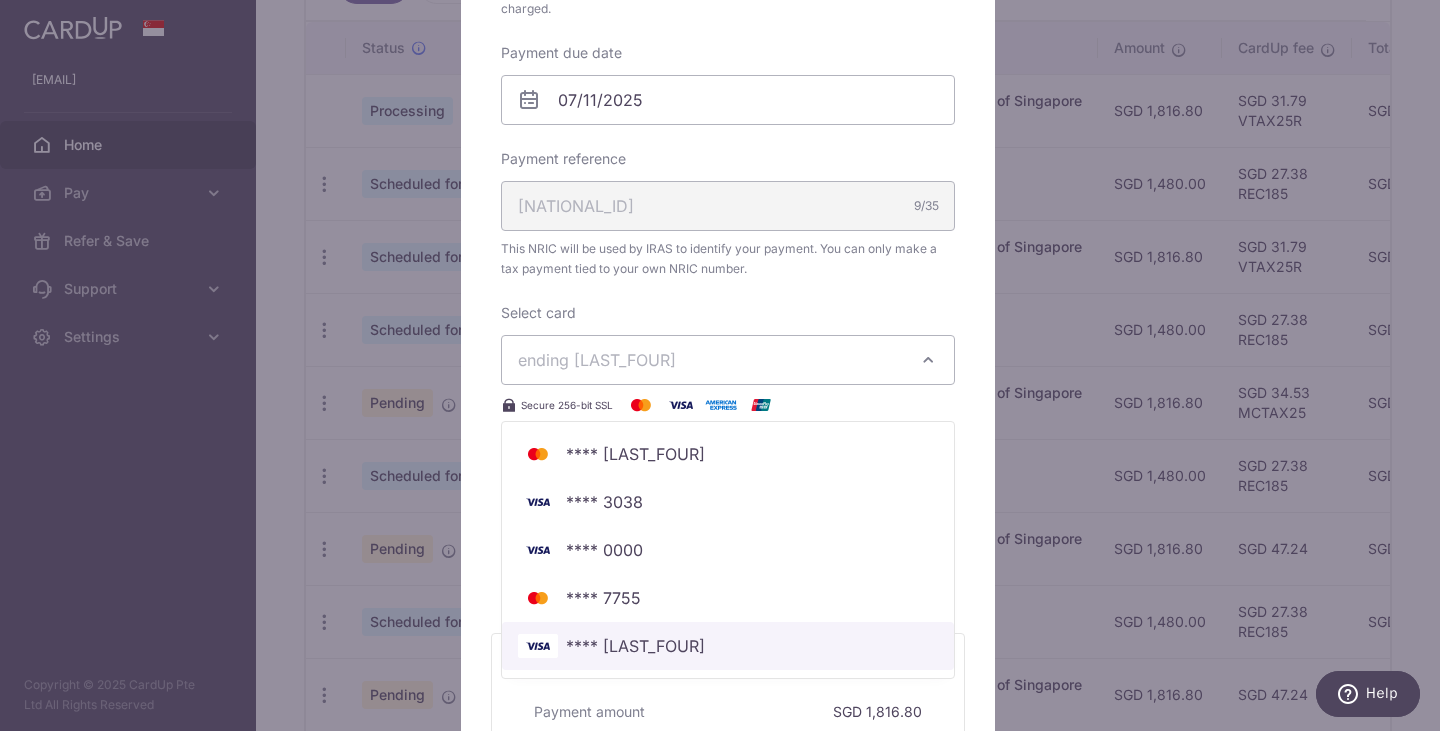 click on "**** [LAST_FOUR_DIGITS]" at bounding box center [728, 646] 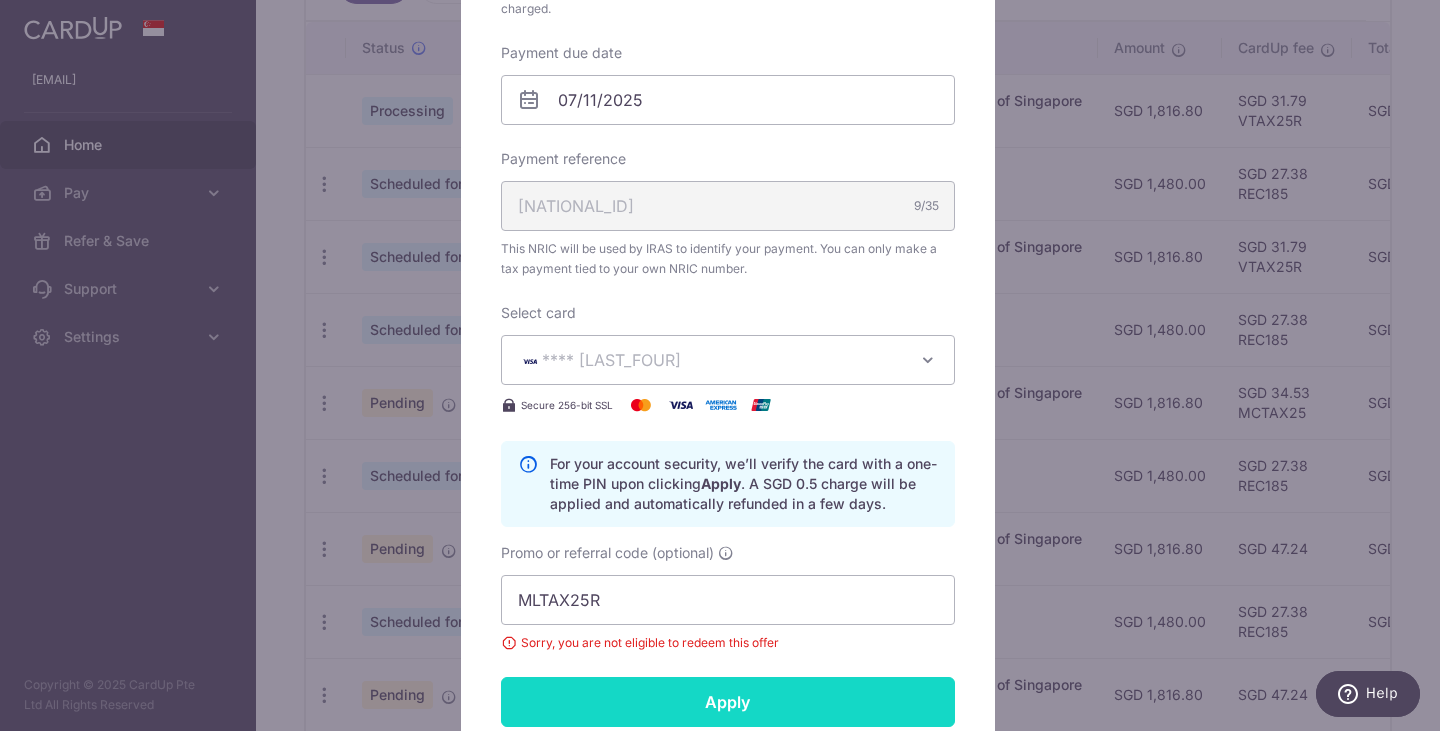click on "Apply" at bounding box center [728, 702] 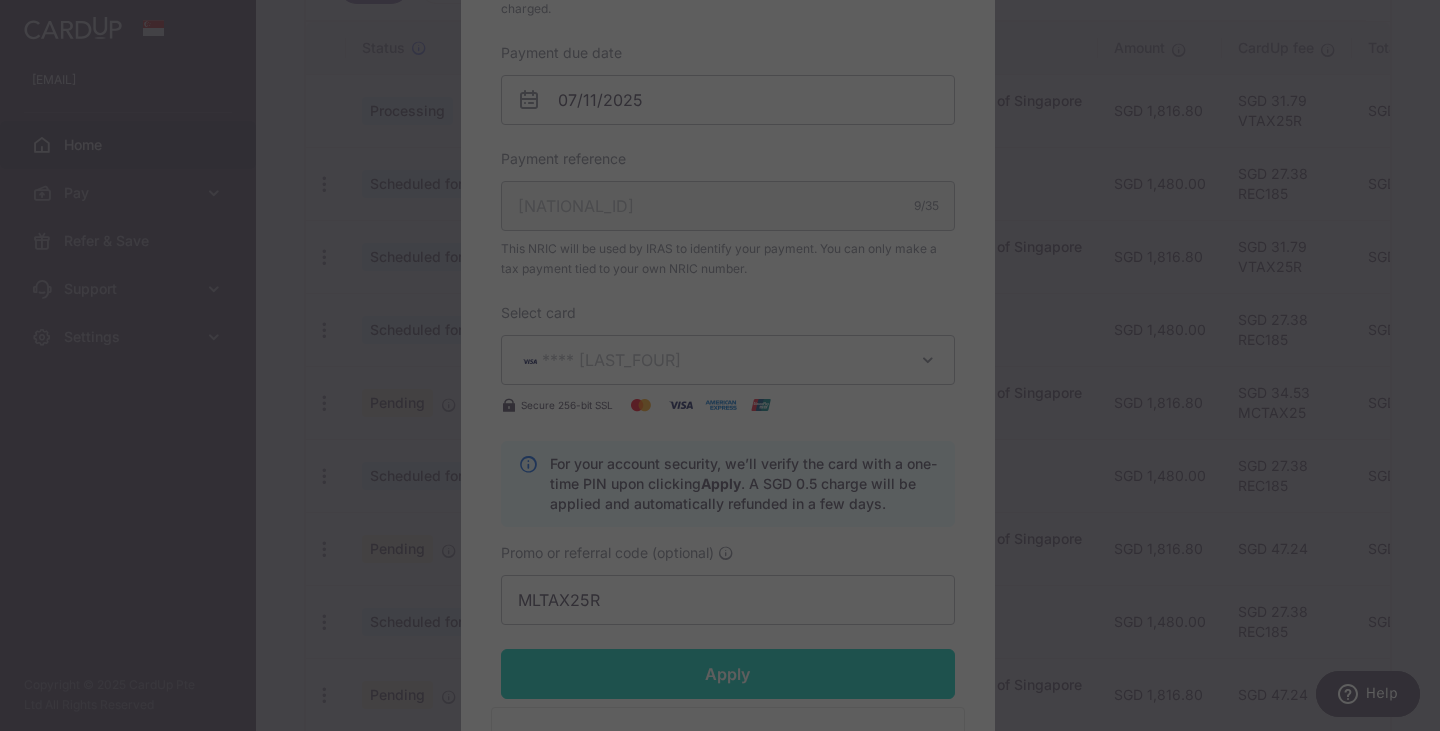 scroll, scrollTop: 0, scrollLeft: 0, axis: both 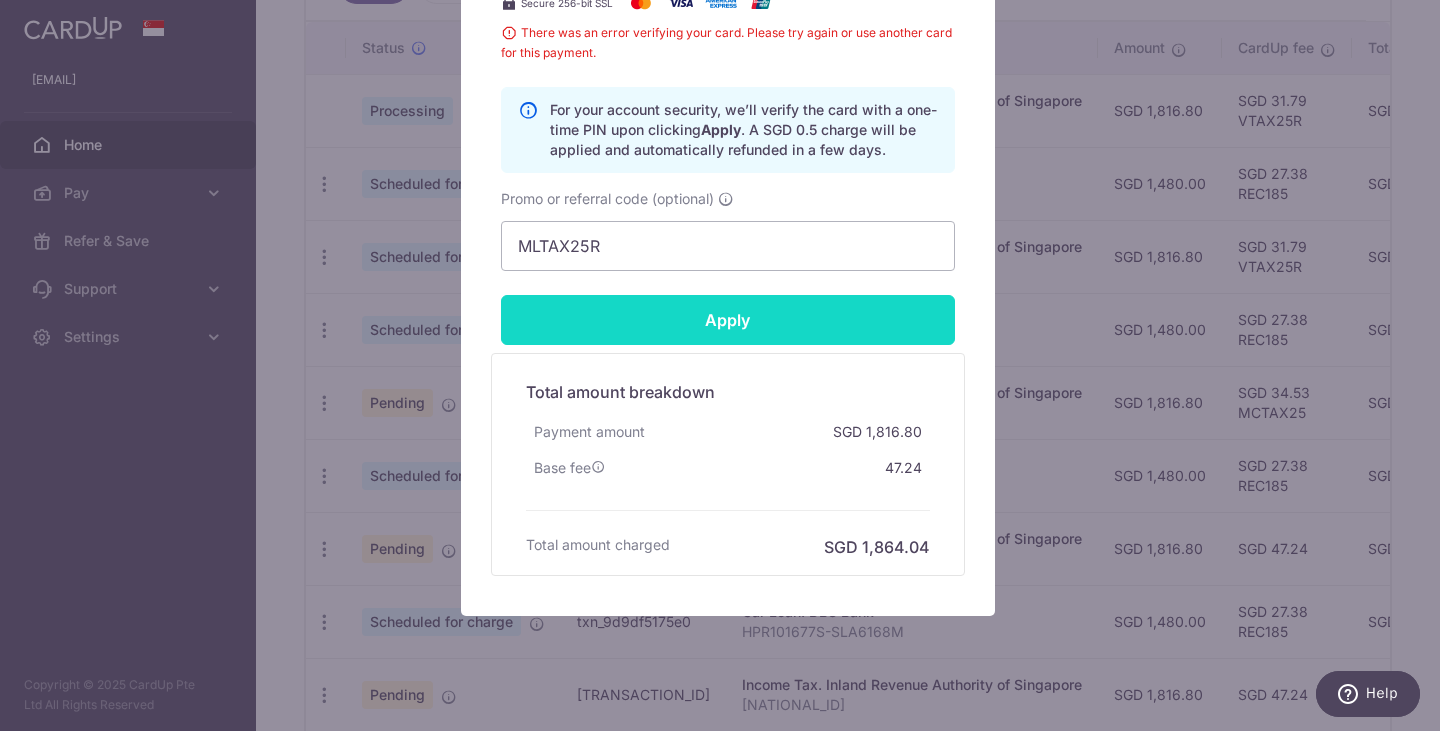 click on "Apply" at bounding box center (728, 320) 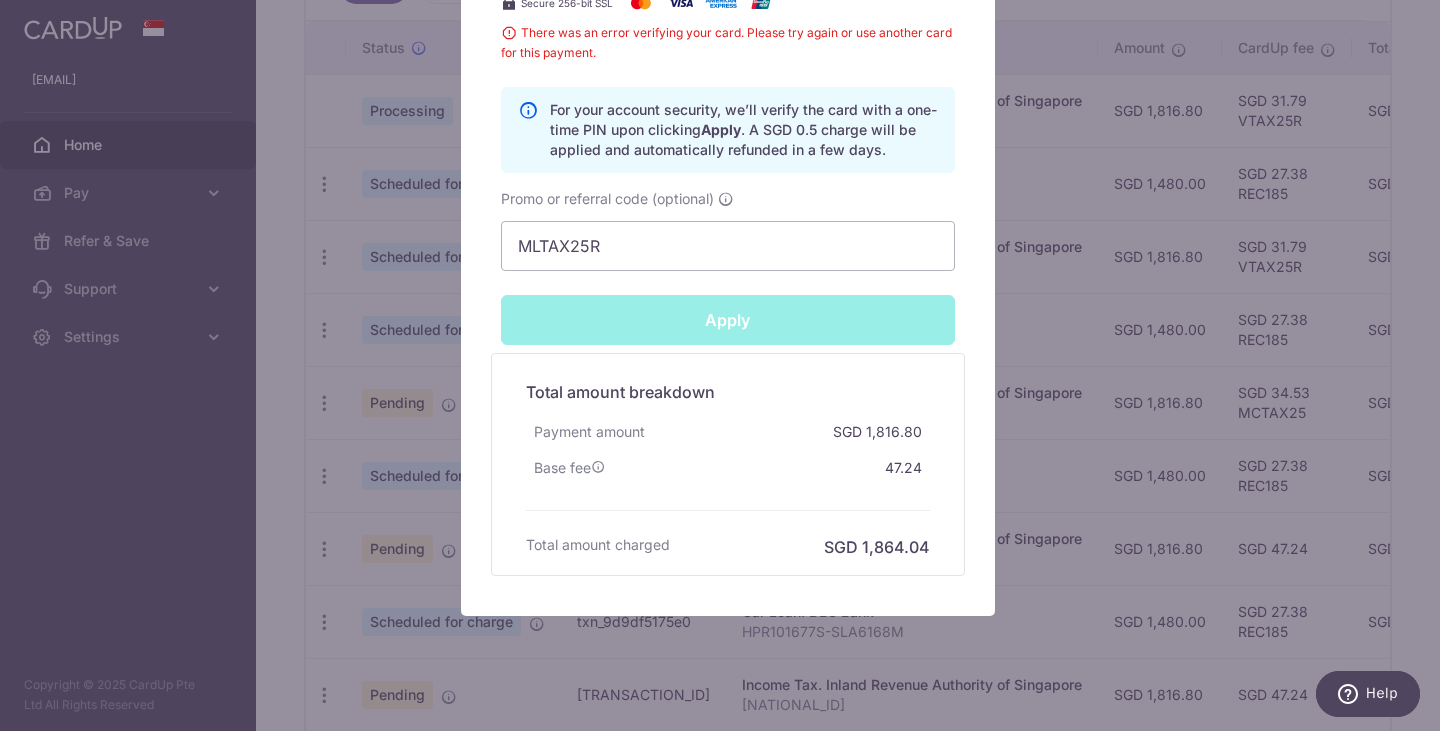 scroll, scrollTop: 992, scrollLeft: 0, axis: vertical 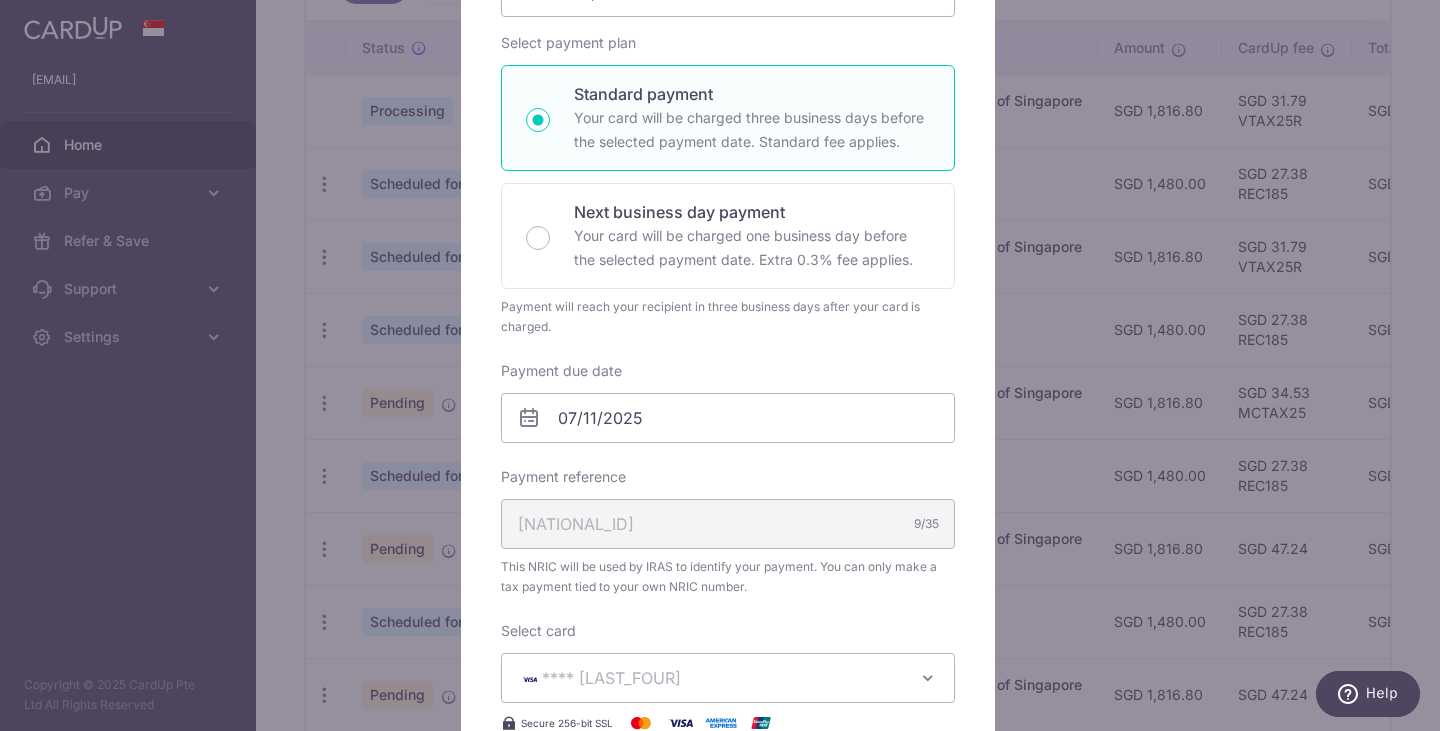 type on "Successfully Applied" 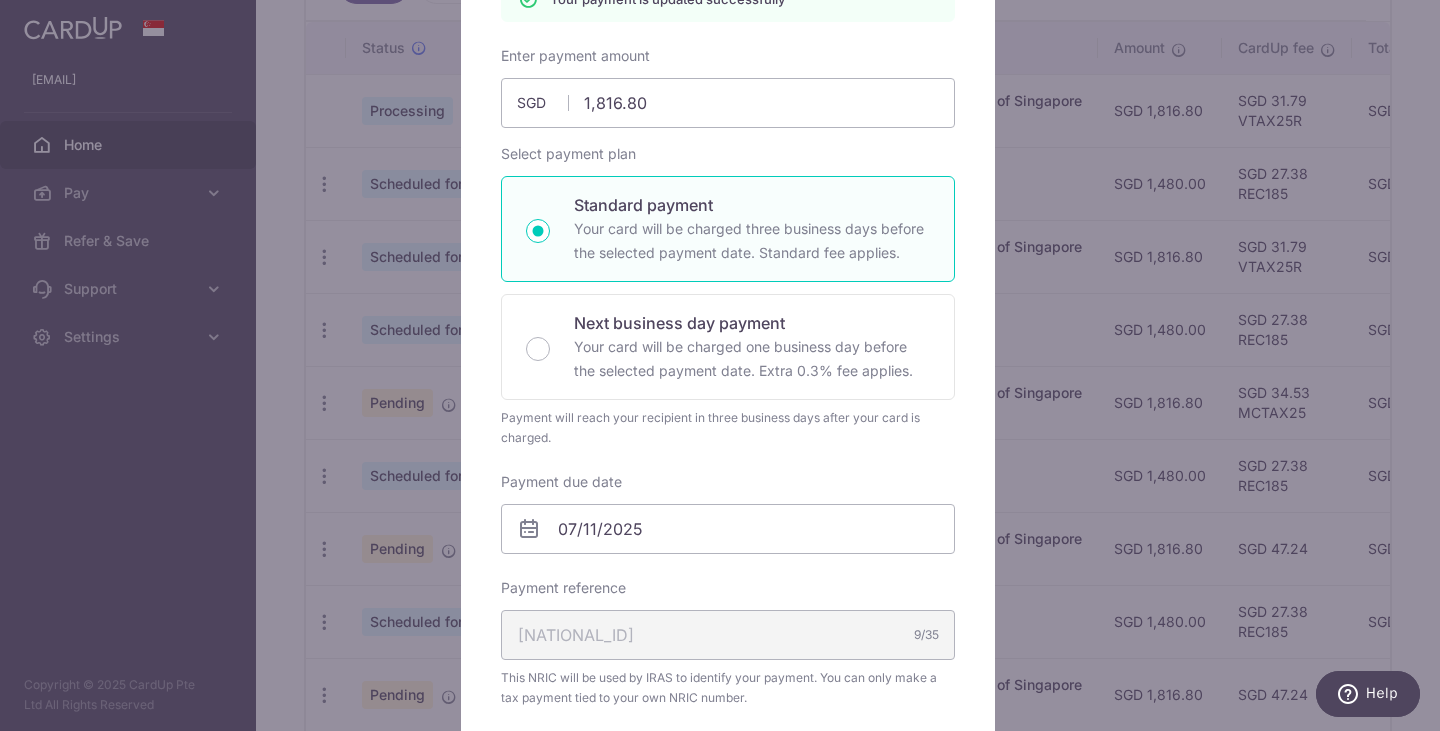 scroll, scrollTop: 0, scrollLeft: 0, axis: both 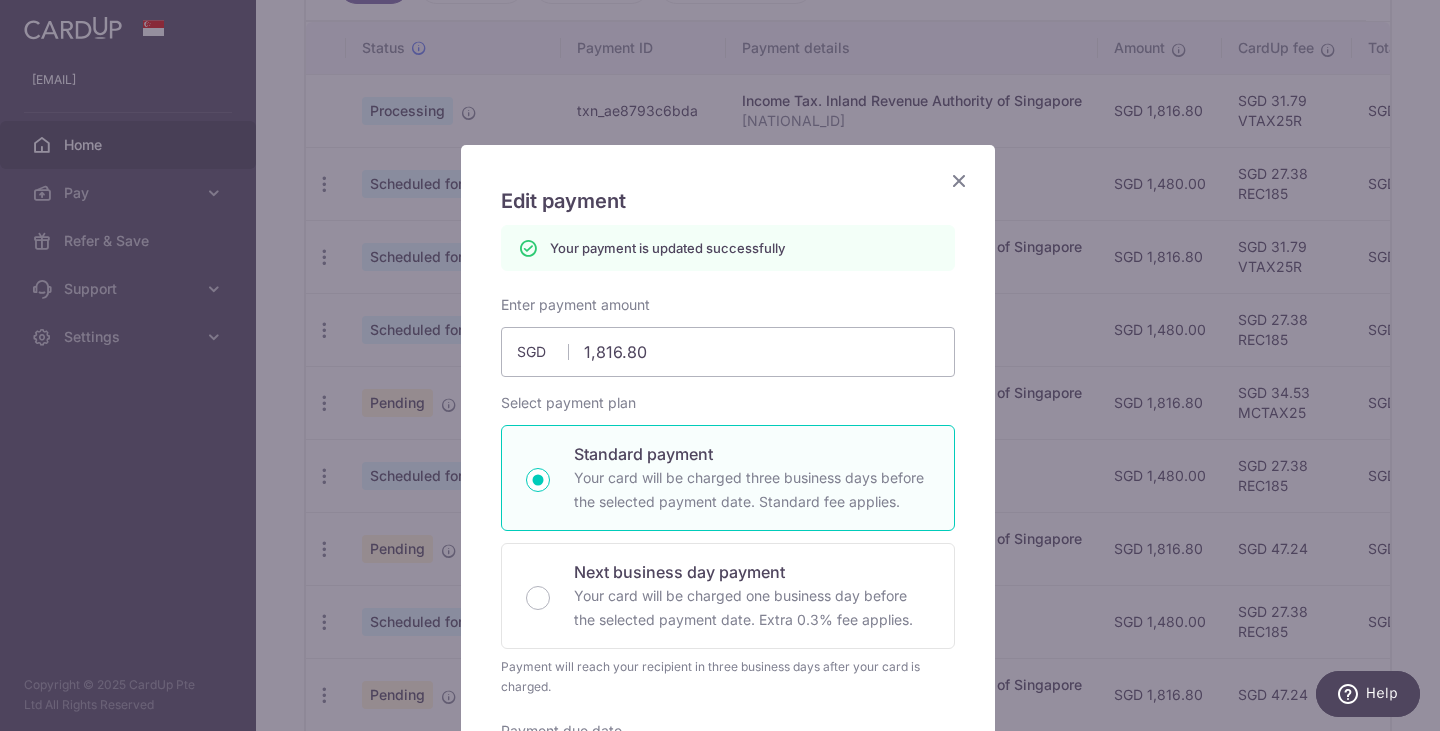 click at bounding box center (959, 180) 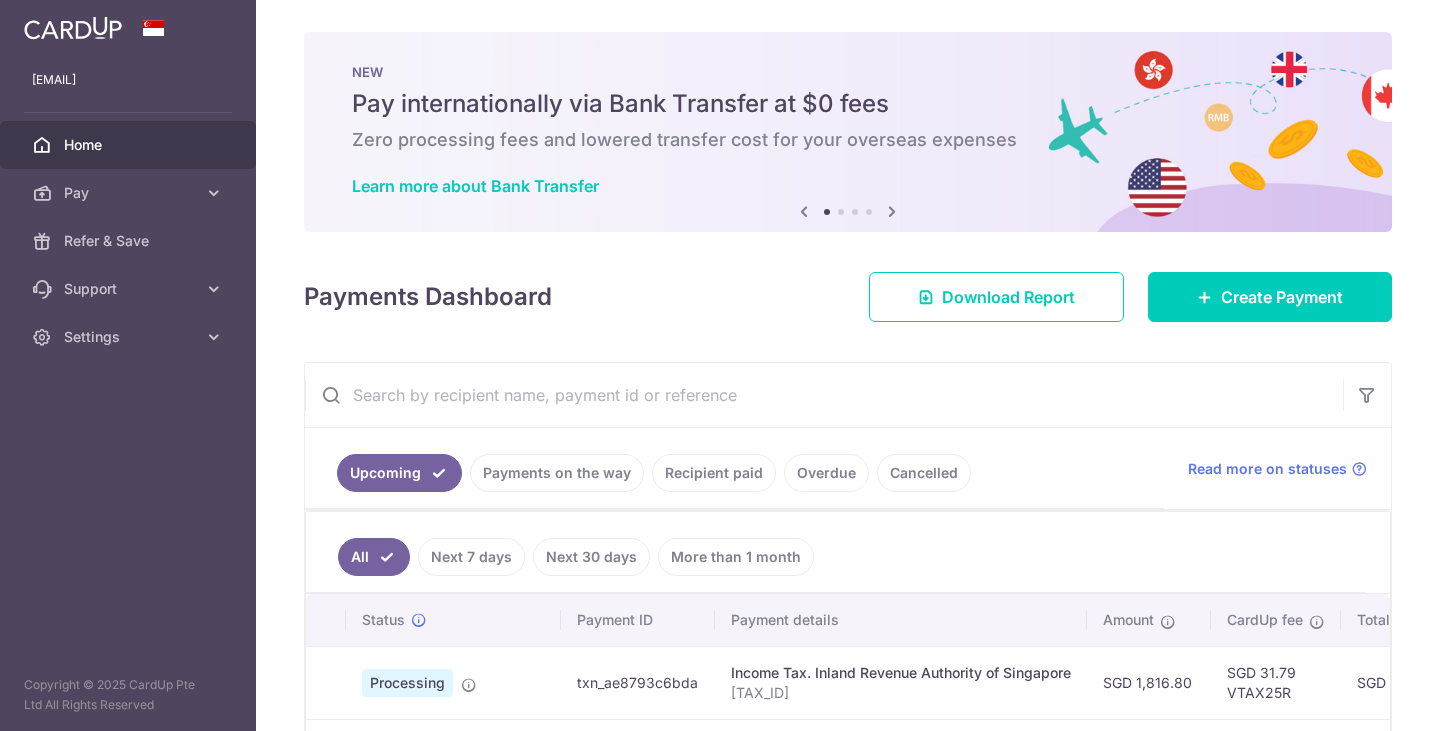 scroll, scrollTop: 0, scrollLeft: 0, axis: both 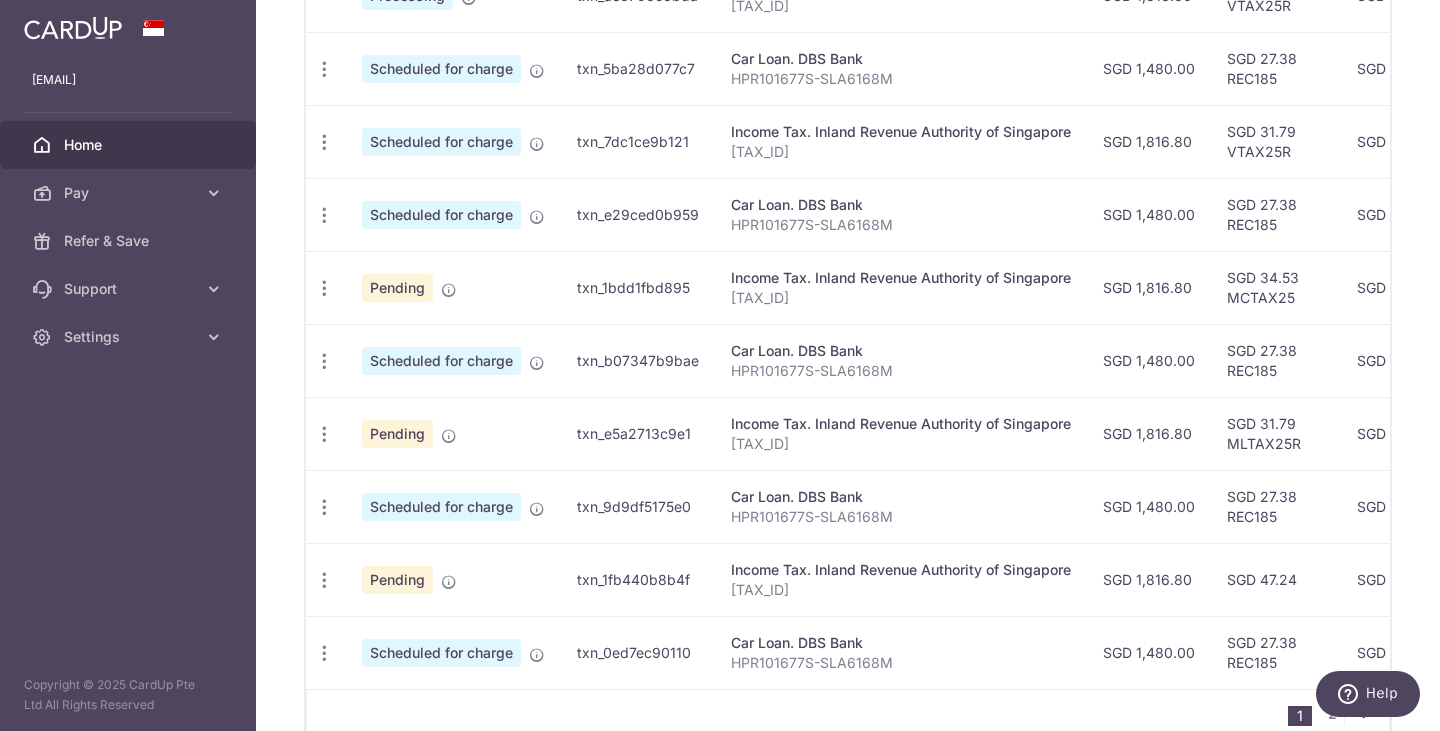 drag, startPoint x: 0, startPoint y: 0, endPoint x: 692, endPoint y: -115, distance: 701.49054 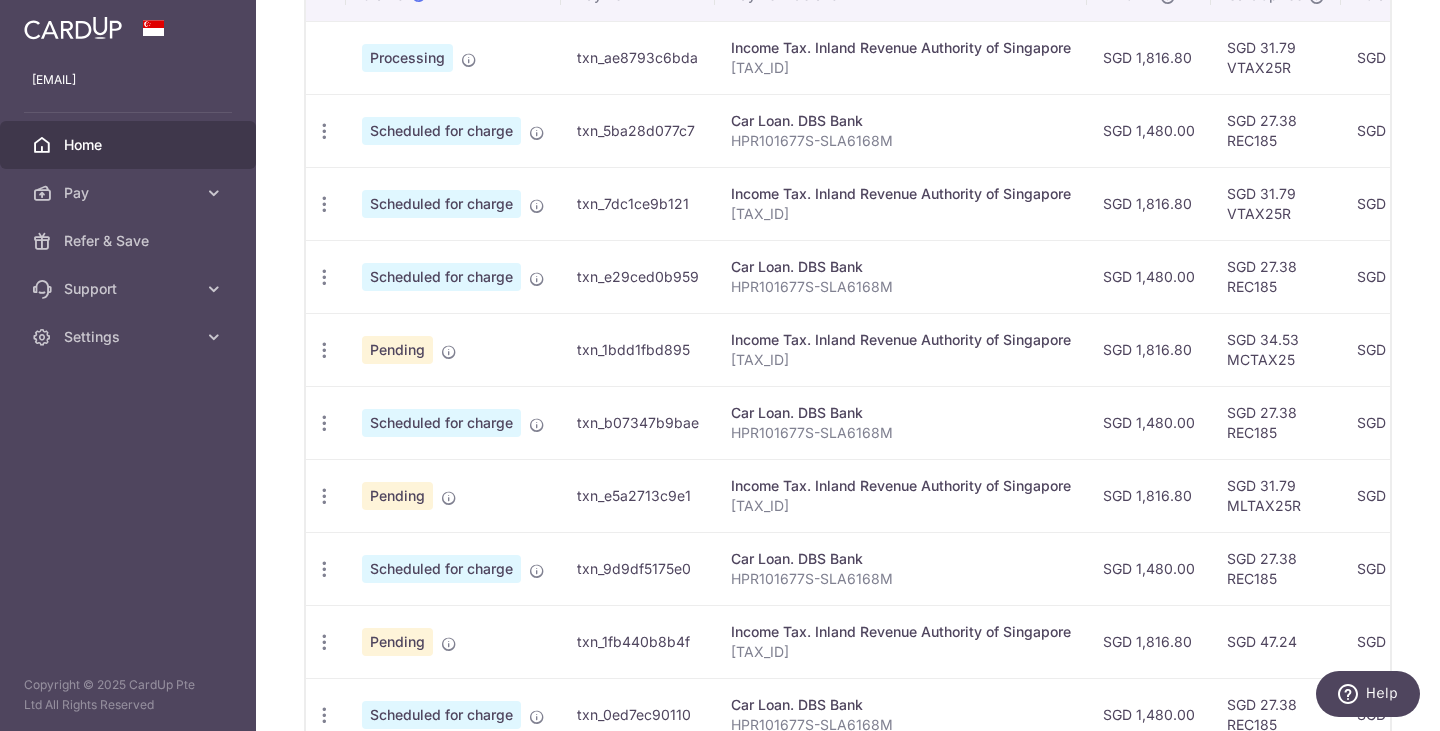 click on "Income Tax. [ORGANIZATION]
[TAX_ID]" at bounding box center [901, 349] 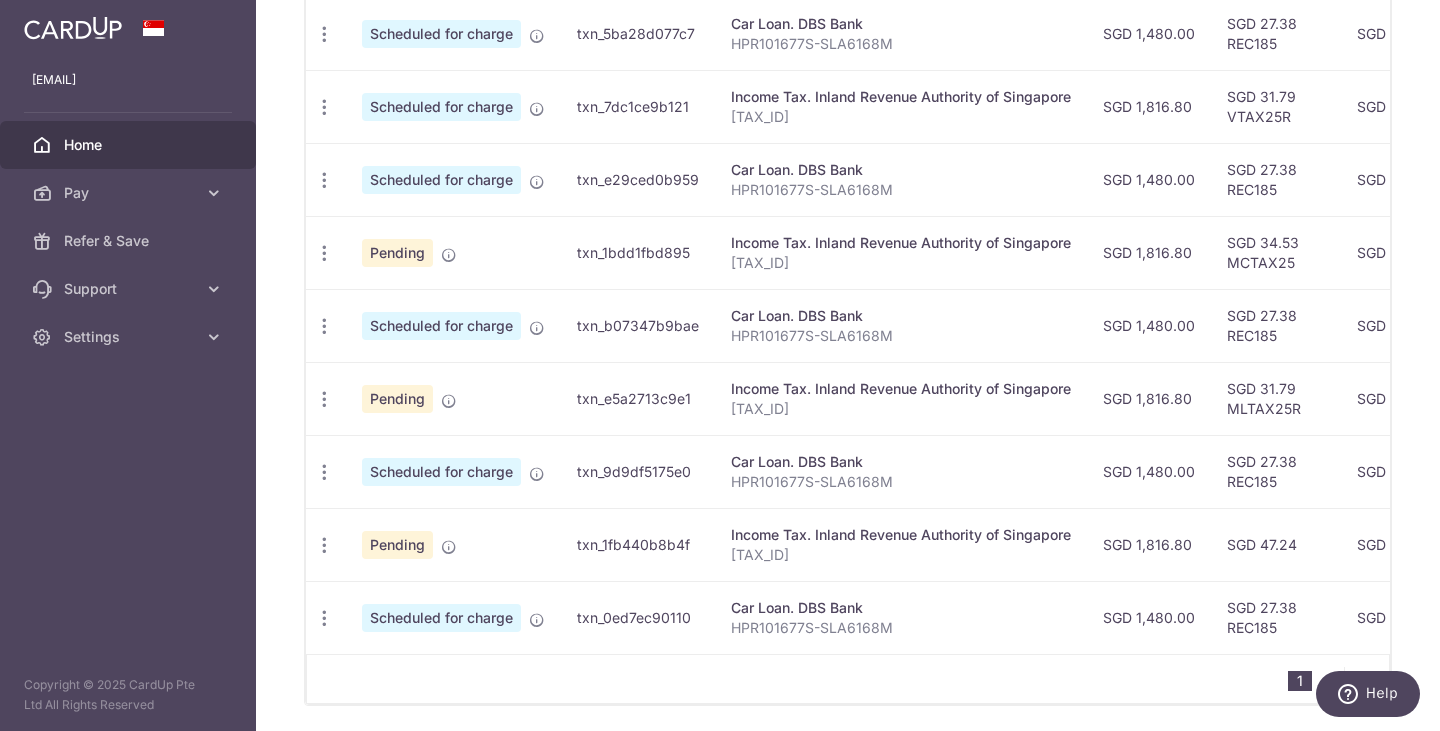 scroll, scrollTop: 749, scrollLeft: 0, axis: vertical 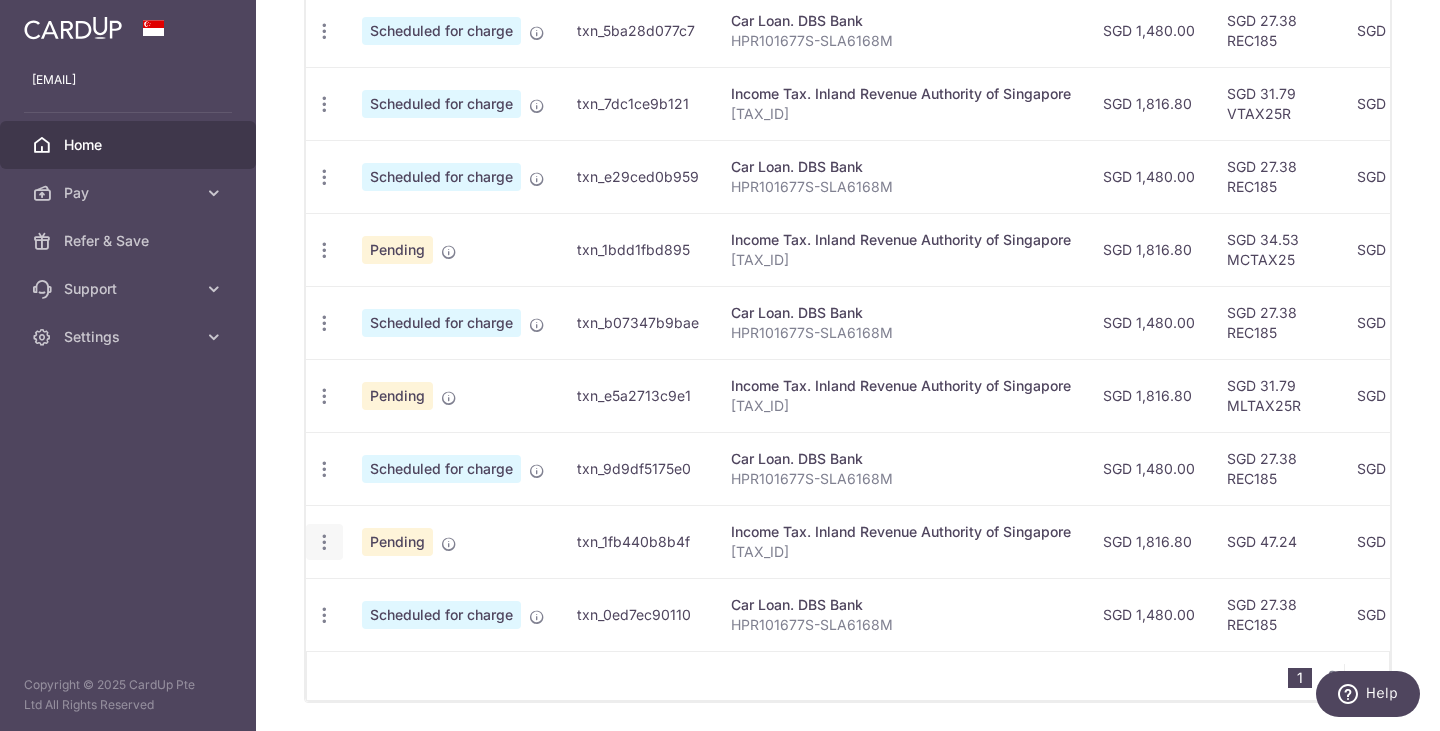 click at bounding box center [324, 31] 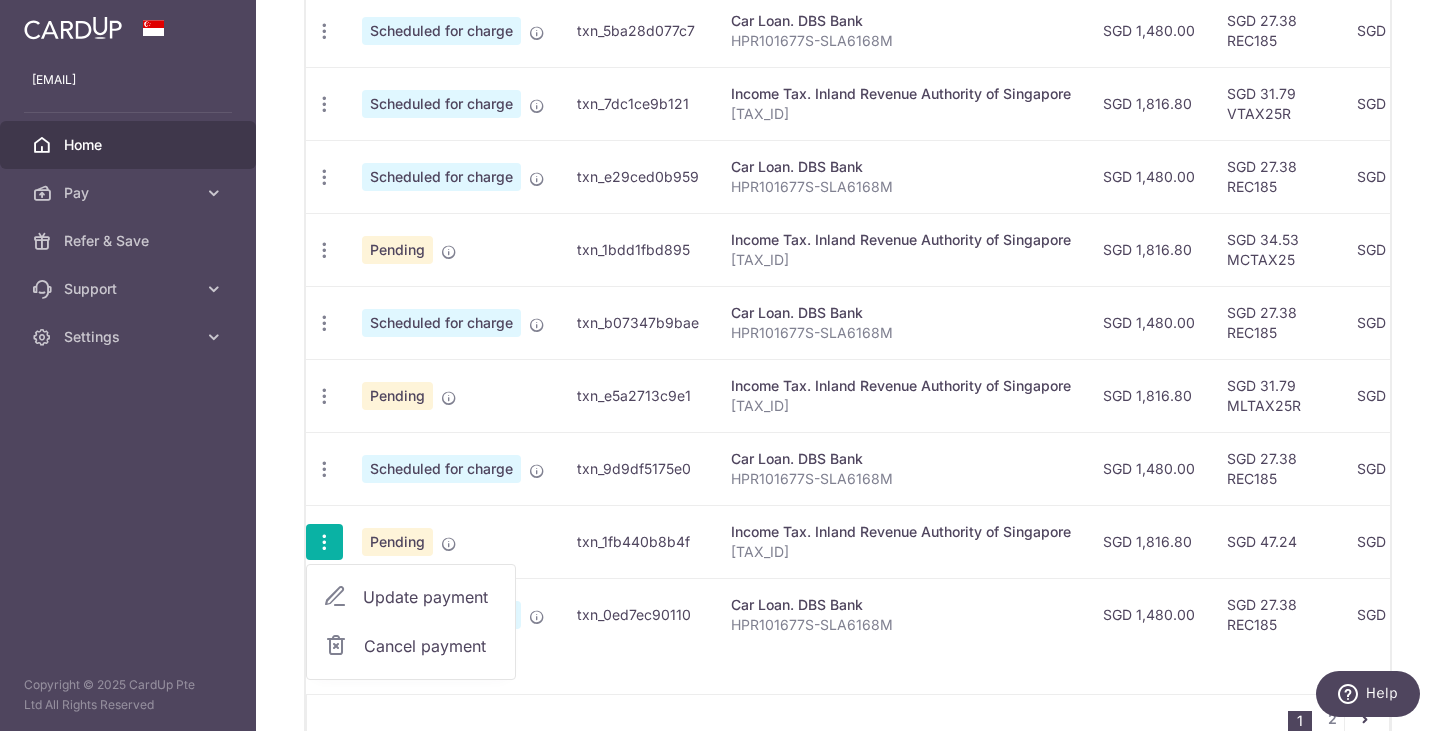 click on "Update payment" at bounding box center [431, 597] 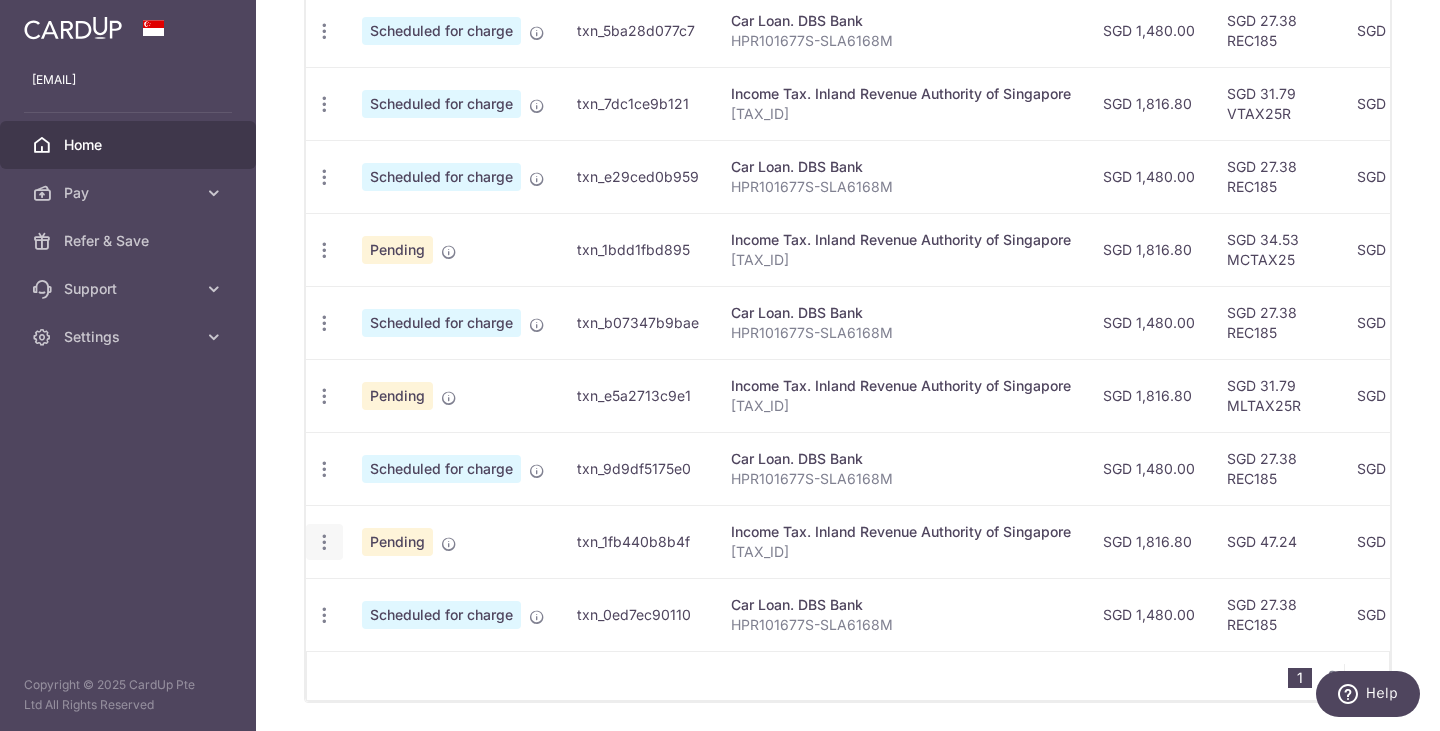 radio on "true" 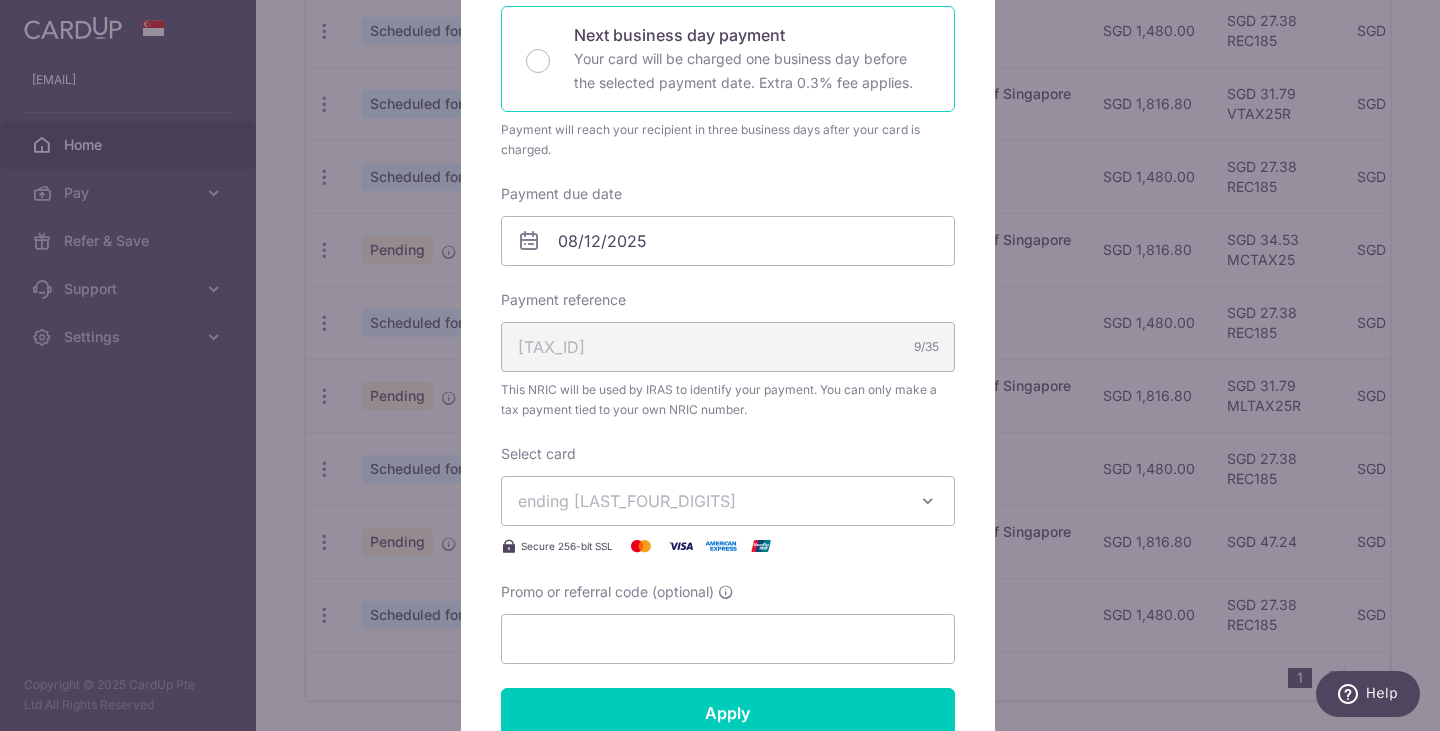 scroll, scrollTop: 468, scrollLeft: 0, axis: vertical 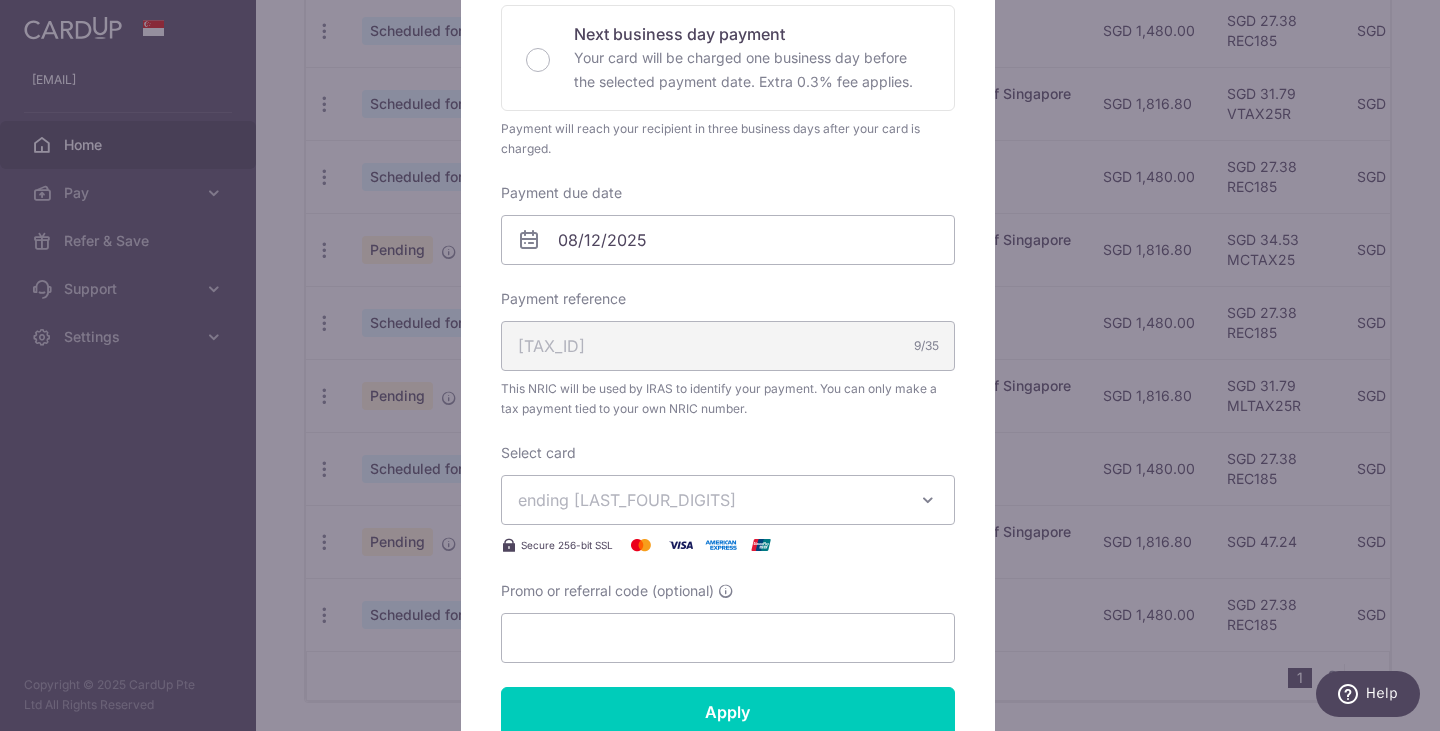 click on "ending [LAST_FOUR_DIGITS]" at bounding box center [710, 500] 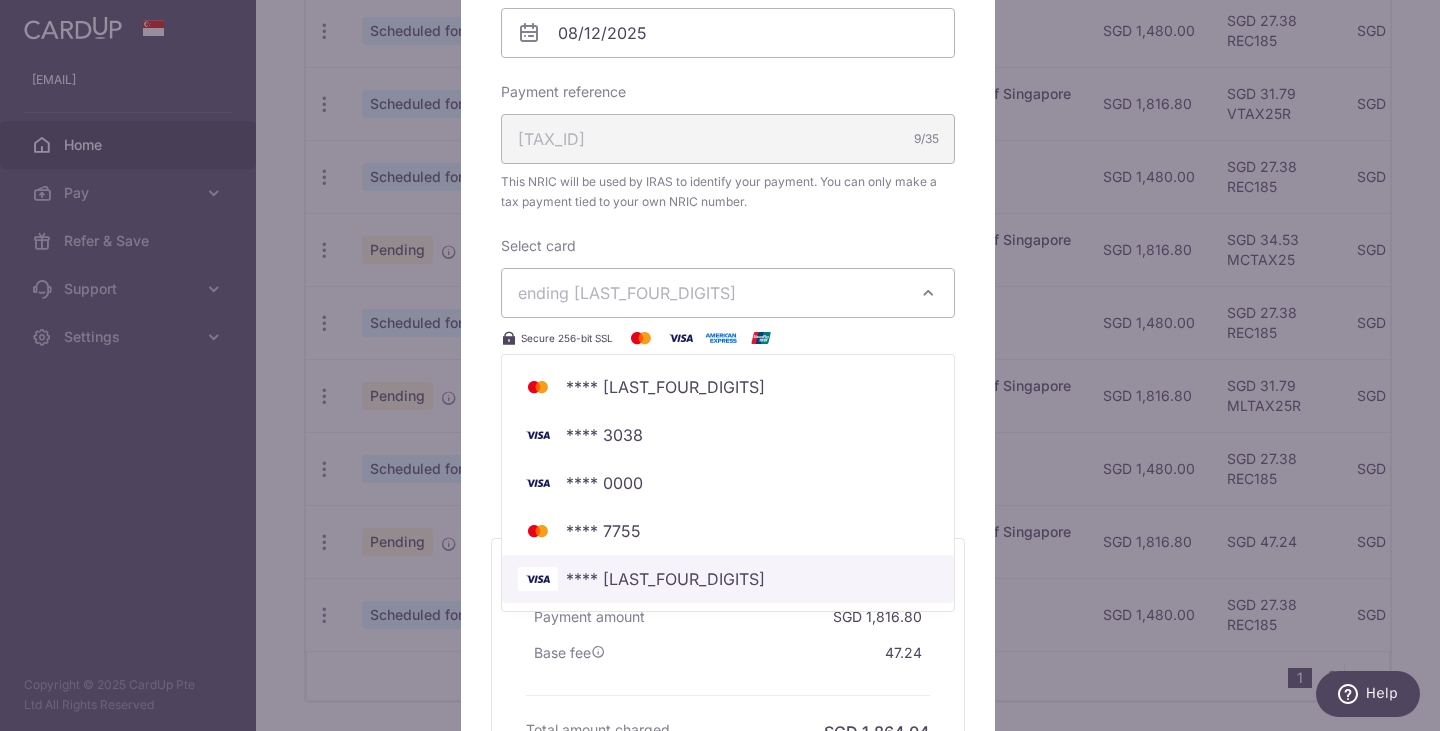 scroll, scrollTop: 676, scrollLeft: 0, axis: vertical 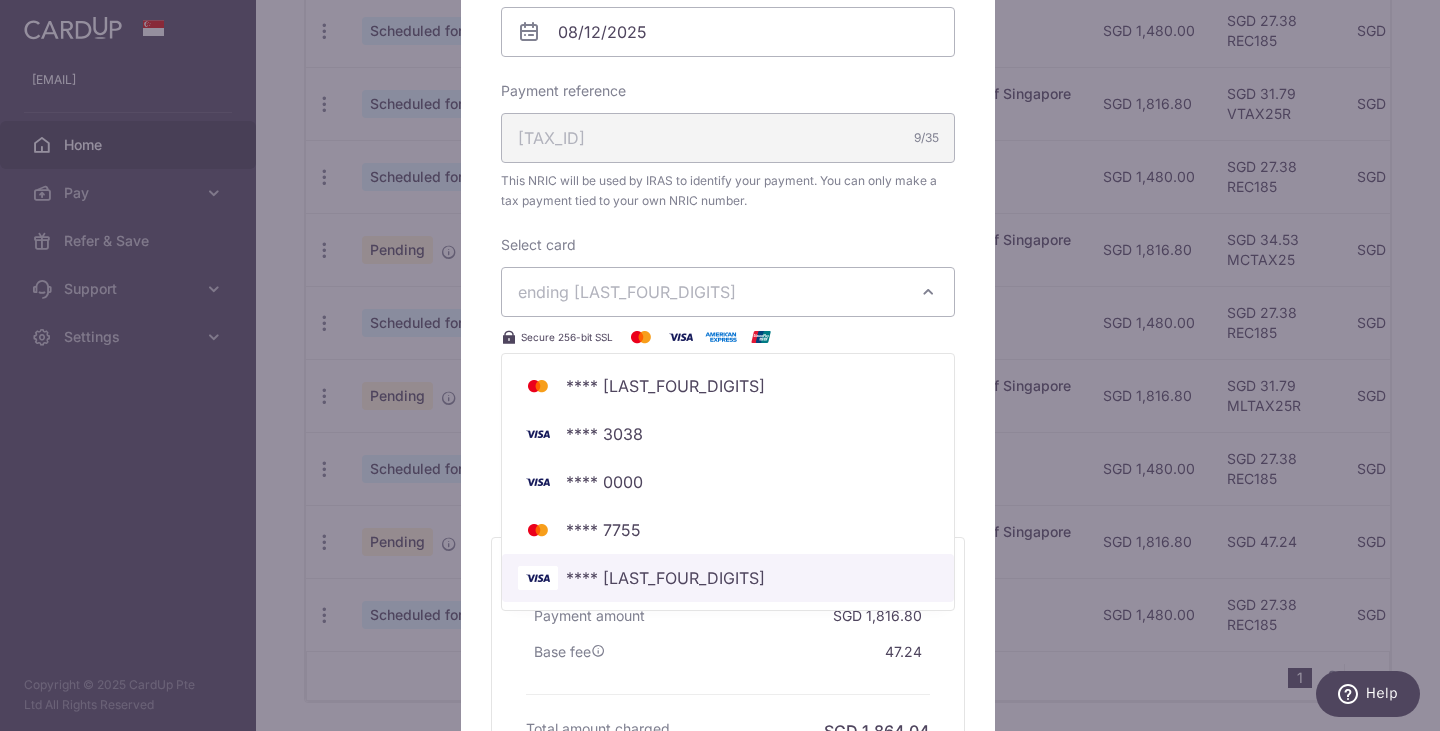 click on "**** [LAST_FOUR_DIGITS]" at bounding box center (728, 578) 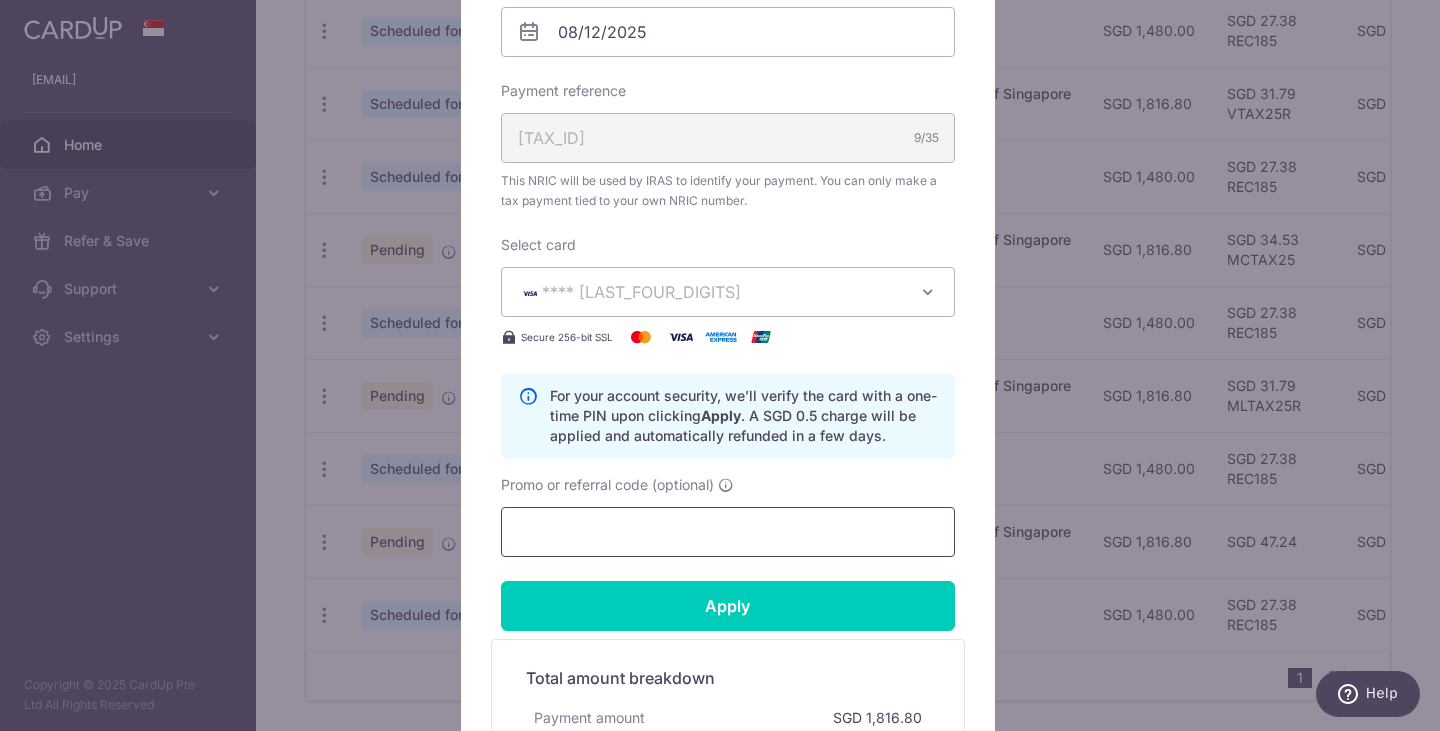 click on "Promo or referral code (optional)" at bounding box center [728, 532] 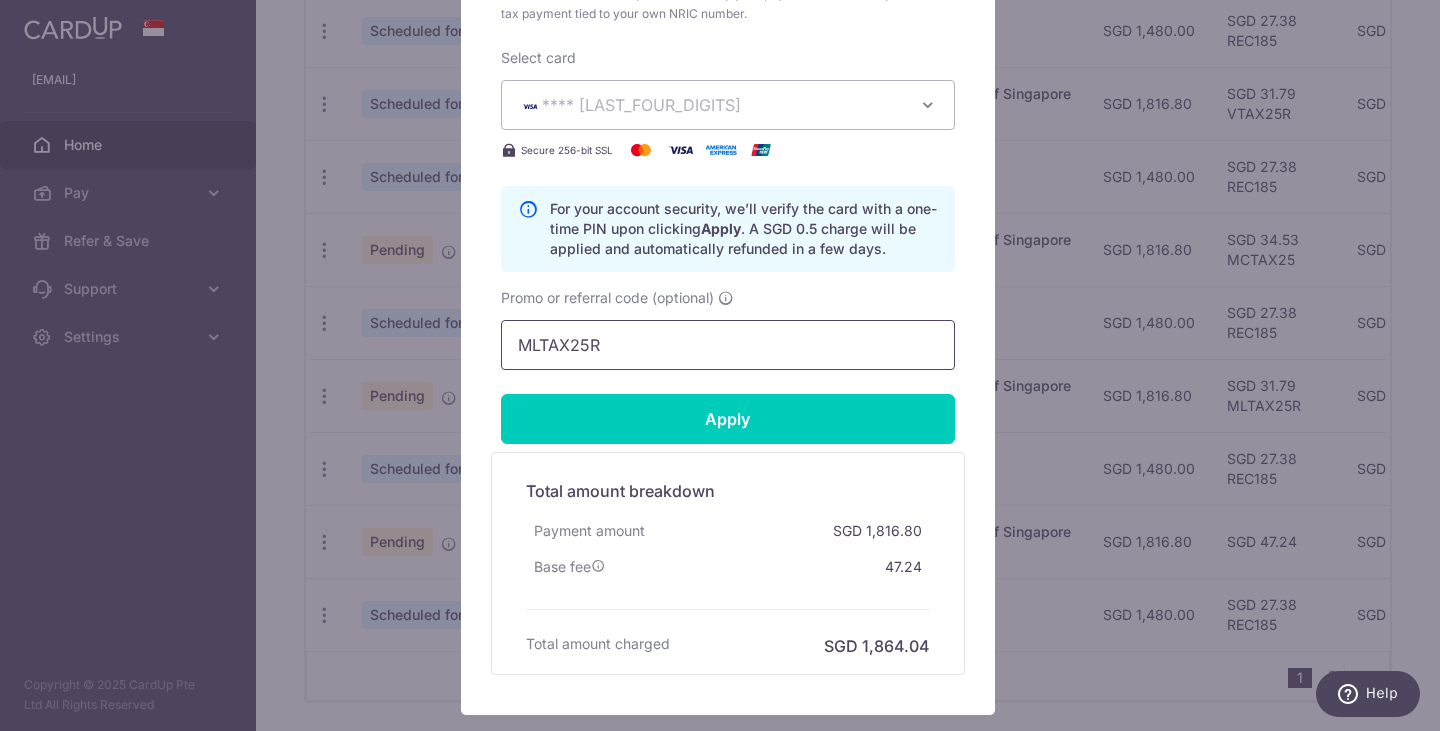 scroll, scrollTop: 992, scrollLeft: 0, axis: vertical 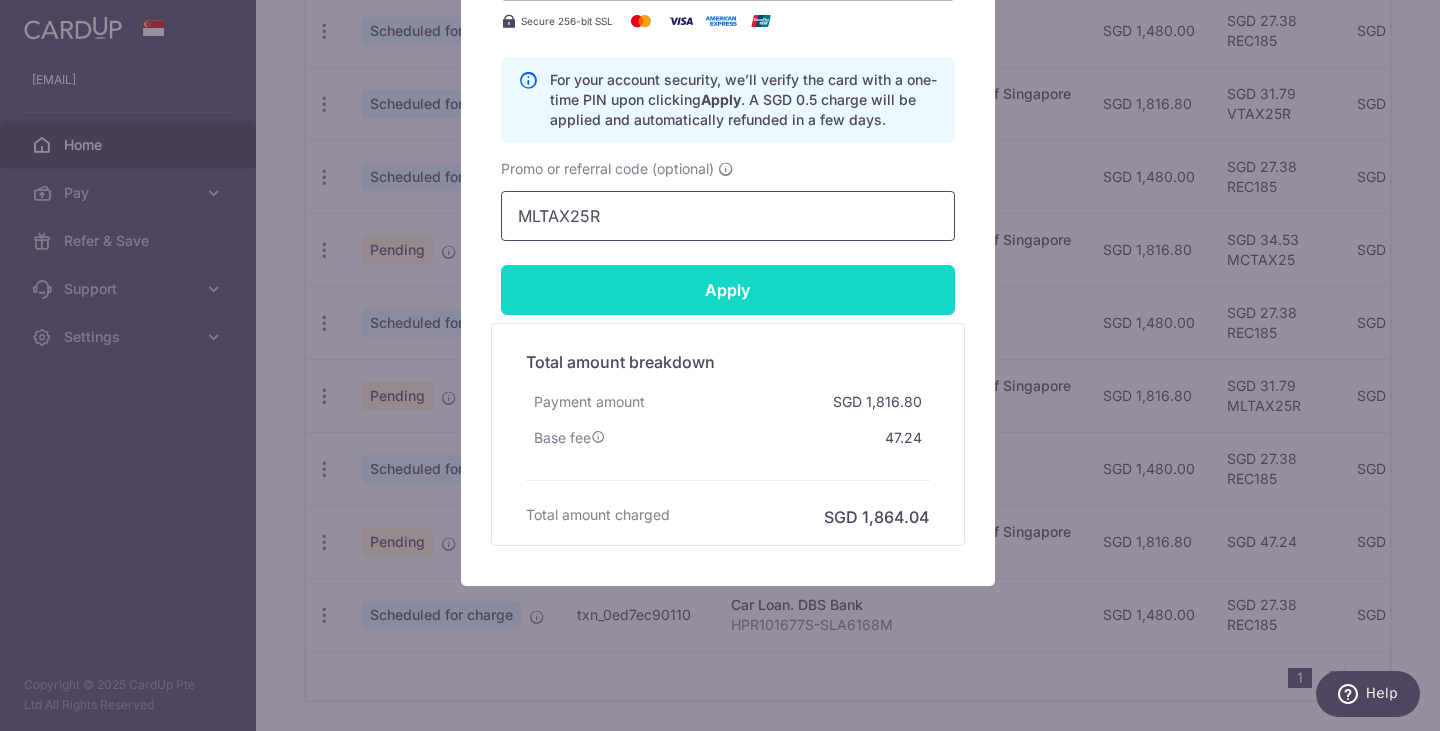 type on "MLTAX25R" 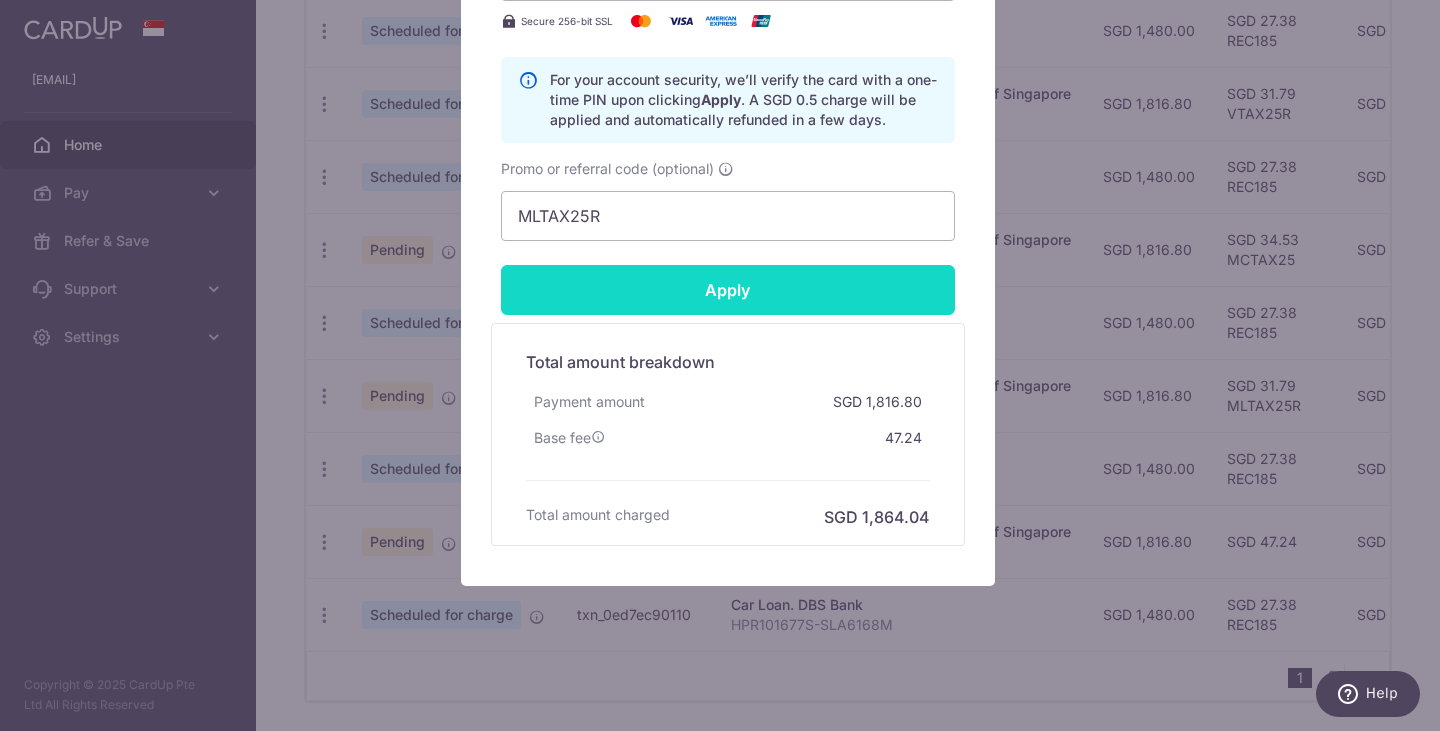 click on "Apply" at bounding box center (728, 290) 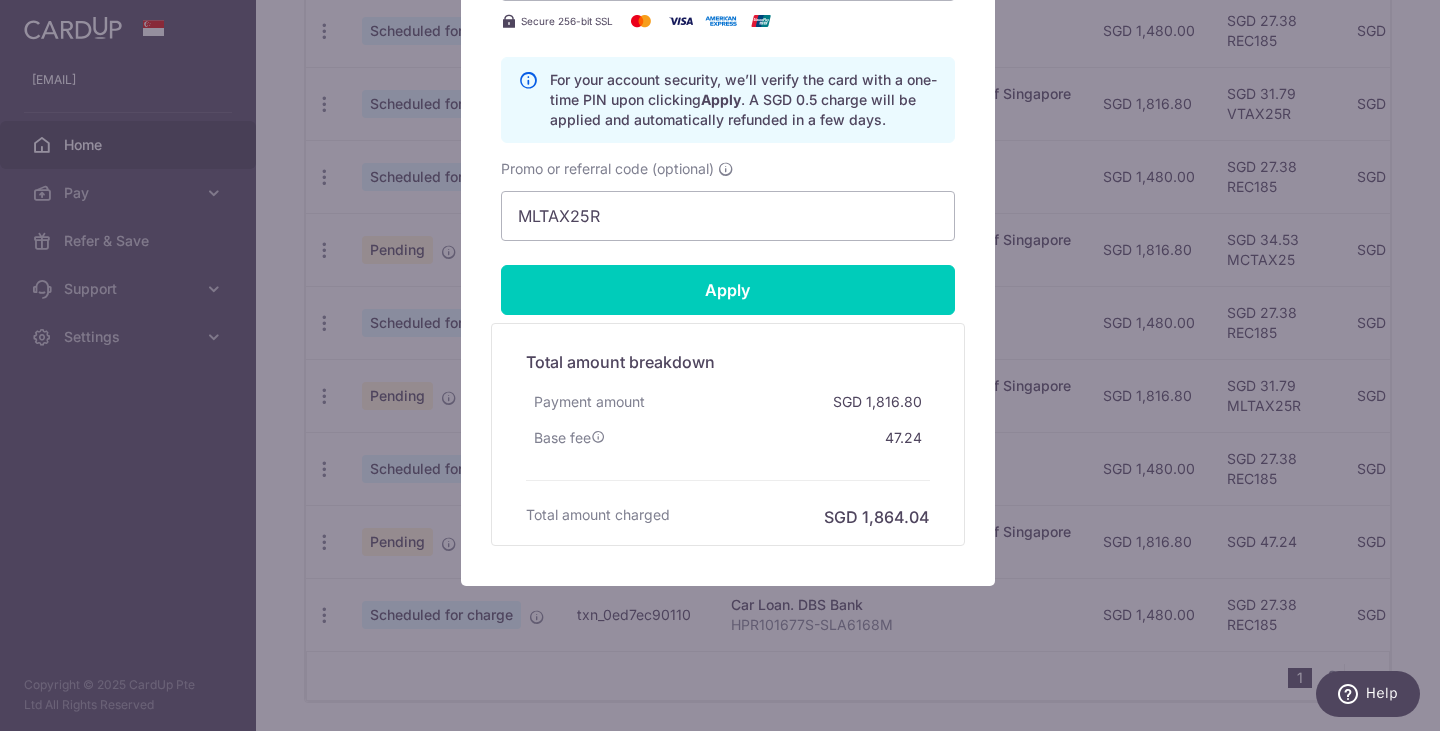 type on "Successfully Applied" 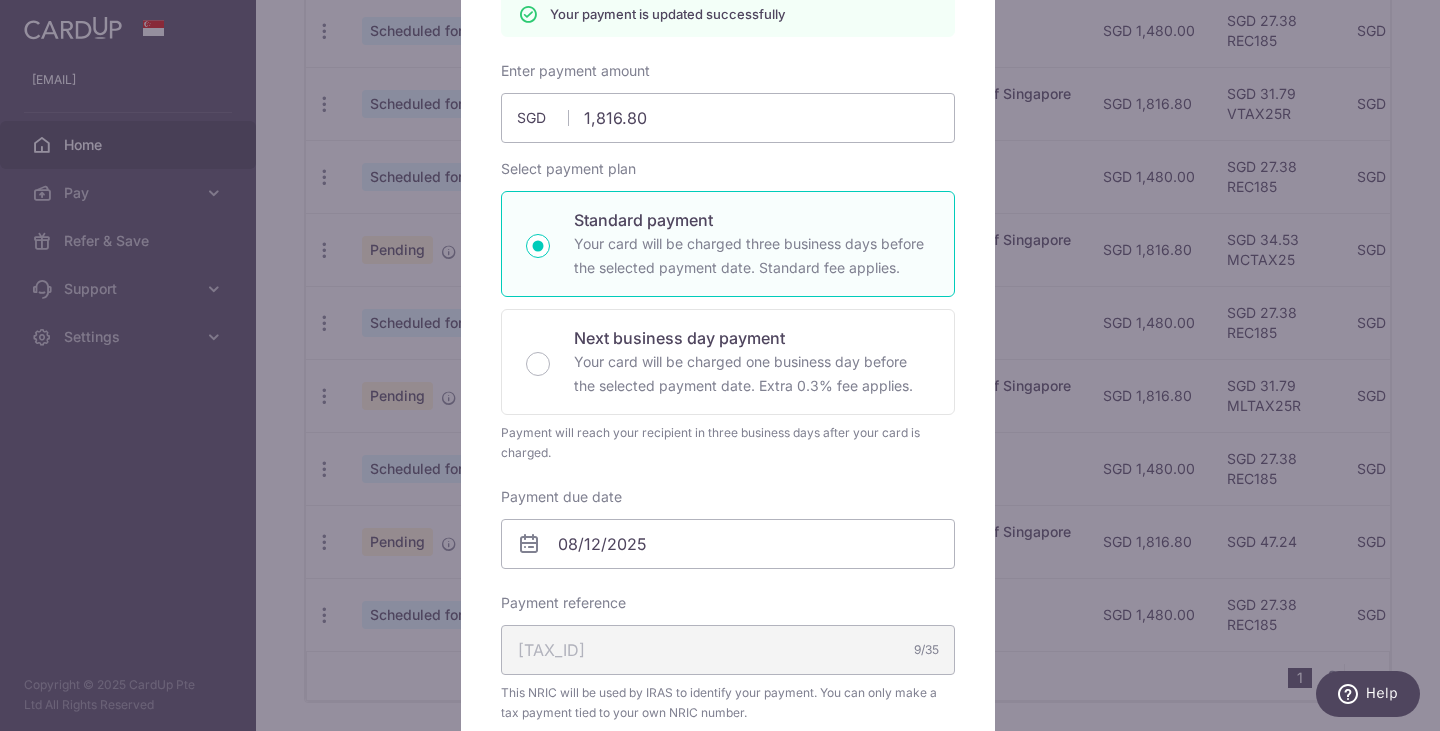 scroll, scrollTop: 0, scrollLeft: 0, axis: both 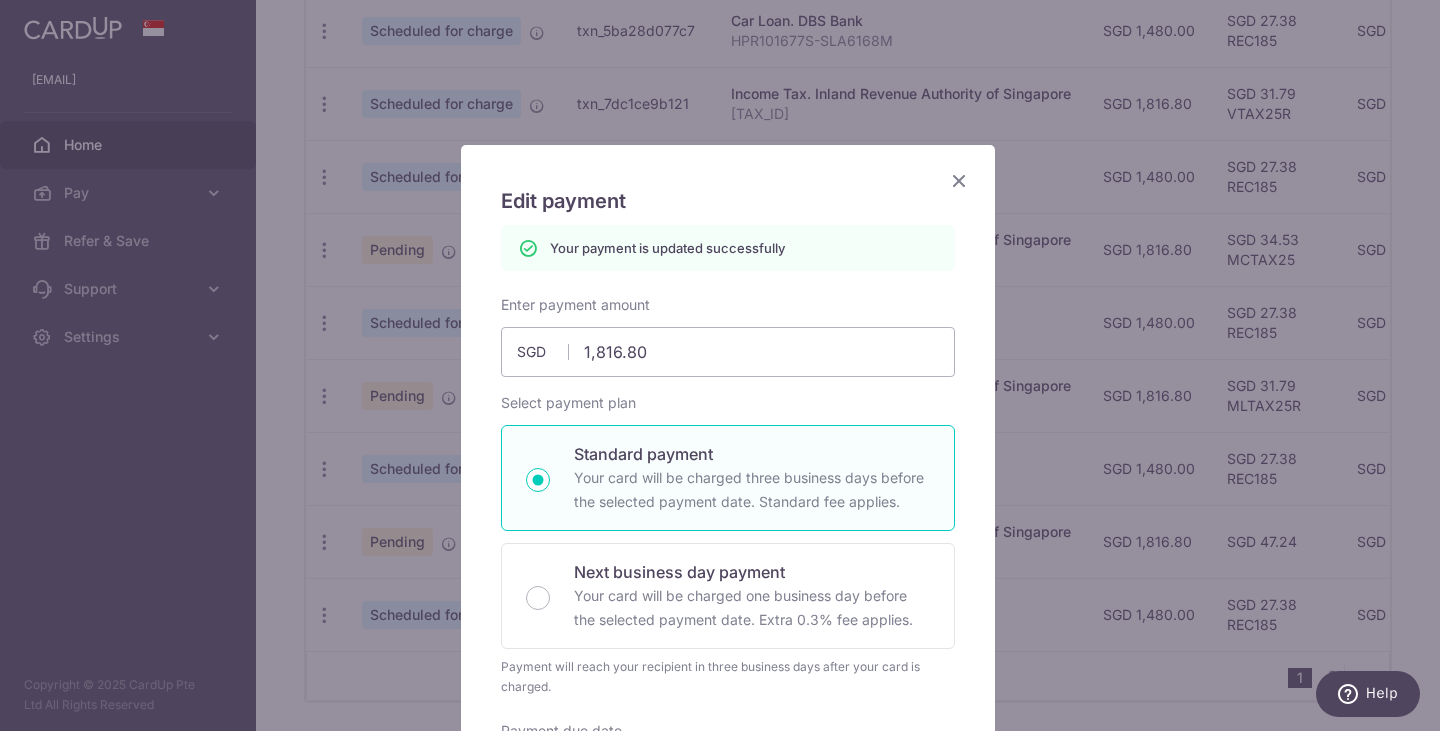click at bounding box center (959, 180) 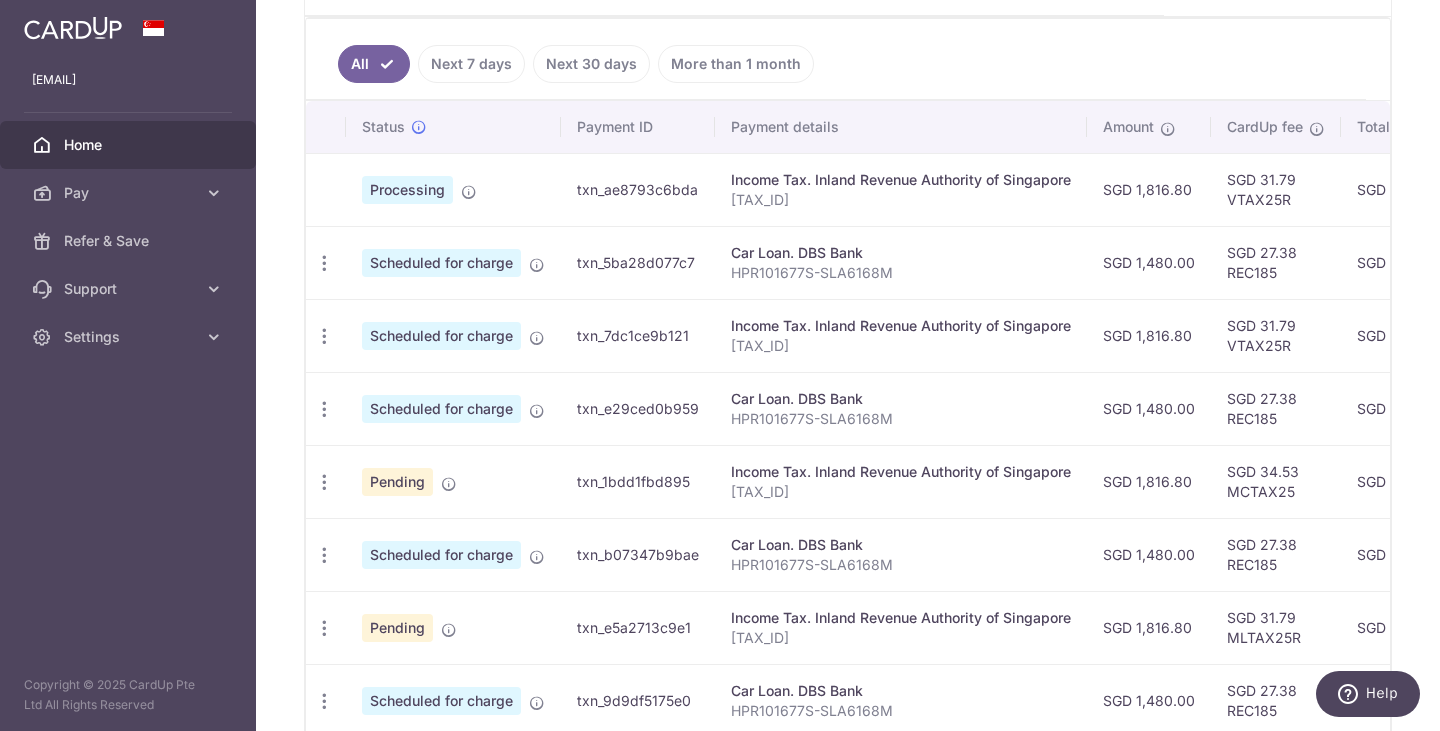 scroll, scrollTop: 503, scrollLeft: 0, axis: vertical 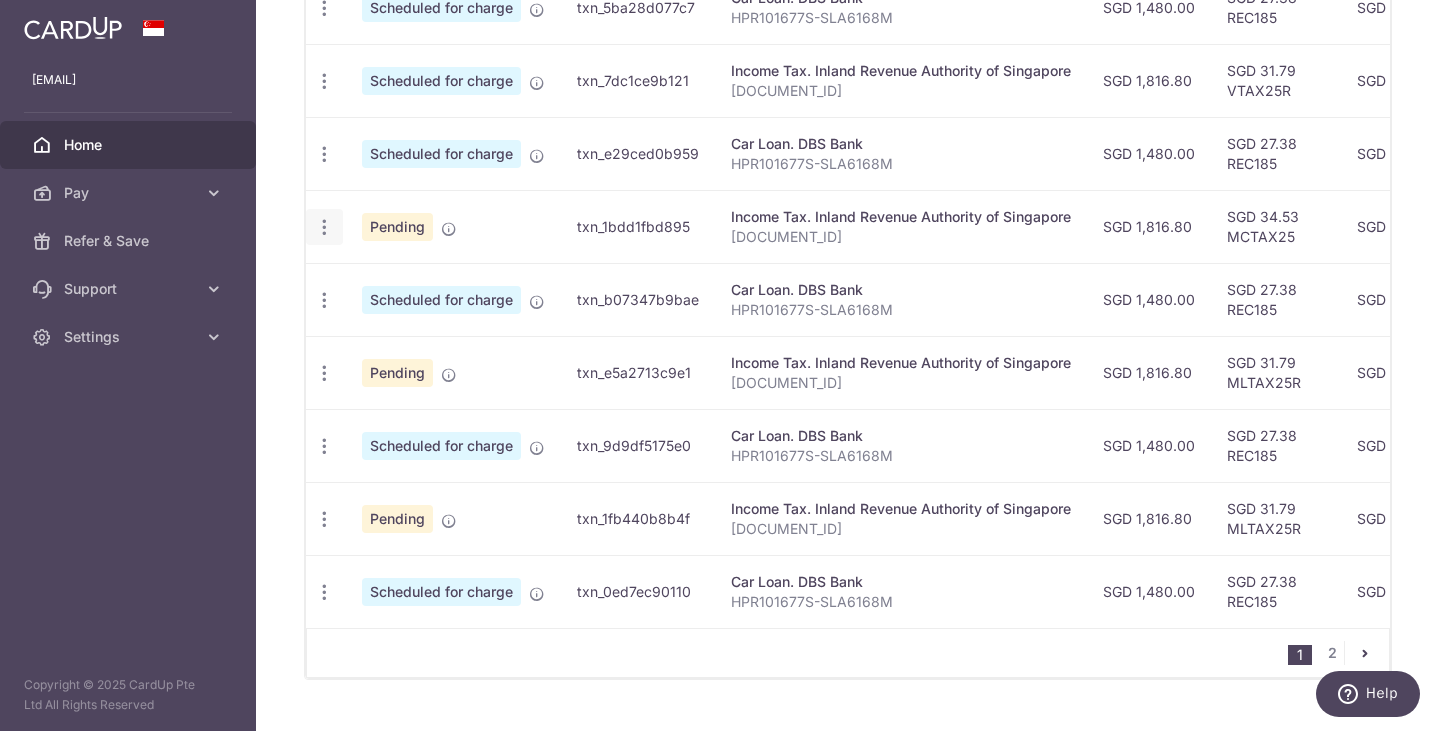 click on "Update payment
Cancel payment" at bounding box center [324, 227] 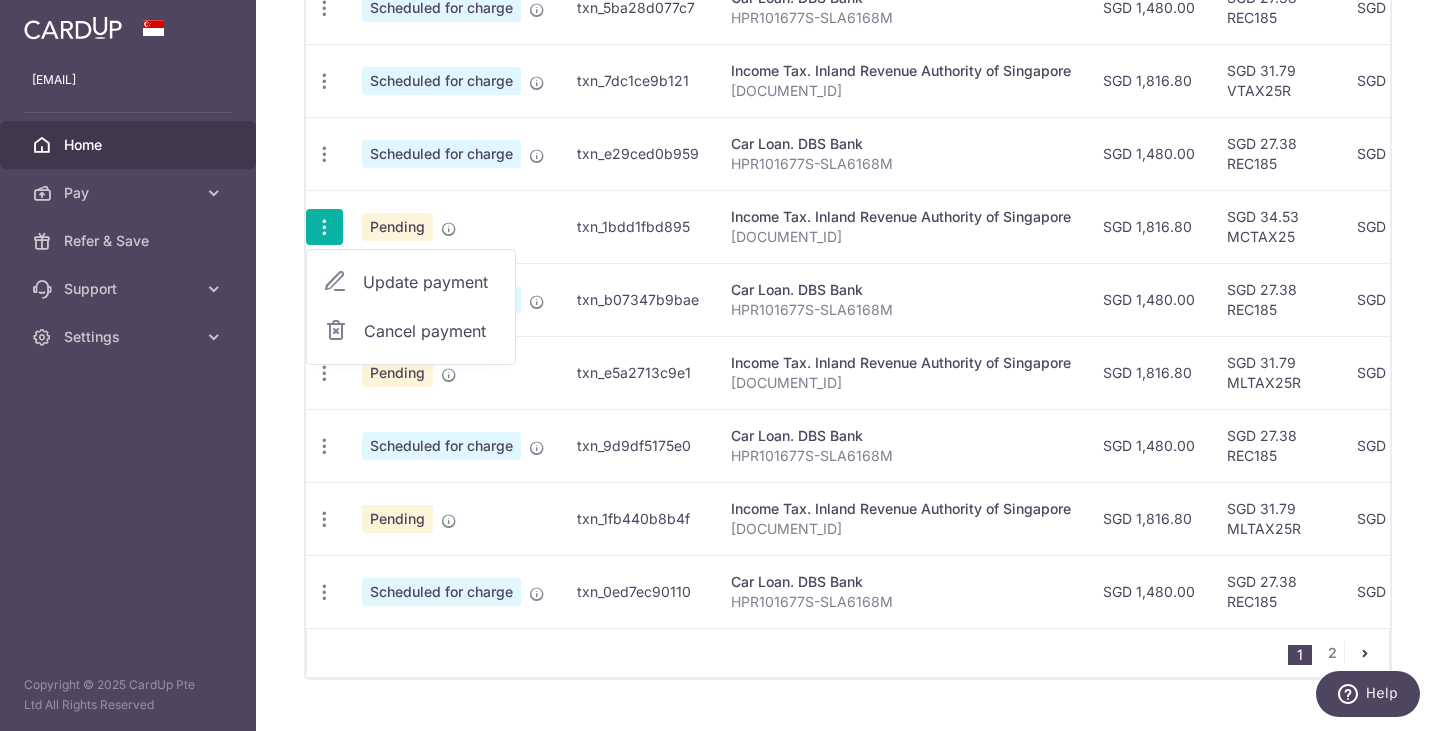 click on "Update payment" at bounding box center (431, 282) 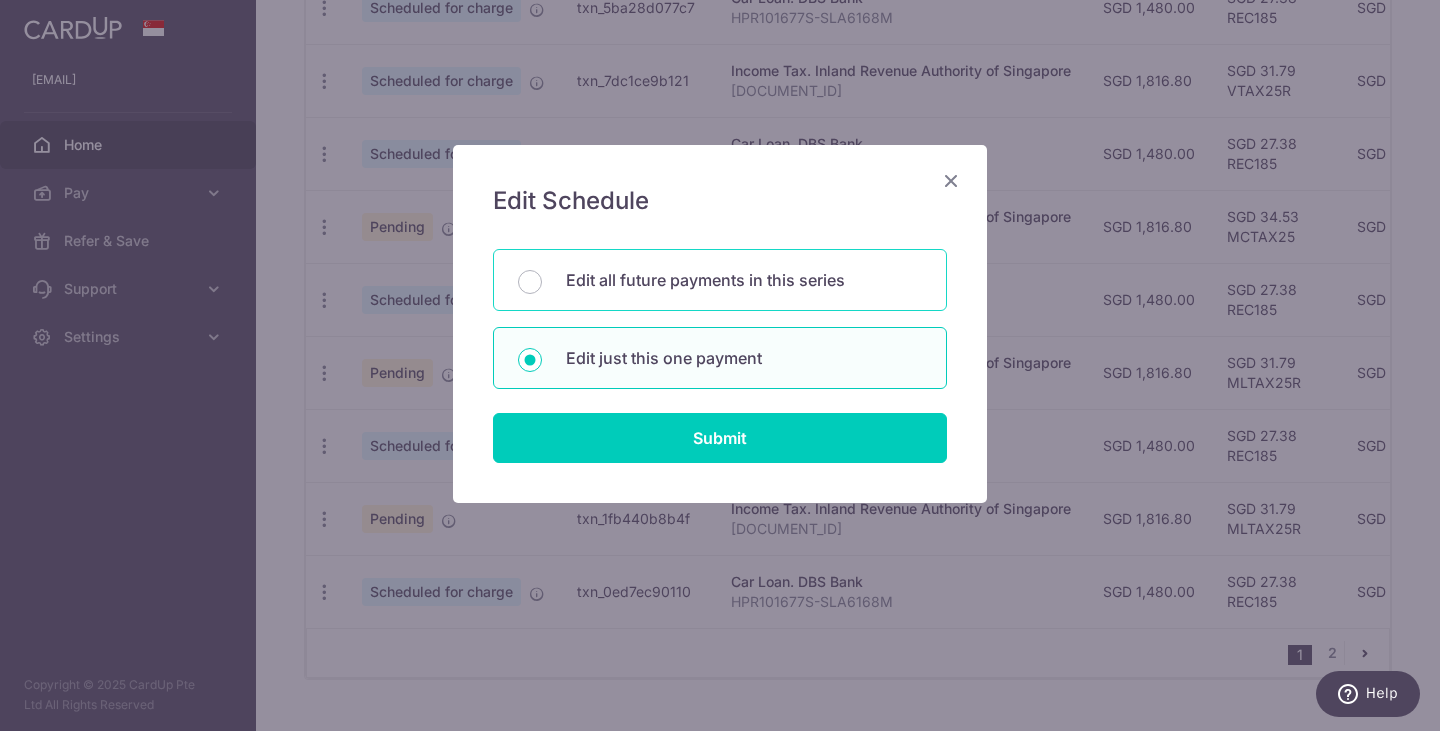 click on "Edit all future payments in this series" at bounding box center [744, 280] 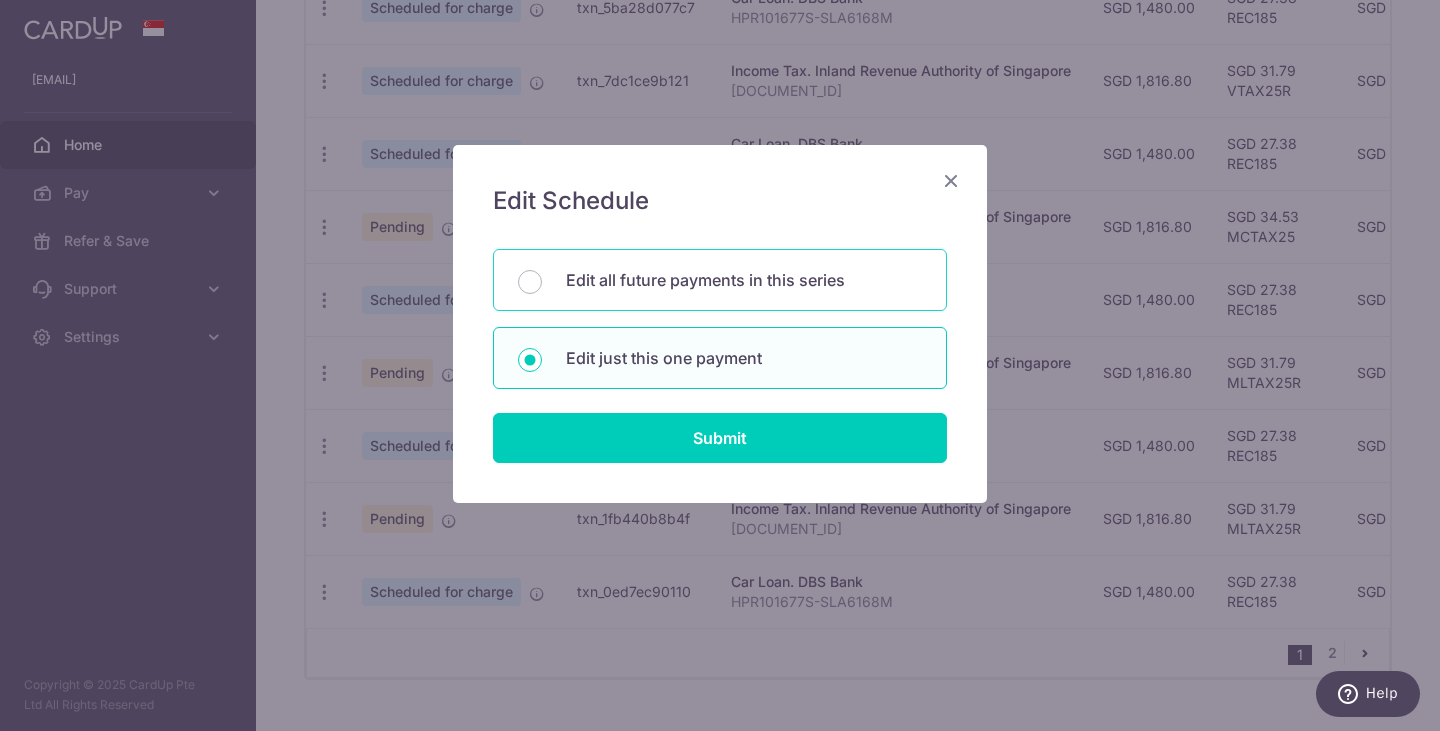 click on "Edit all future payments in this series" at bounding box center (530, 282) 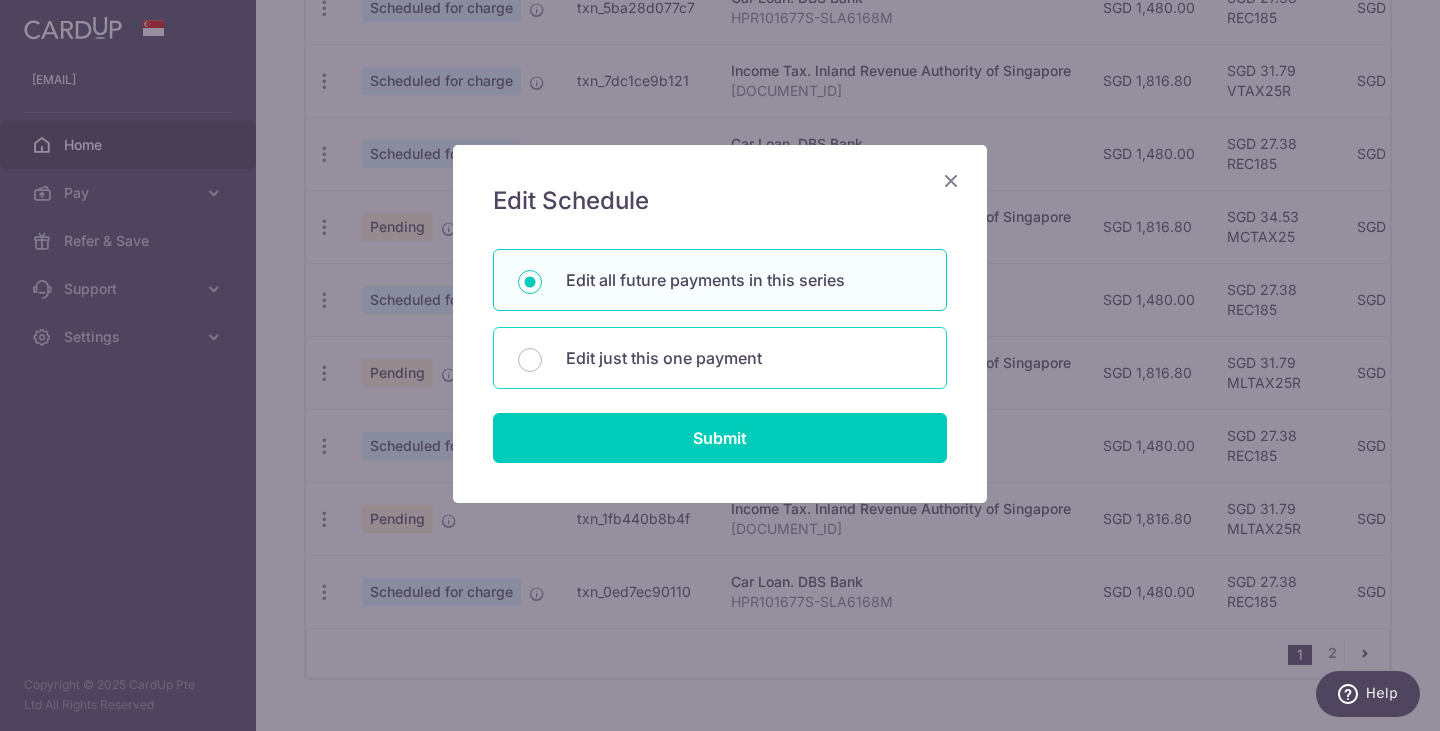 click on "Edit just this one payment" at bounding box center (744, 358) 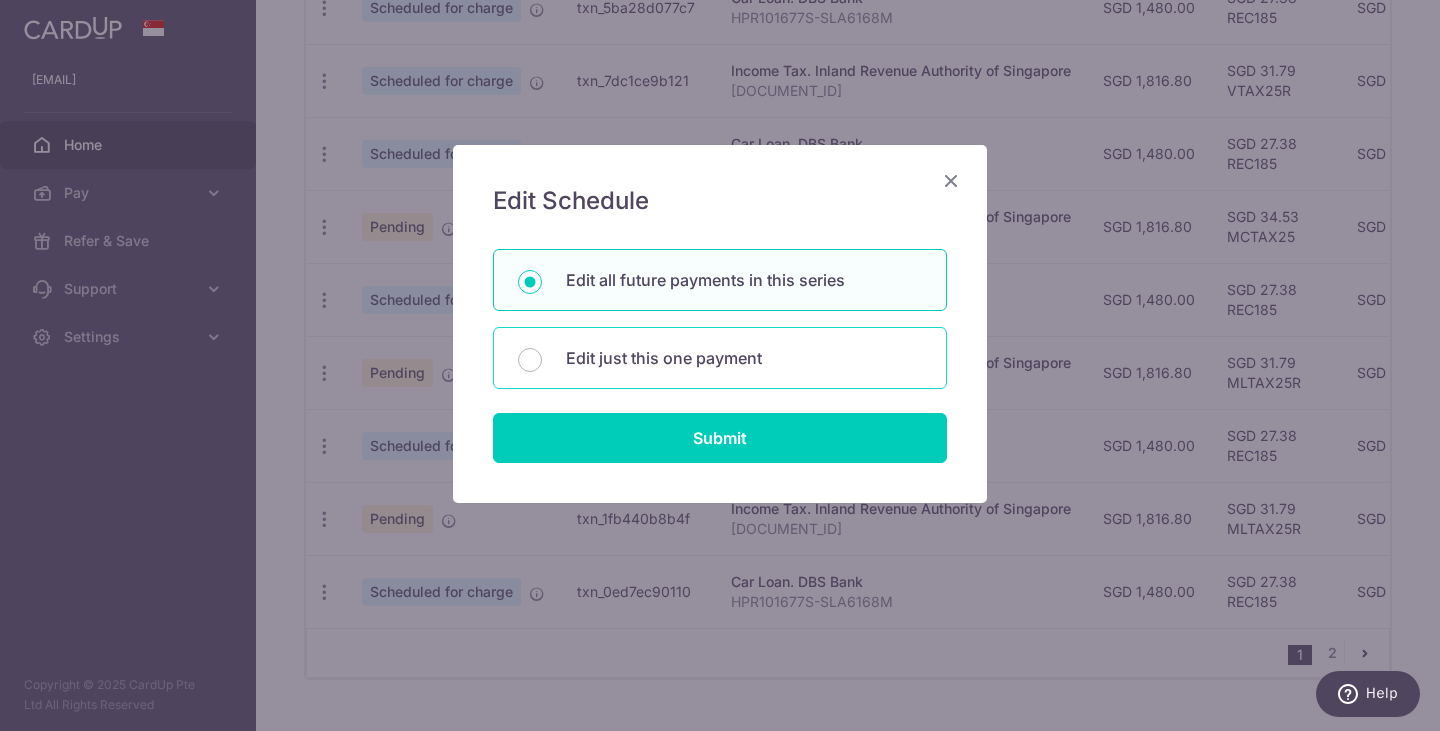 click on "Edit just this one payment" at bounding box center [530, 360] 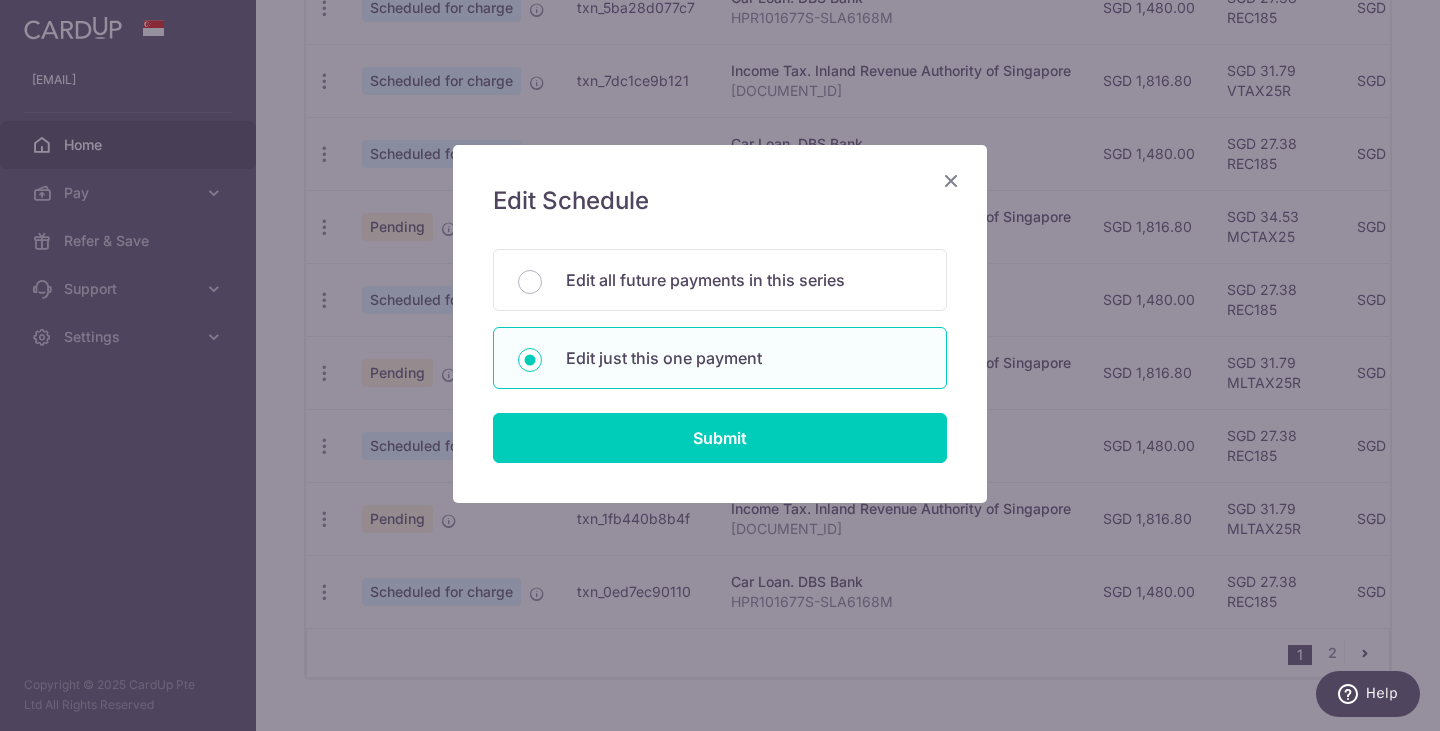 click on "You will be editing all 3 payments to Inland Revenue Authority of Singapore scheduled from 07/10/2025 to 08/12/2025.
Edit all future payments in this series
Edit just this one payment
Submit" at bounding box center [720, 356] 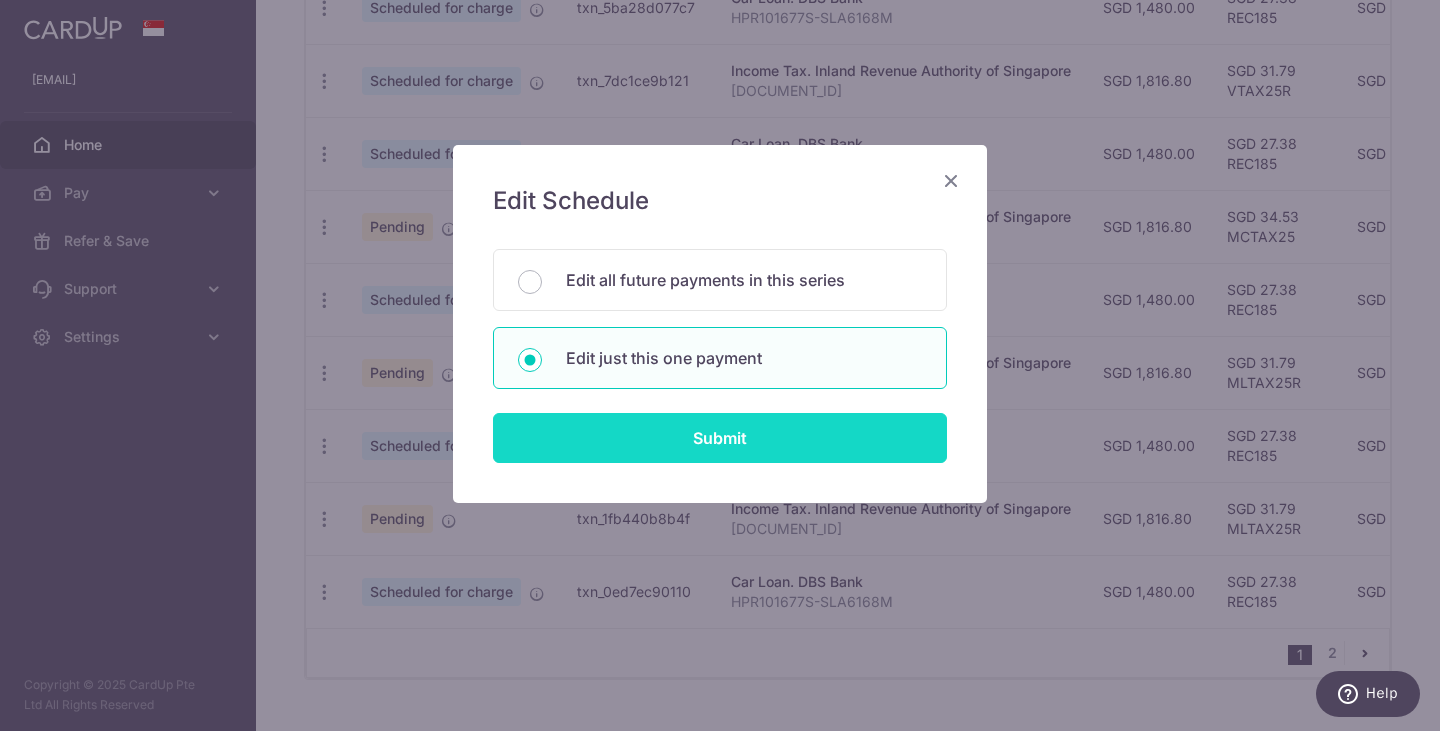click on "Submit" at bounding box center [720, 438] 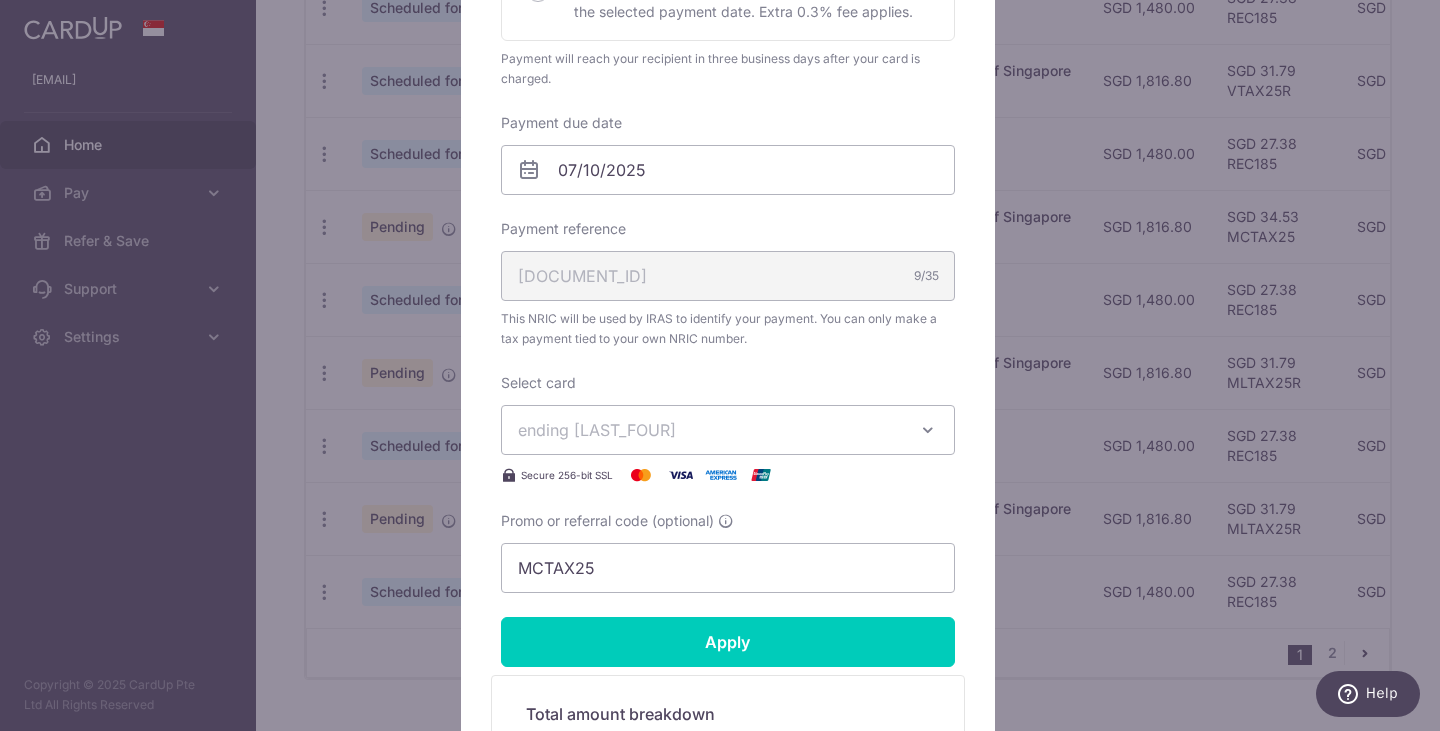 scroll, scrollTop: 540, scrollLeft: 0, axis: vertical 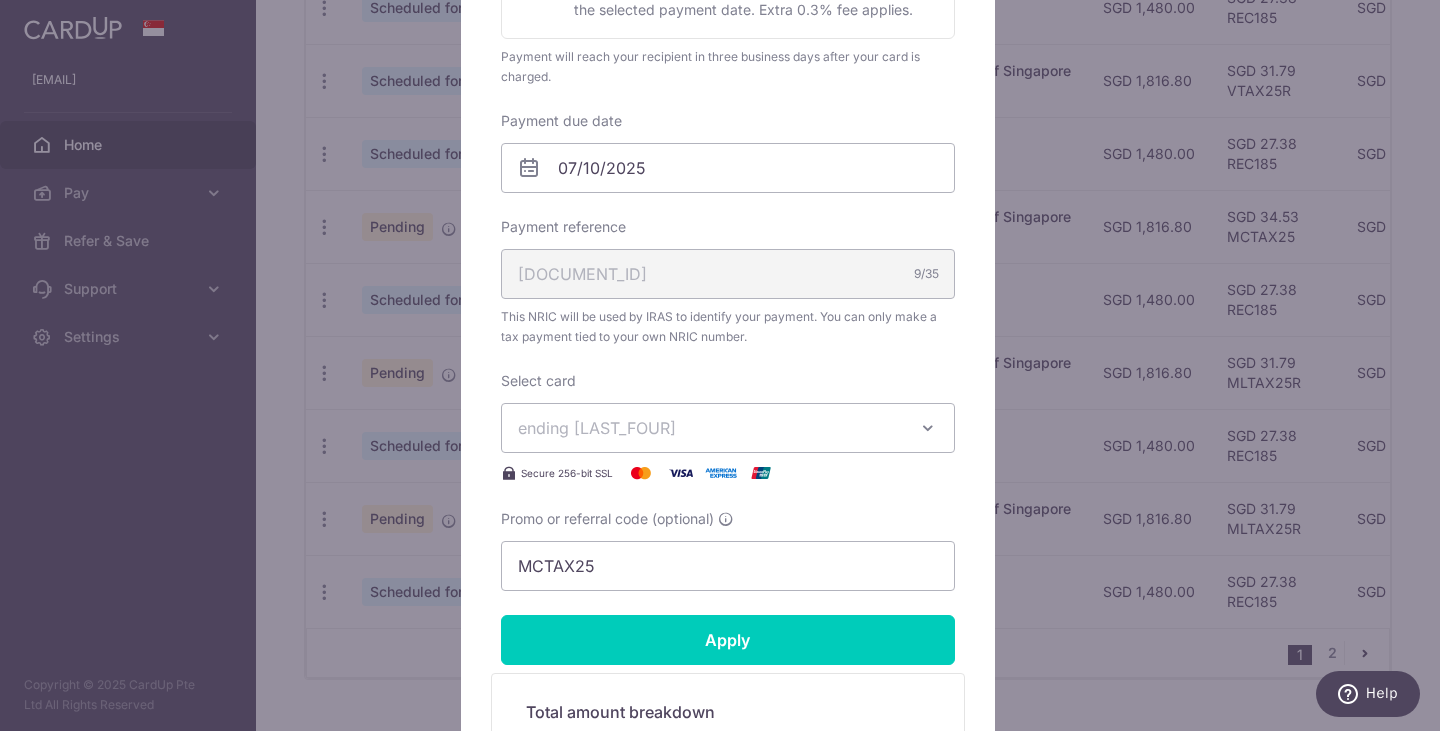 click on "ending [LAST_FOUR_DIGITS]" at bounding box center (710, 428) 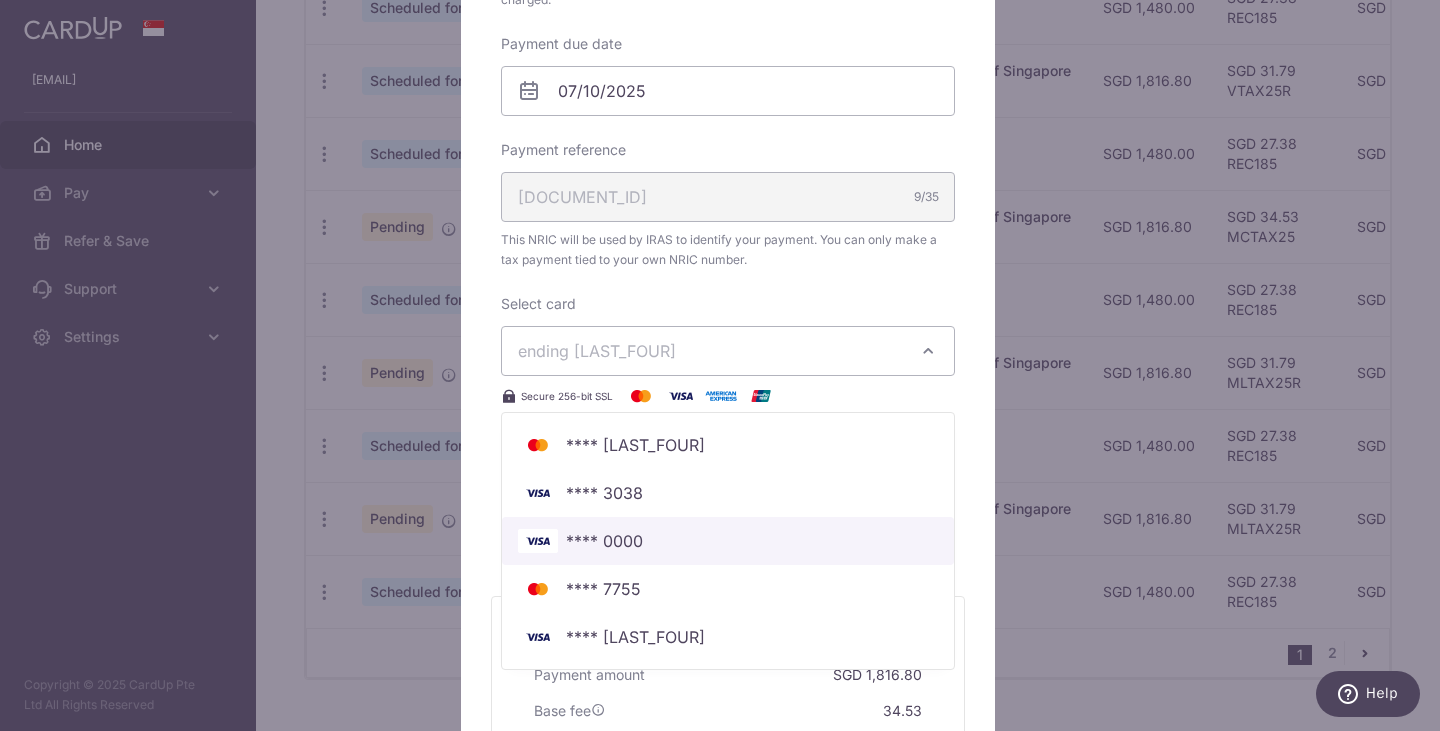 scroll, scrollTop: 618, scrollLeft: 0, axis: vertical 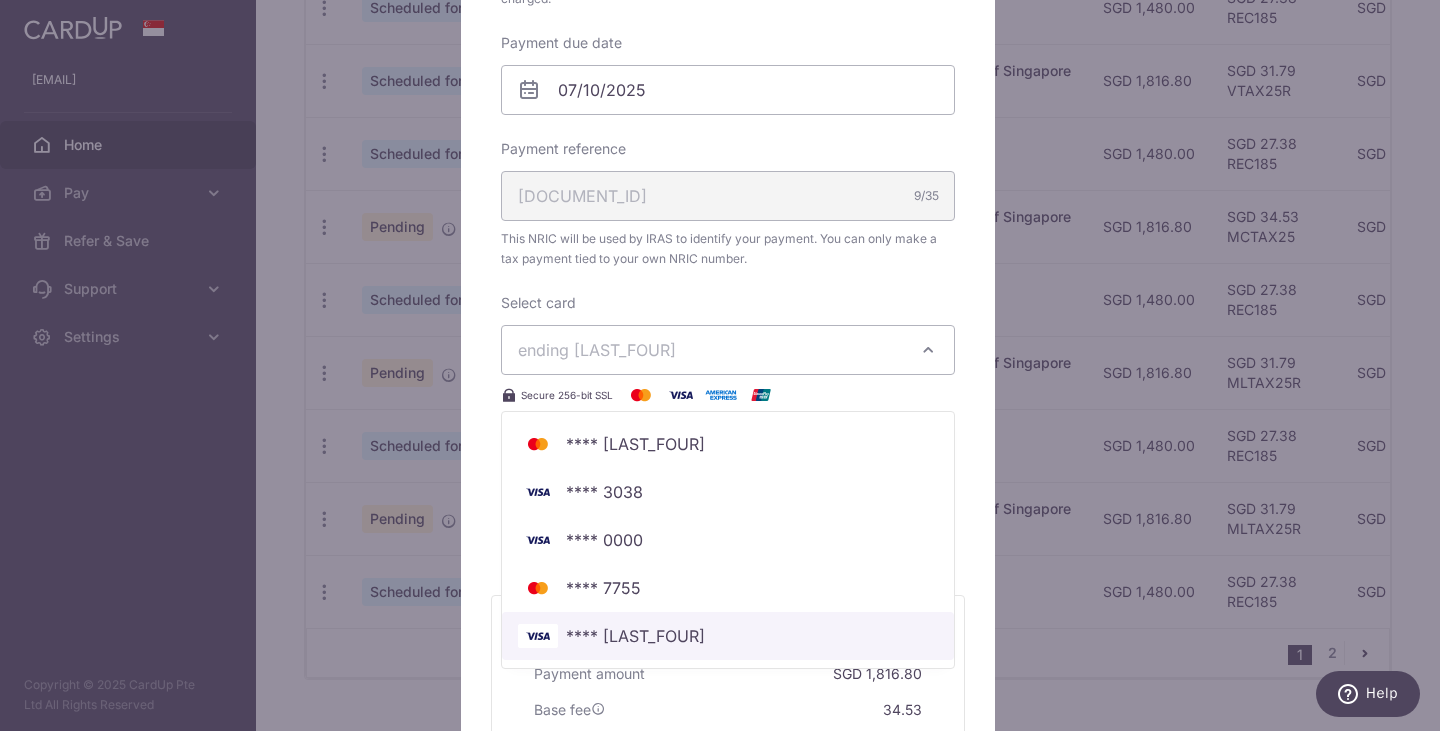 click on "**** [LAST_FOUR_DIGITS]" at bounding box center [728, 636] 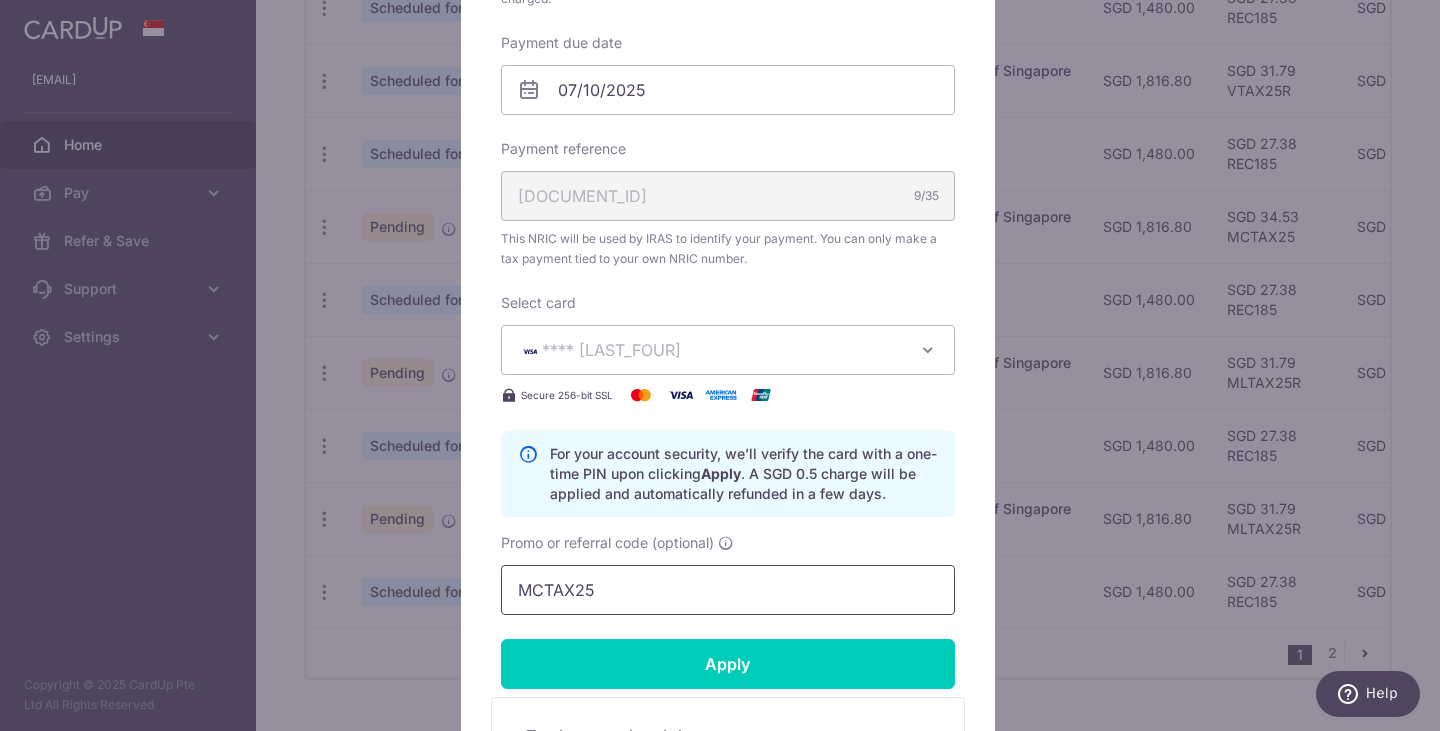 click on "MCTAX25" at bounding box center (728, 590) 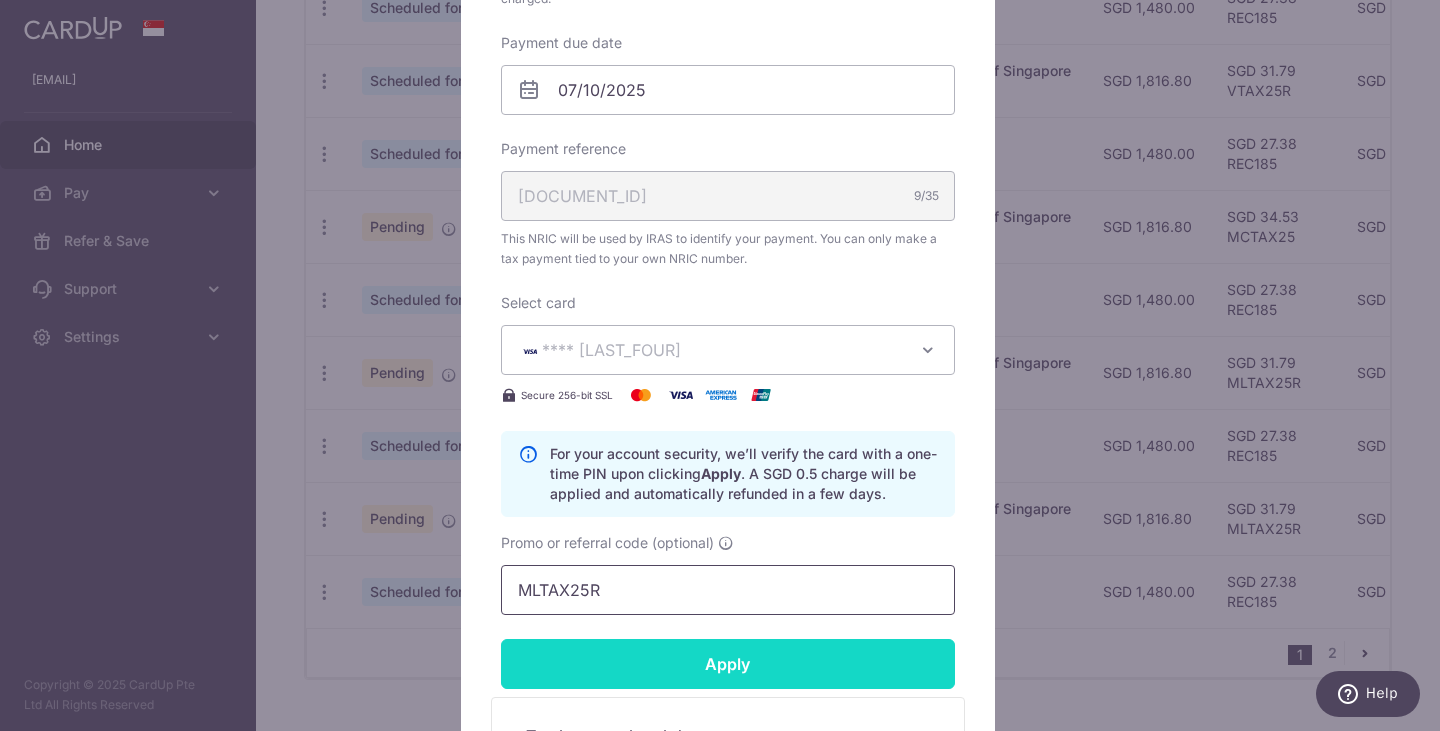 type on "MLTAX25R" 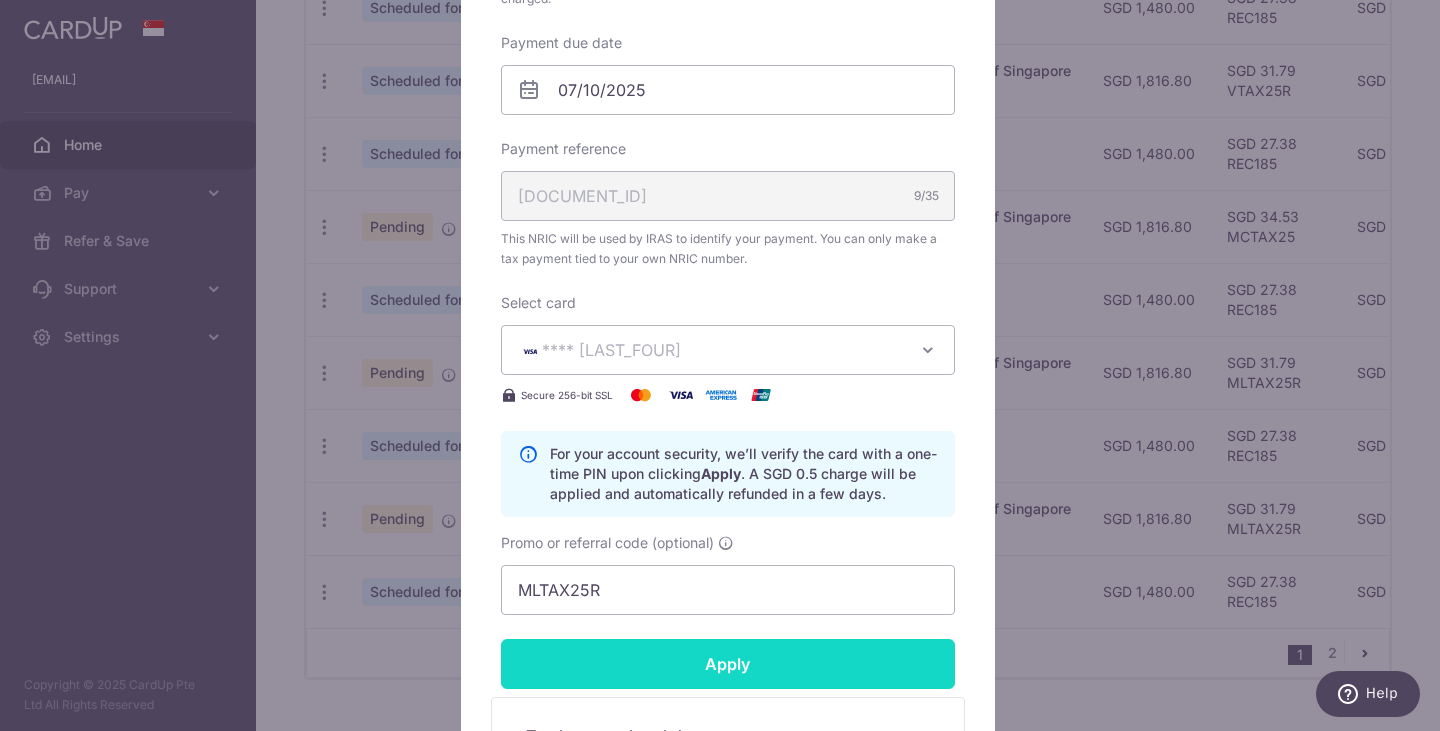 click on "Apply" at bounding box center [728, 664] 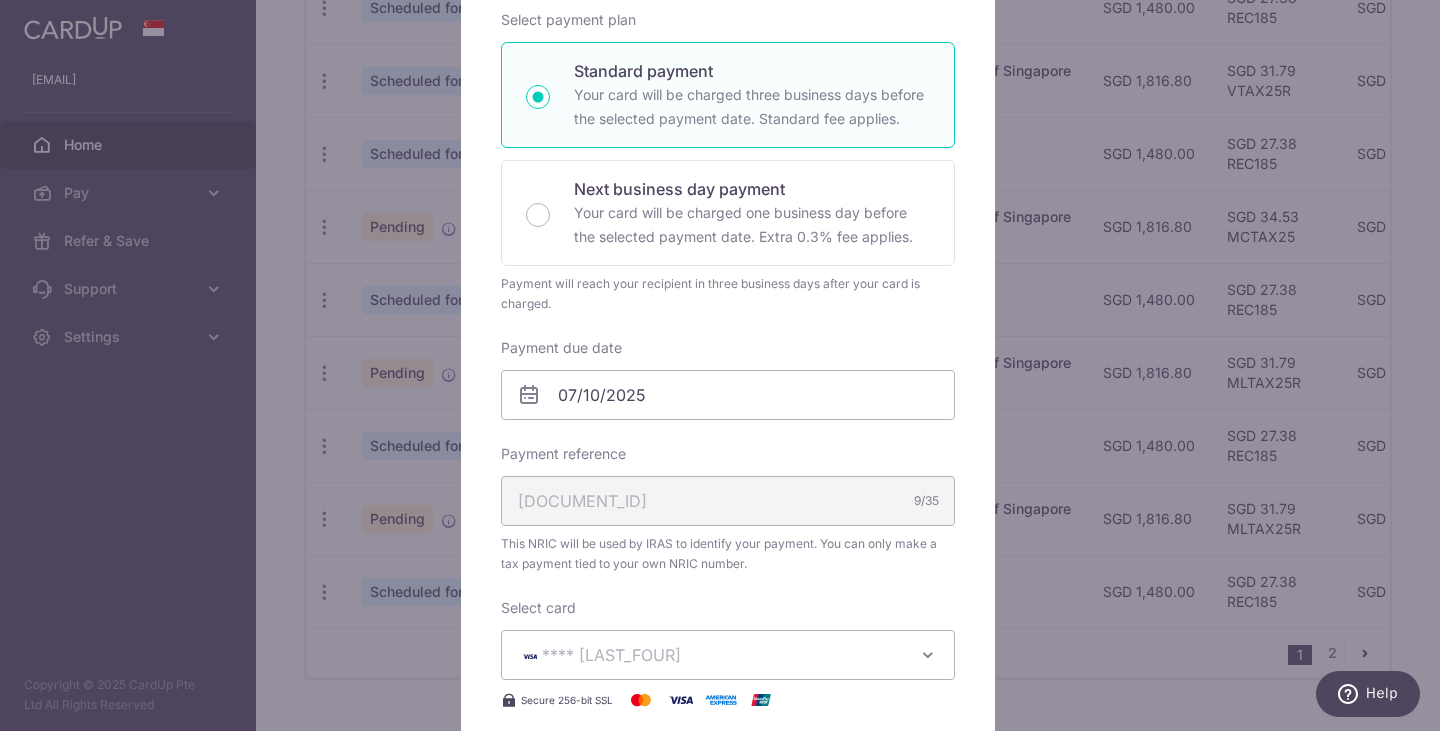 scroll, scrollTop: 0, scrollLeft: 0, axis: both 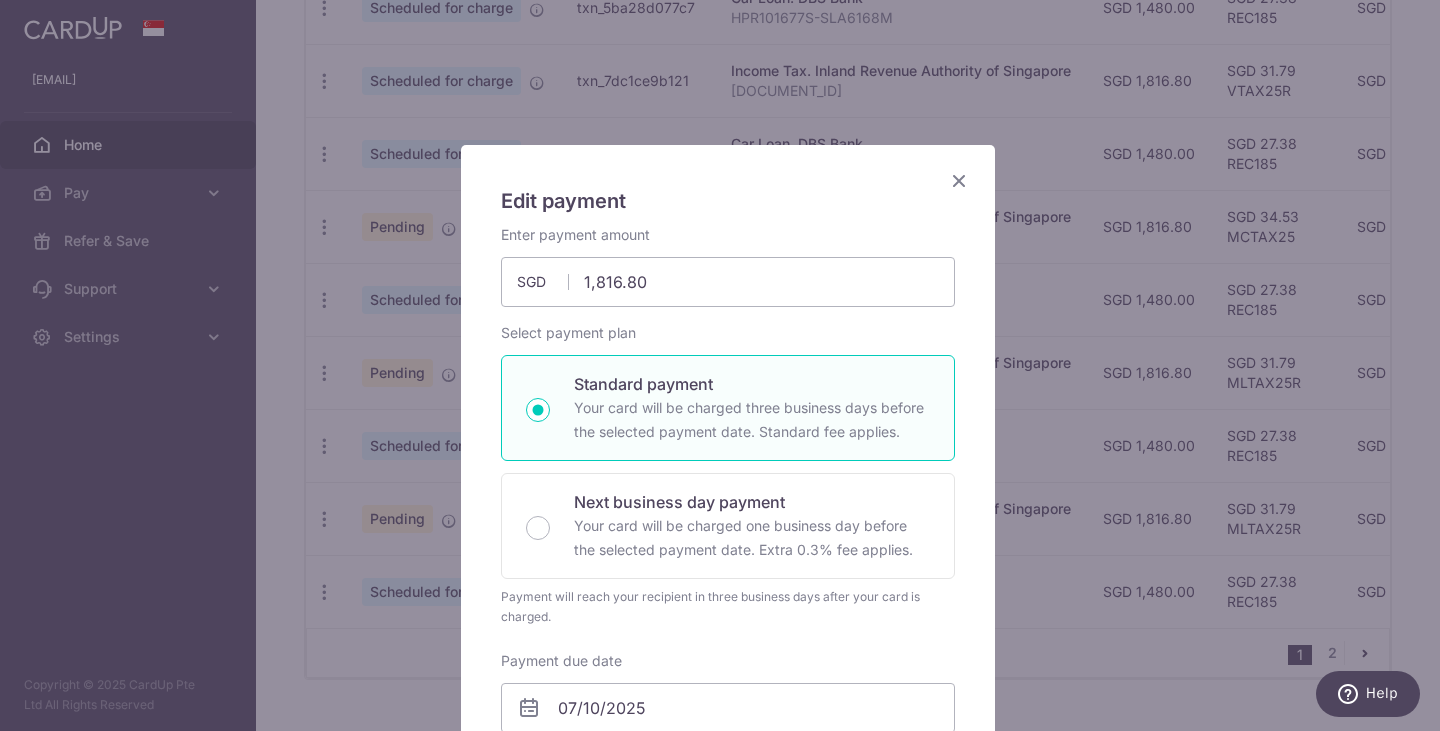 type on "Successfully Applied" 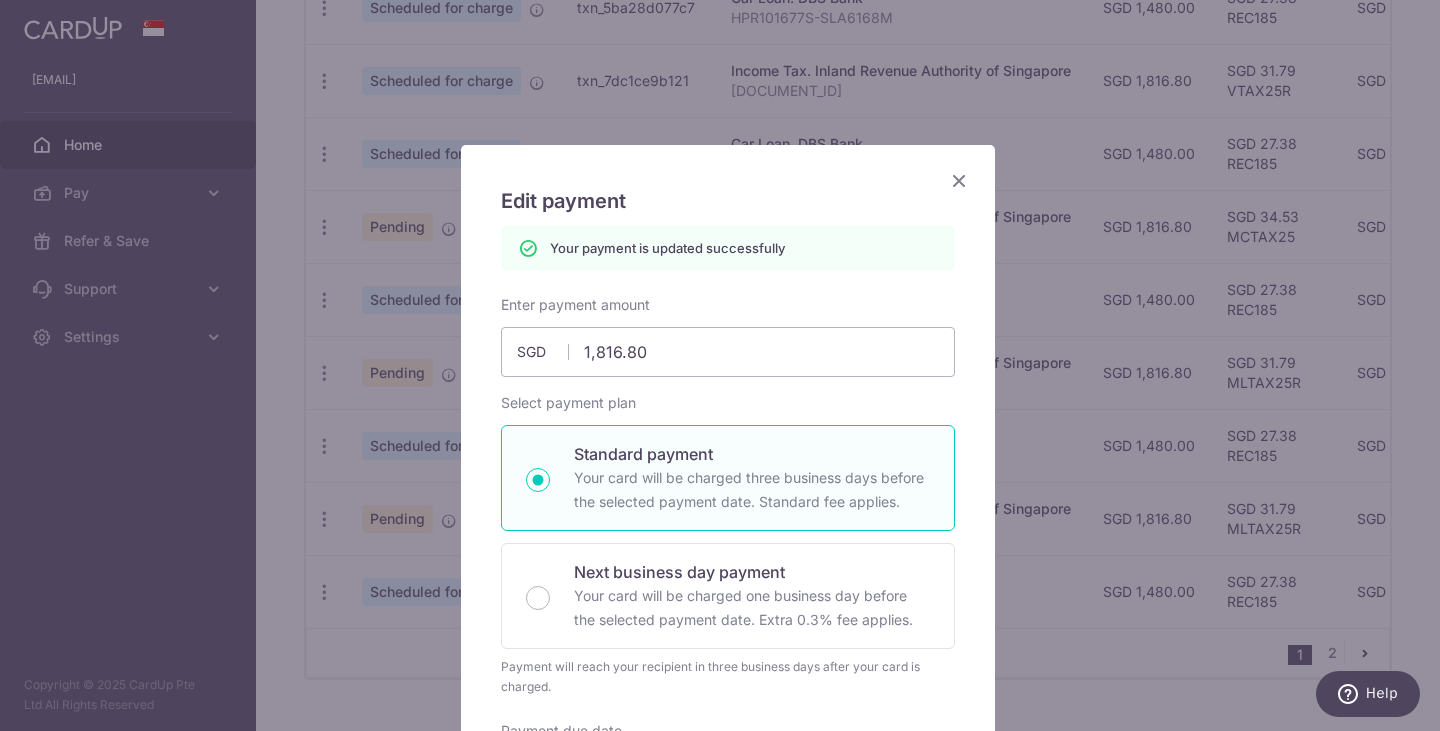 click at bounding box center (959, 180) 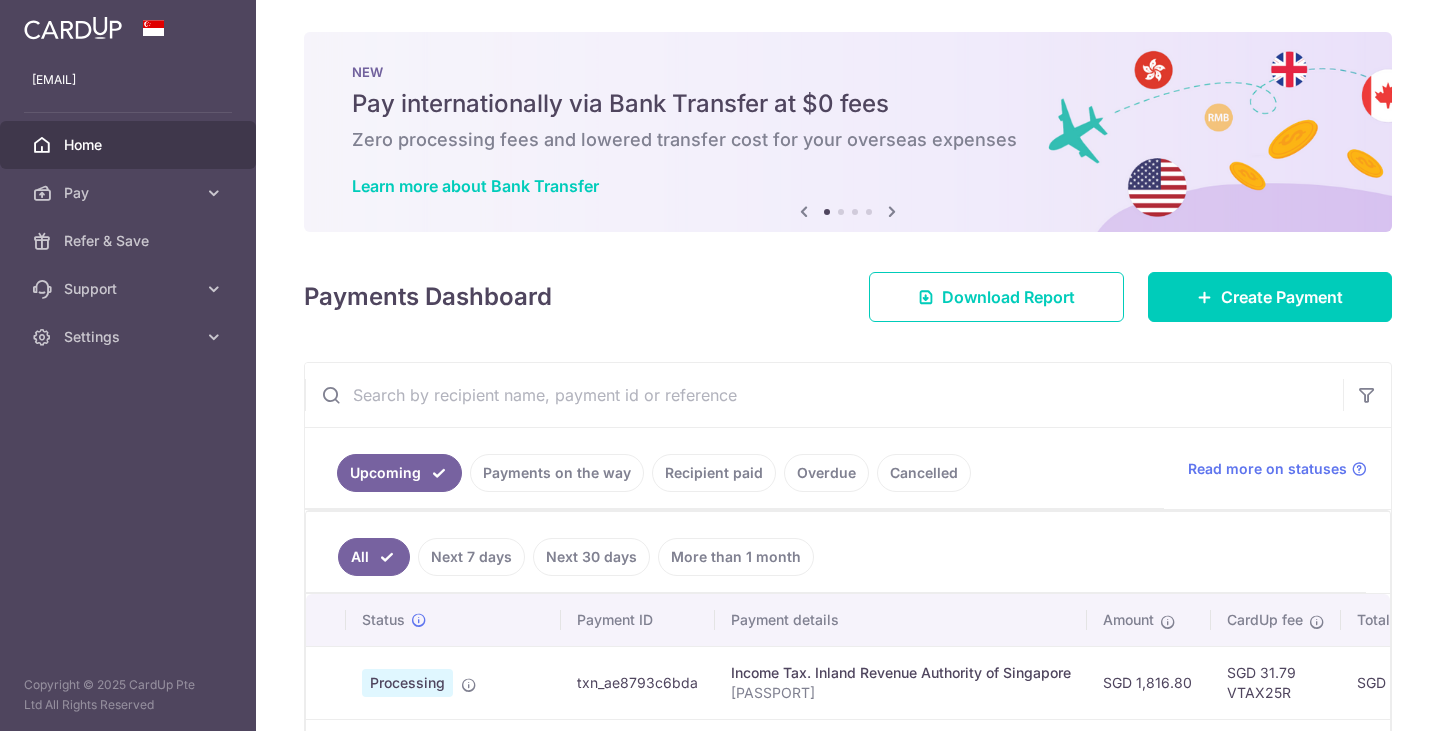 scroll, scrollTop: 0, scrollLeft: 0, axis: both 